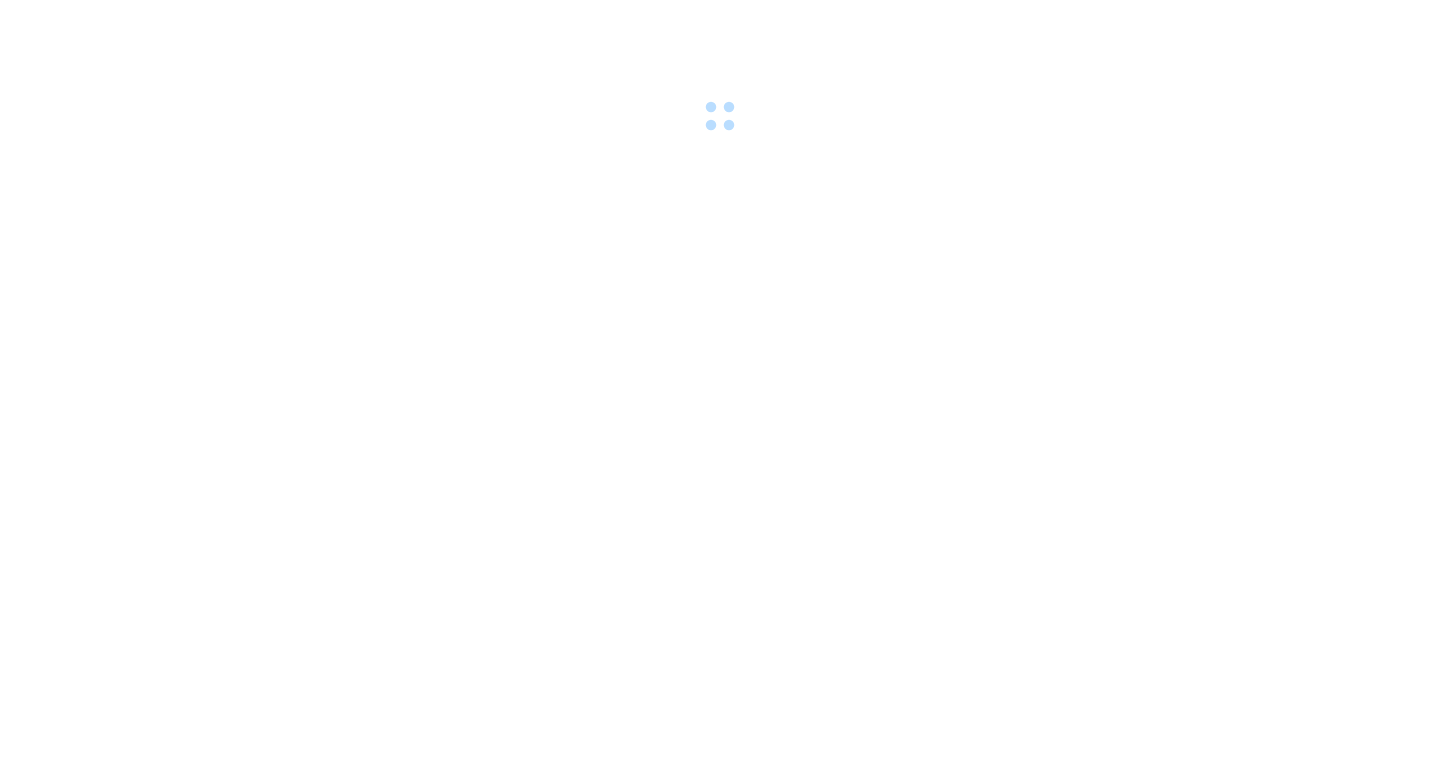 scroll, scrollTop: 0, scrollLeft: 0, axis: both 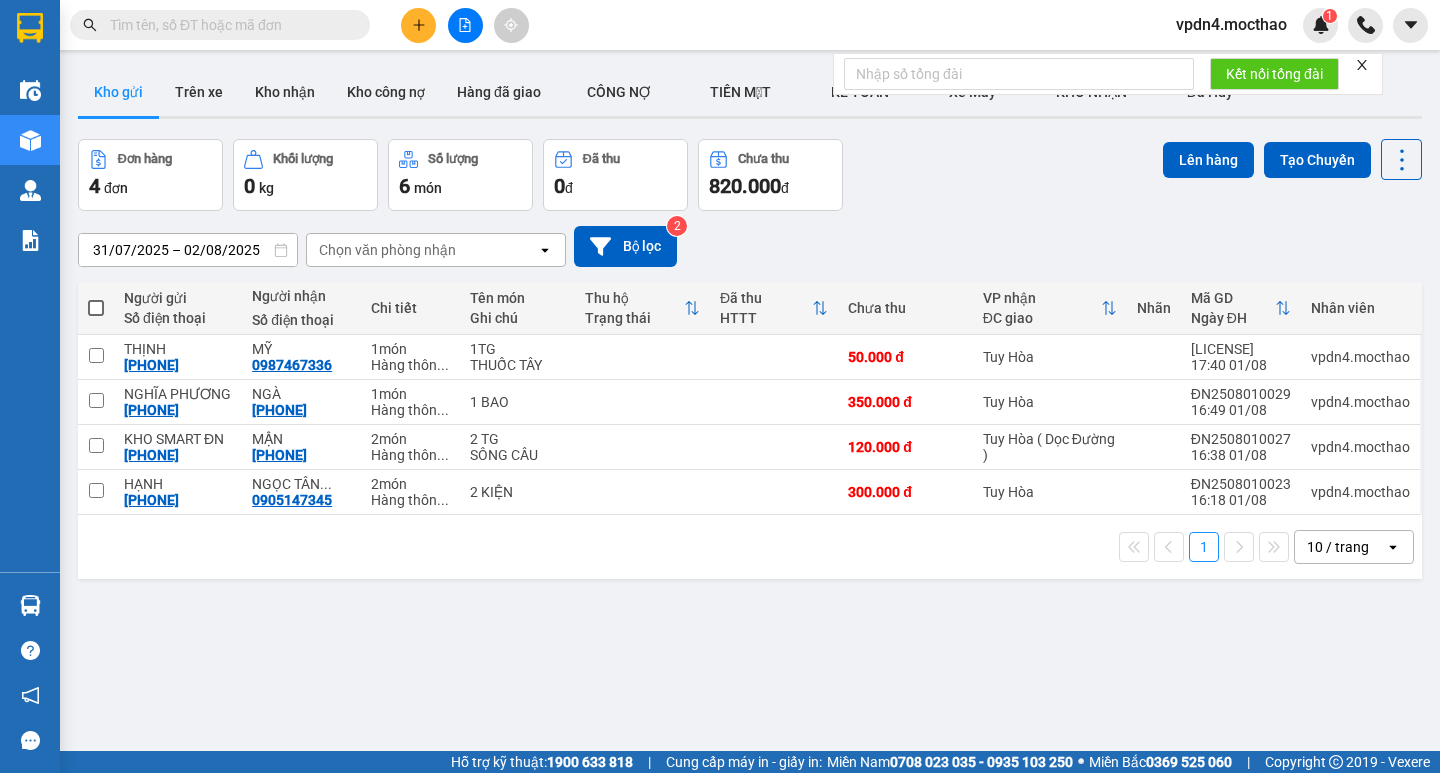 click on "10 / trang" at bounding box center [1338, 547] 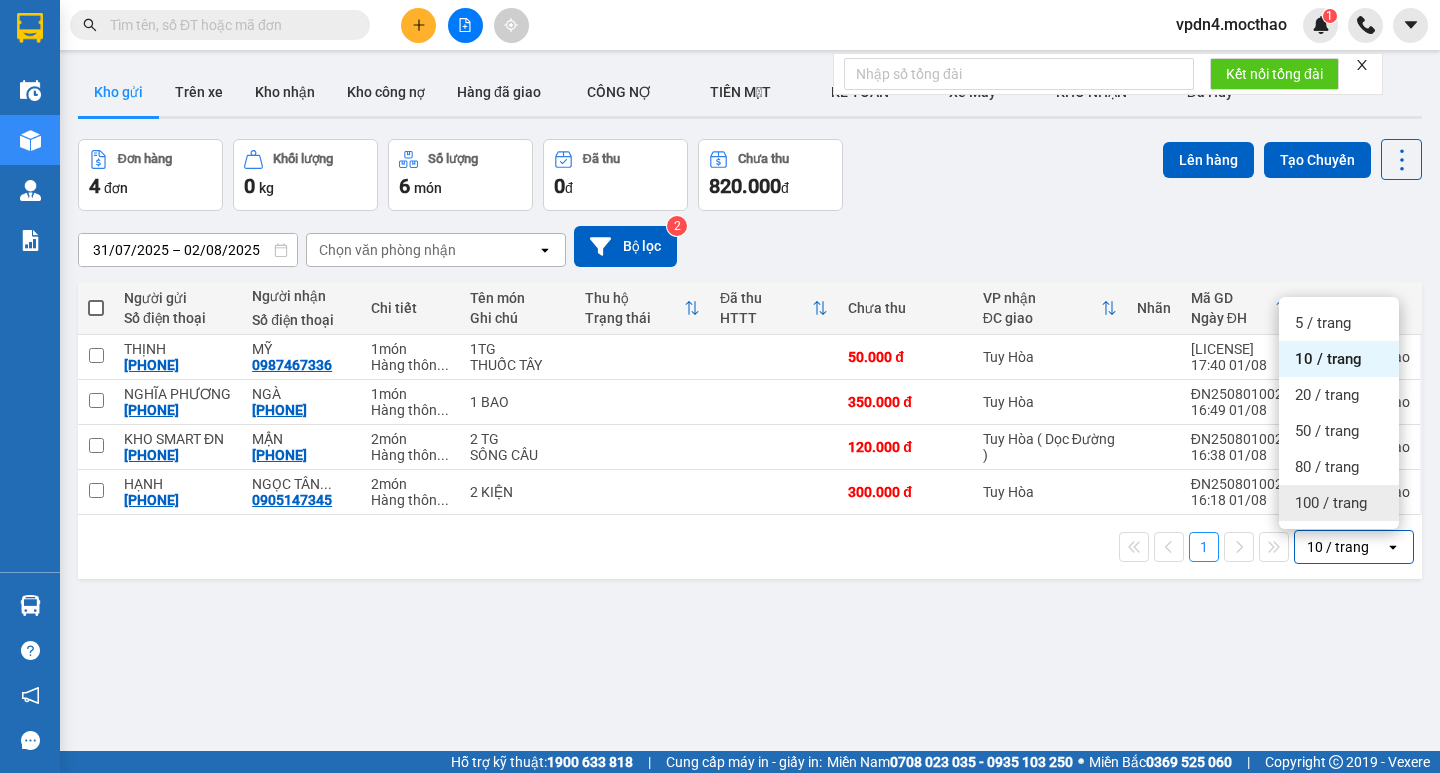 click on "100 / trang" at bounding box center (1331, 503) 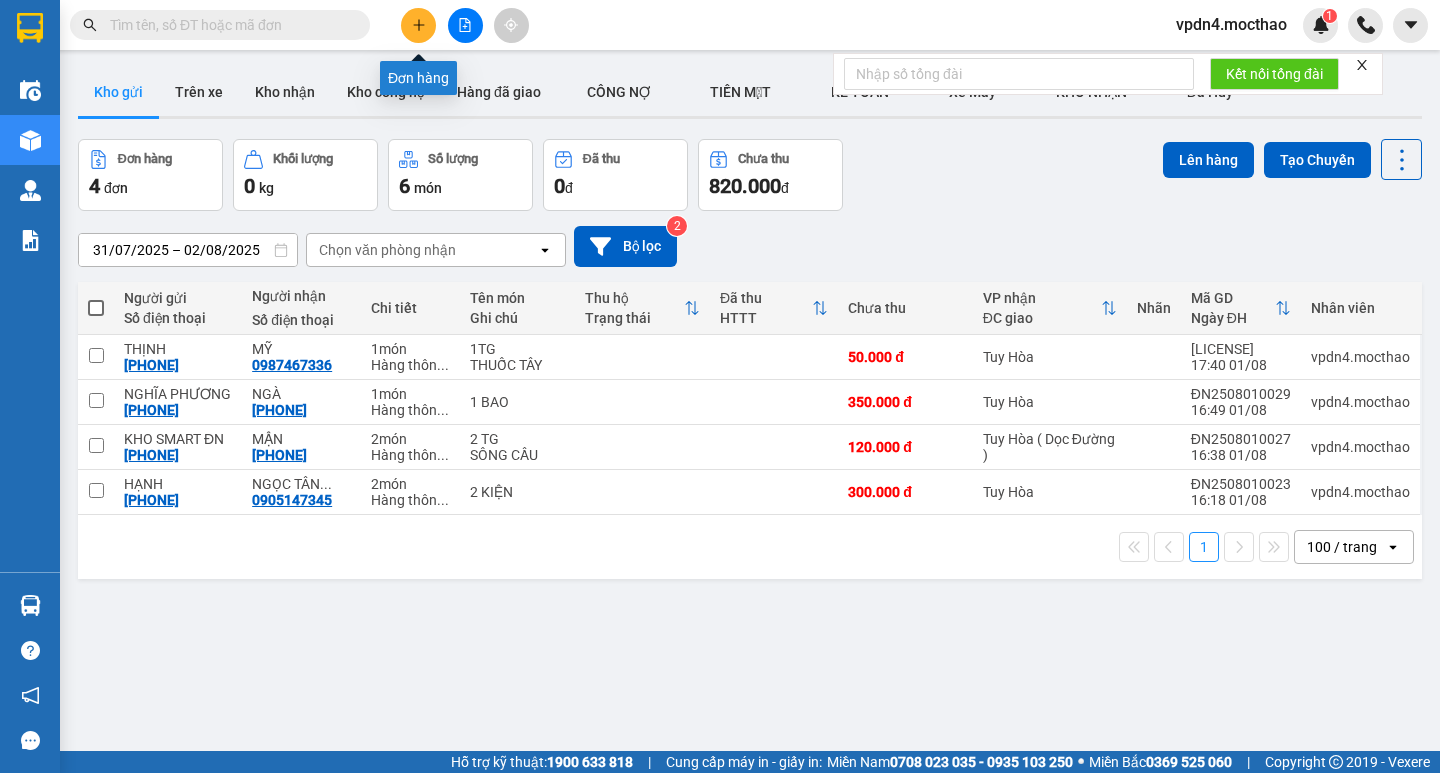 click at bounding box center (418, 25) 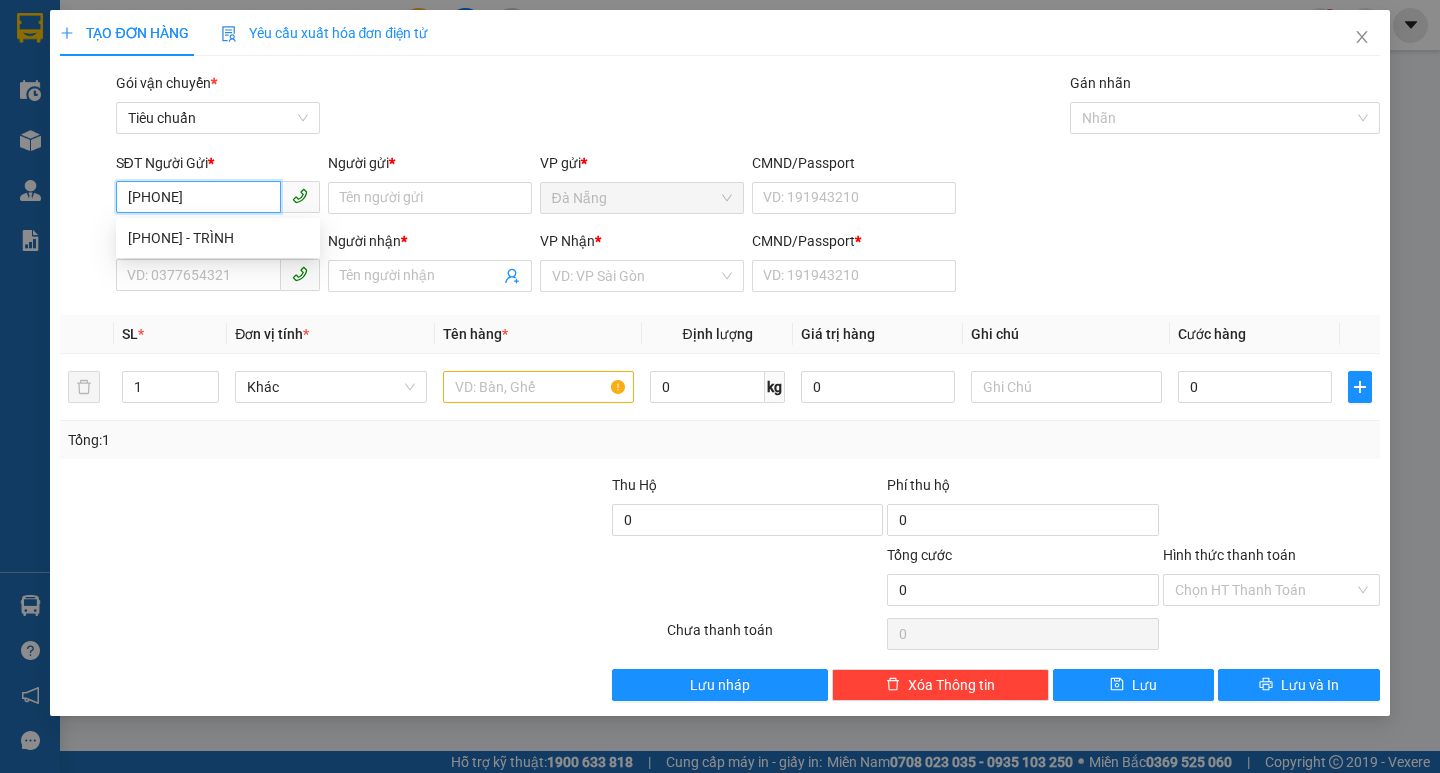 type on "[PHONE]" 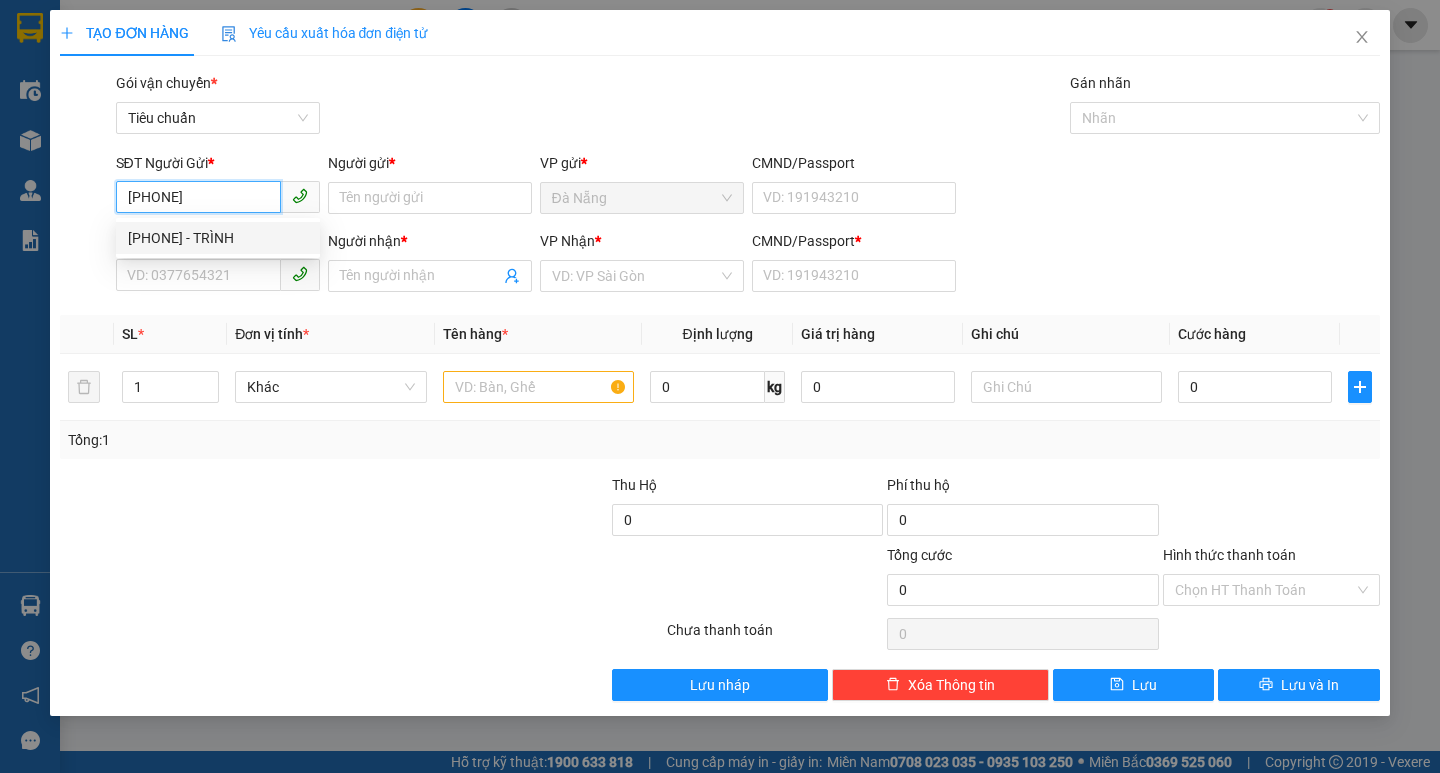 click on "[PHONE] - TRÌNH" at bounding box center (218, 238) 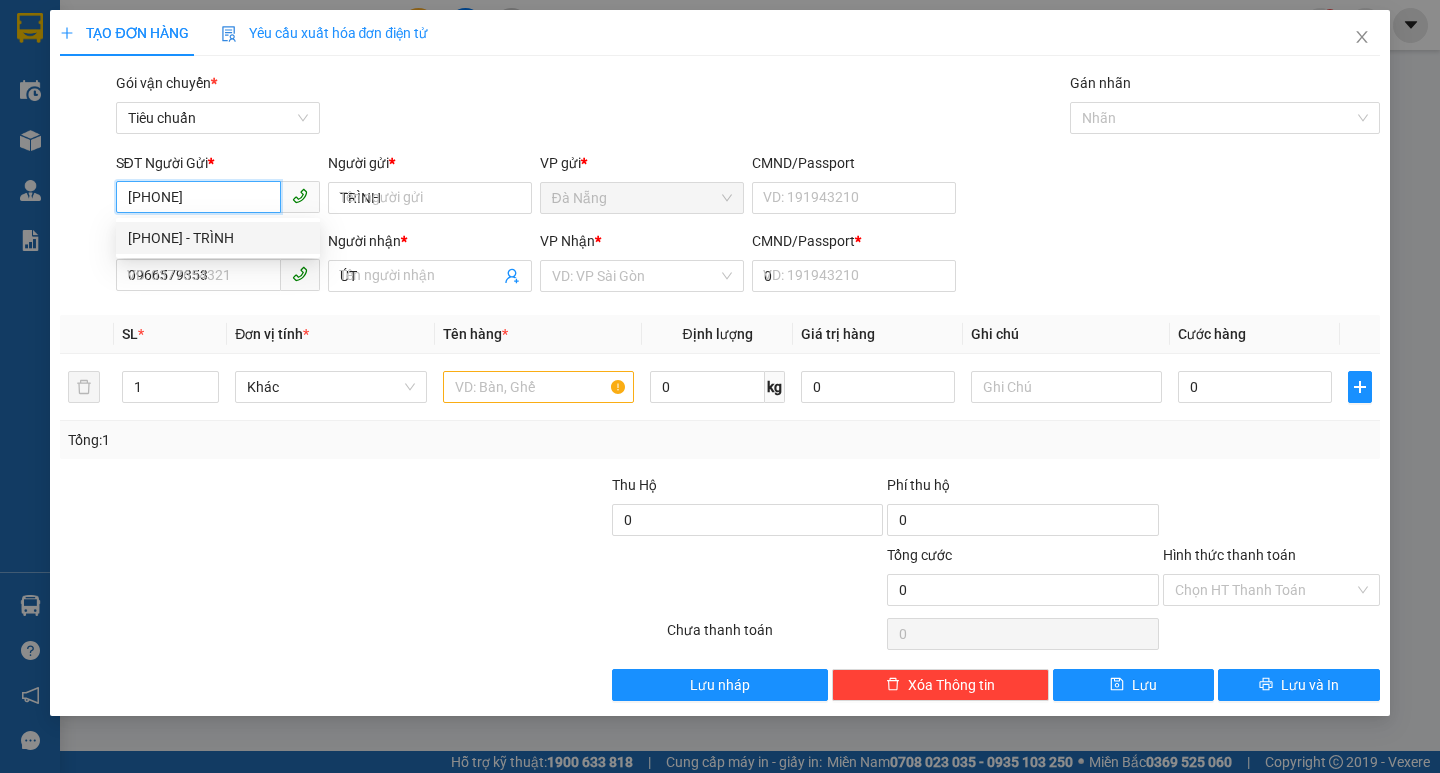type on "40.000" 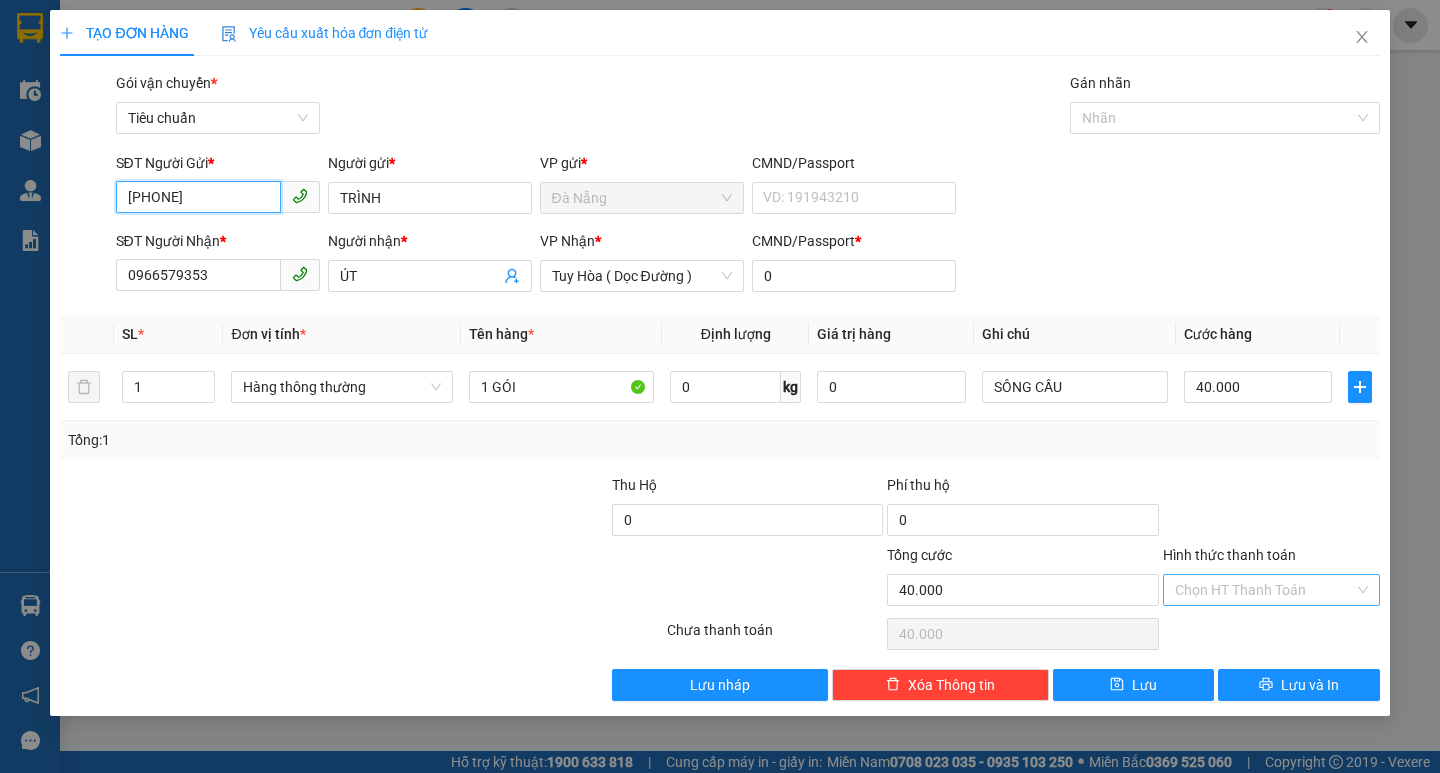 type on "[PHONE]" 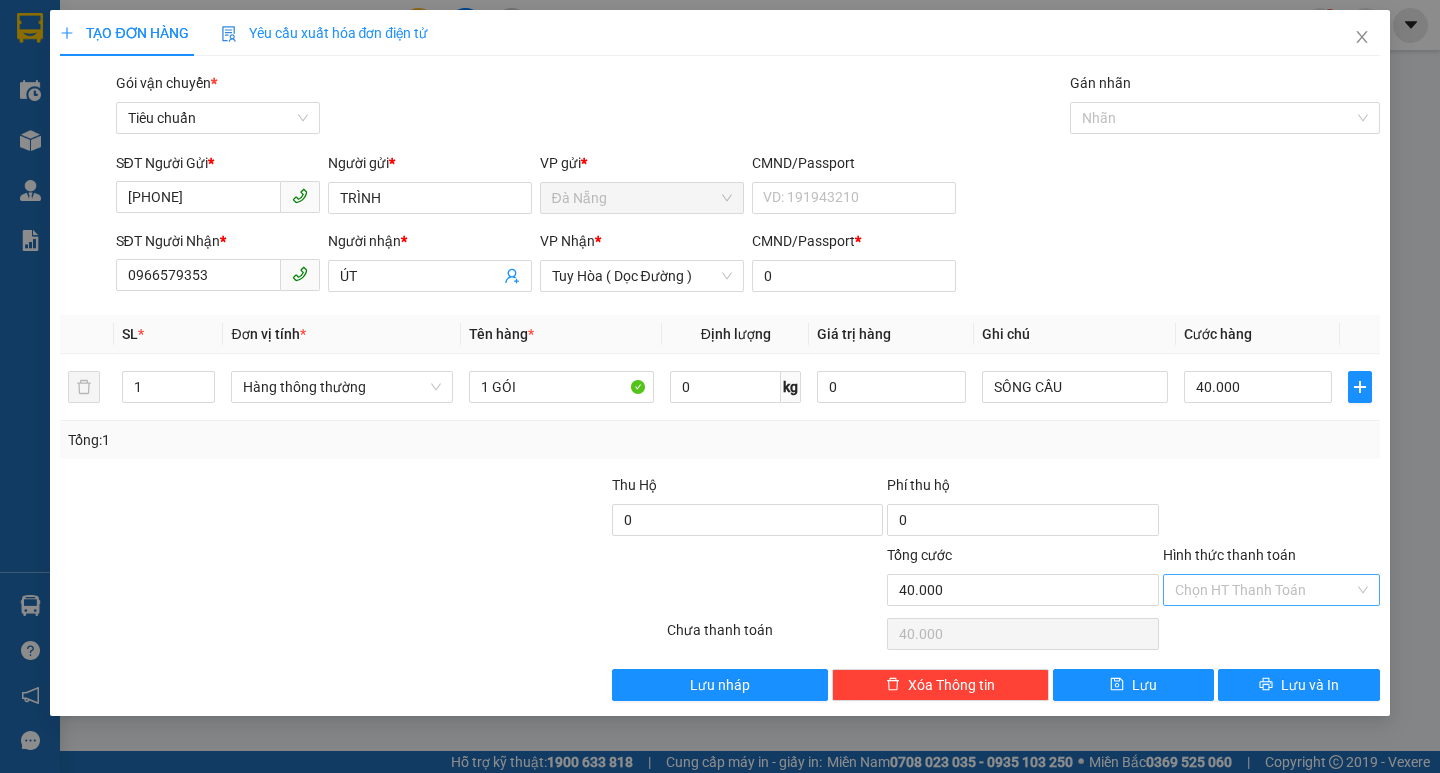 click on "Hình thức thanh toán" at bounding box center (1264, 590) 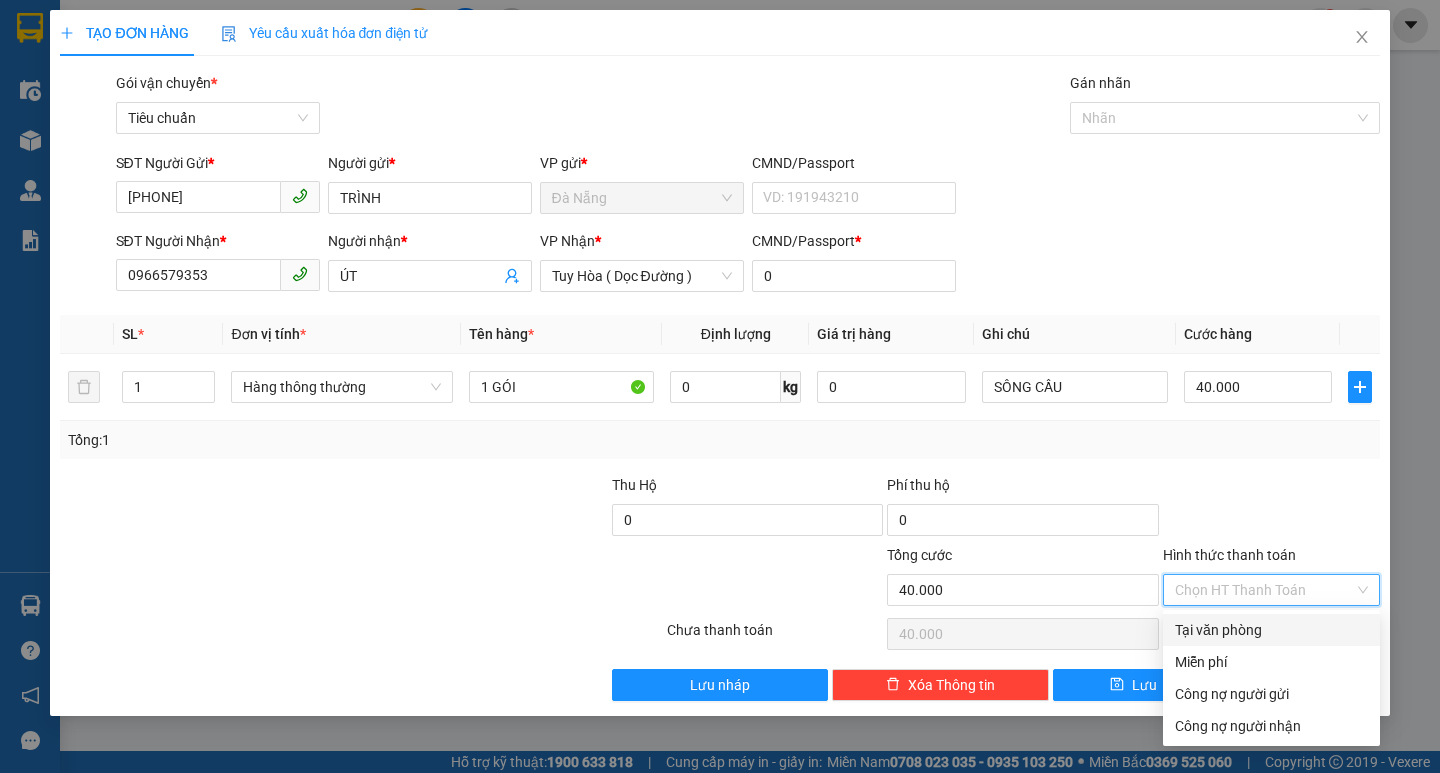 click on "Tại văn phòng" at bounding box center (1271, 630) 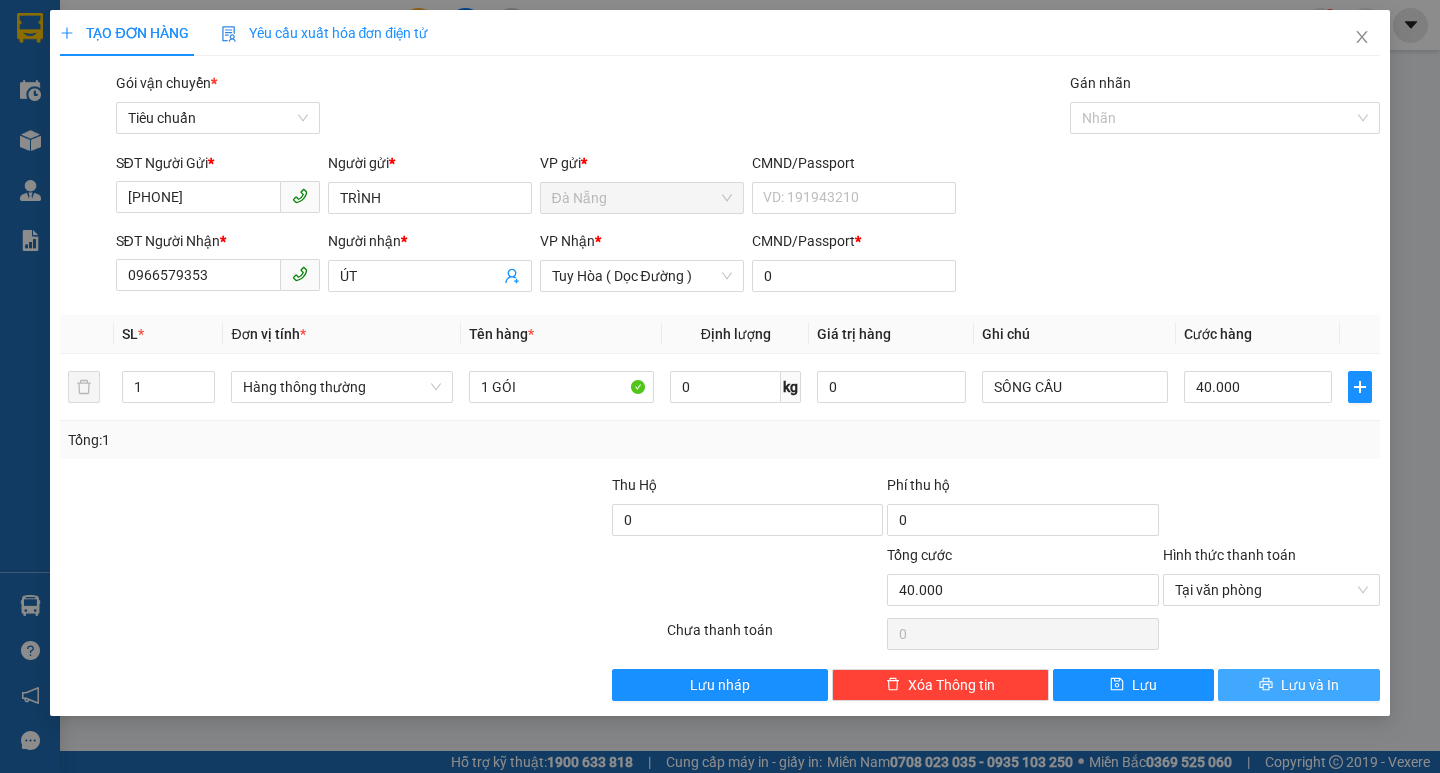 click 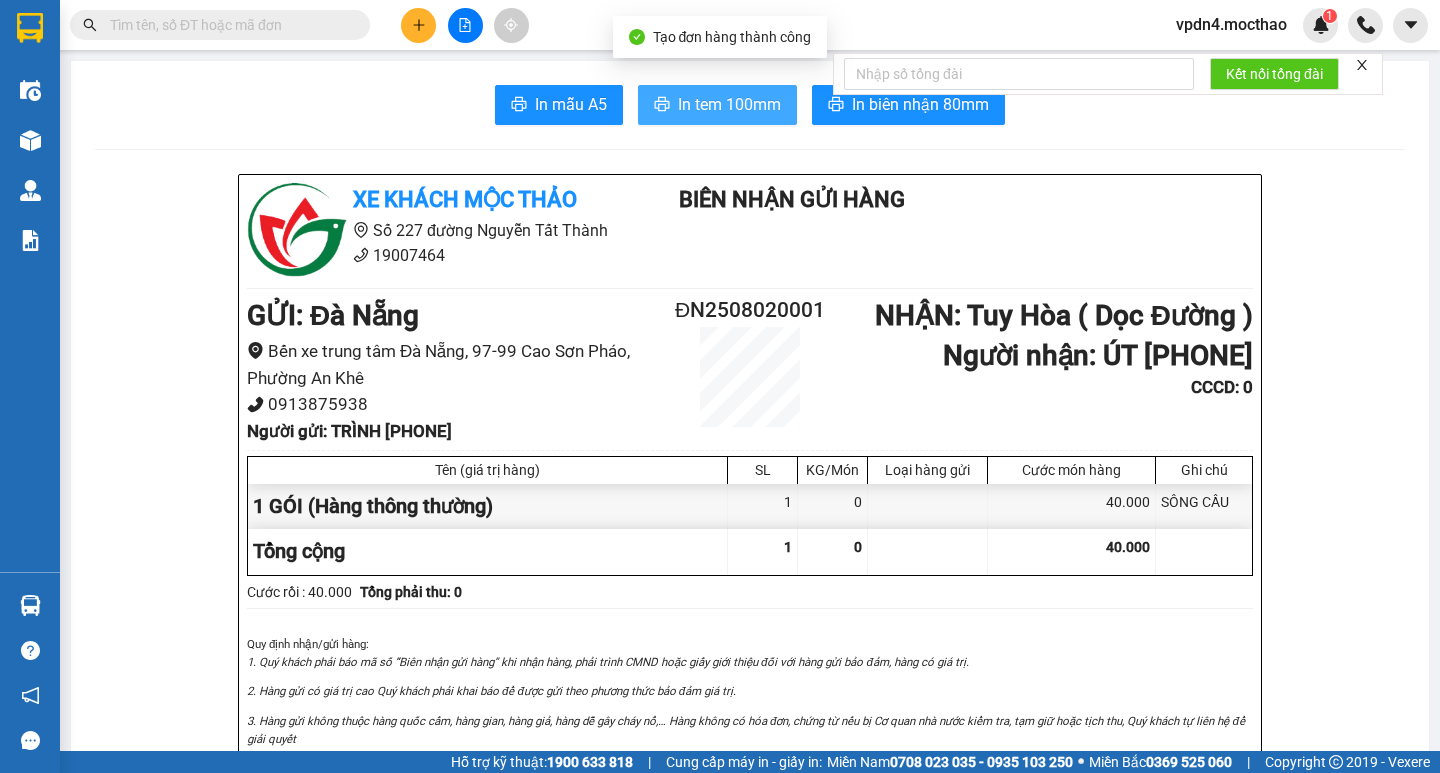 click on "In tem 100mm" at bounding box center (729, 104) 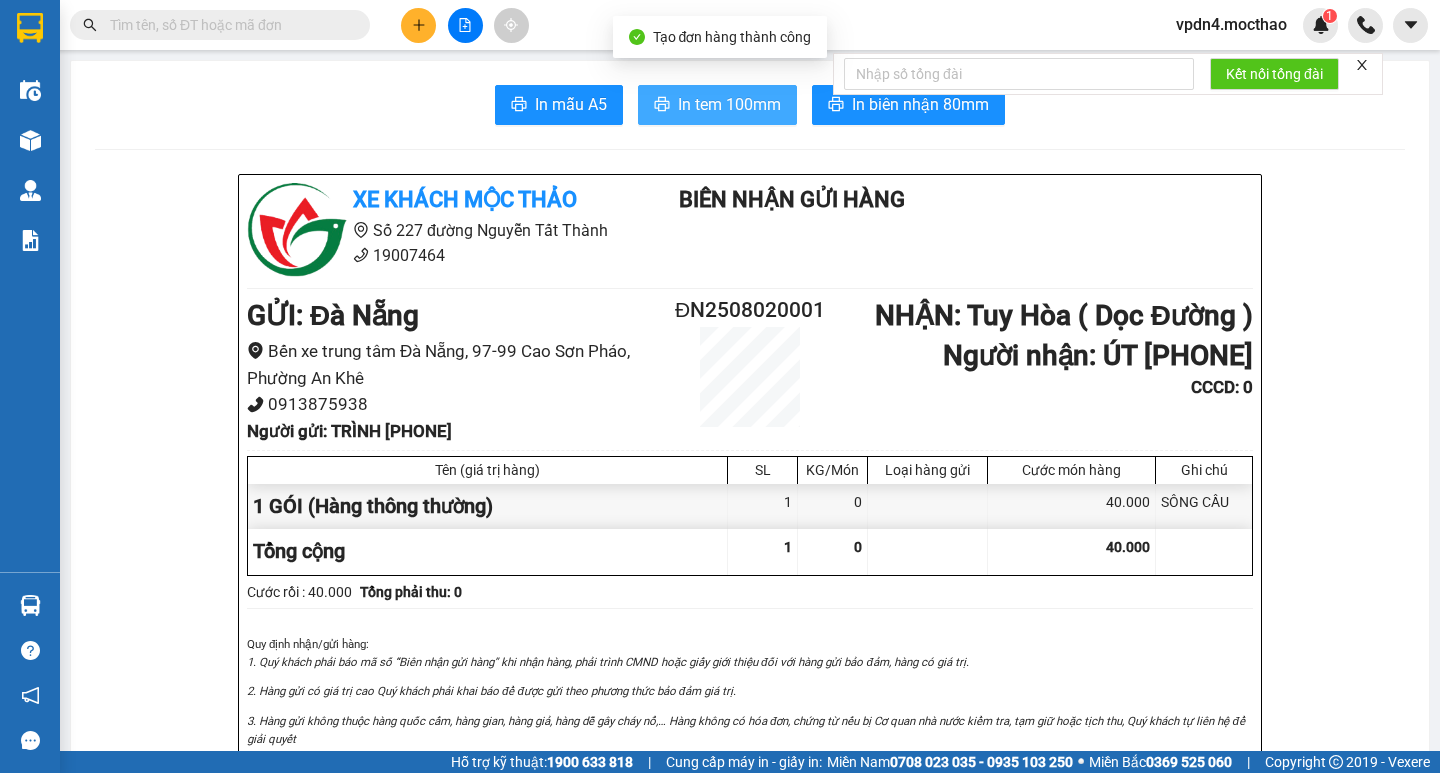 scroll, scrollTop: 0, scrollLeft: 0, axis: both 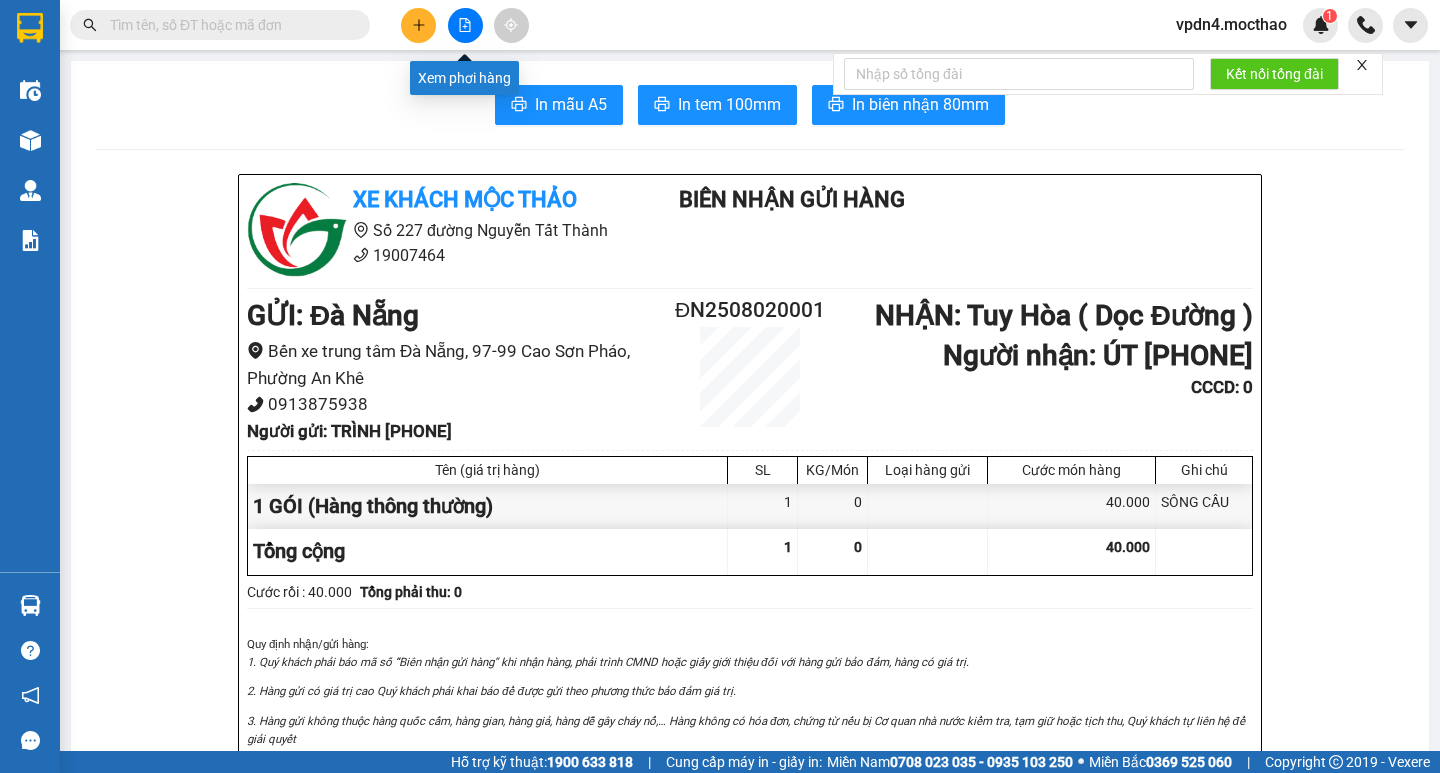 click at bounding box center [465, 25] 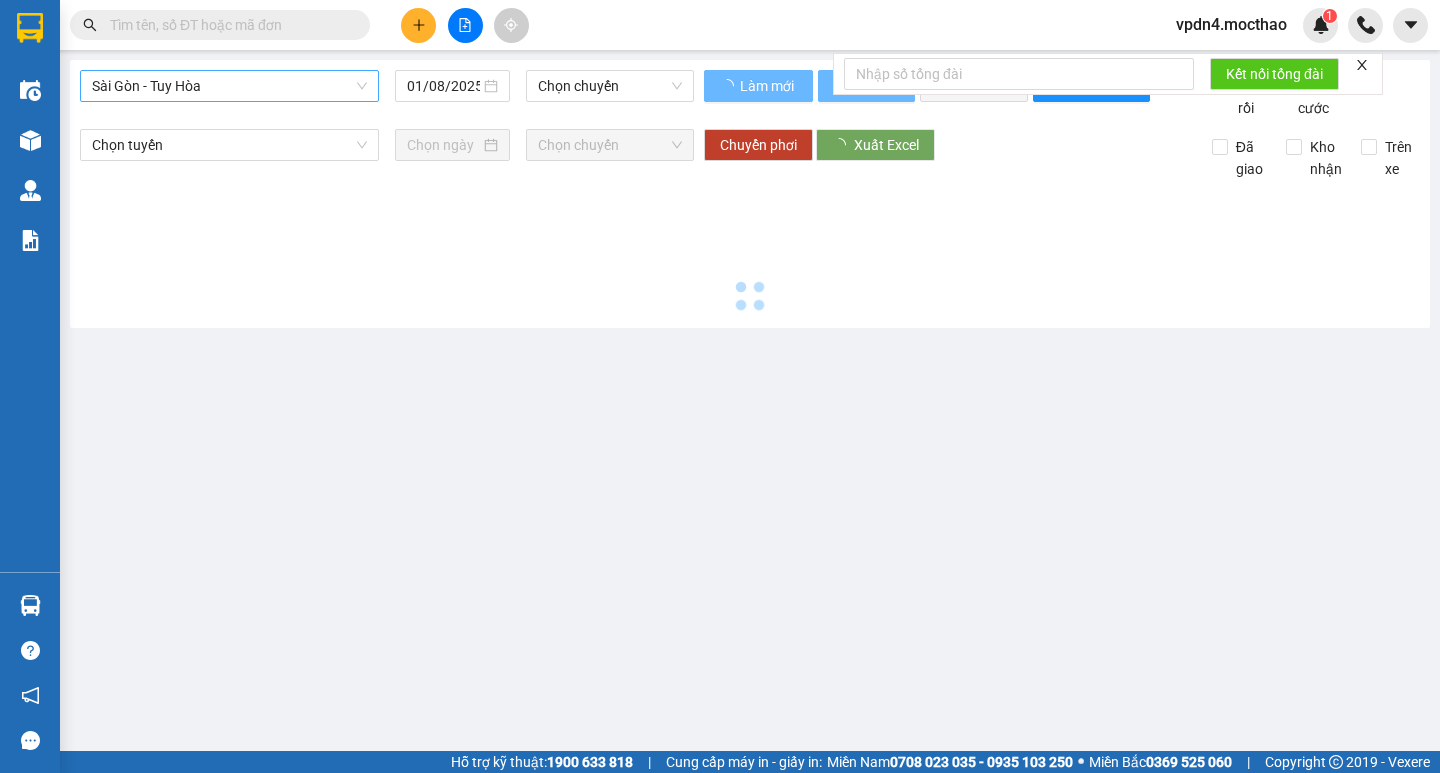 type on "02/08/2025" 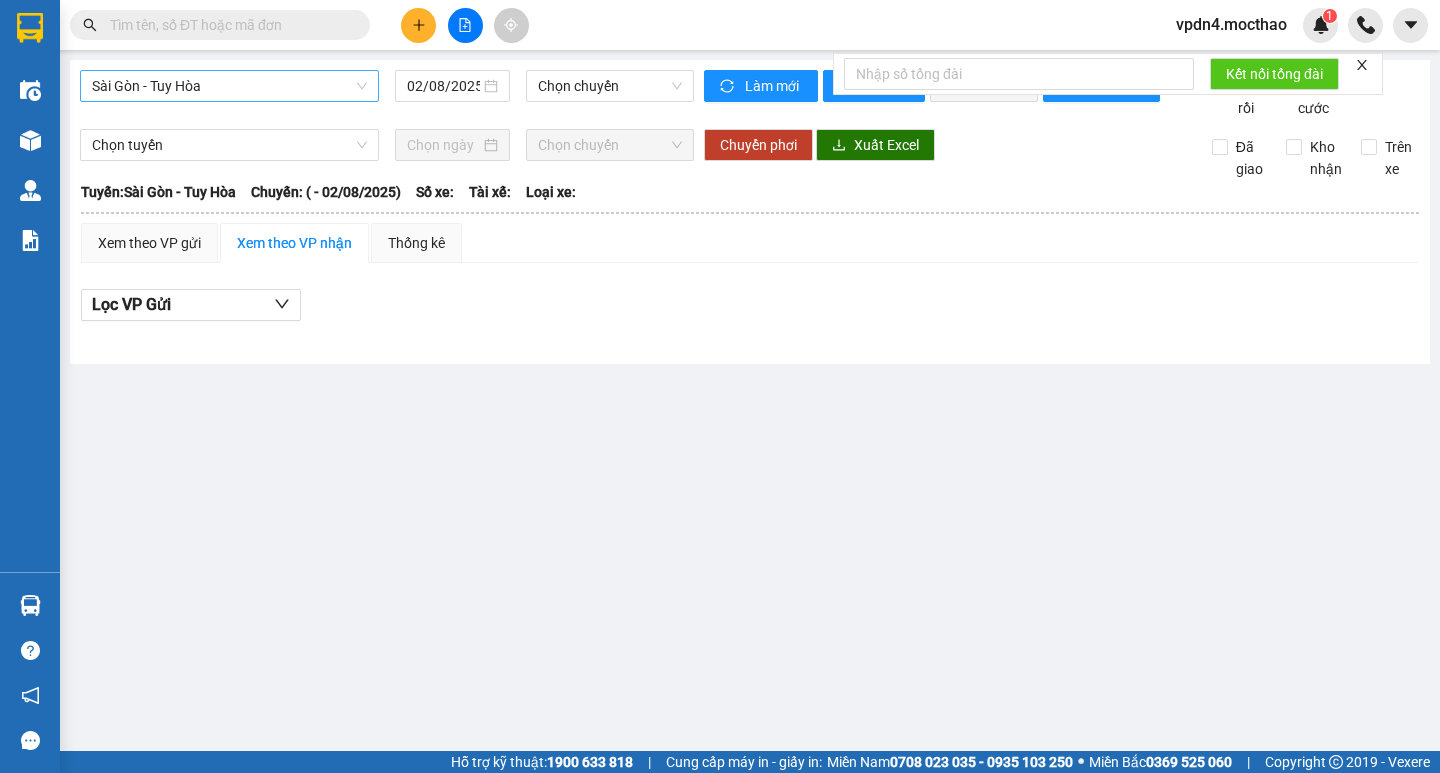 click on "Sài Gòn - Tuy Hòa" at bounding box center [229, 86] 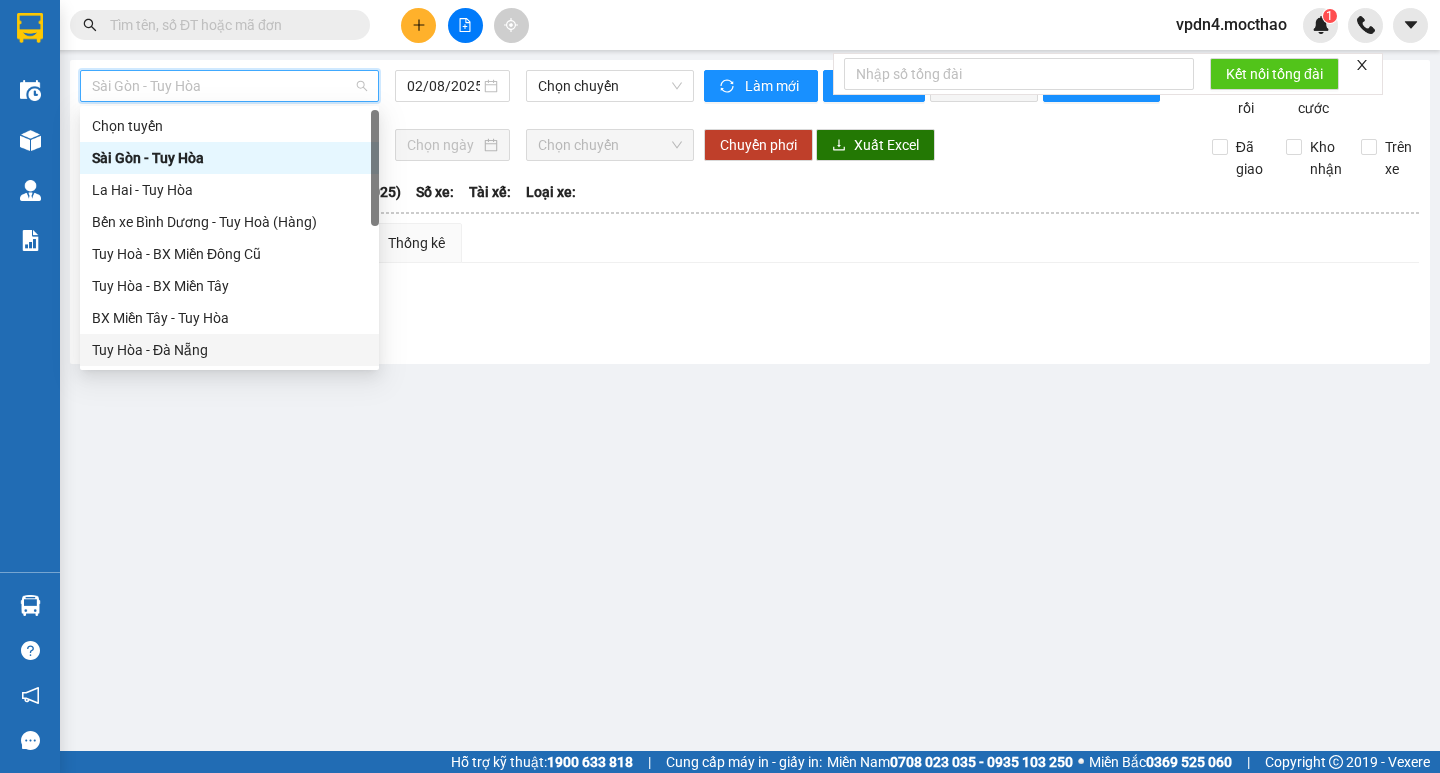 click on "Tuy Hòa - Đà Nẵng" at bounding box center [229, 350] 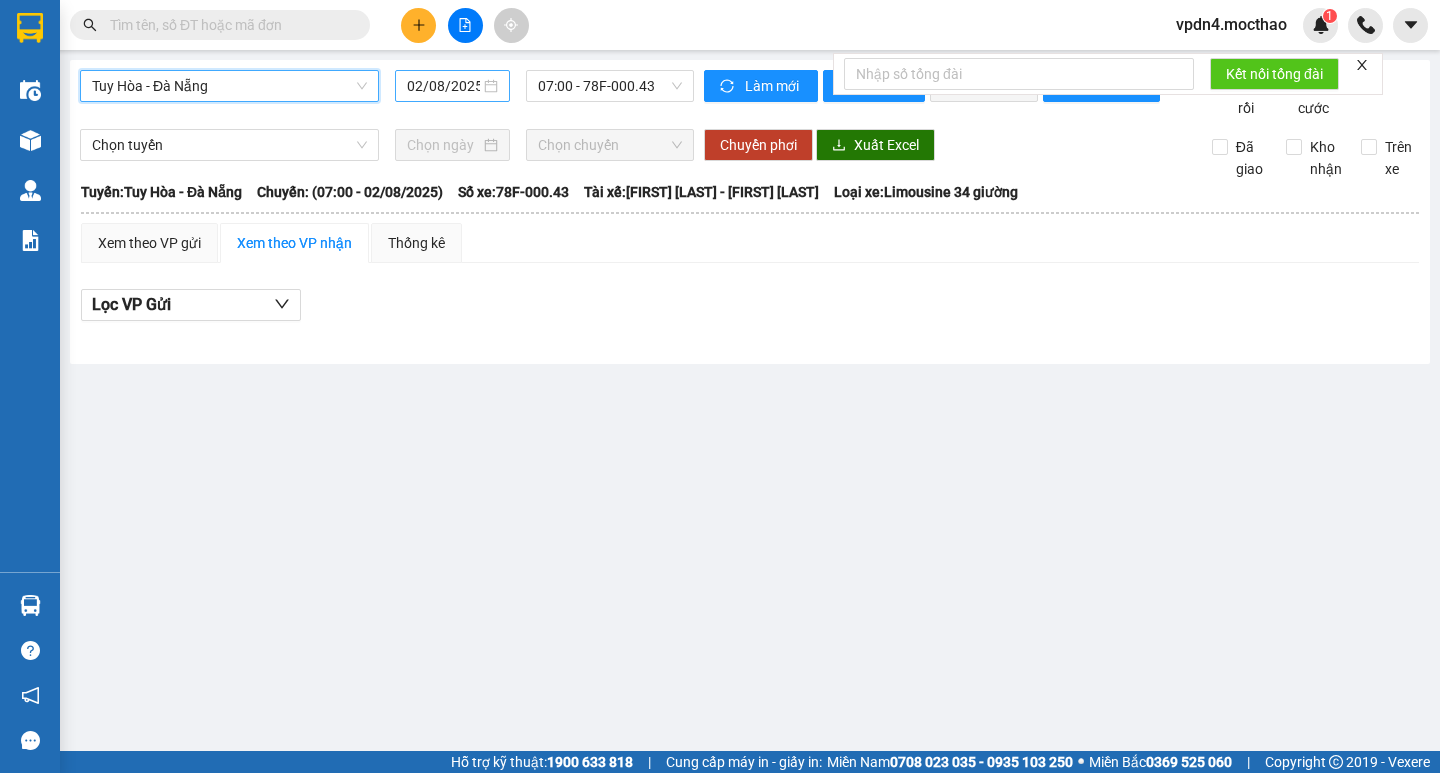 click on "02/08/2025" at bounding box center [452, 86] 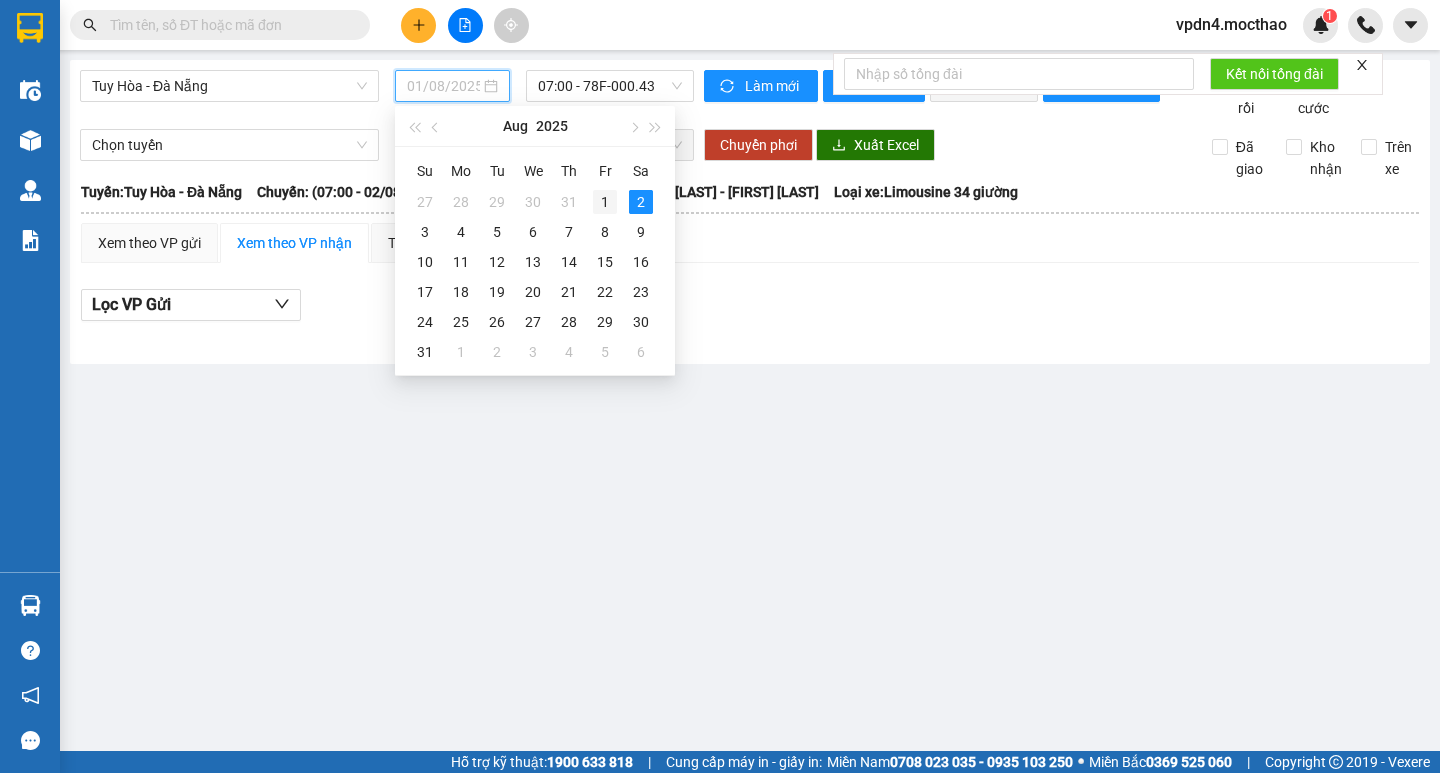 click on "1" at bounding box center [605, 202] 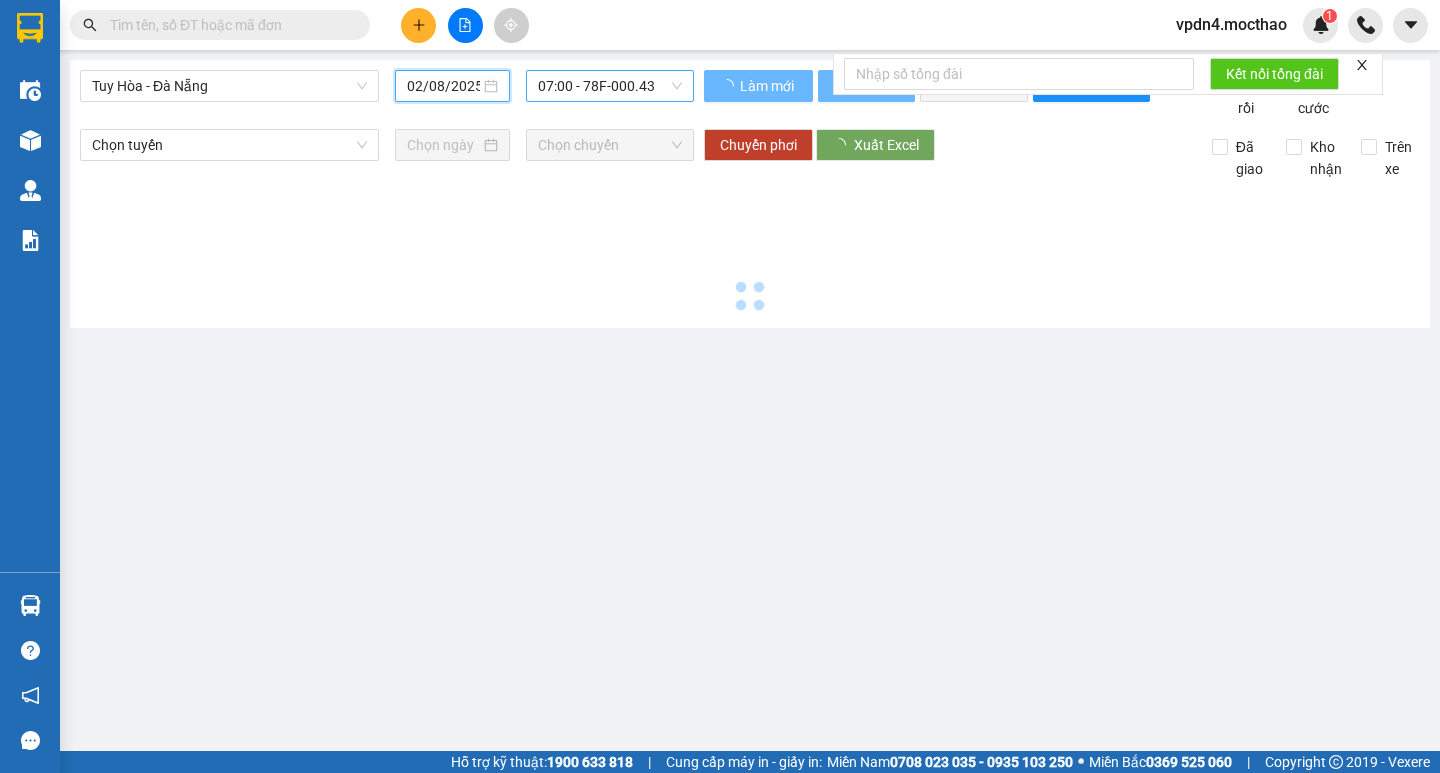 type on "01/08/2025" 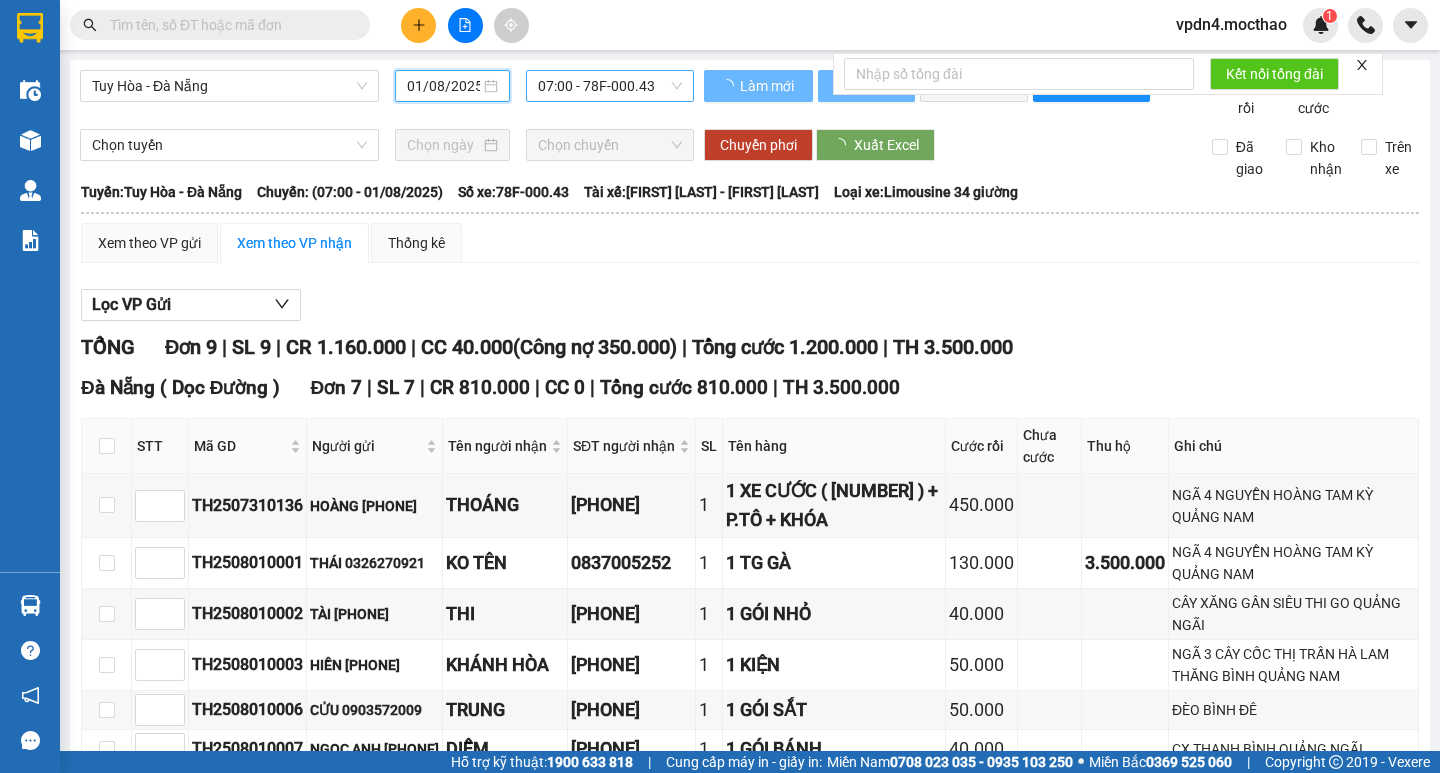 click on "07:00     - 78F-000.43" at bounding box center (610, 86) 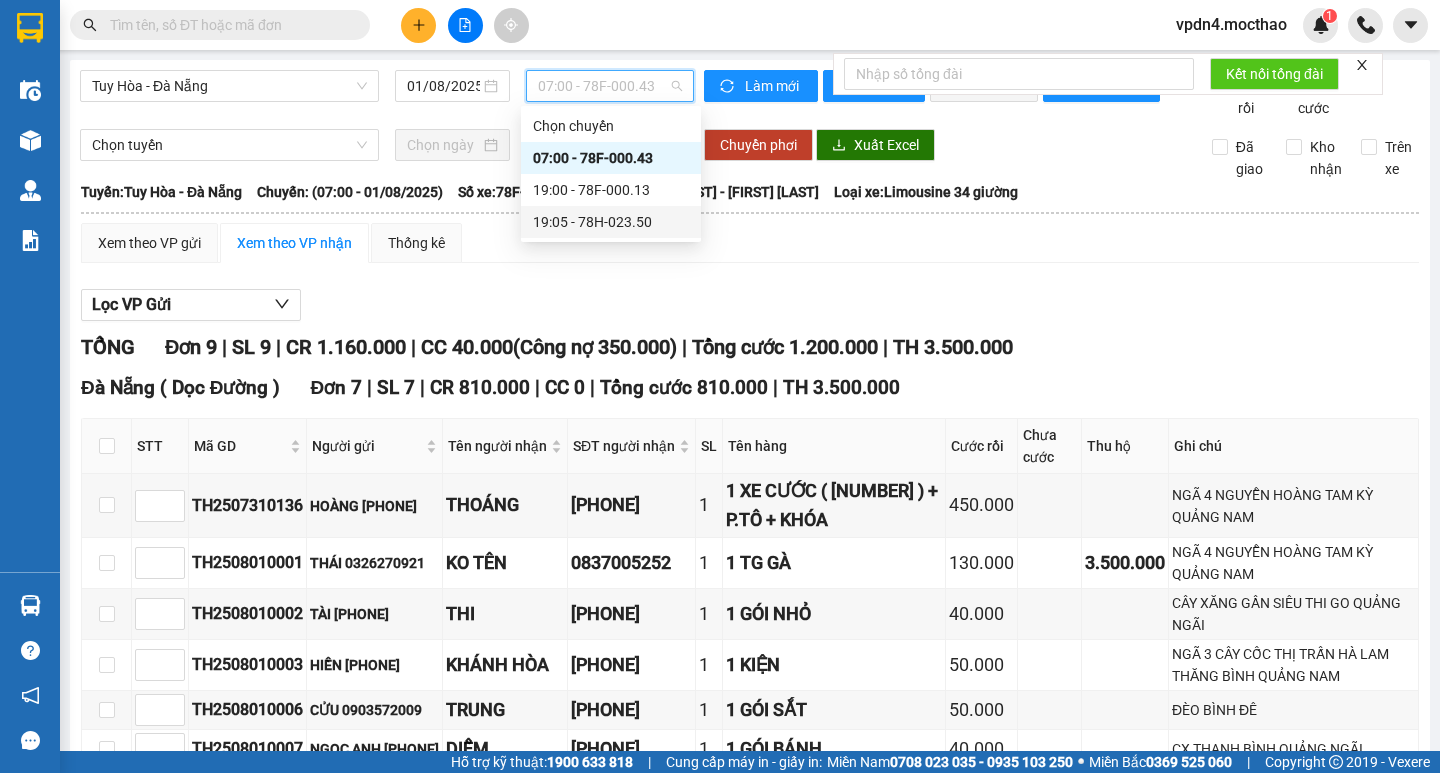 click on "19:05     - 78H-023.50" at bounding box center [611, 222] 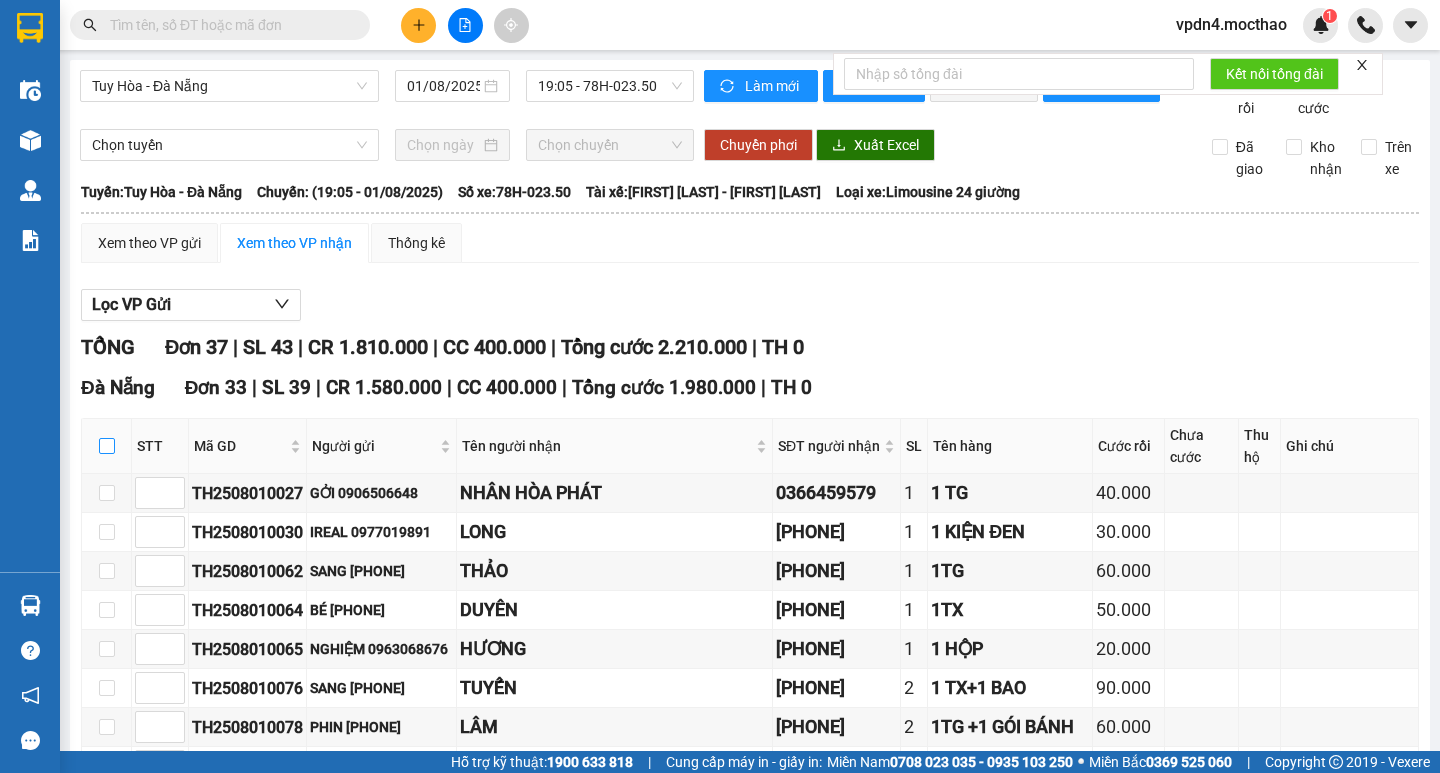 click at bounding box center [107, 446] 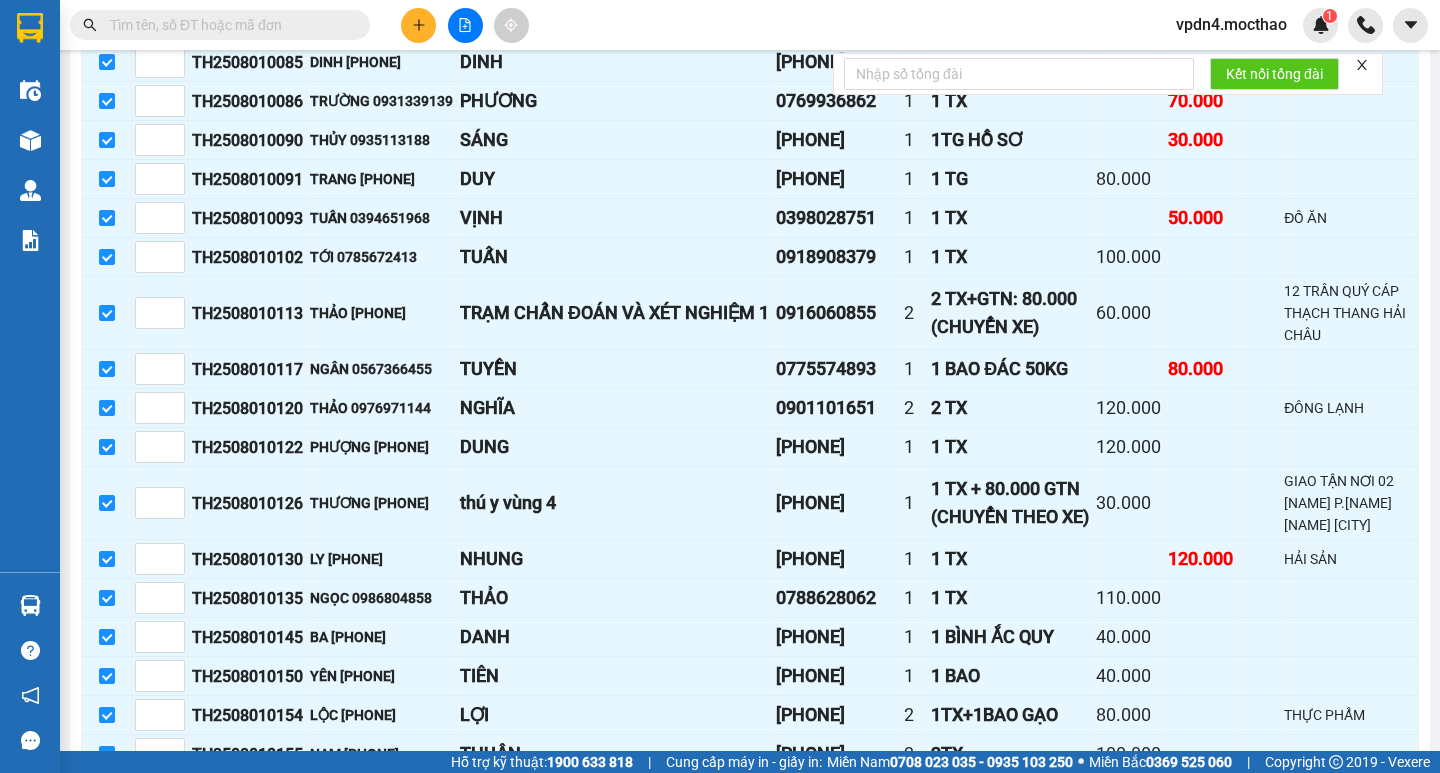 scroll, scrollTop: 739, scrollLeft: 0, axis: vertical 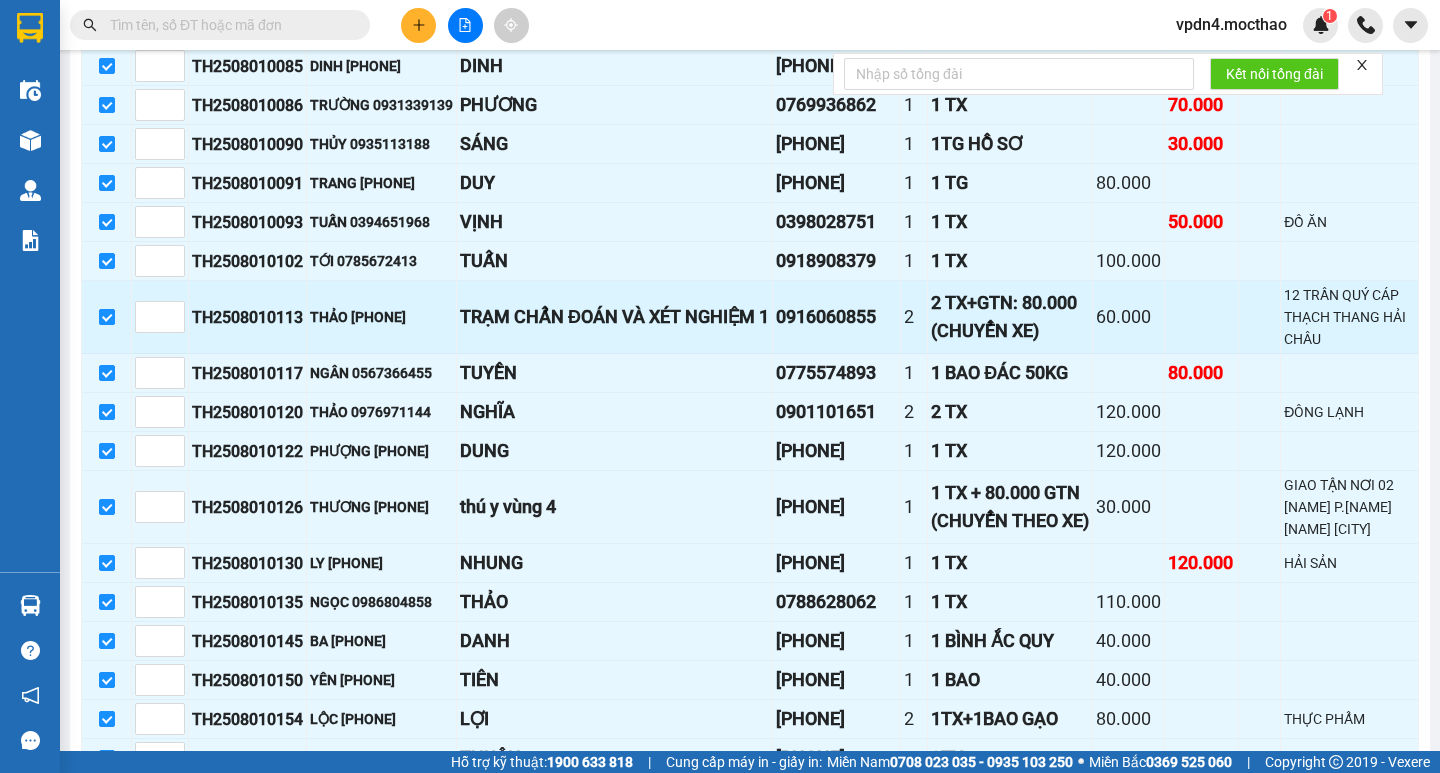 click at bounding box center (107, 317) 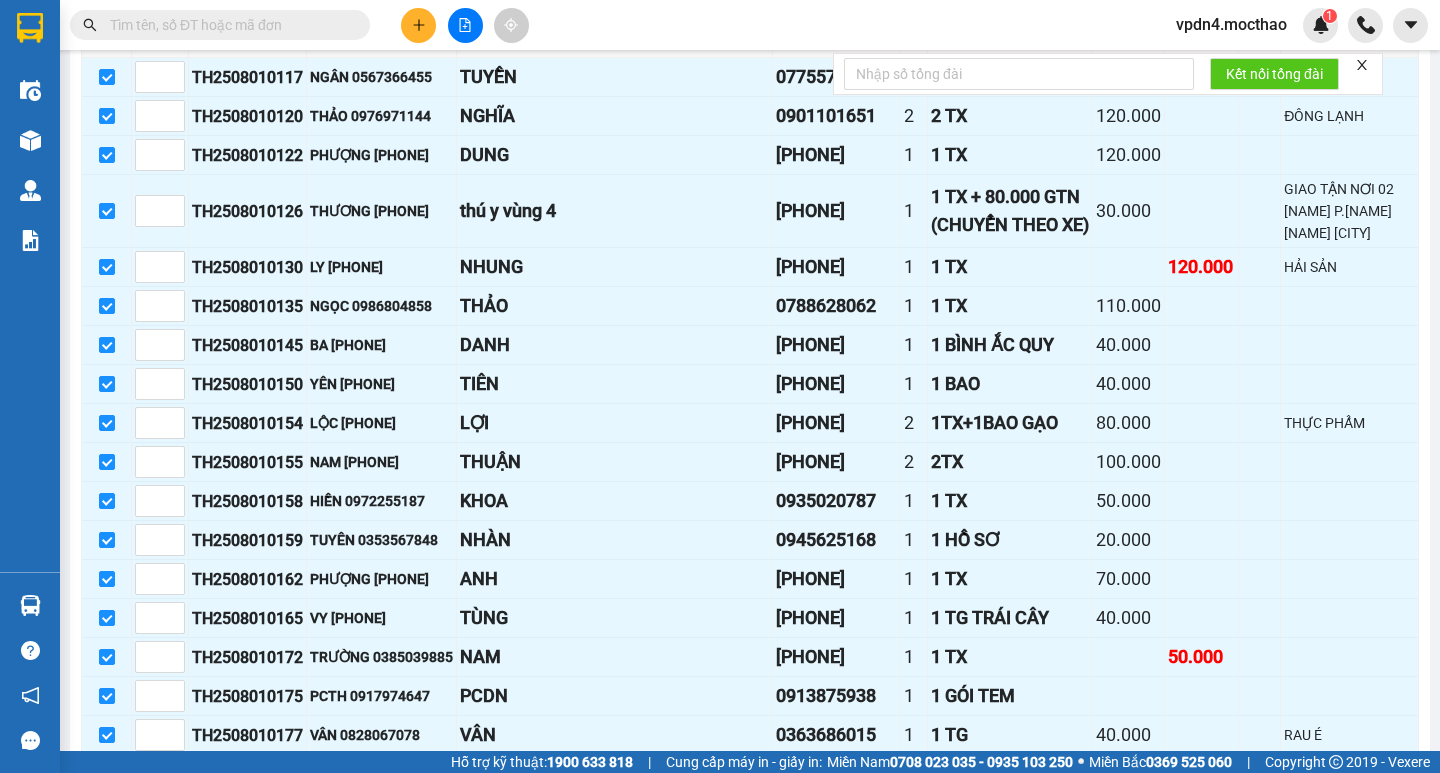 scroll, scrollTop: 1048, scrollLeft: 0, axis: vertical 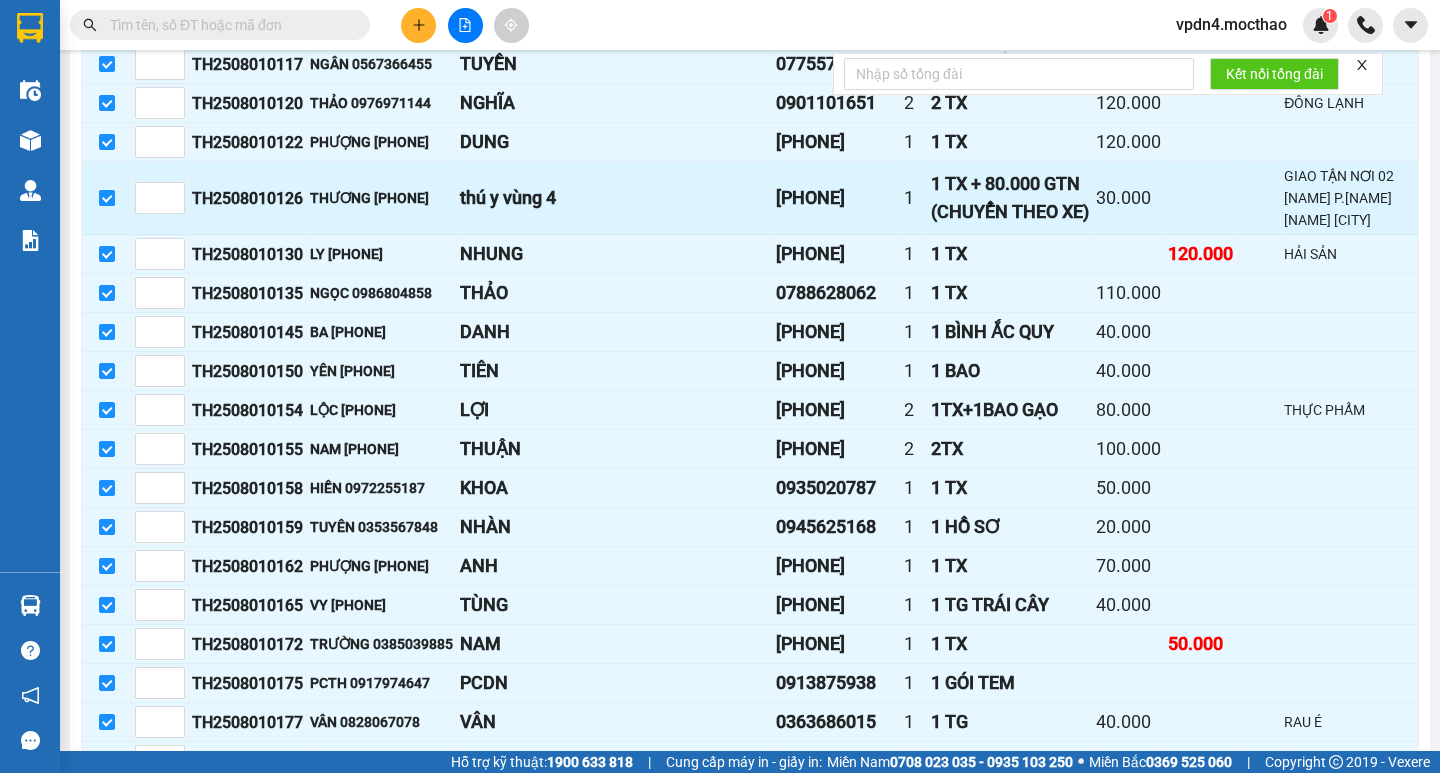 click at bounding box center (107, 198) 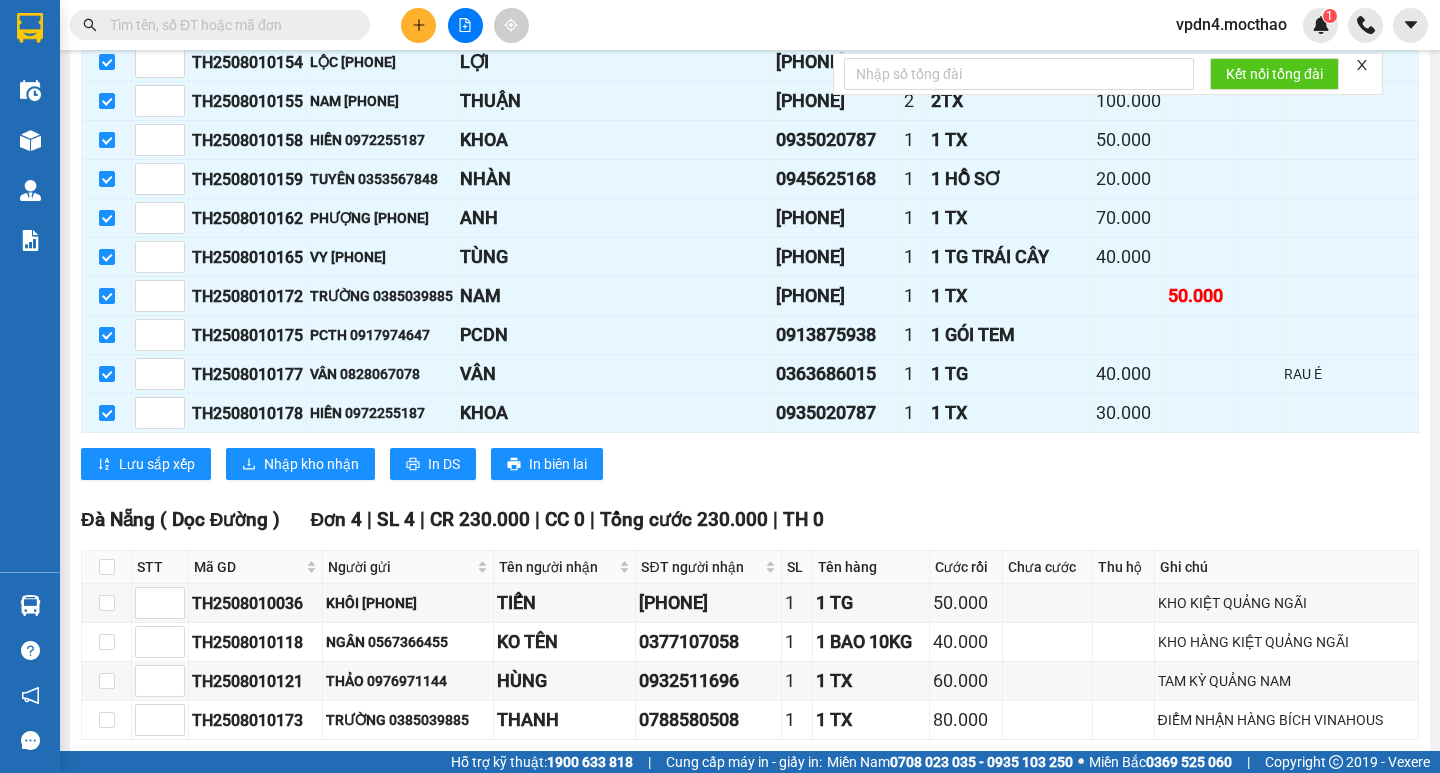 scroll, scrollTop: 1465, scrollLeft: 0, axis: vertical 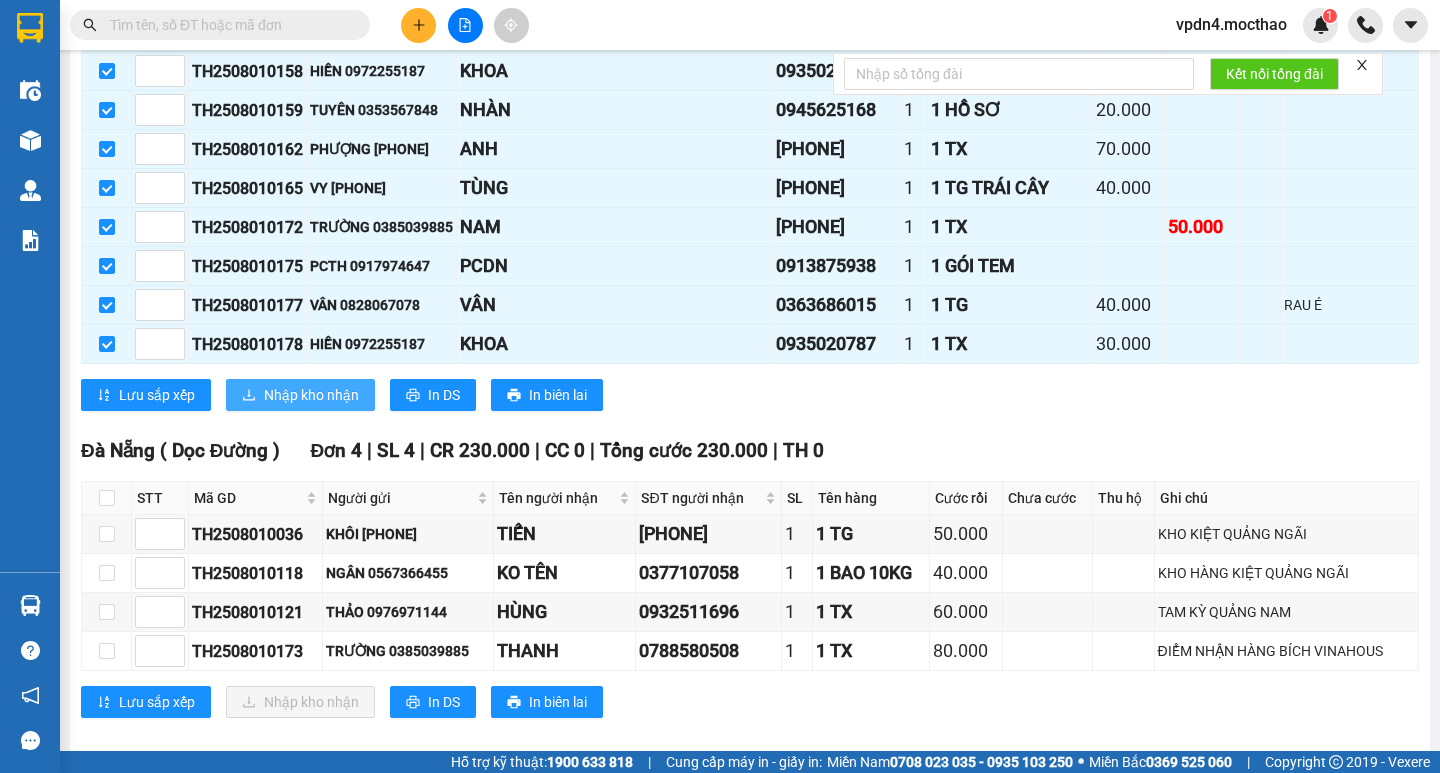 click on "Nhập kho nhận" at bounding box center [311, 395] 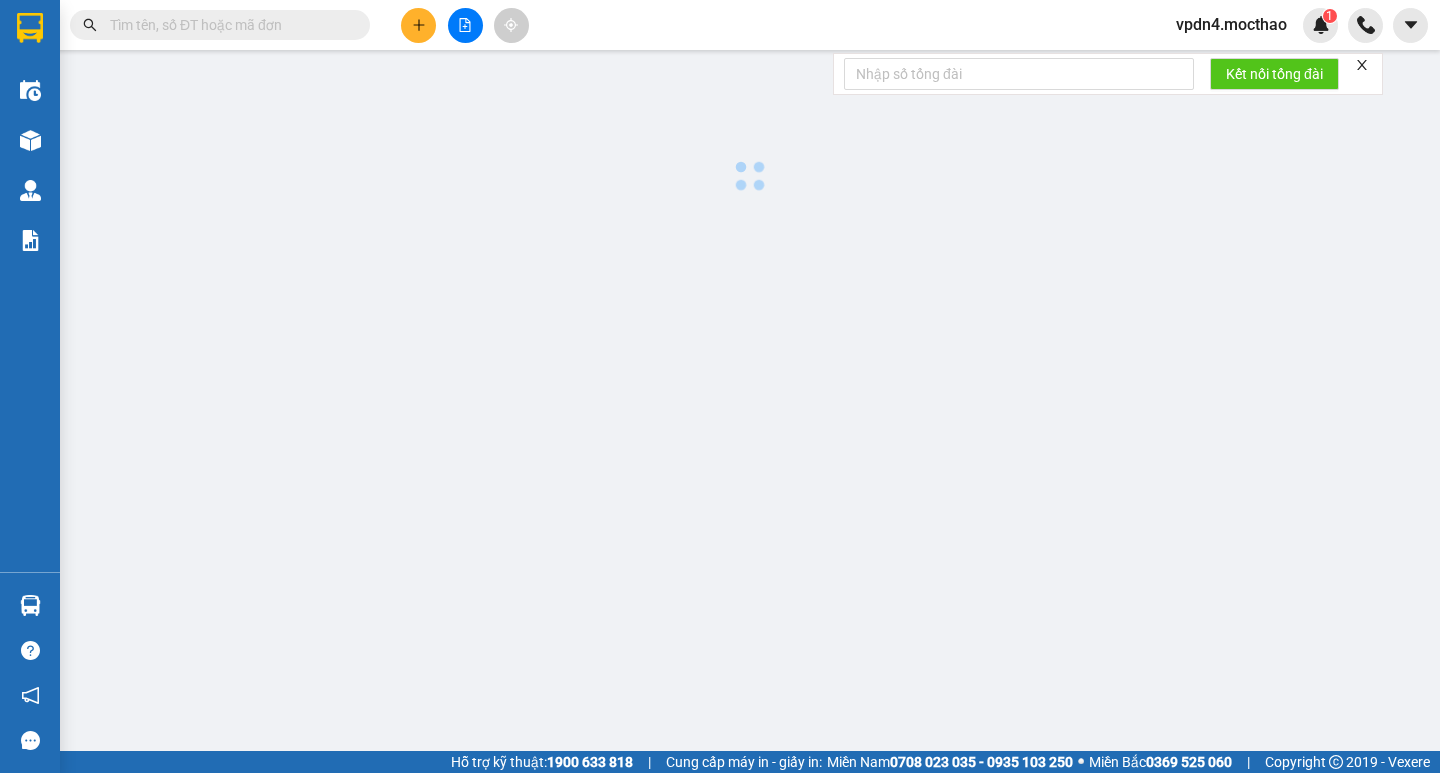scroll, scrollTop: 0, scrollLeft: 0, axis: both 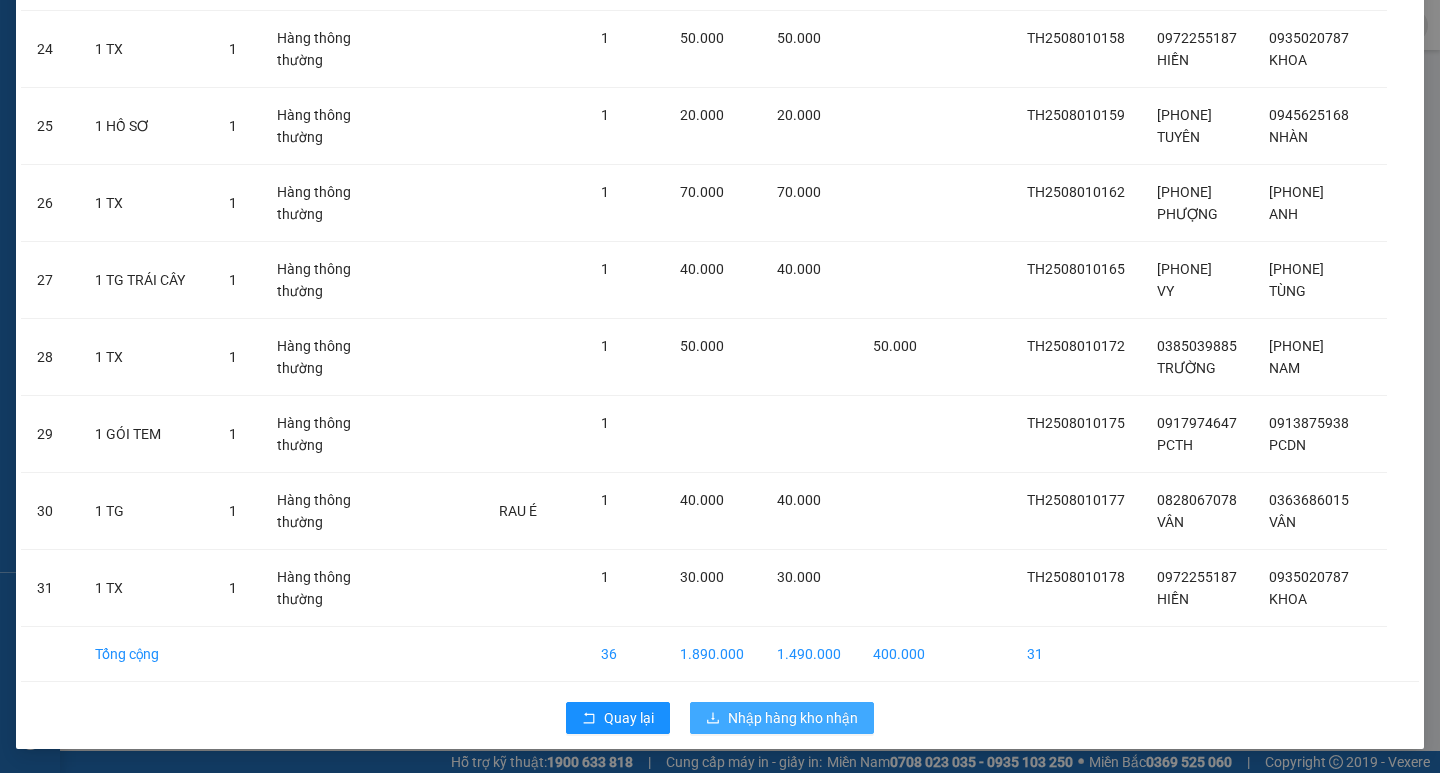 click on "Nhập hàng kho nhận" at bounding box center [793, 718] 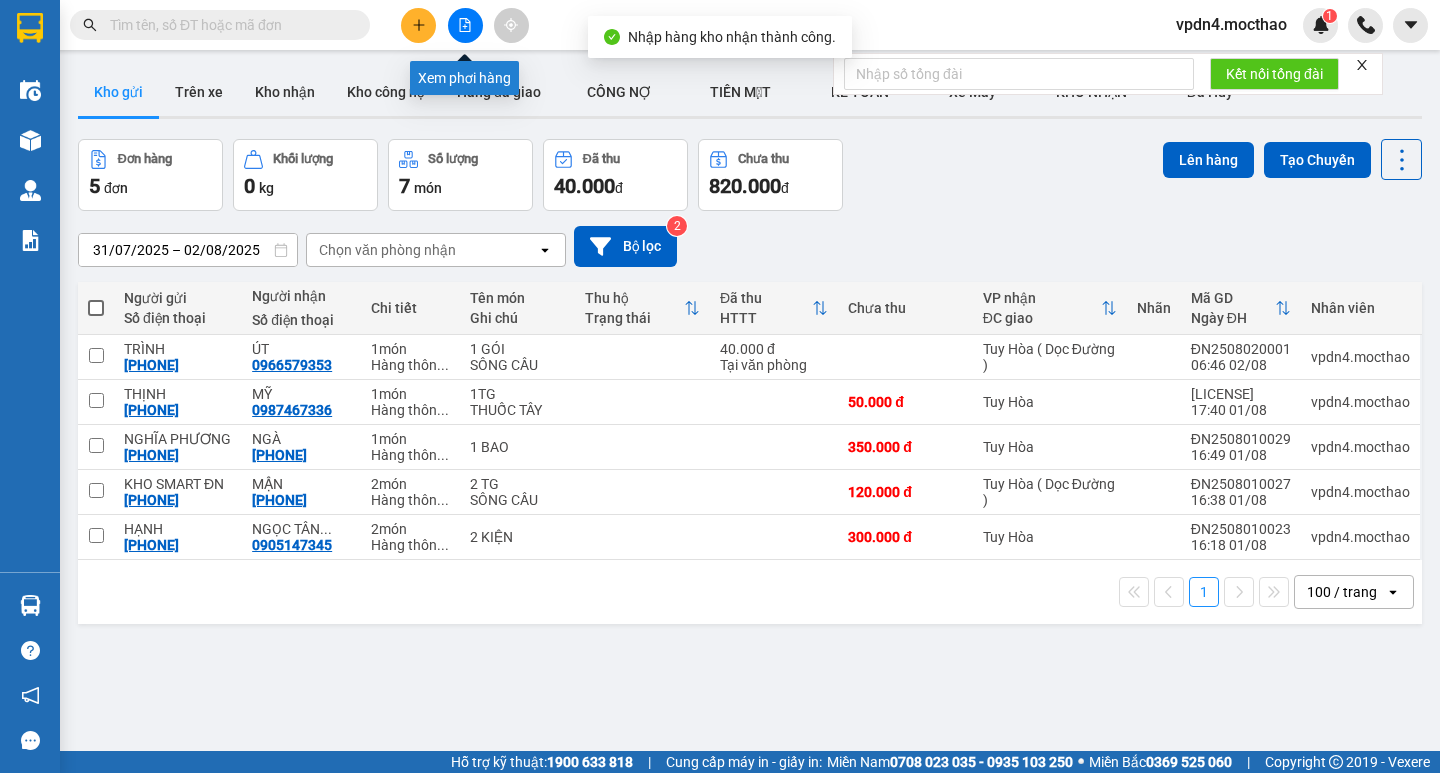 click 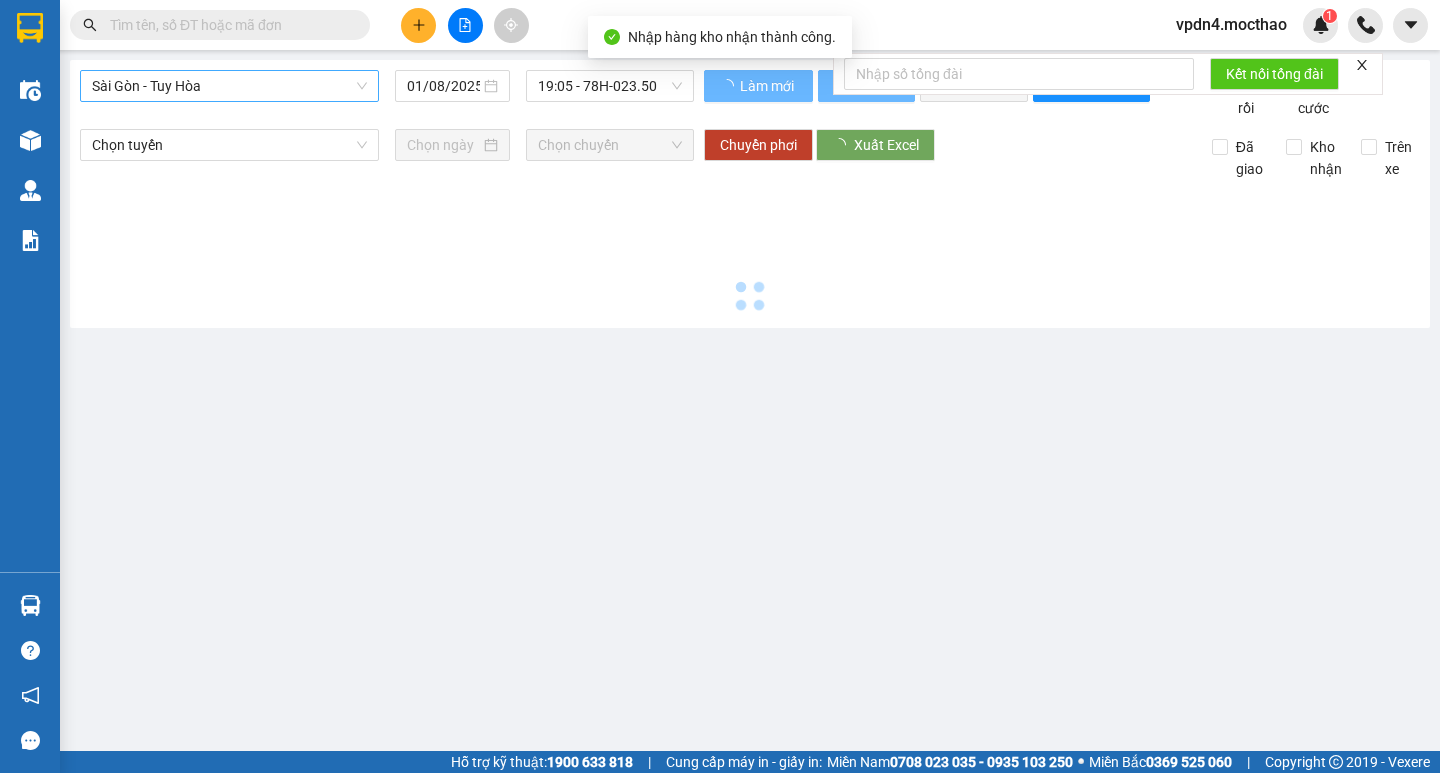 type on "02/08/2025" 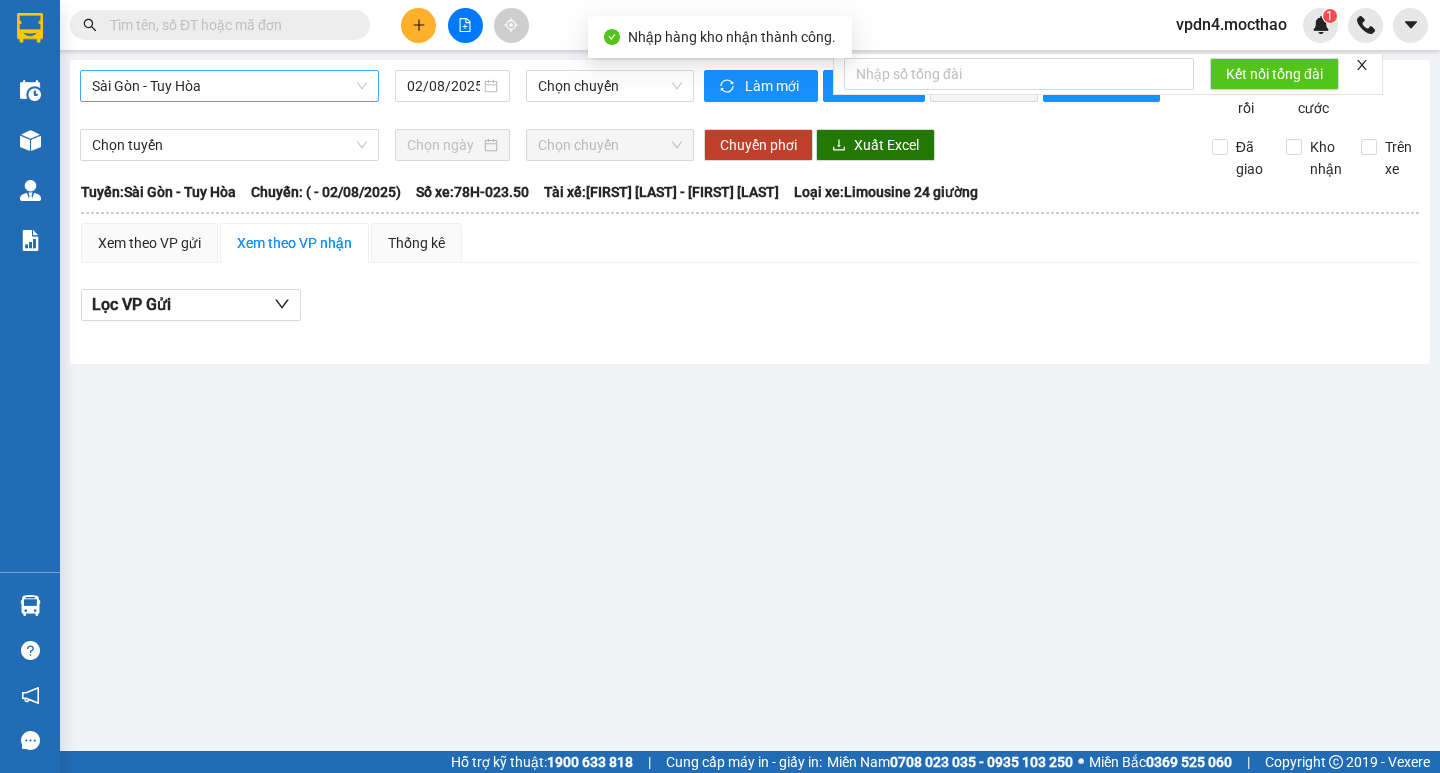 click on "Sài Gòn - Tuy Hòa" at bounding box center [229, 86] 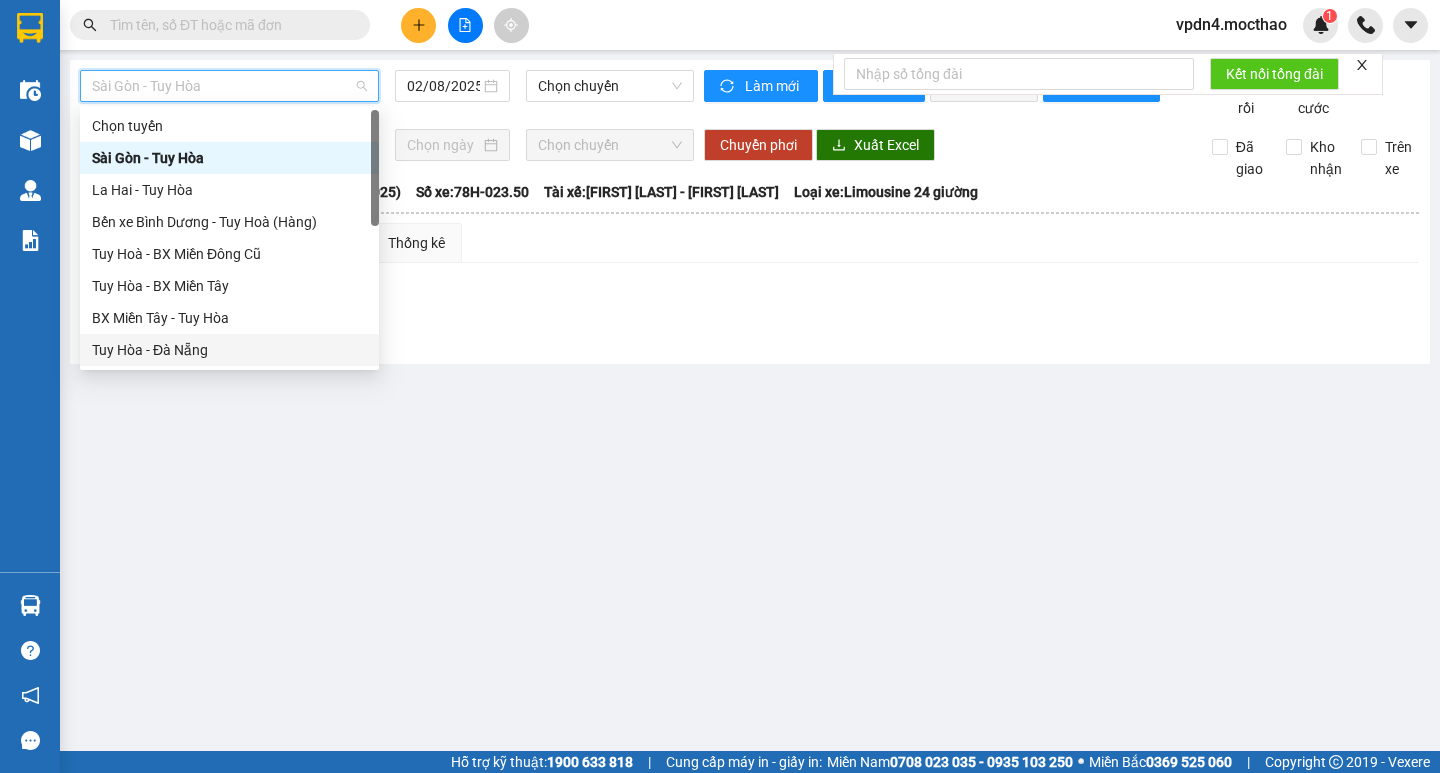 click on "Tuy Hòa - Đà Nẵng" at bounding box center (229, 350) 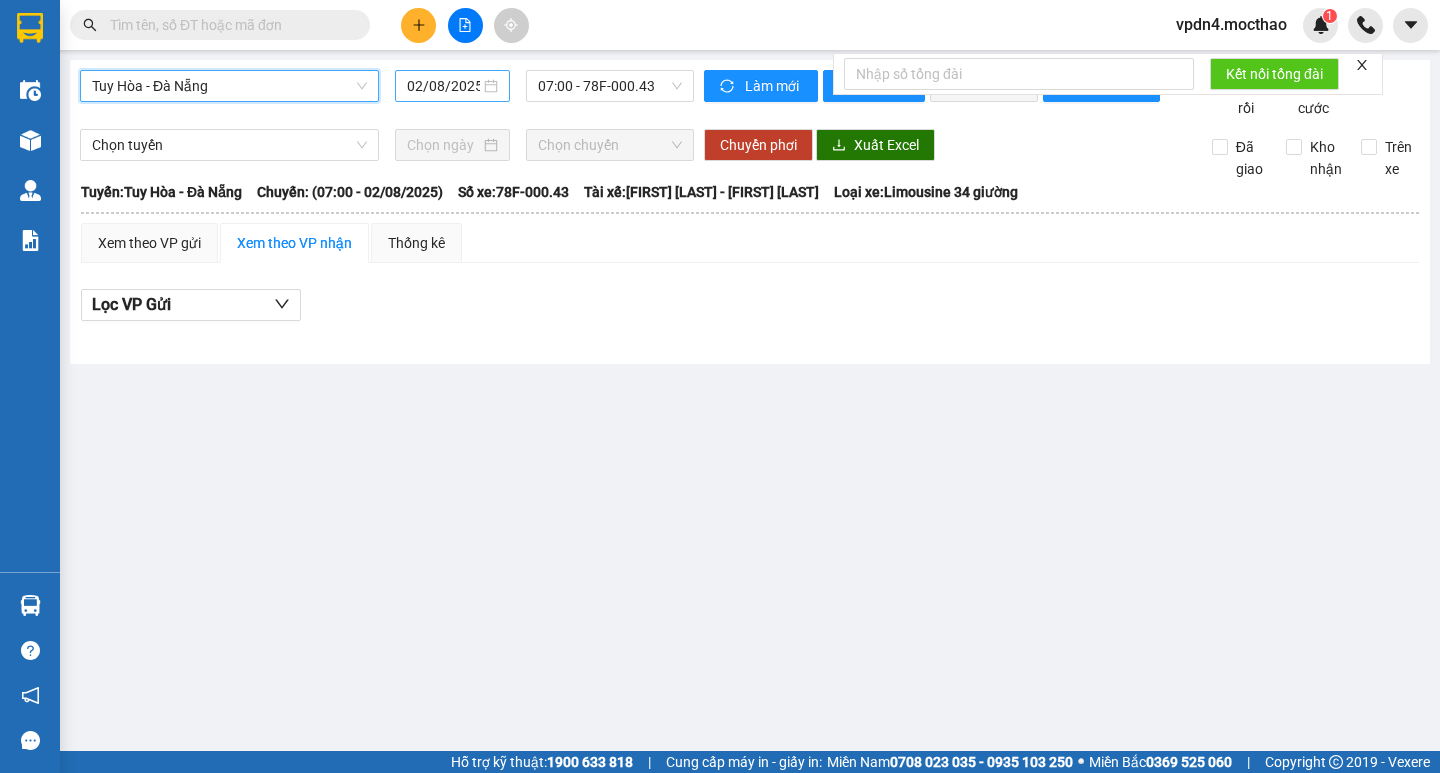 click on "02/08/2025" at bounding box center (452, 86) 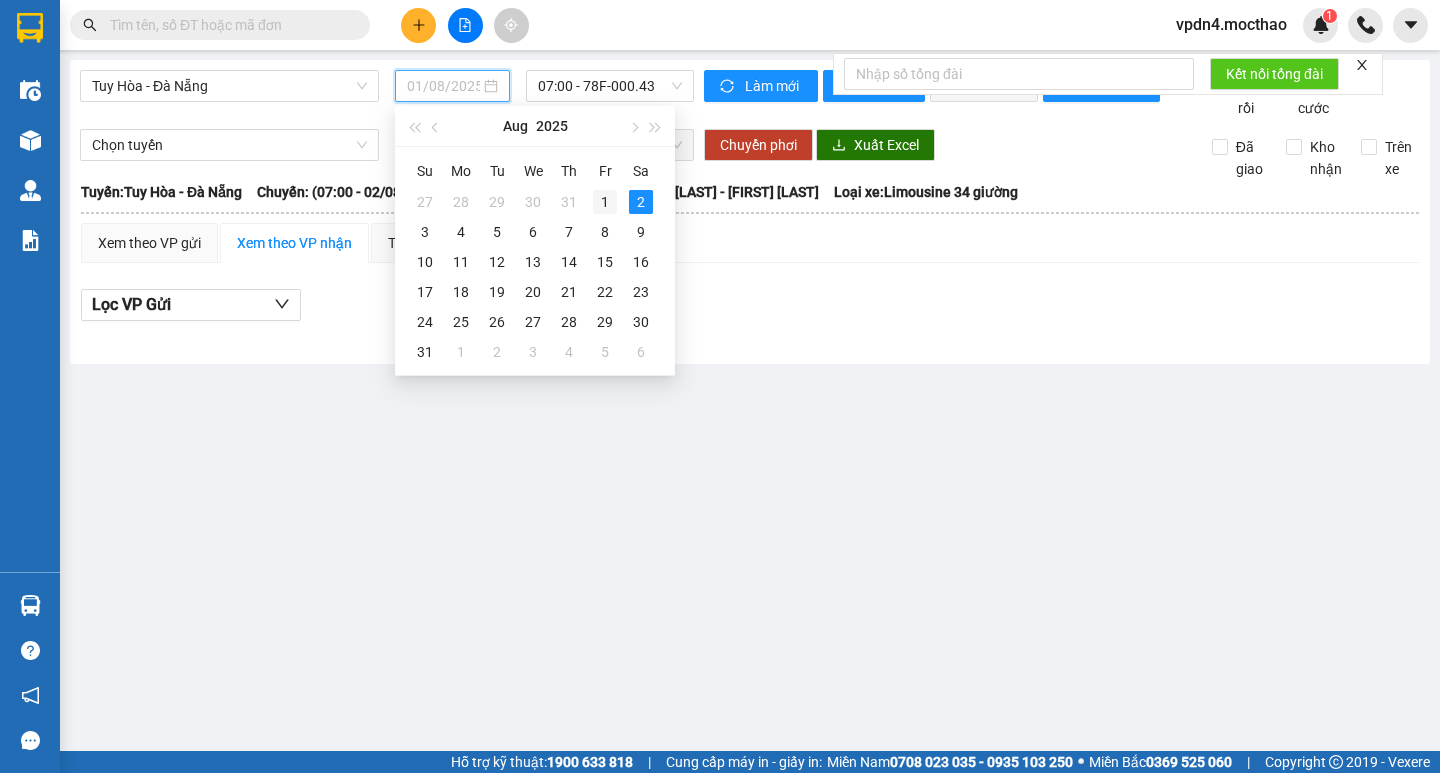 click on "1" at bounding box center [605, 202] 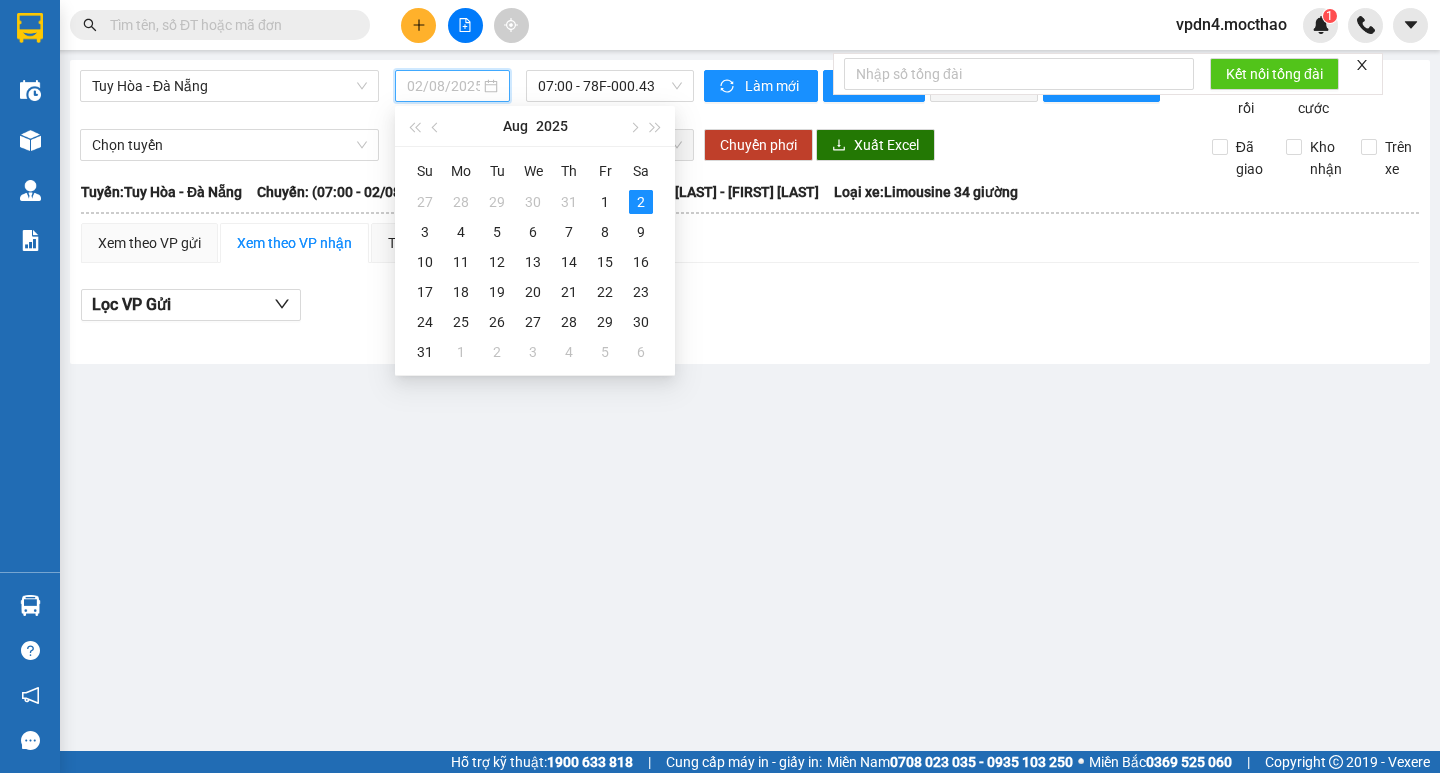 type on "01/08/2025" 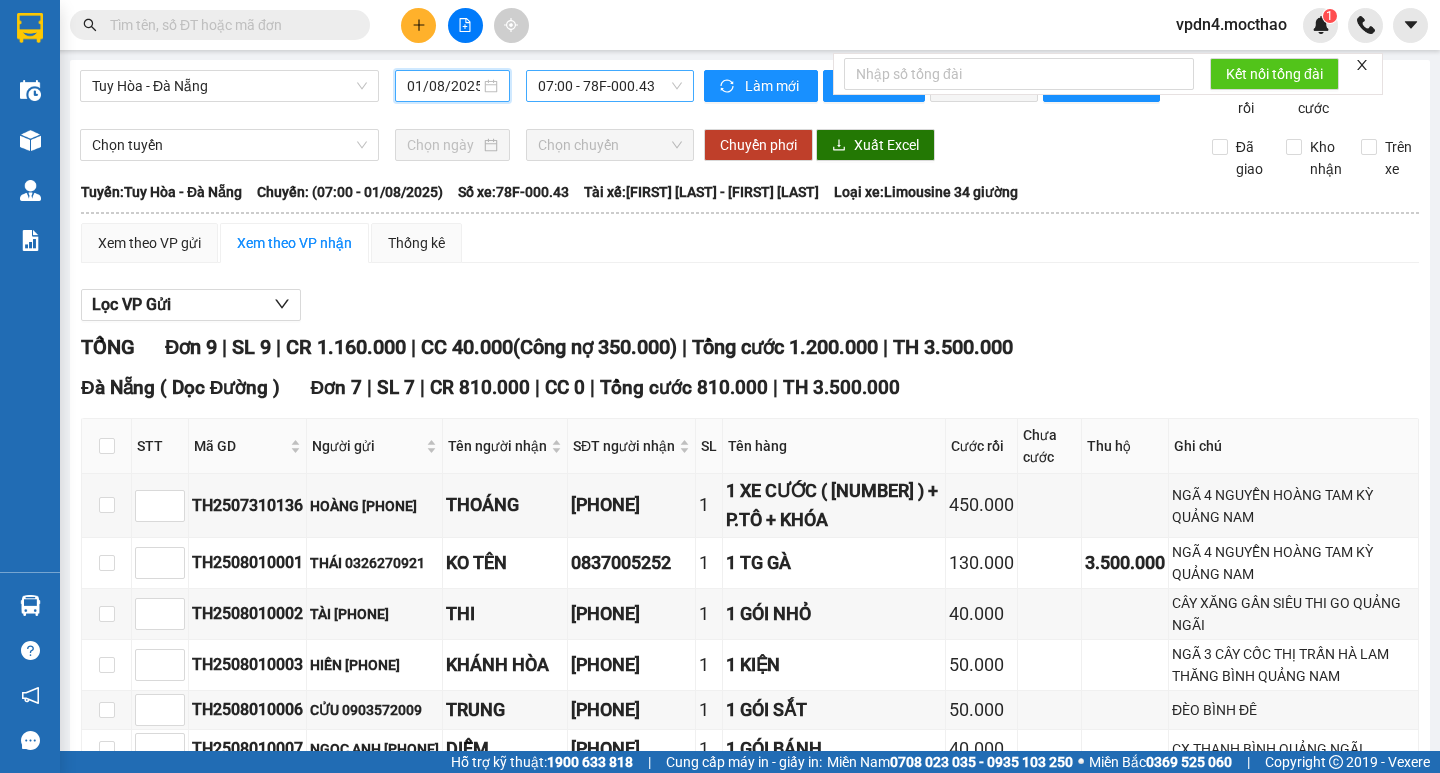 click on "07:00     - 78F-000.43" at bounding box center [610, 86] 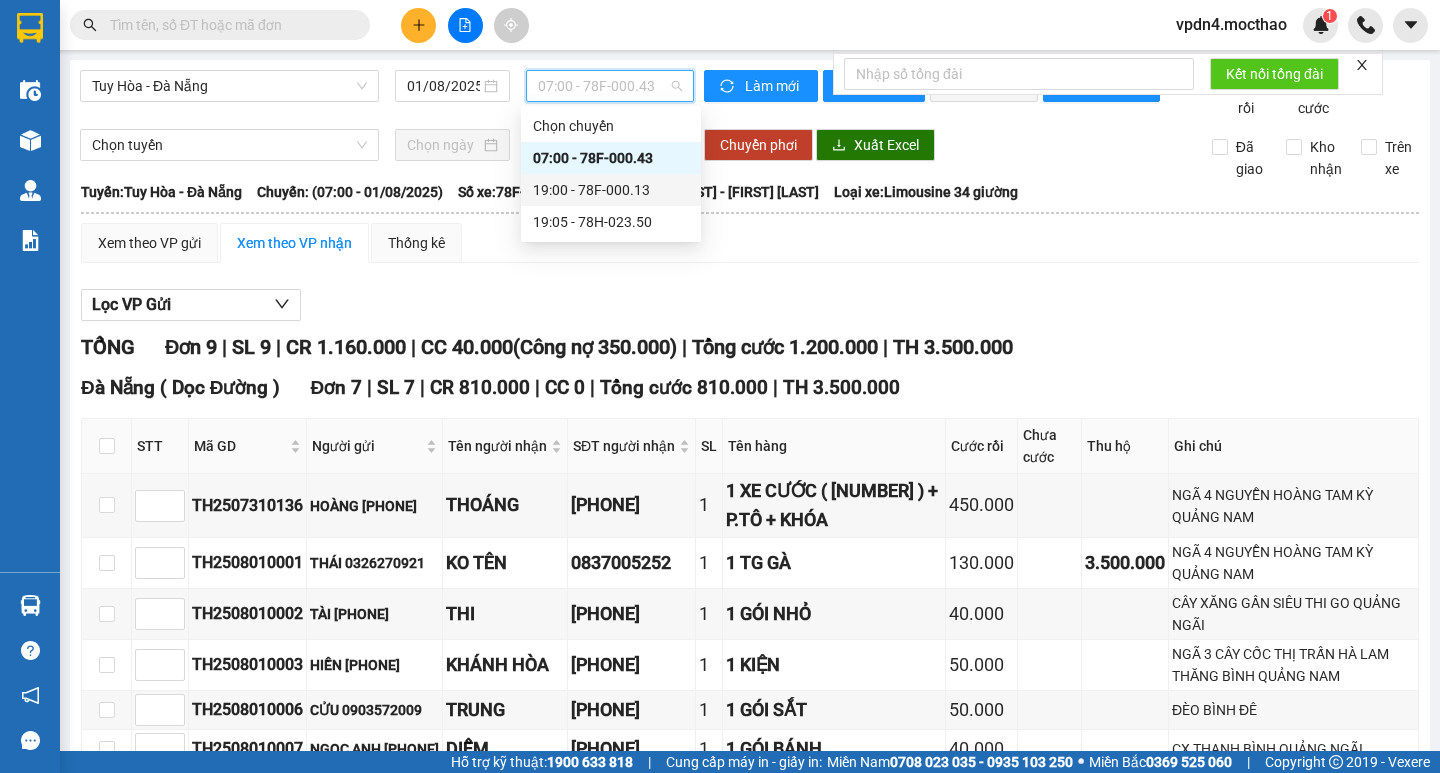 click on "19:00     - 78F-000.13" at bounding box center (611, 190) 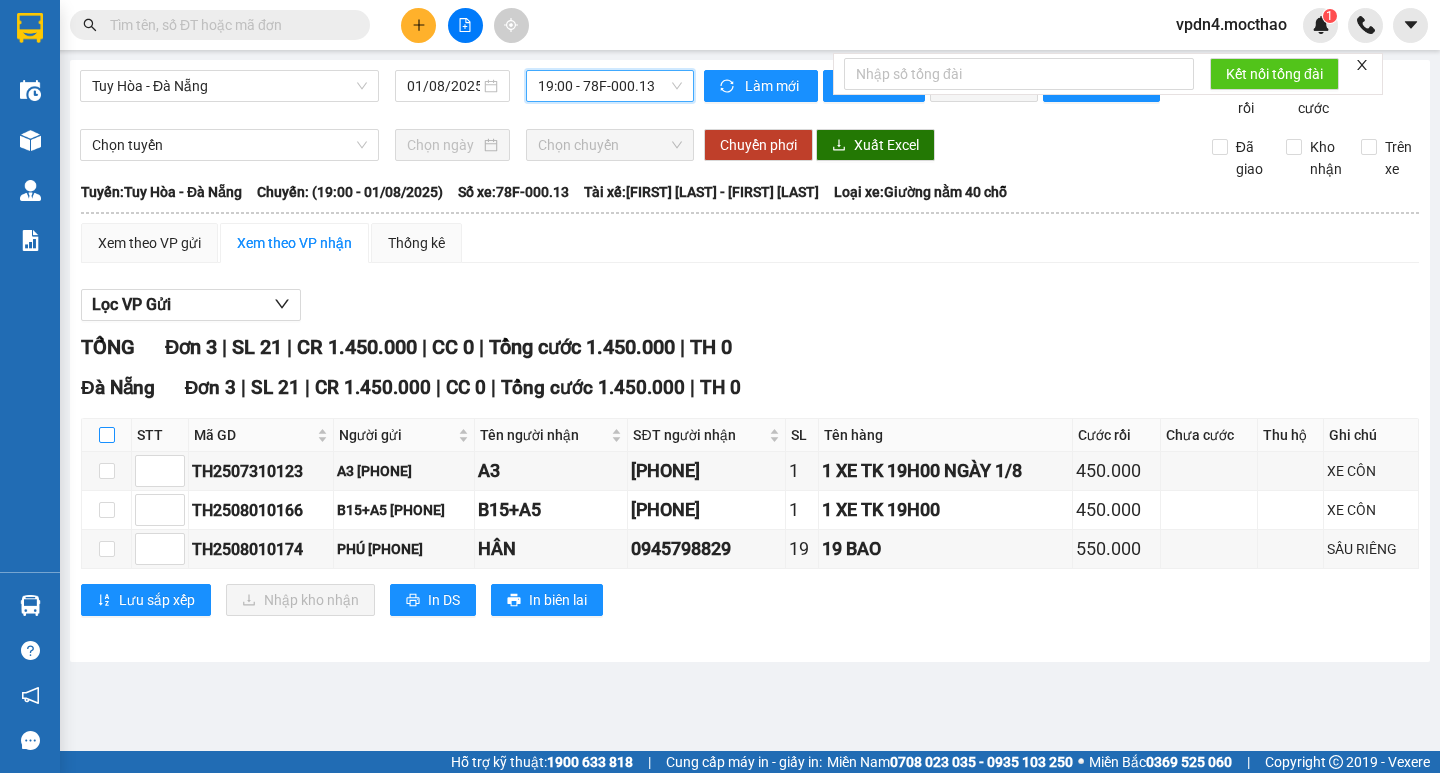 click at bounding box center (107, 435) 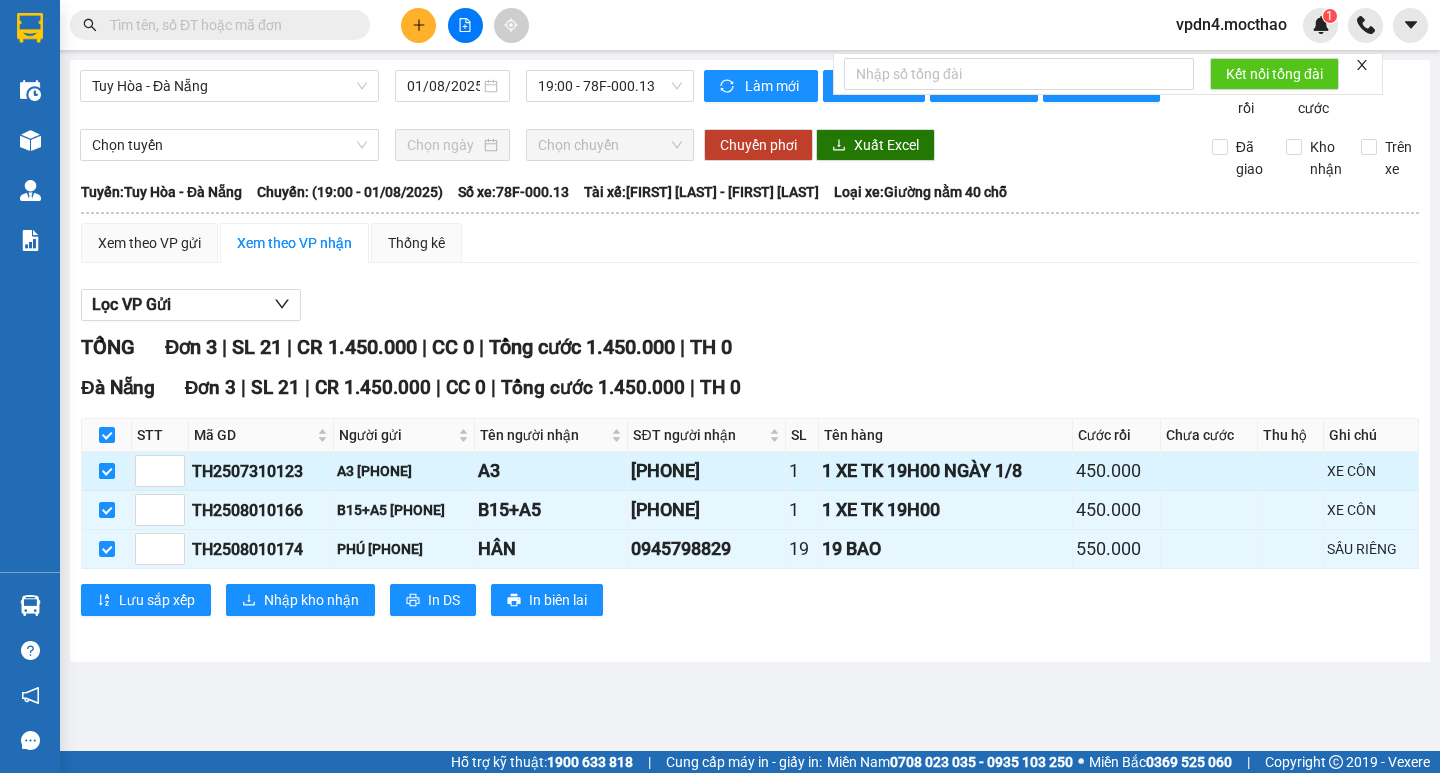 click at bounding box center (107, 471) 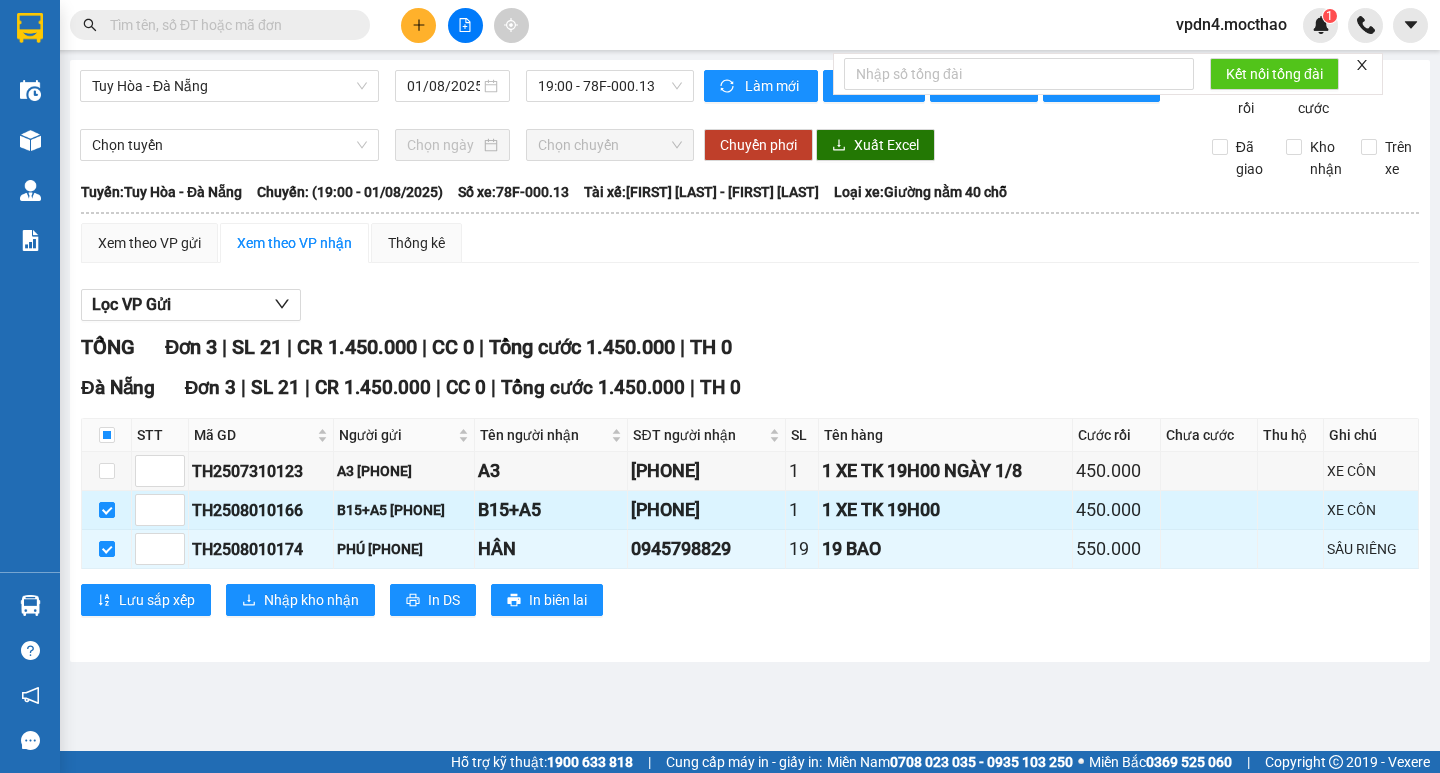 click at bounding box center (107, 510) 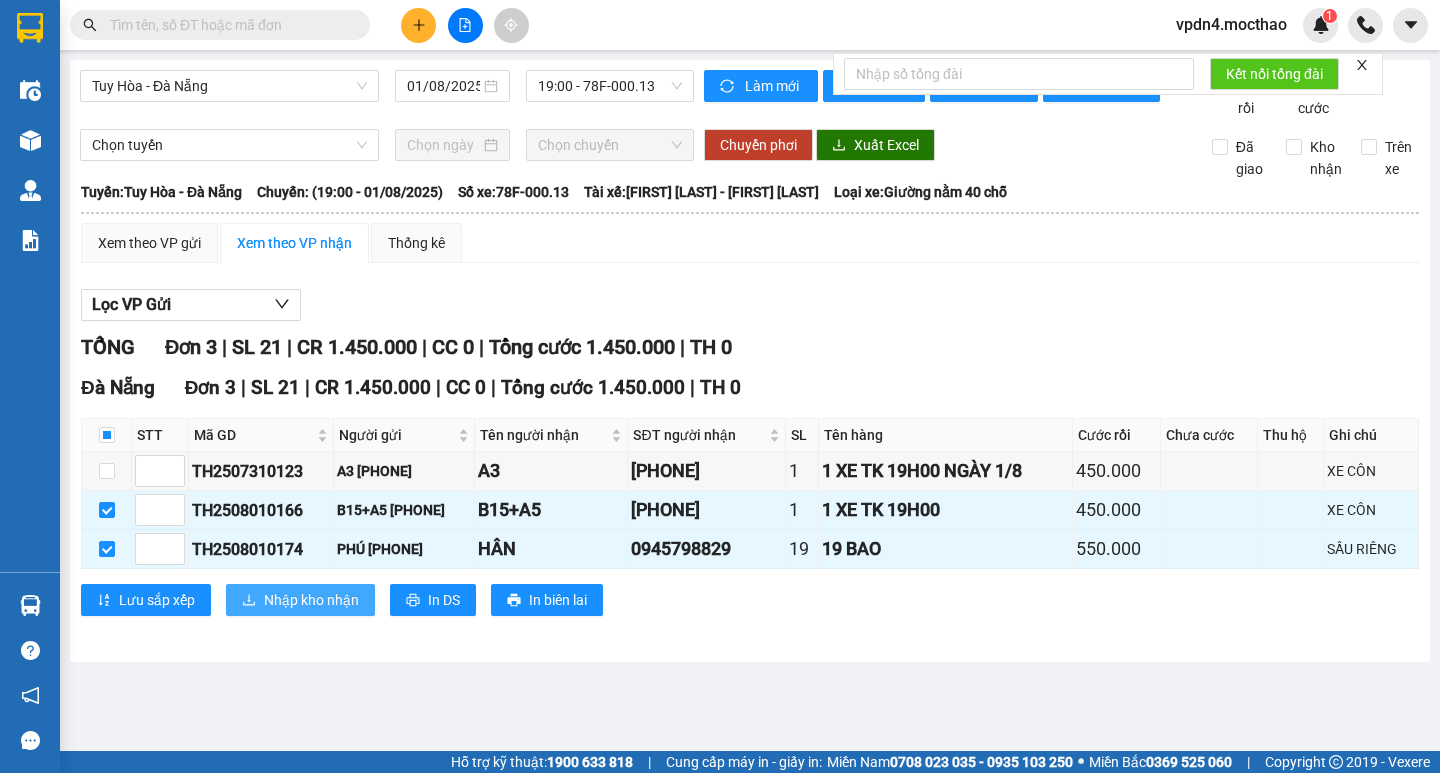 click on "Nhập kho nhận" at bounding box center [311, 600] 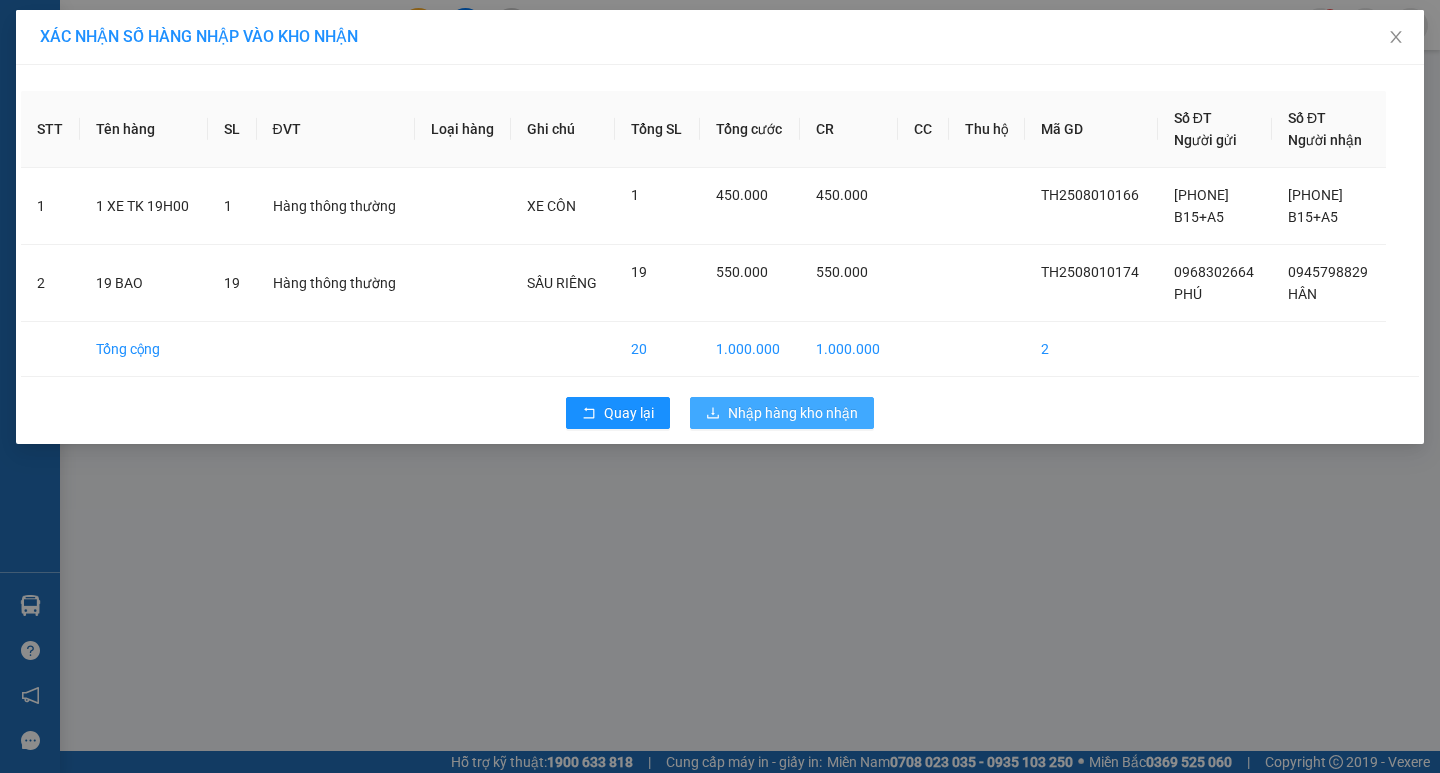 click on "Nhập hàng kho nhận" at bounding box center (793, 413) 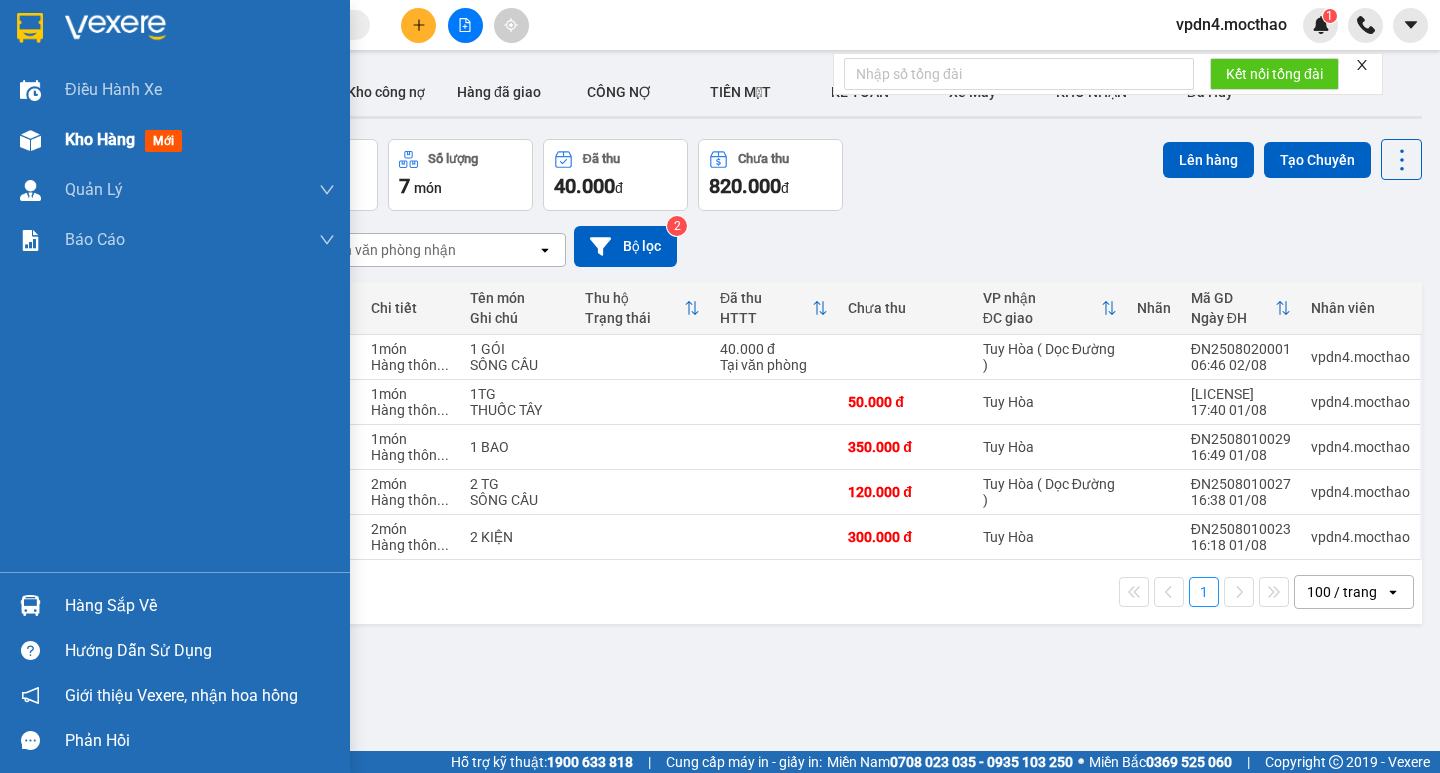 click on "Kho hàng" at bounding box center [100, 139] 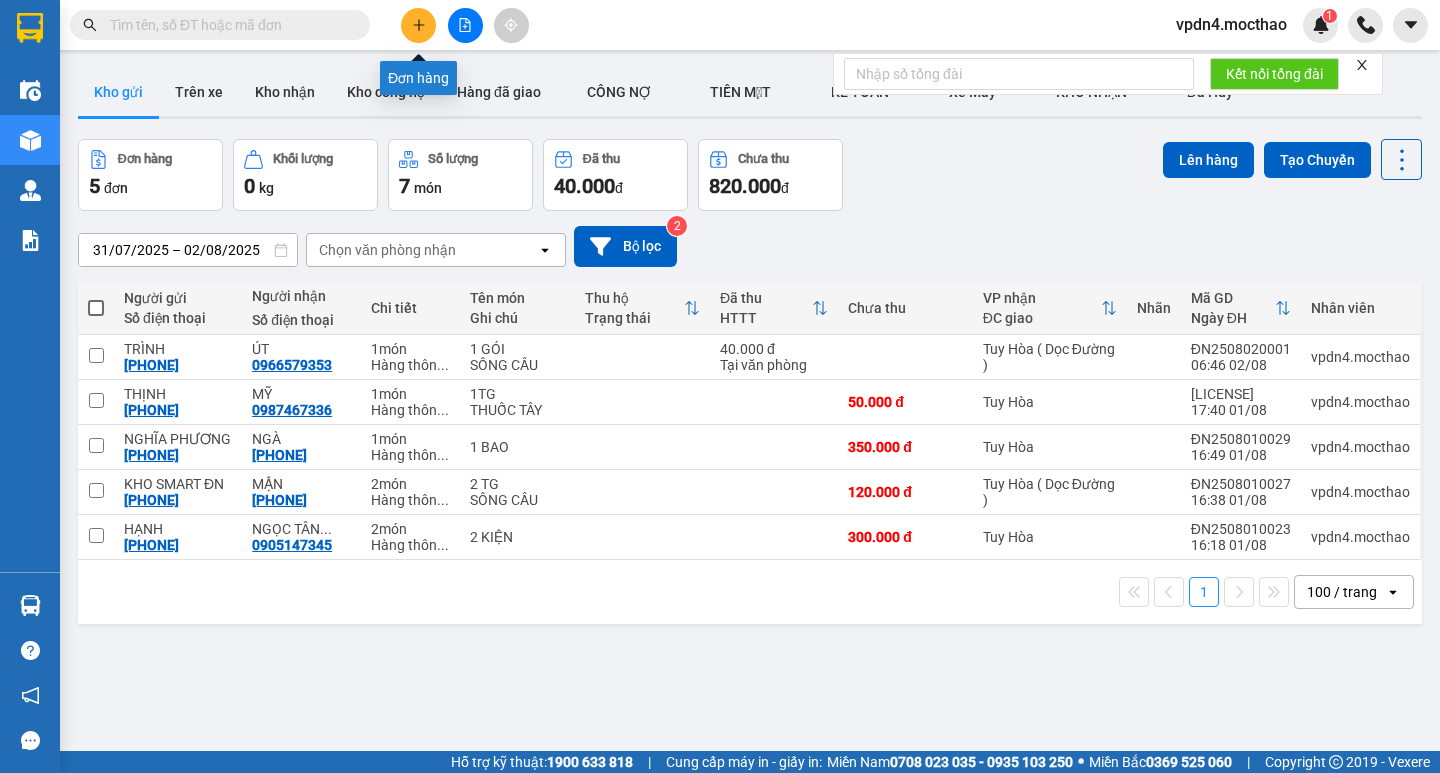 click 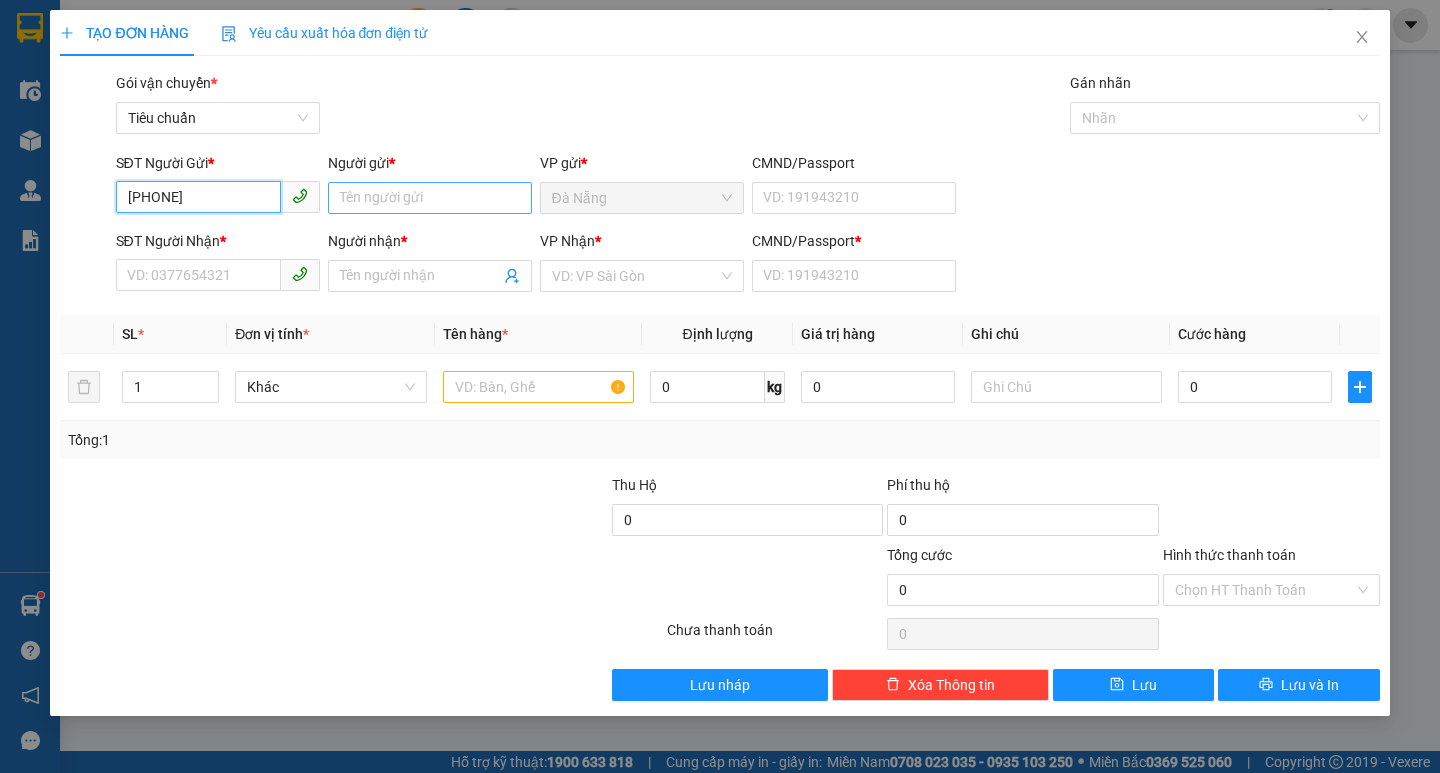 type on "[PHONE]" 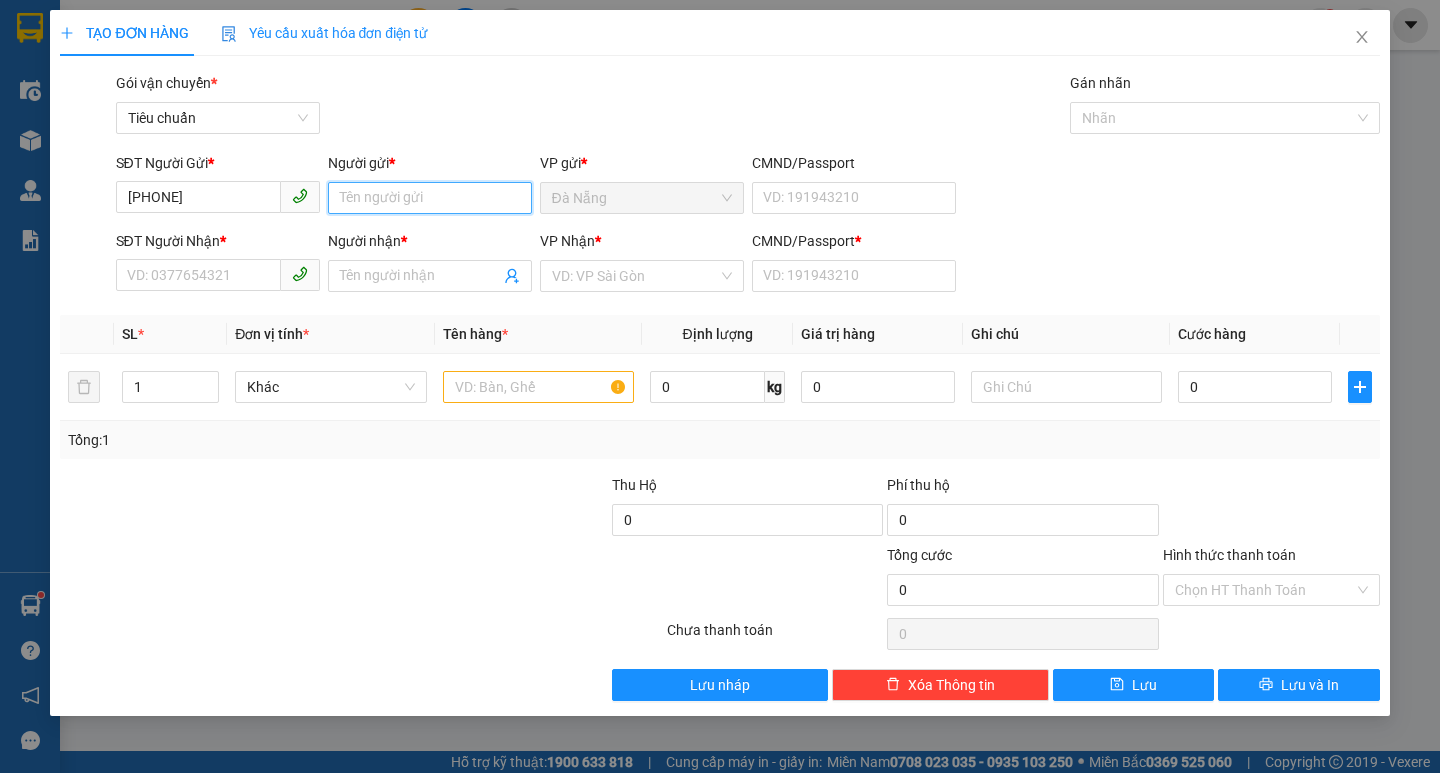 click on "Người gửi  *" at bounding box center [430, 198] 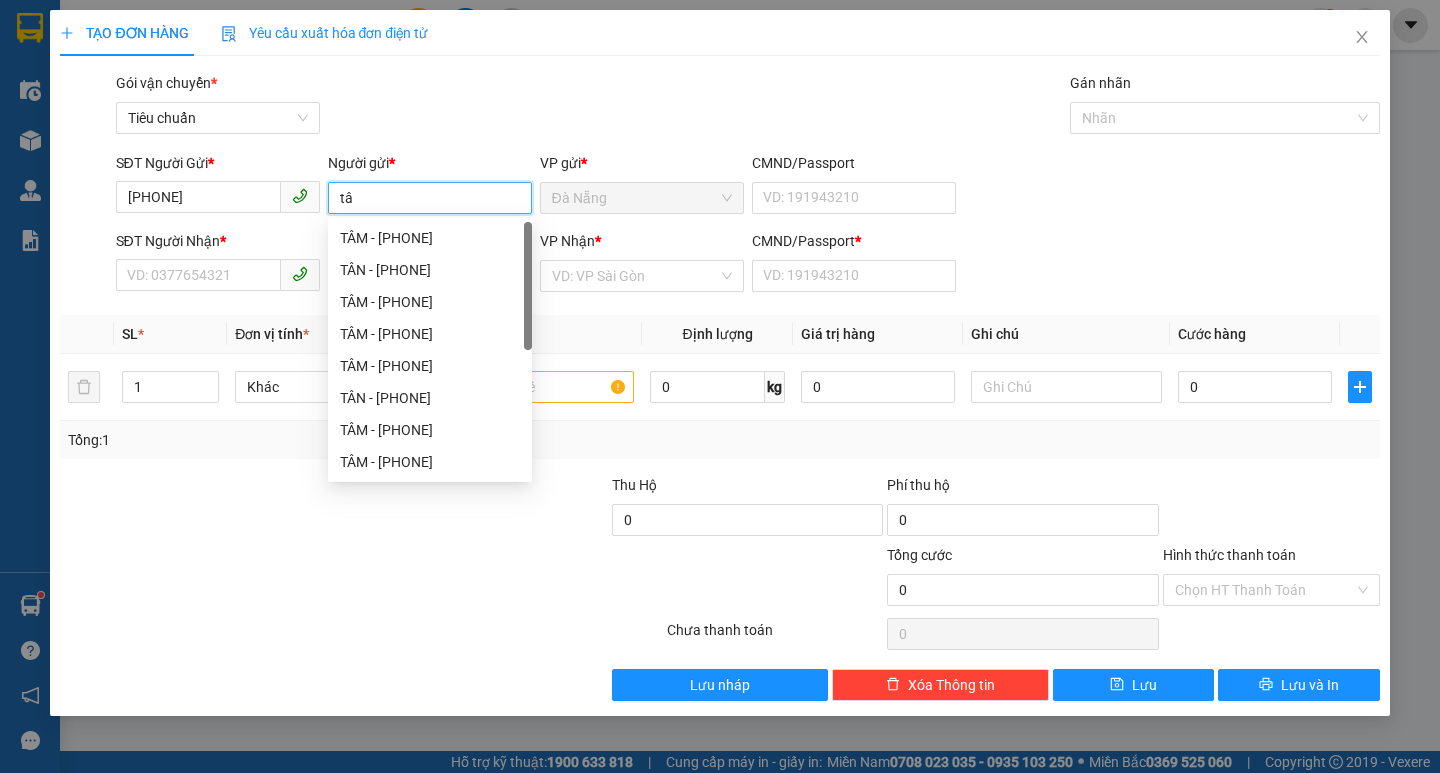 type on "t" 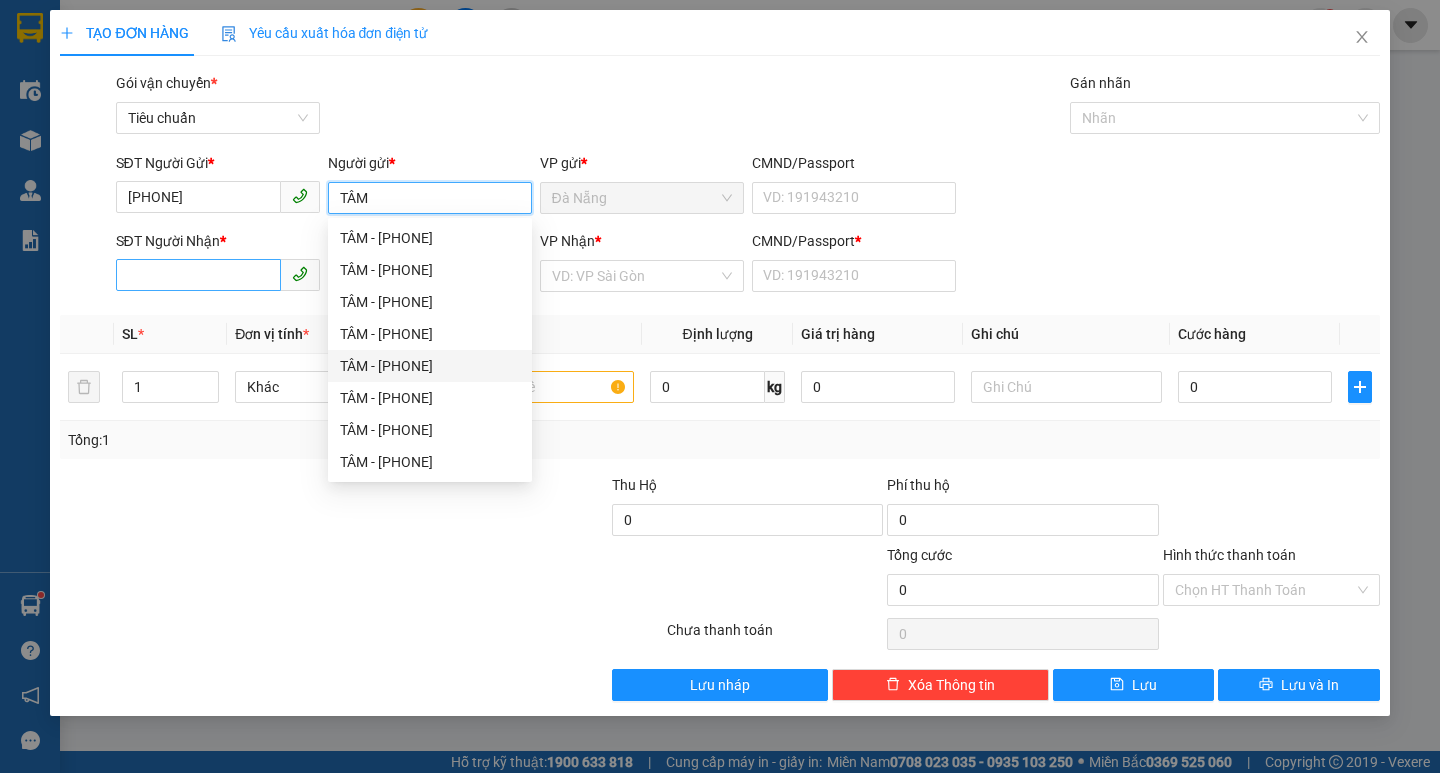 type on "TÂM" 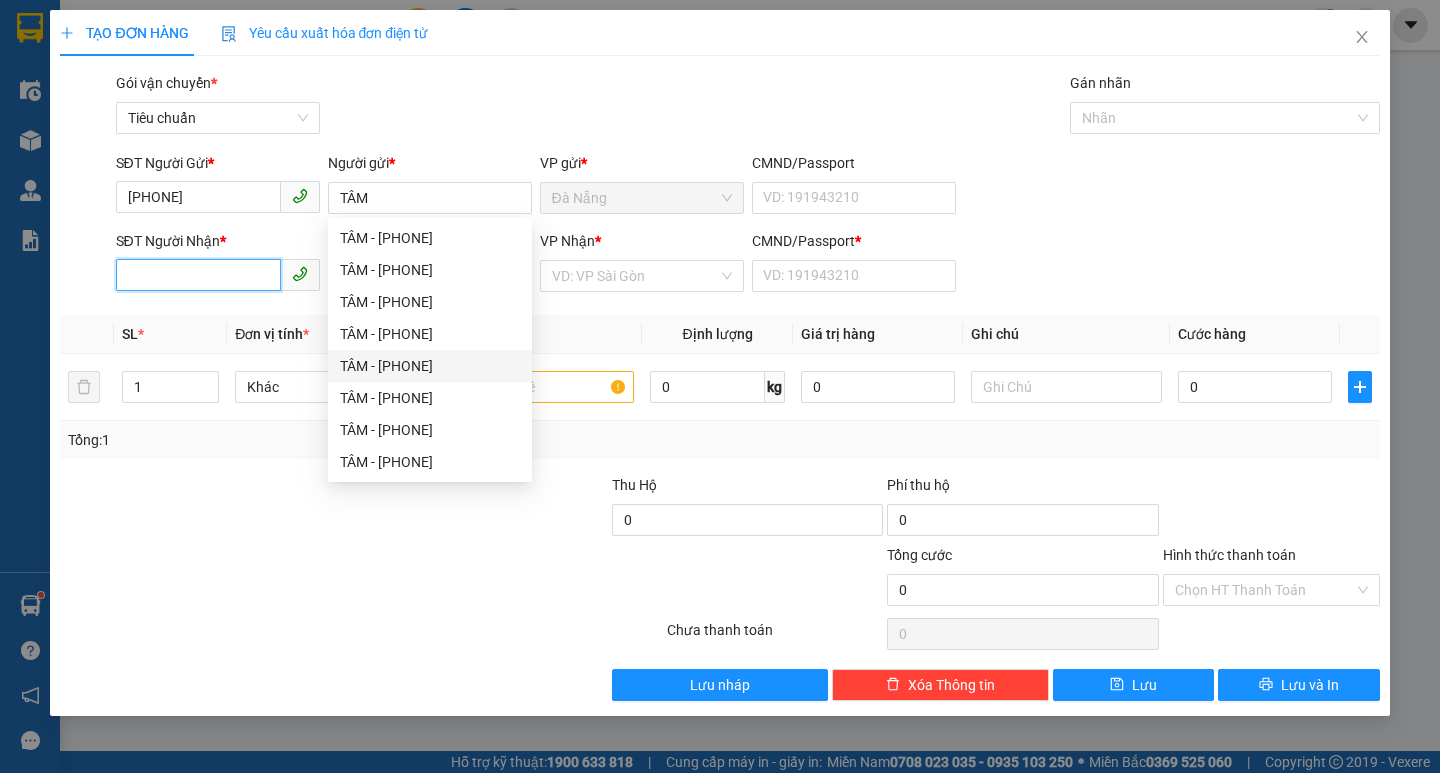 click on "SĐT Người Nhận  *" at bounding box center [198, 275] 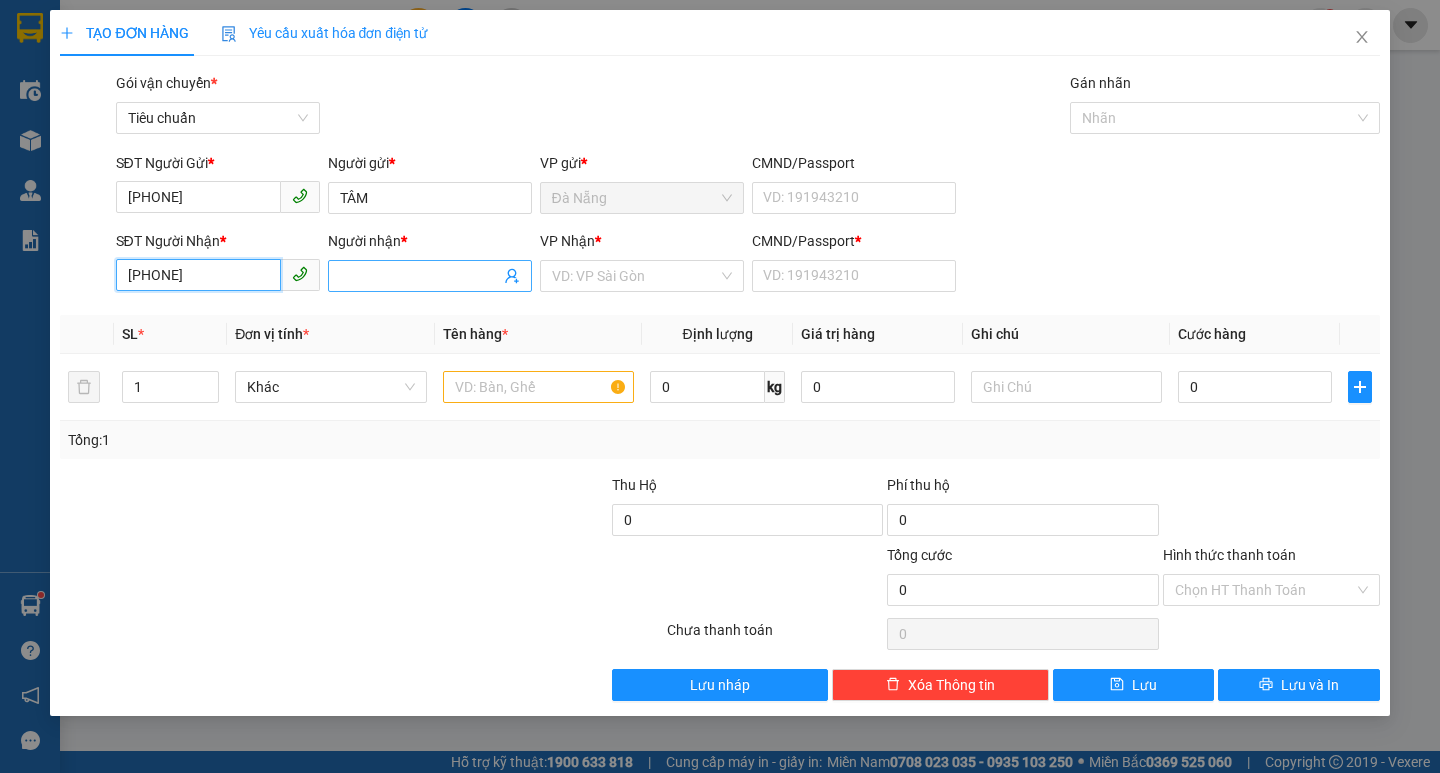 type on "[PHONE]" 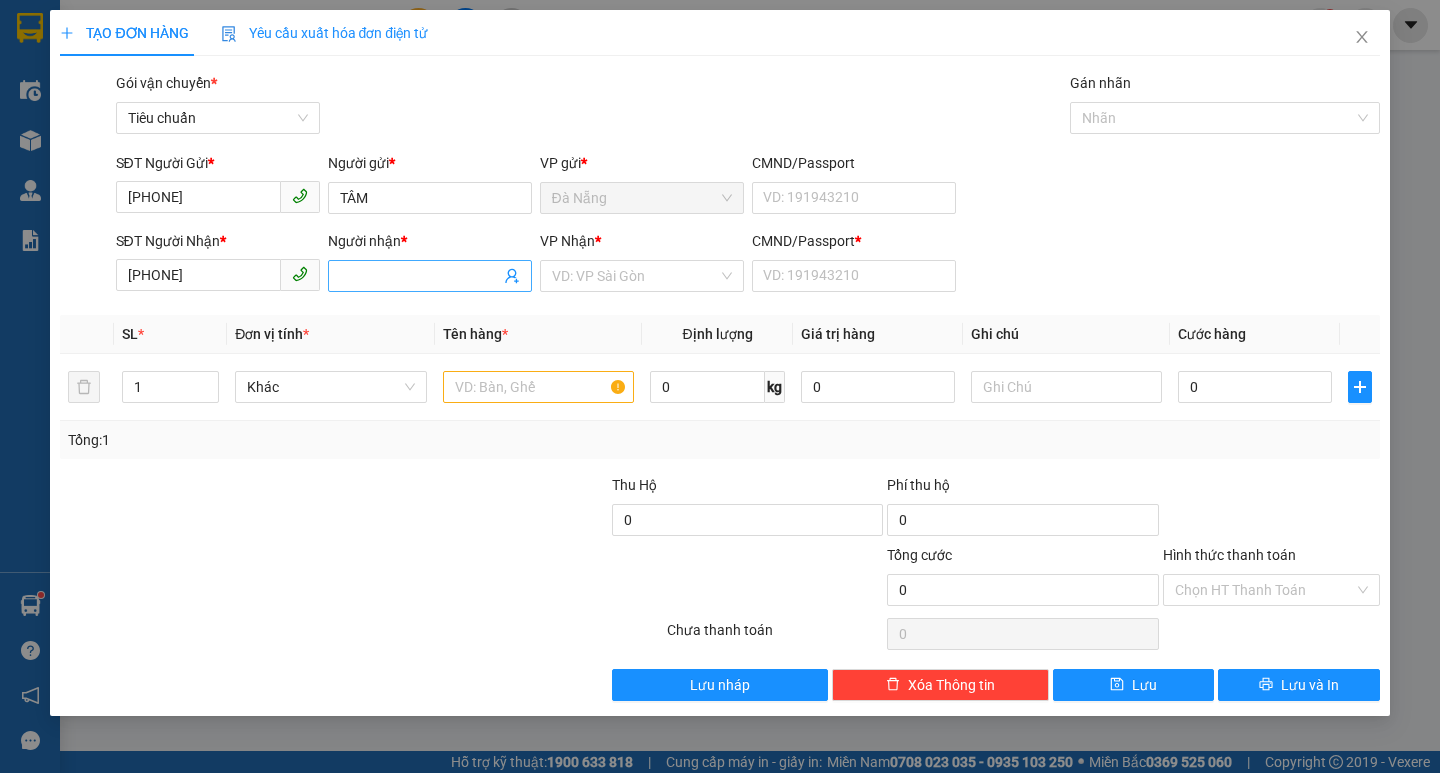 click on "Người nhận  *" at bounding box center [420, 276] 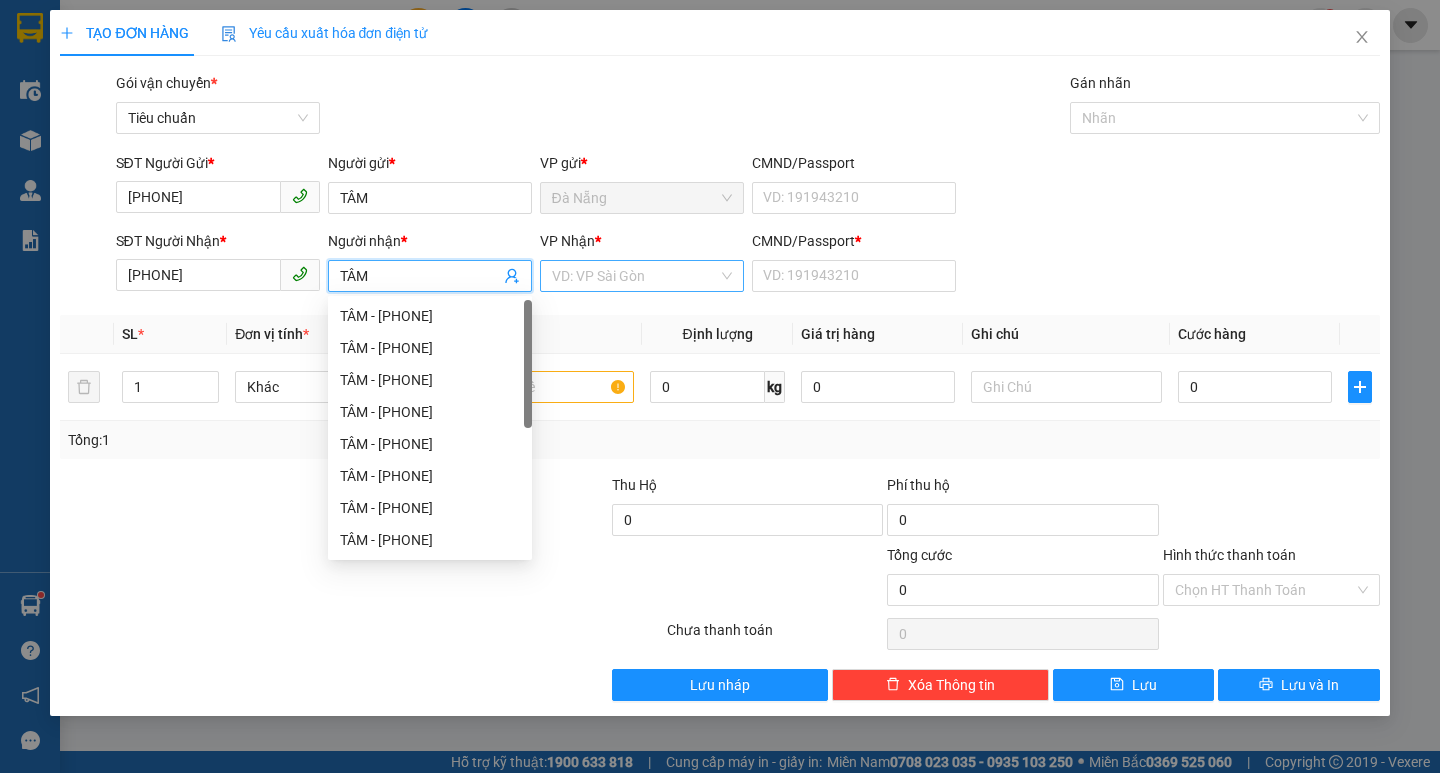type on "TÂM" 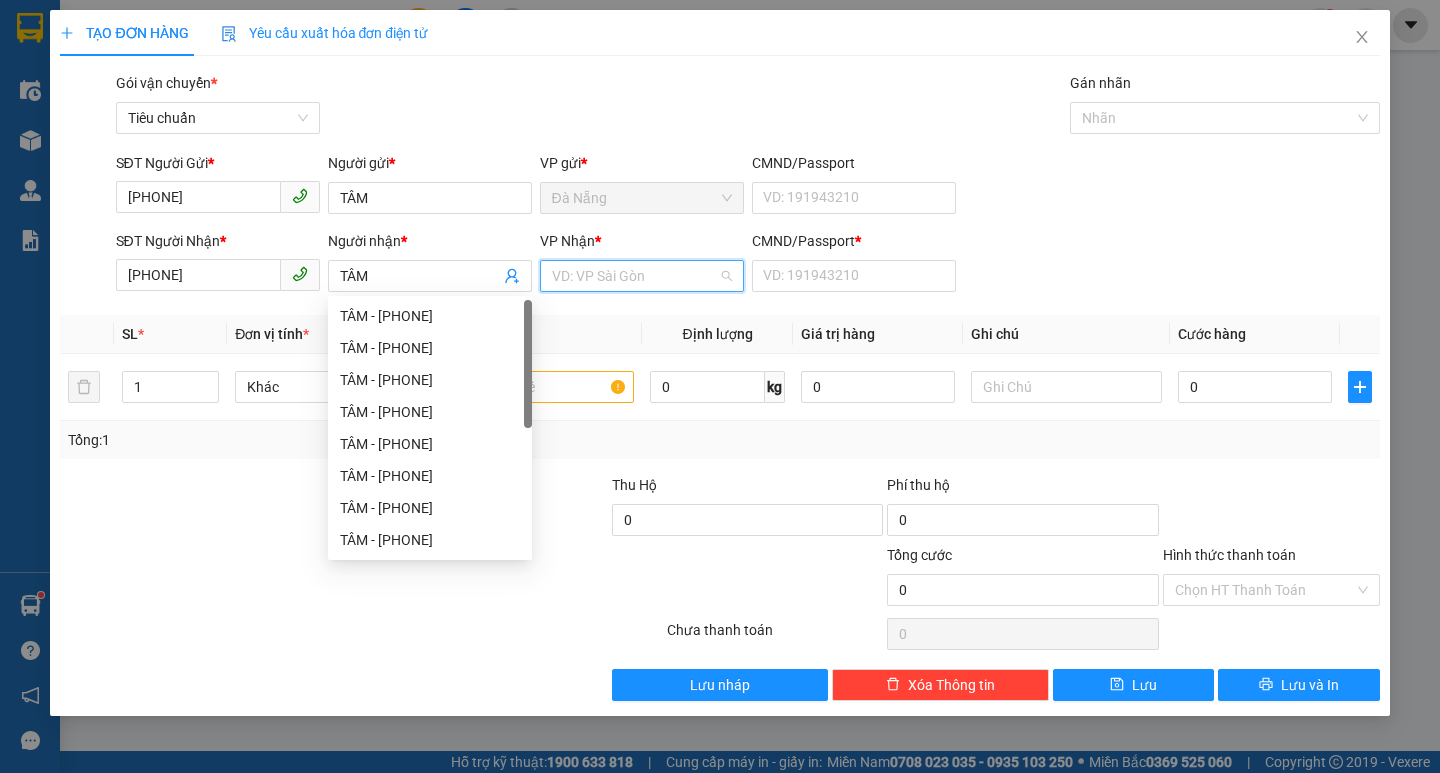 click at bounding box center (635, 276) 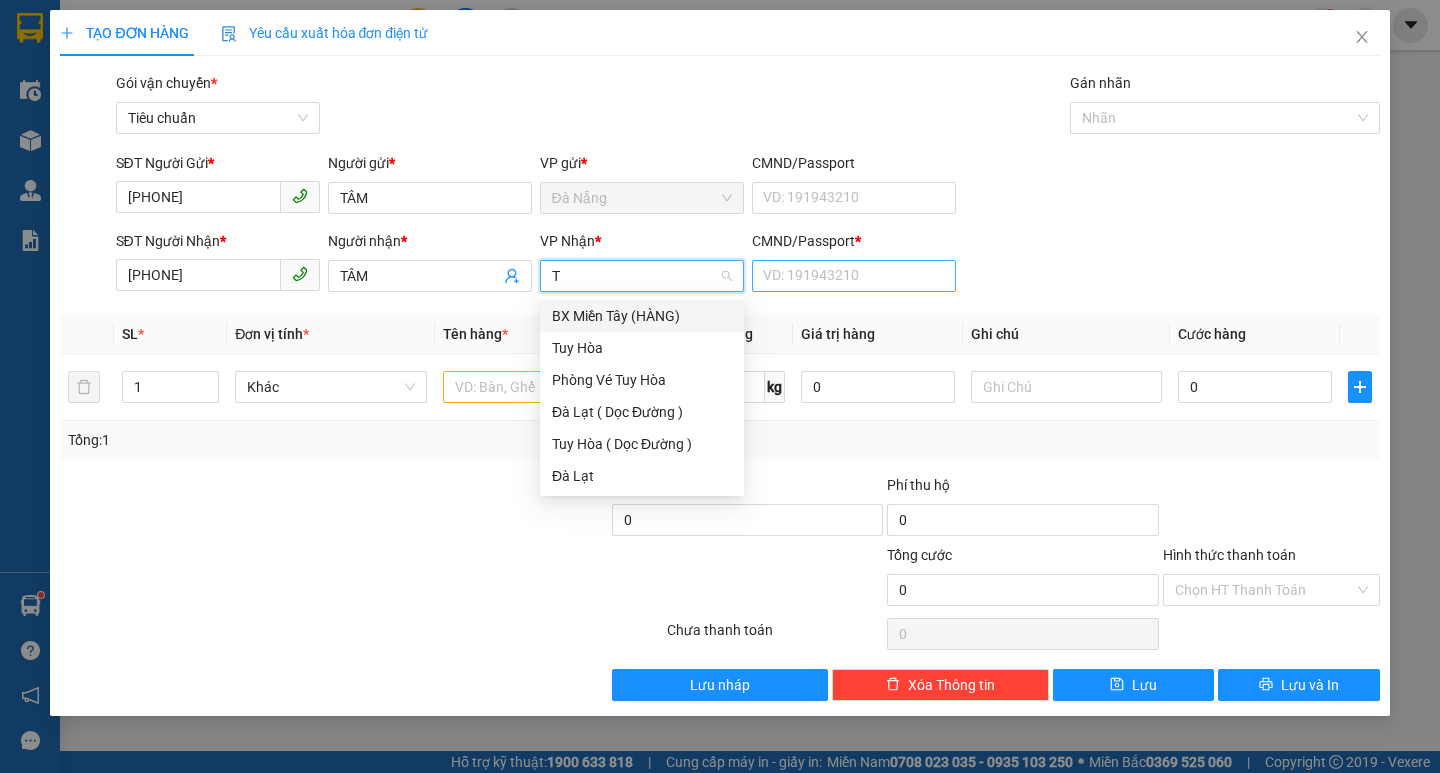 type on "T" 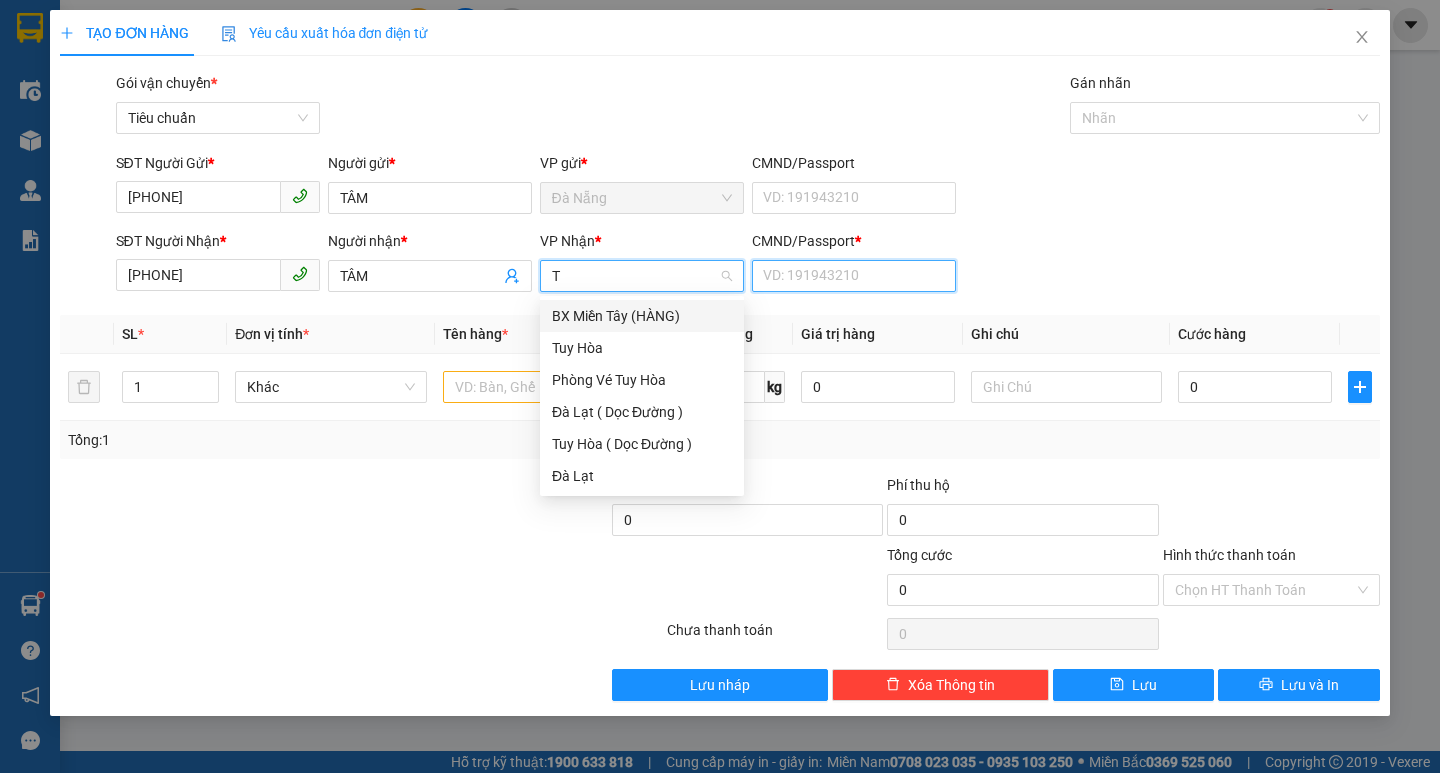 type 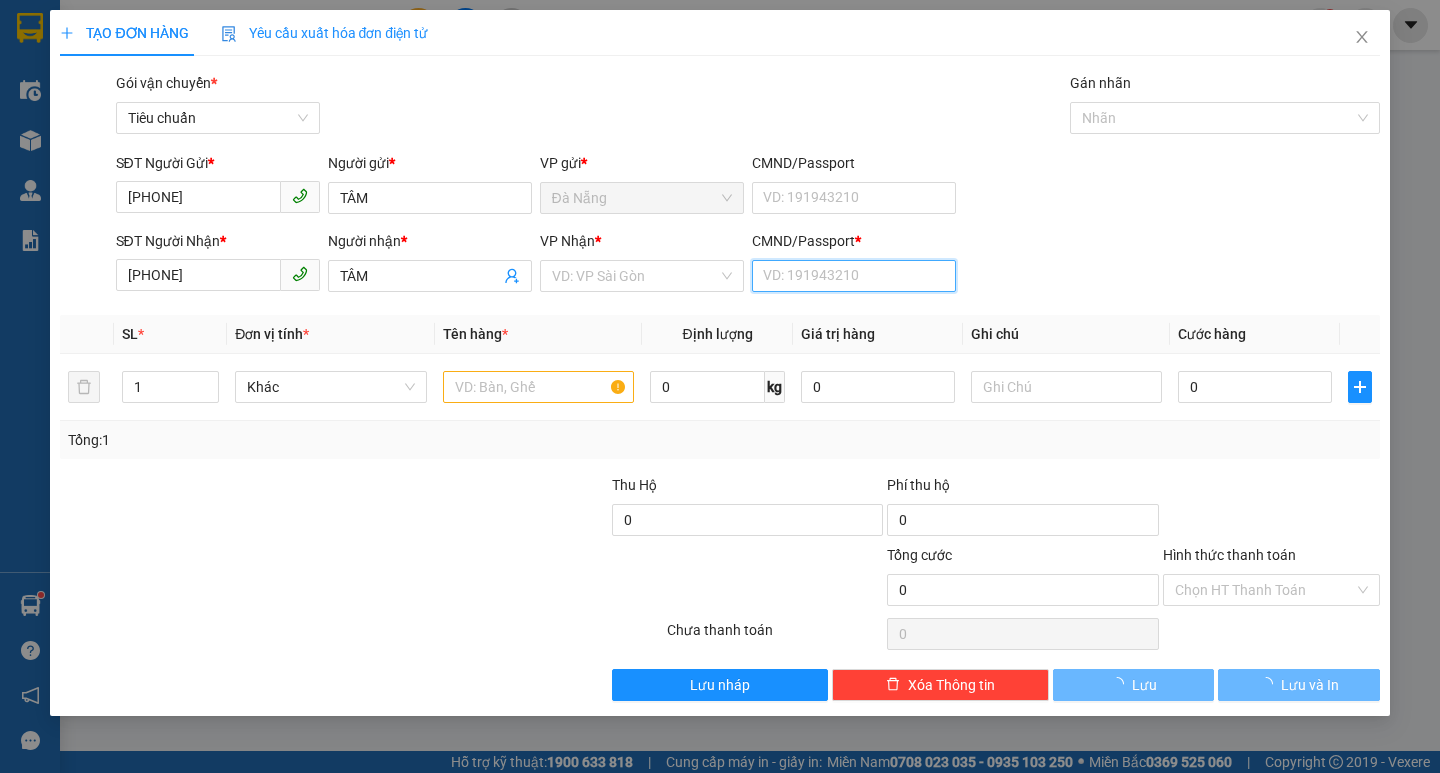click on "CMND/Passport  *" at bounding box center (854, 276) 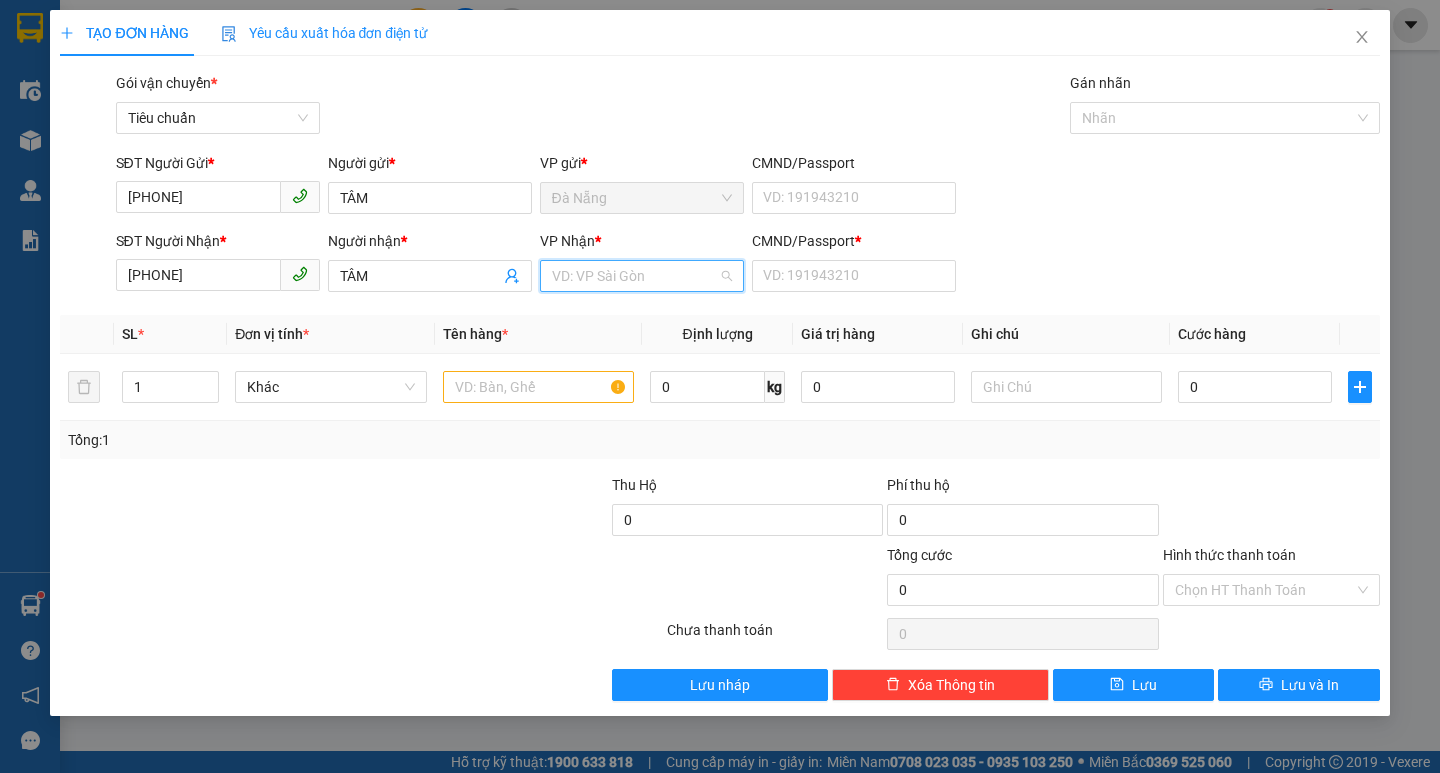 click at bounding box center (635, 276) 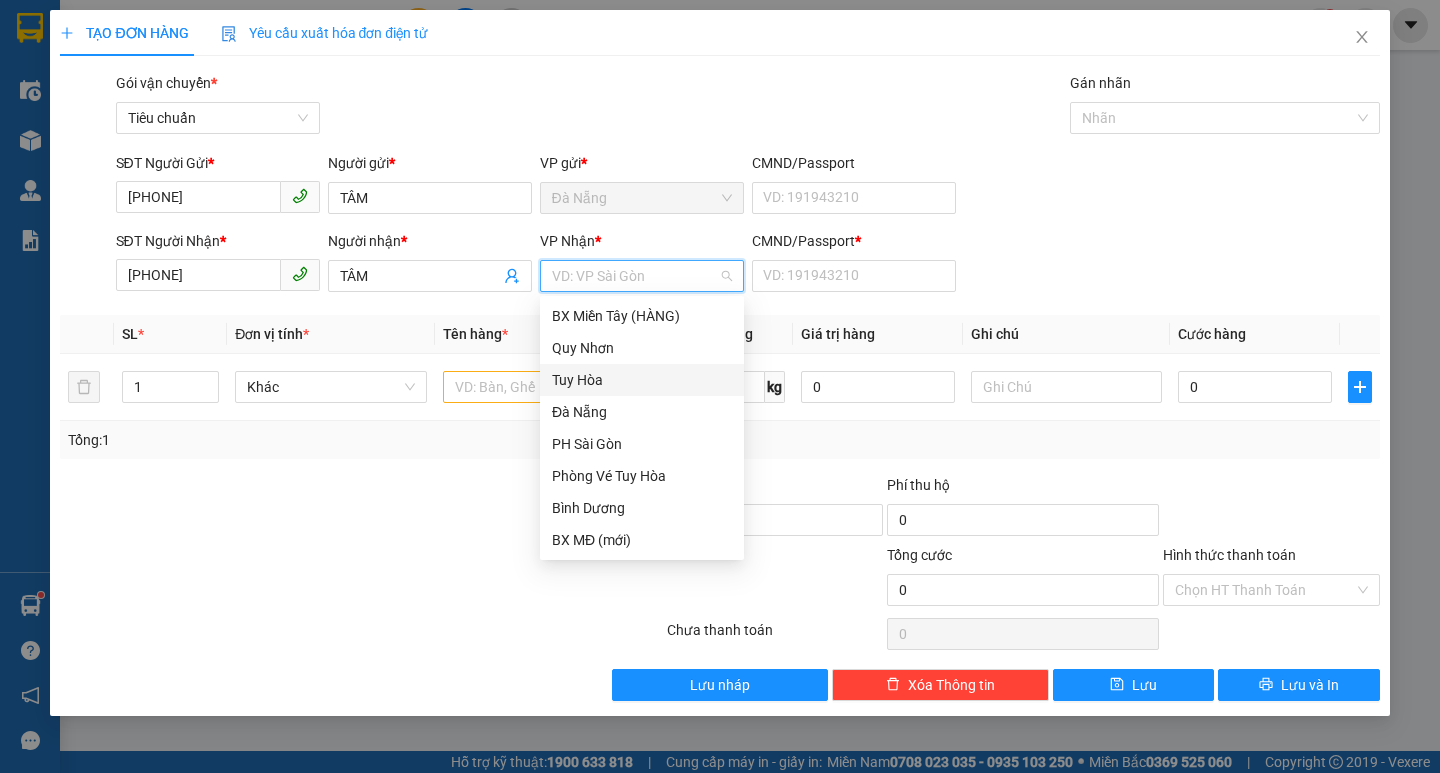 click on "Tuy Hòa" at bounding box center (642, 380) 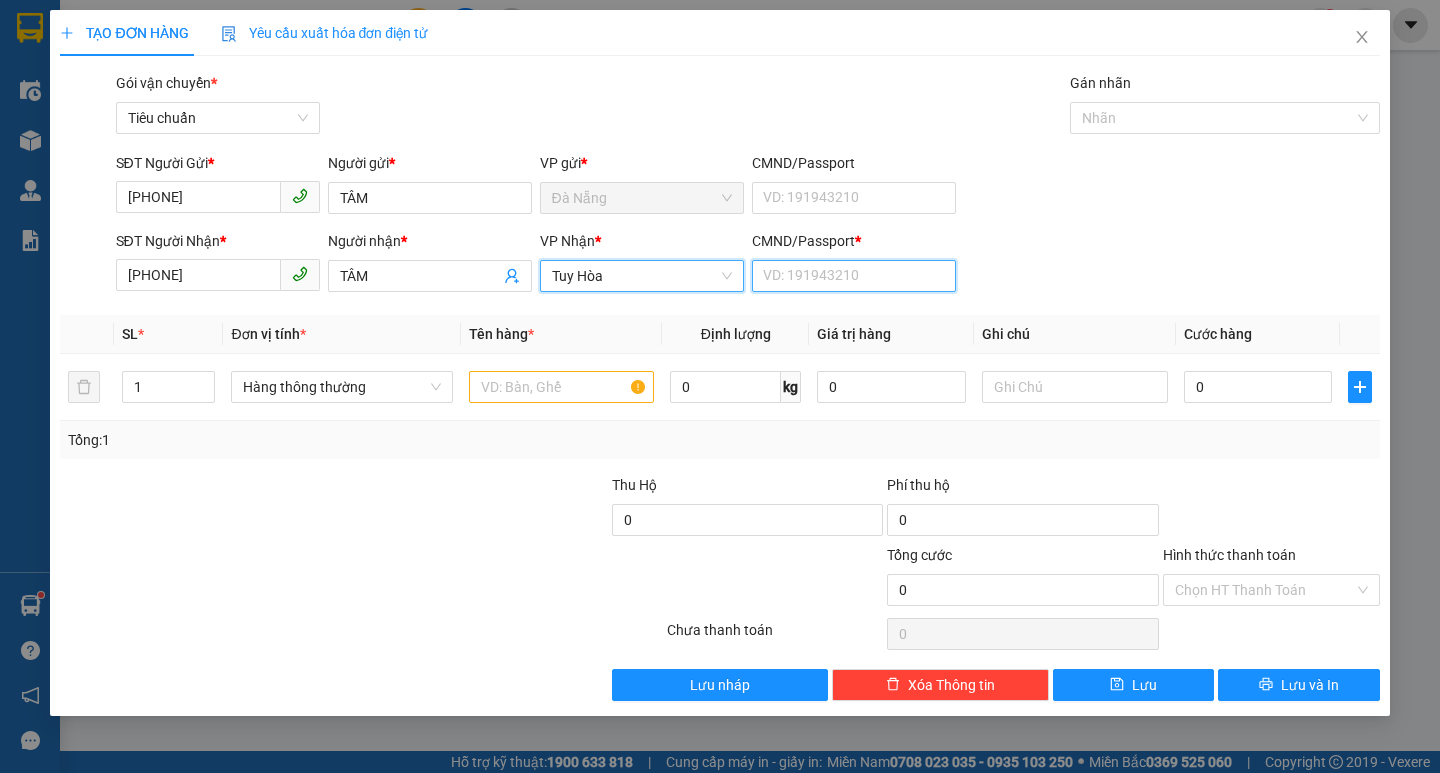 click on "CMND/Passport  *" at bounding box center [854, 276] 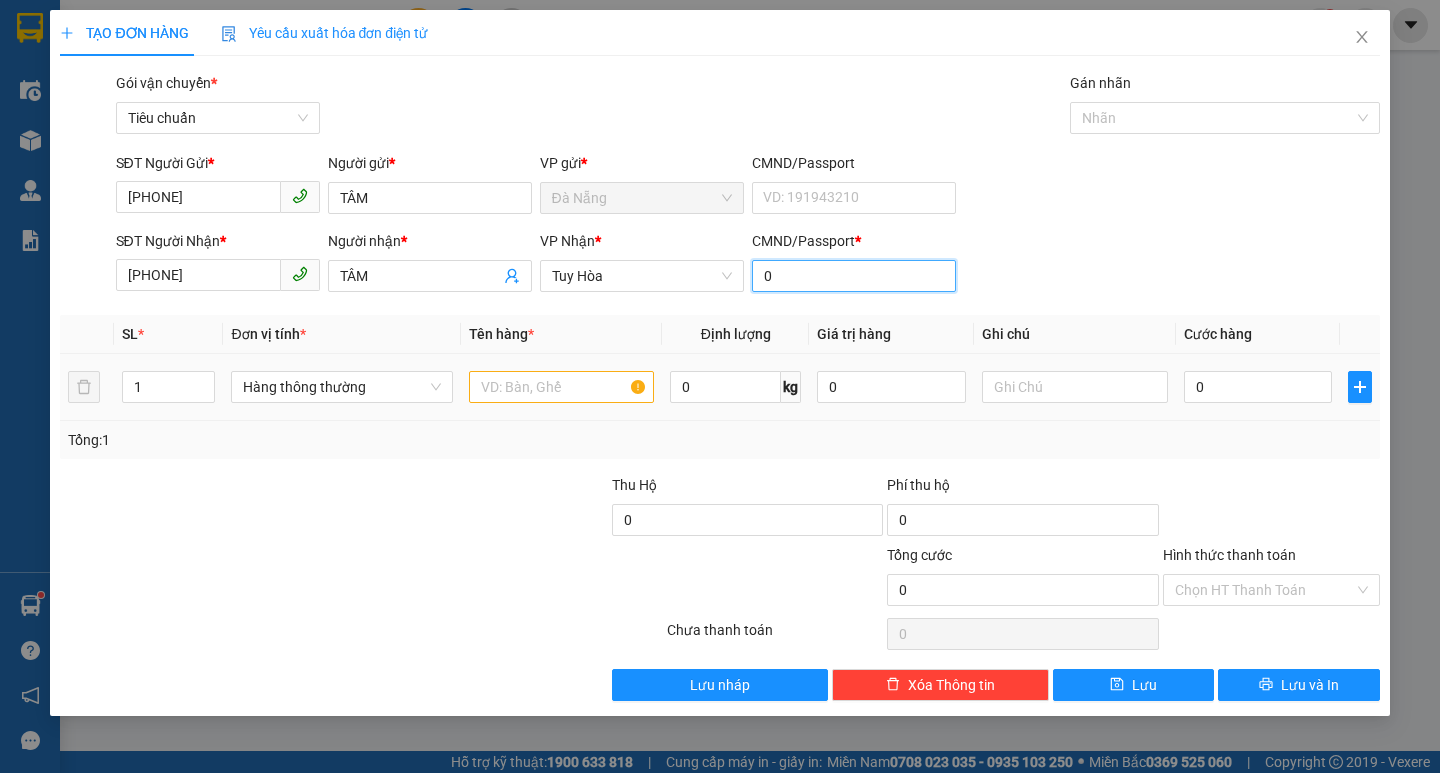 type on "0" 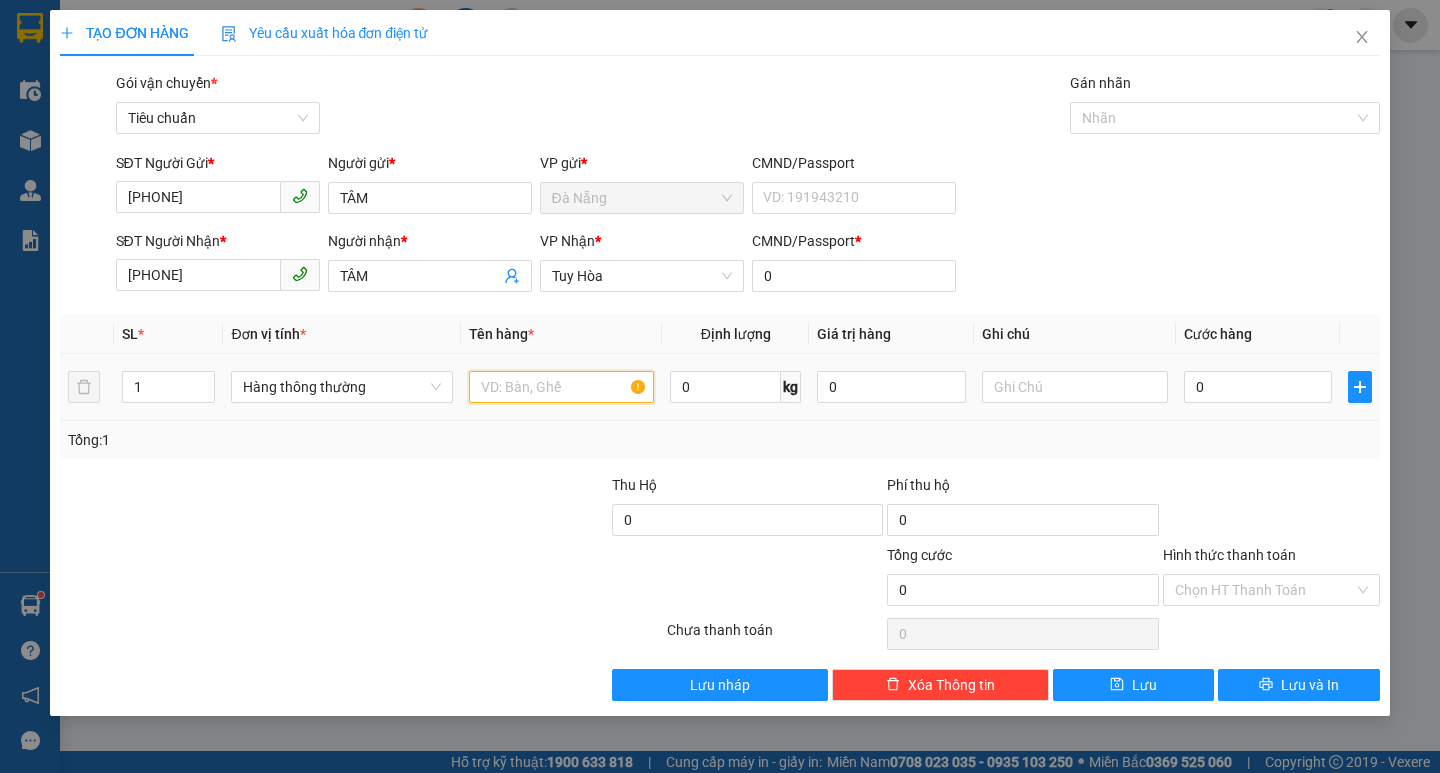 click at bounding box center [562, 387] 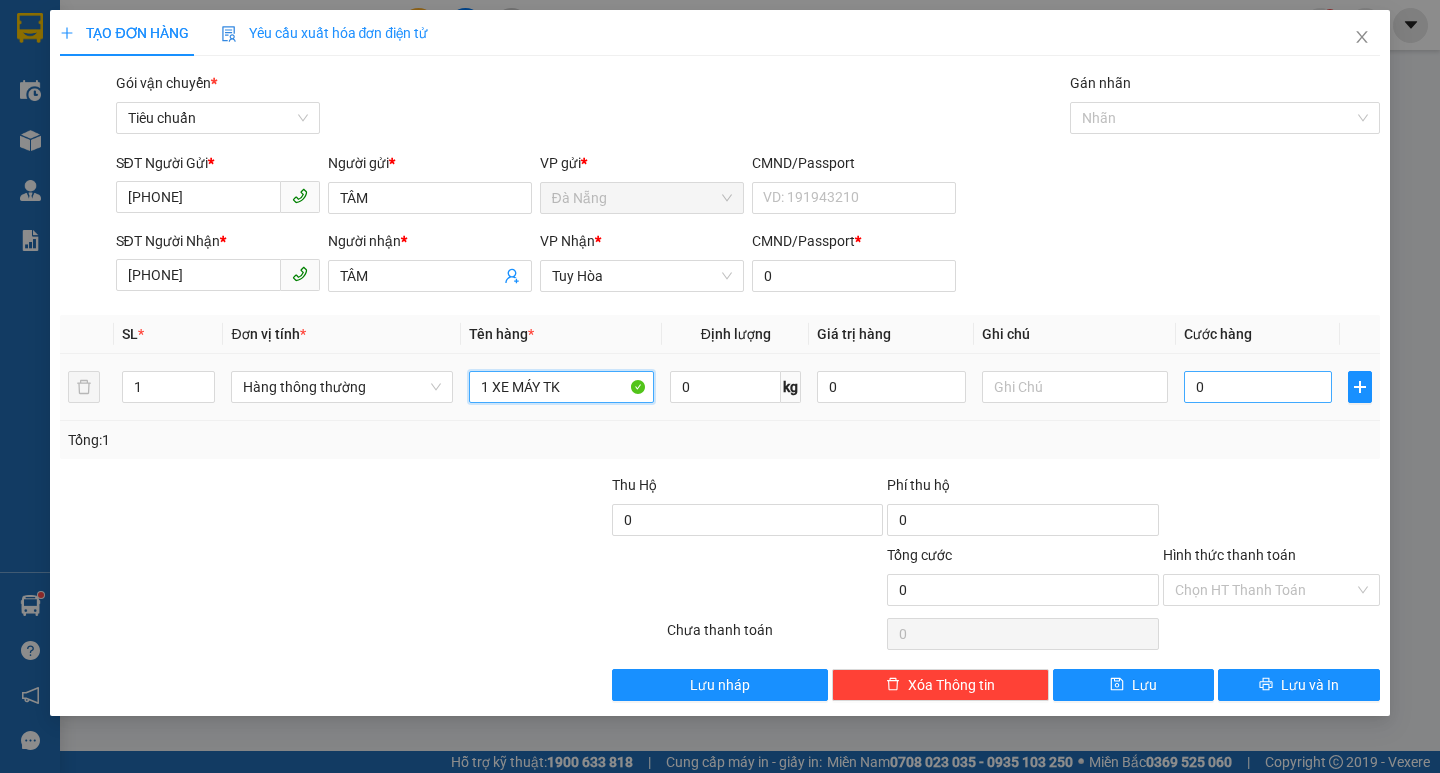 type on "1 XE MÁY TK" 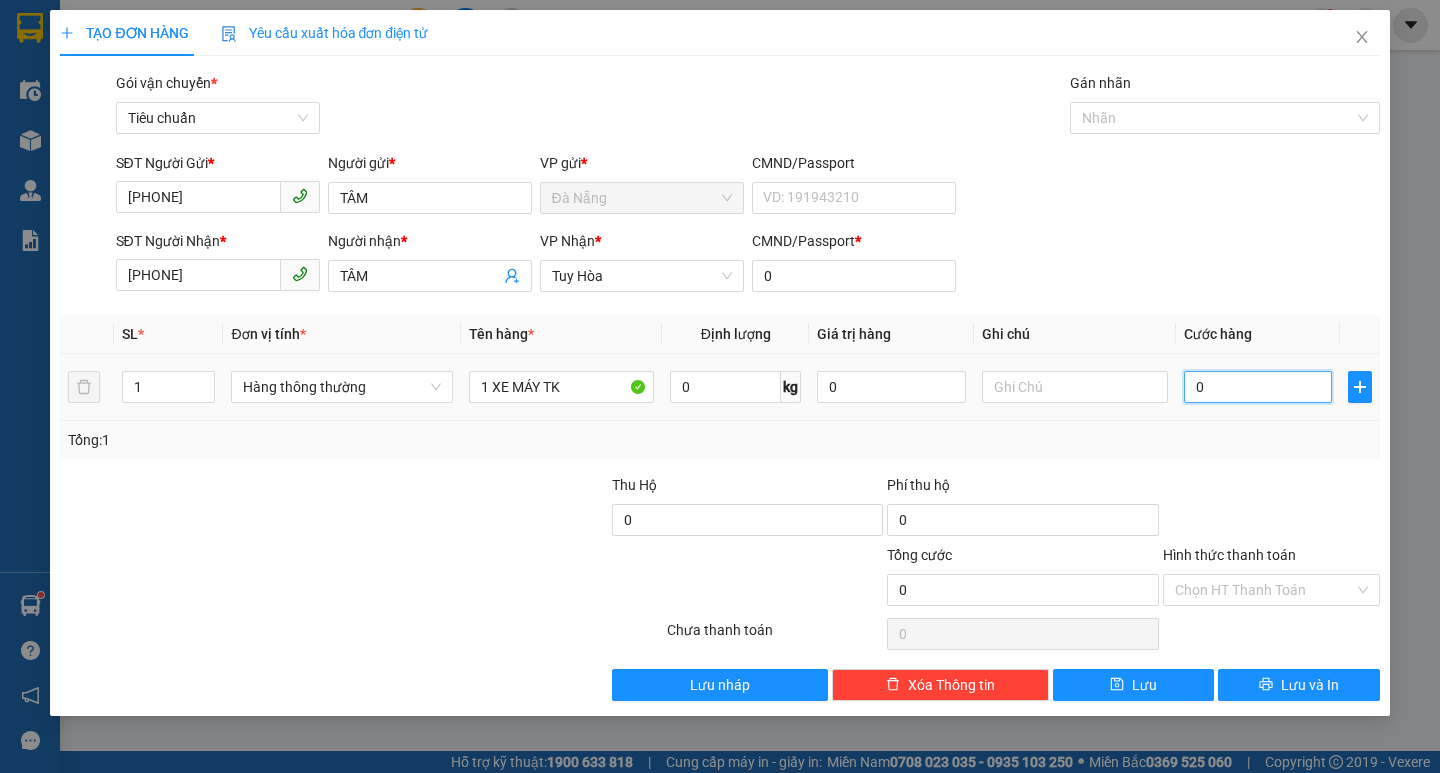 click on "0" at bounding box center (1258, 387) 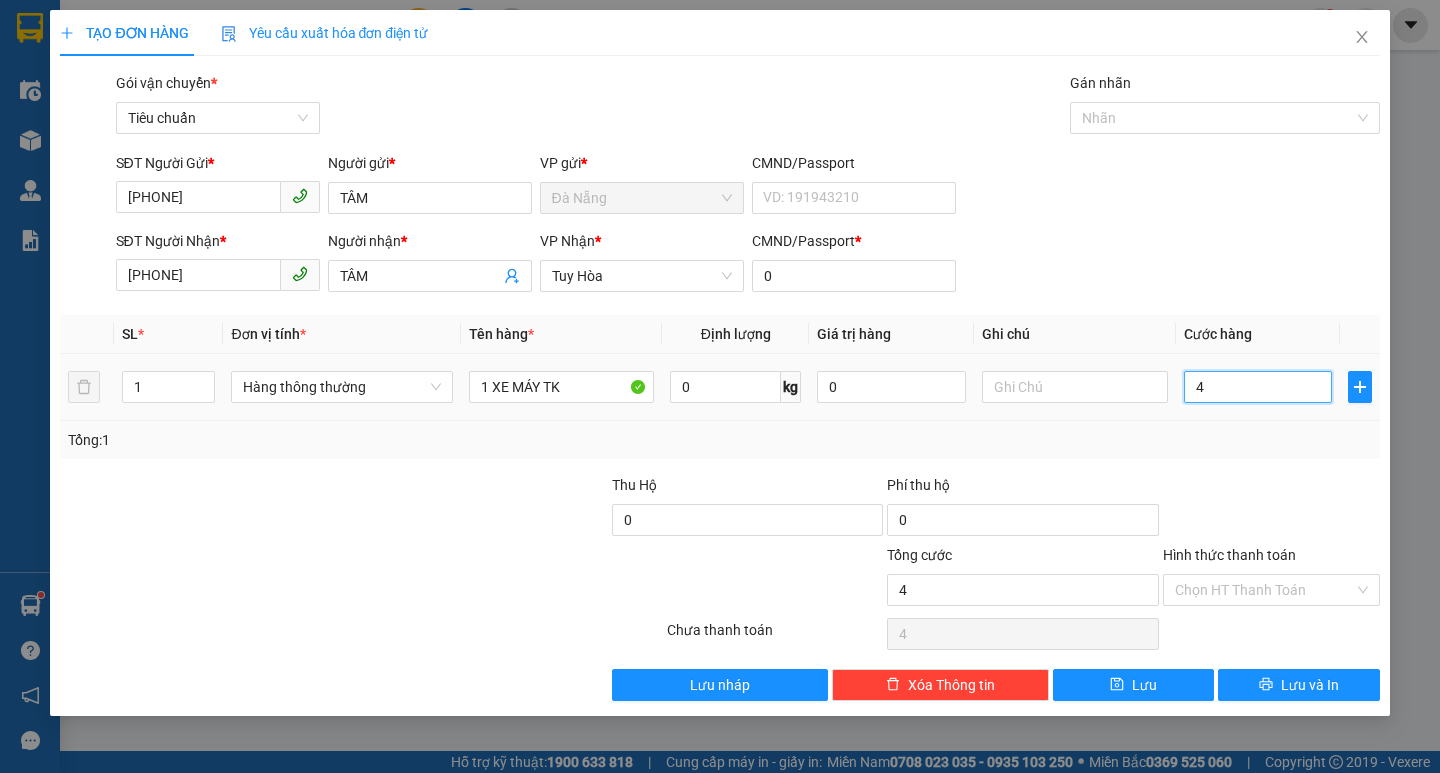 type on "45" 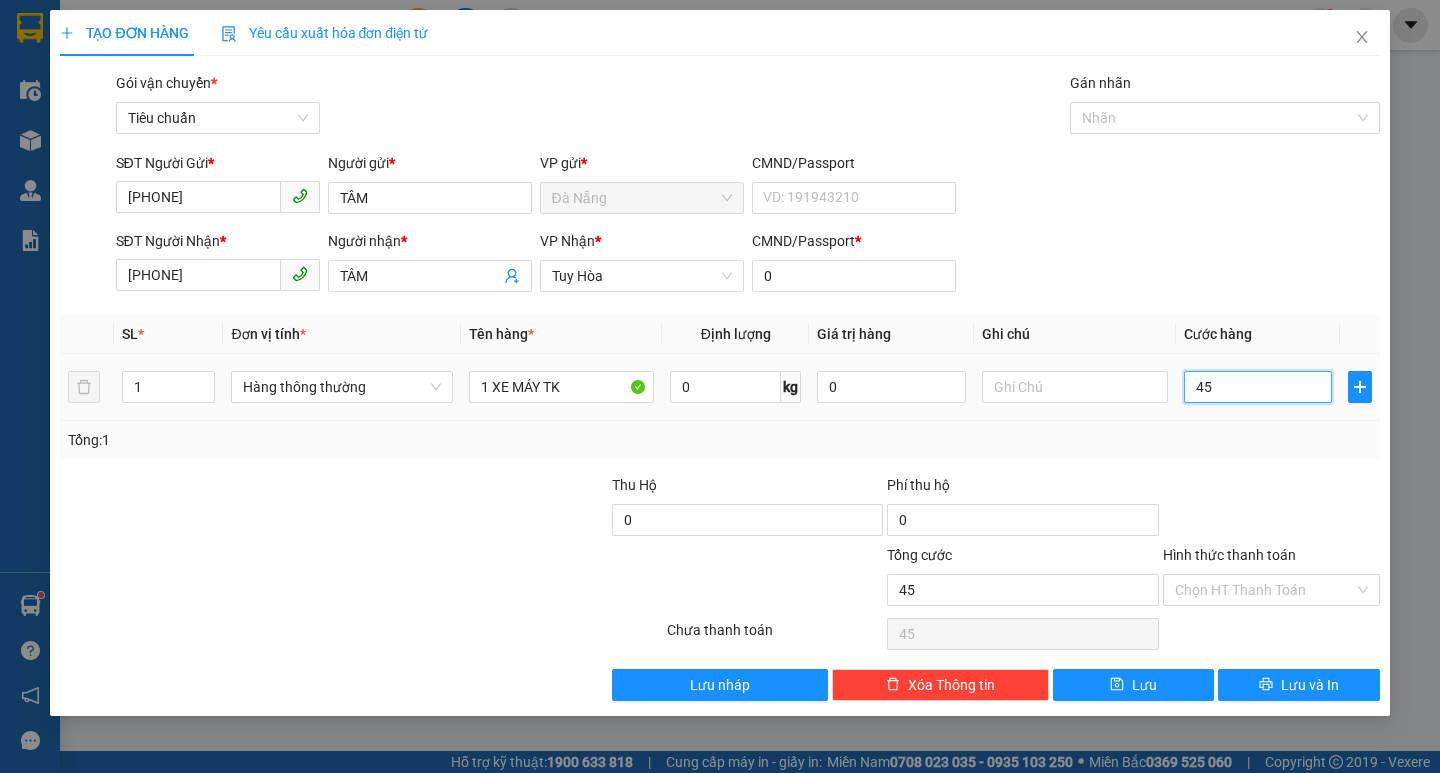 type on "450" 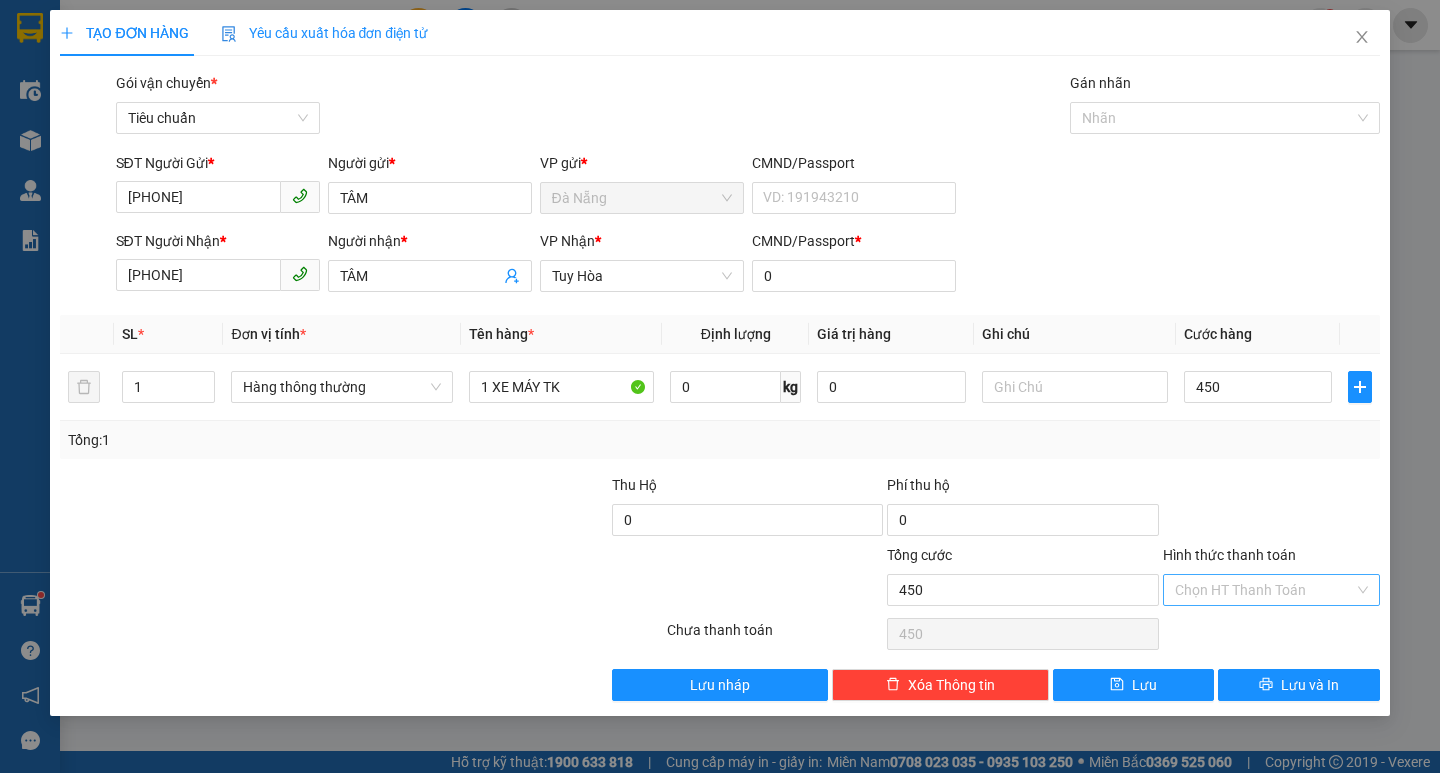 type on "450.000" 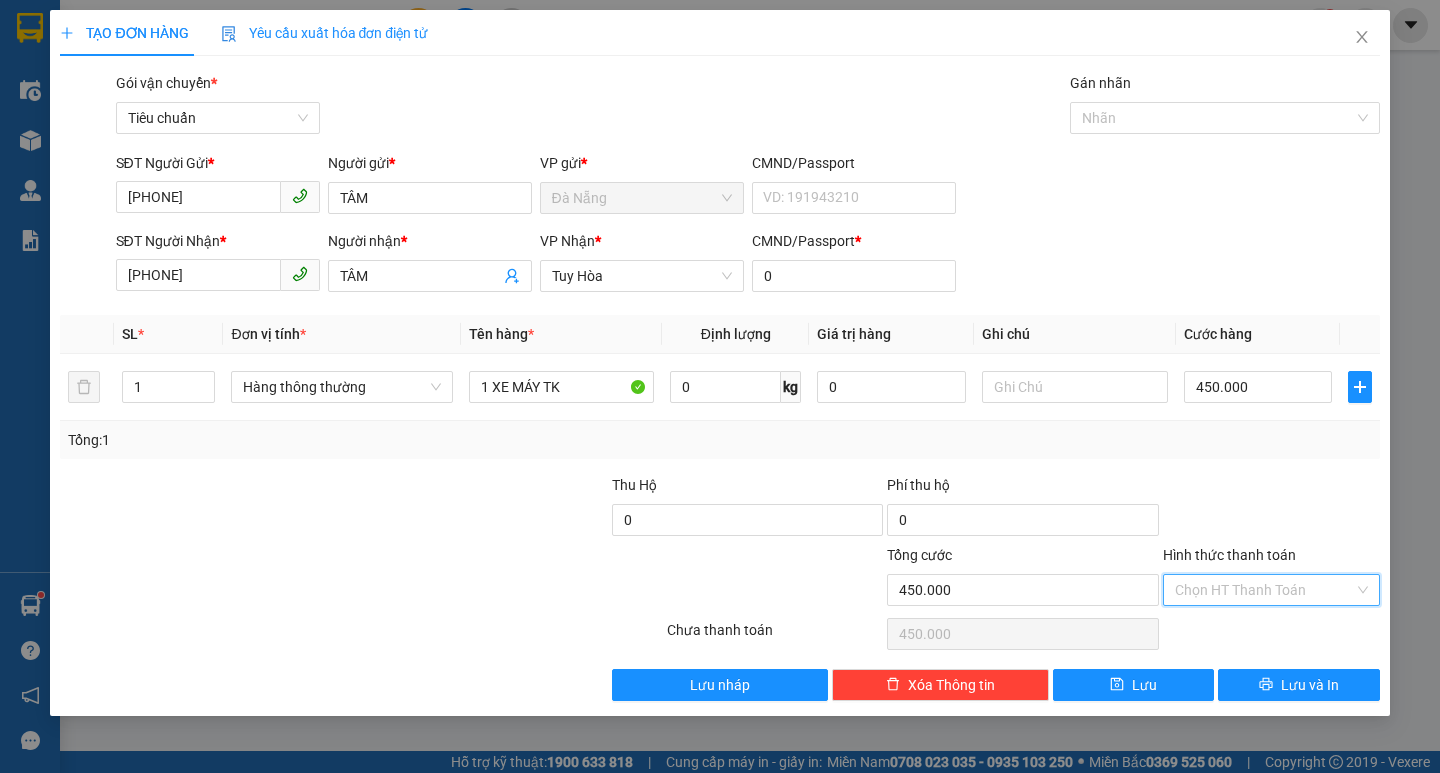 click on "Hình thức thanh toán" at bounding box center (1264, 590) 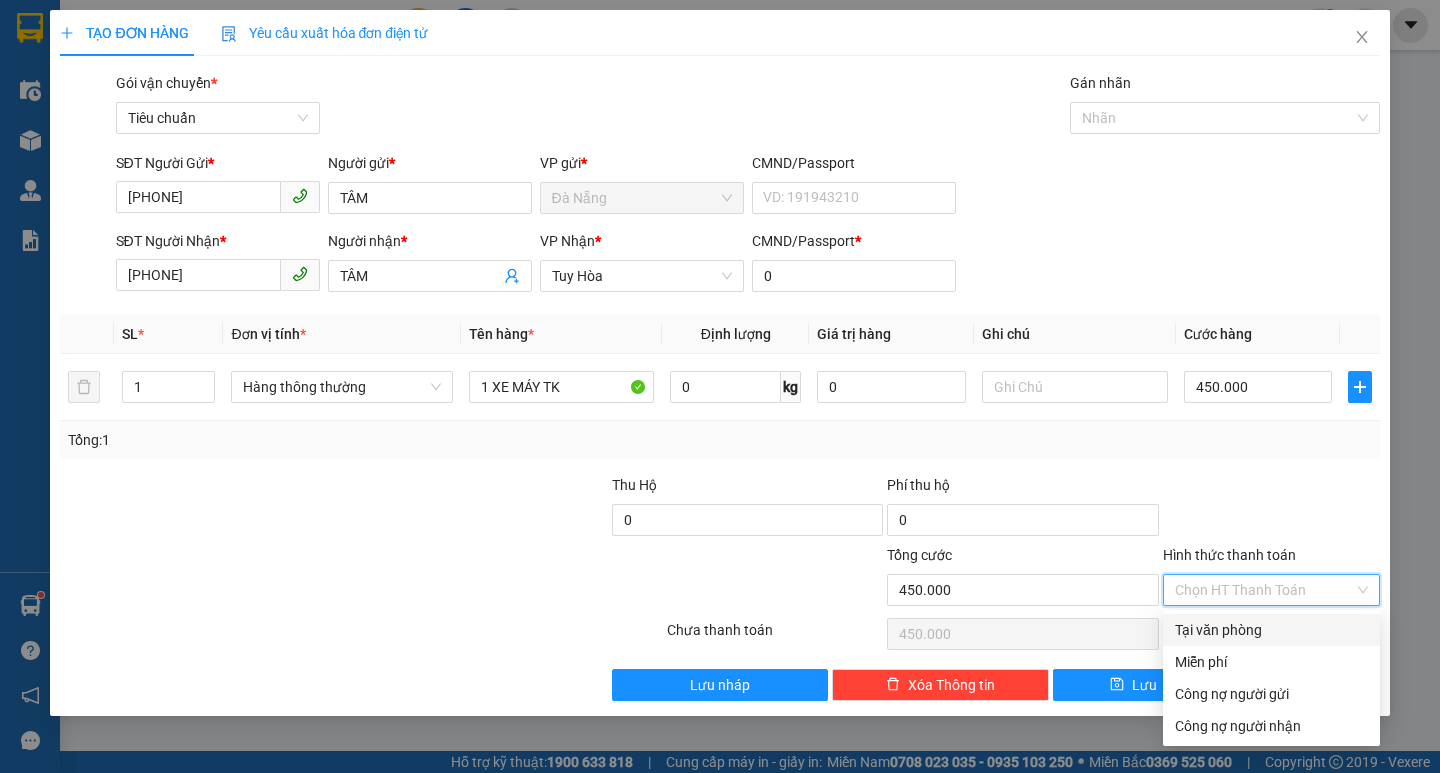 click on "Tại văn phòng" at bounding box center [1271, 630] 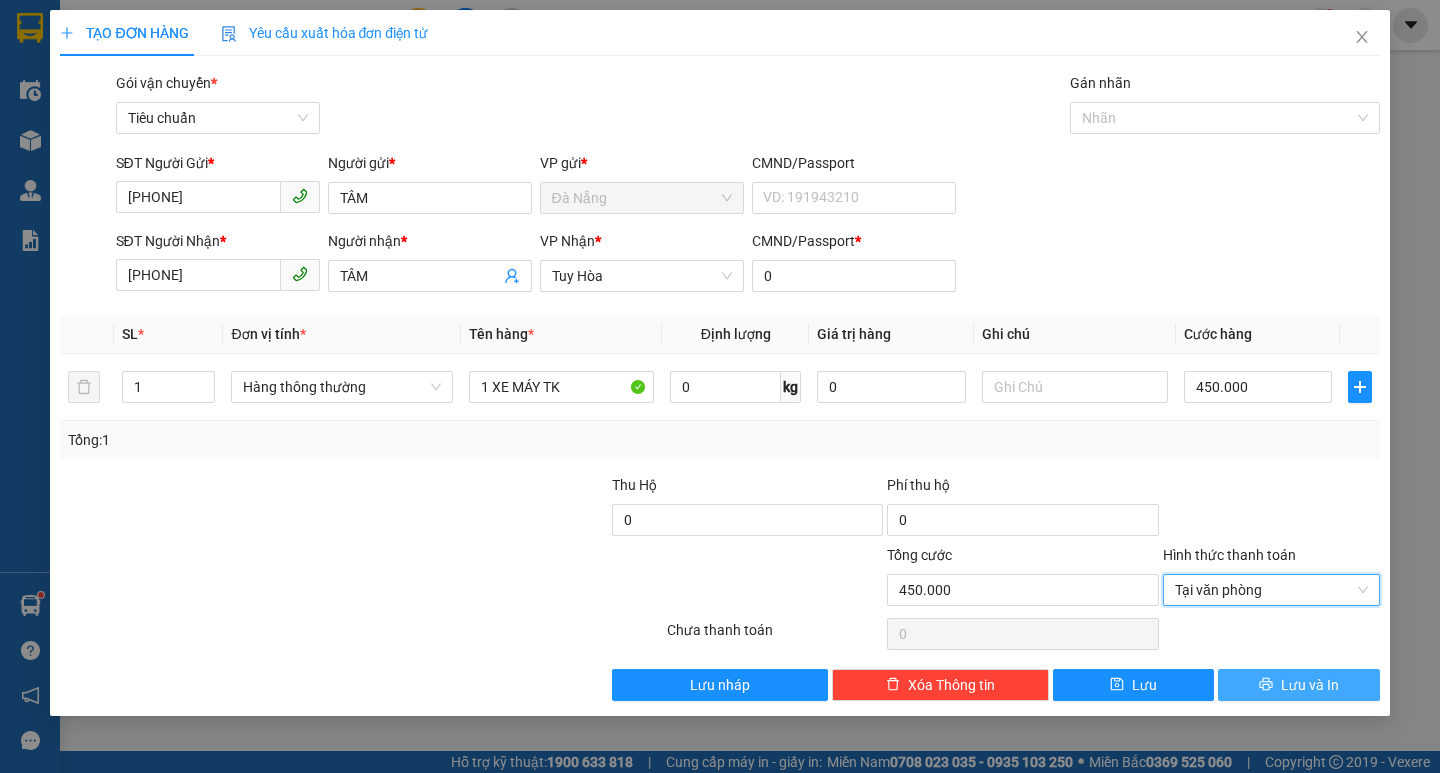 click 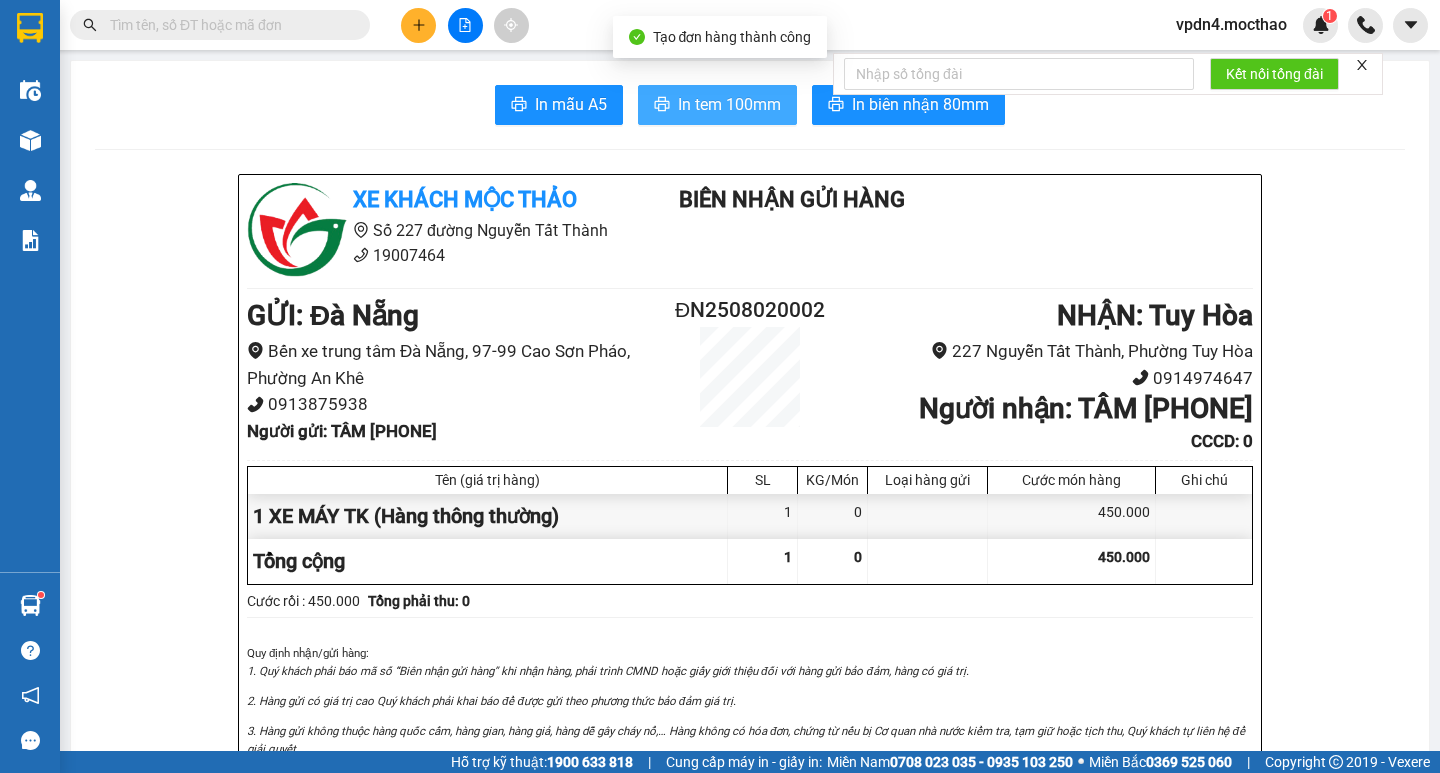 click on "In tem 100mm" at bounding box center [729, 104] 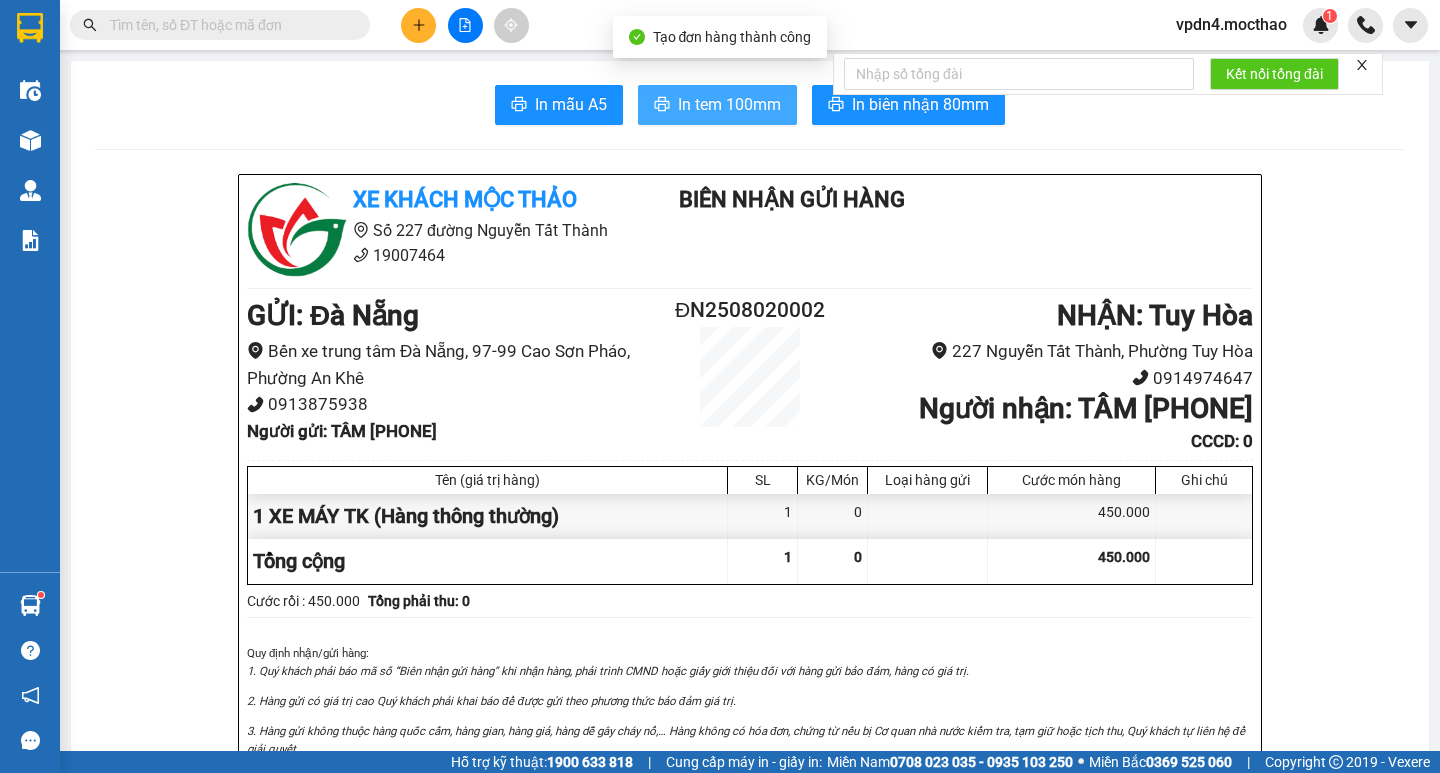 scroll, scrollTop: 0, scrollLeft: 0, axis: both 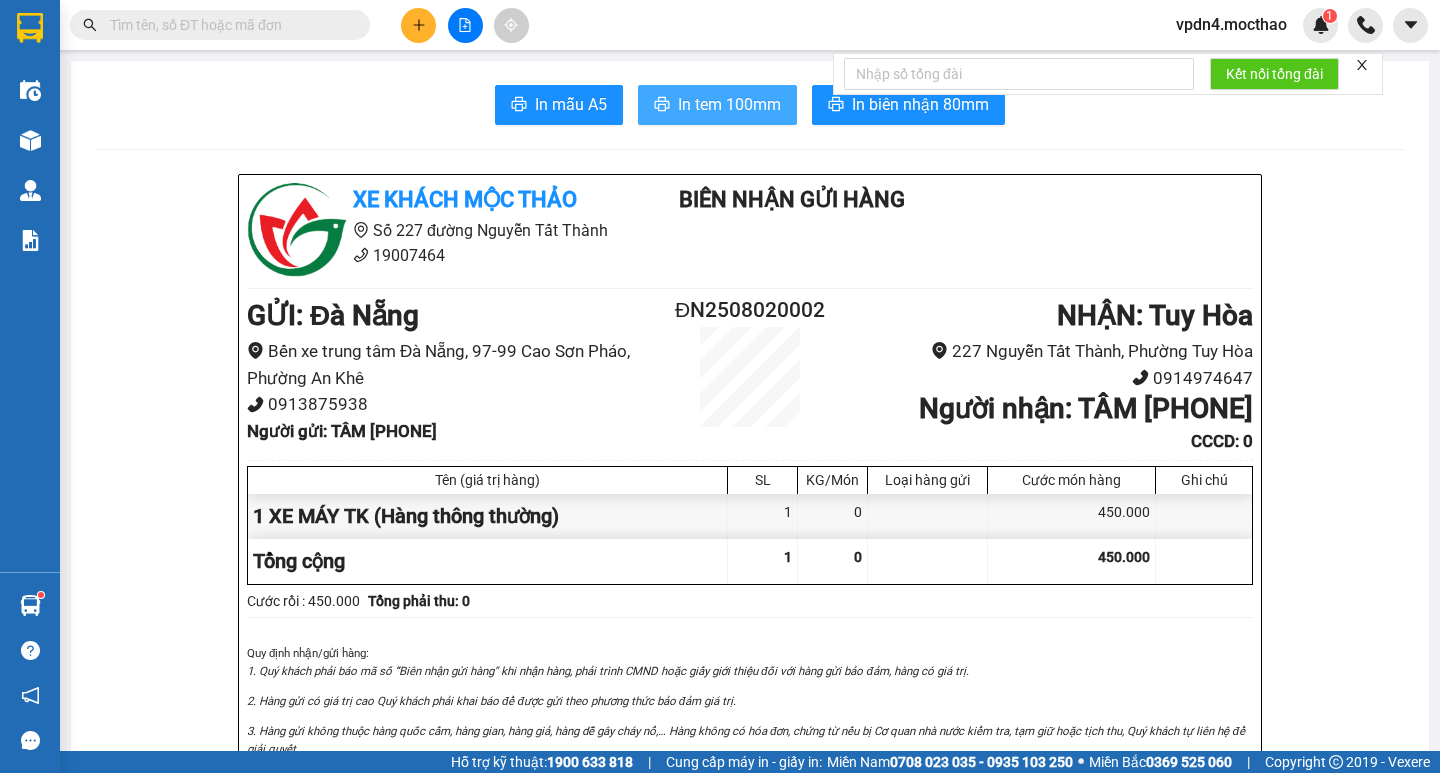 click on "In tem 100mm" at bounding box center (729, 104) 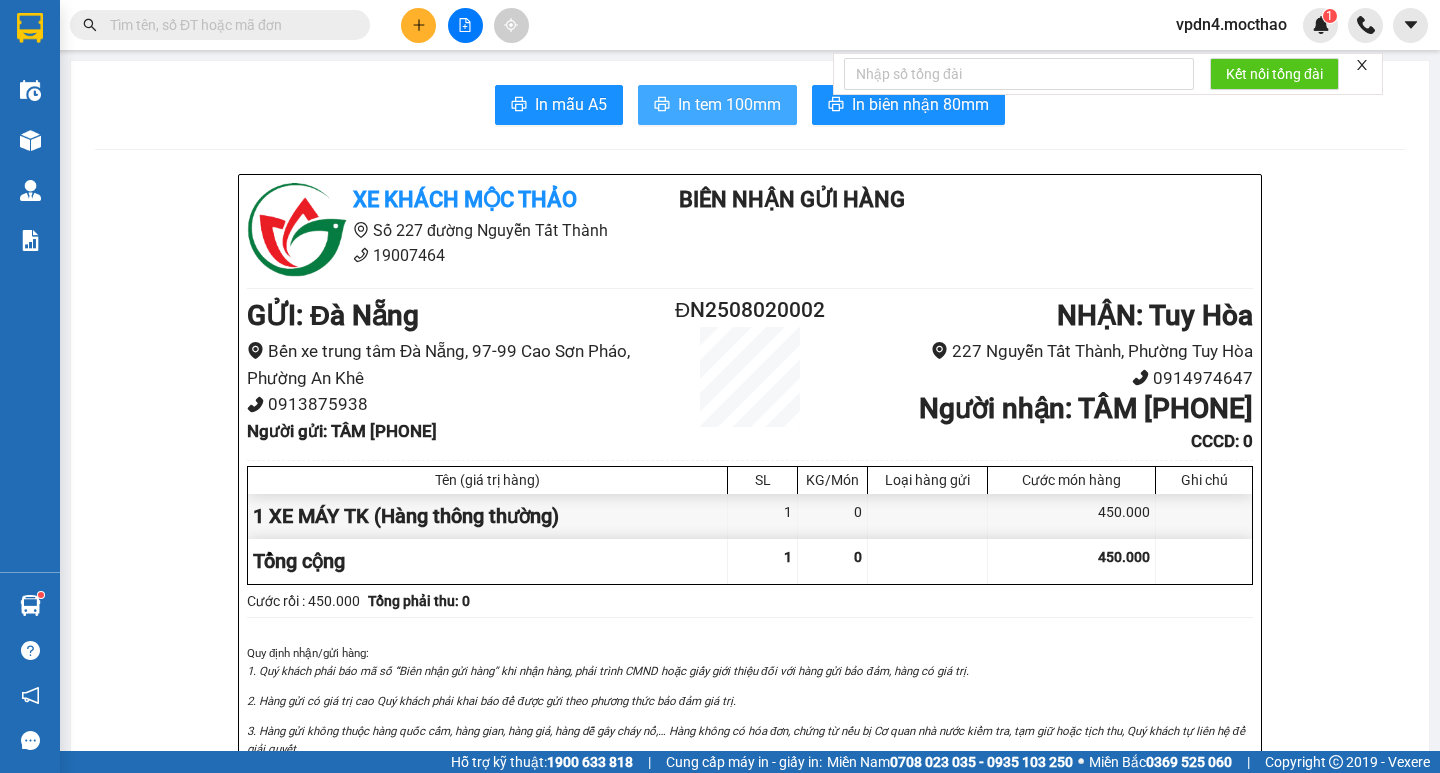 scroll, scrollTop: 0, scrollLeft: 0, axis: both 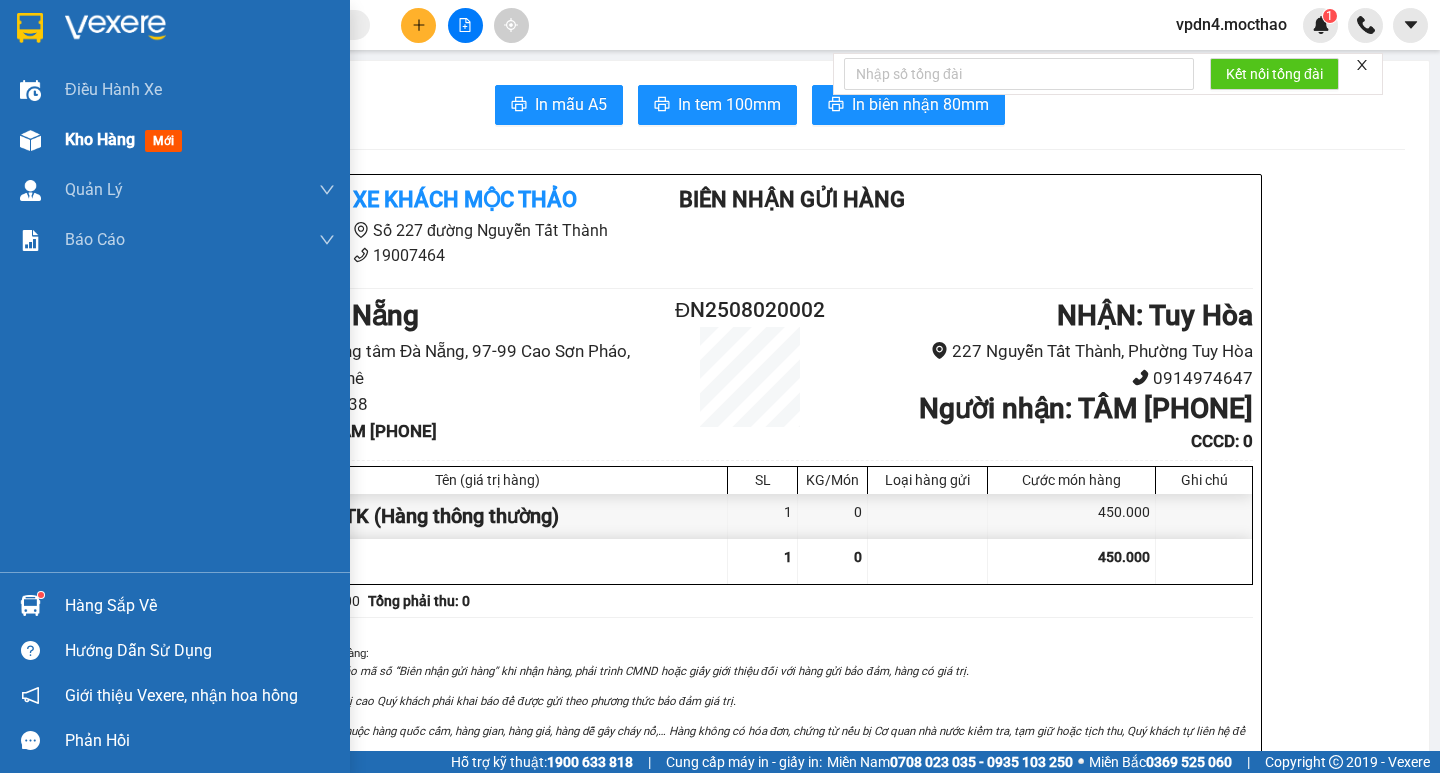click on "Kho hàng" at bounding box center (100, 139) 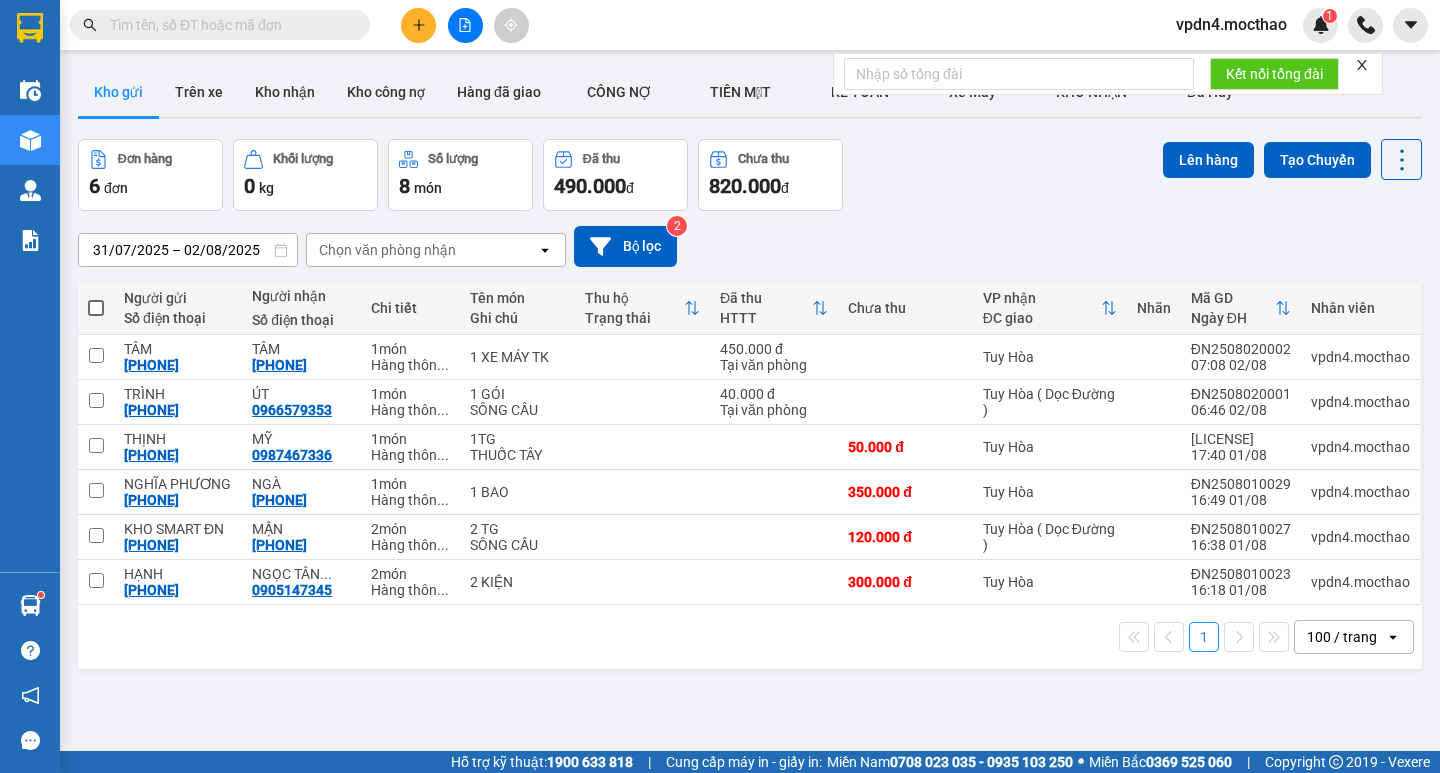 click at bounding box center [96, 308] 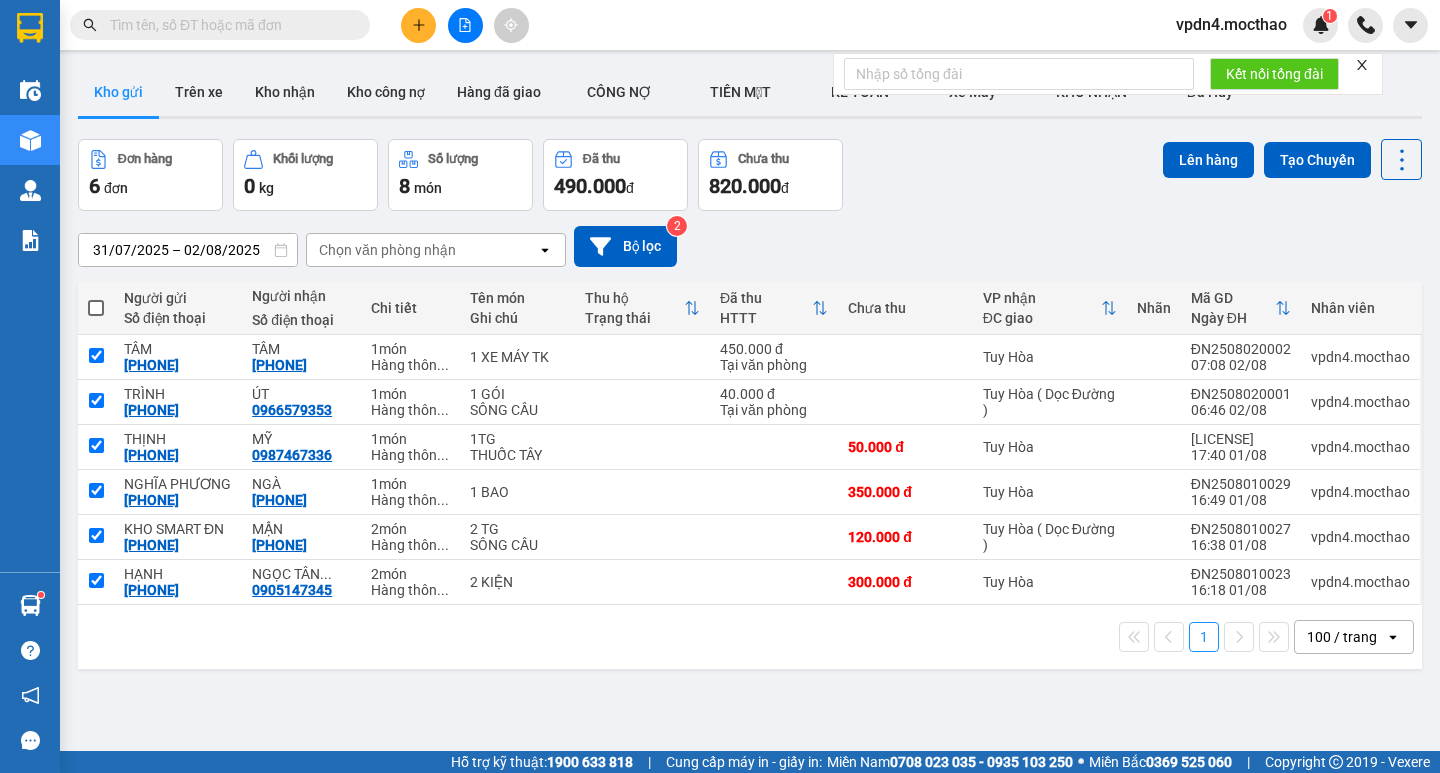checkbox on "true" 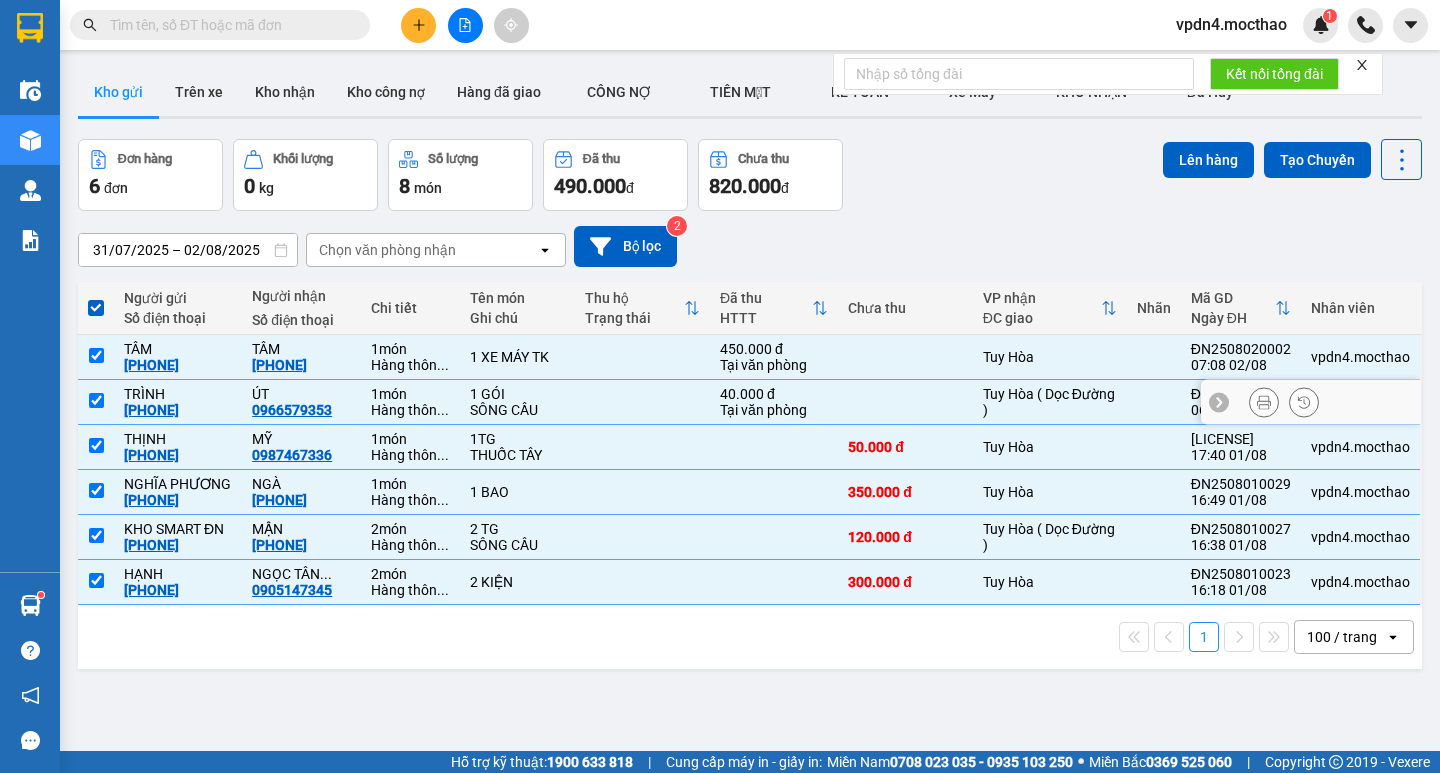 click at bounding box center (96, 400) 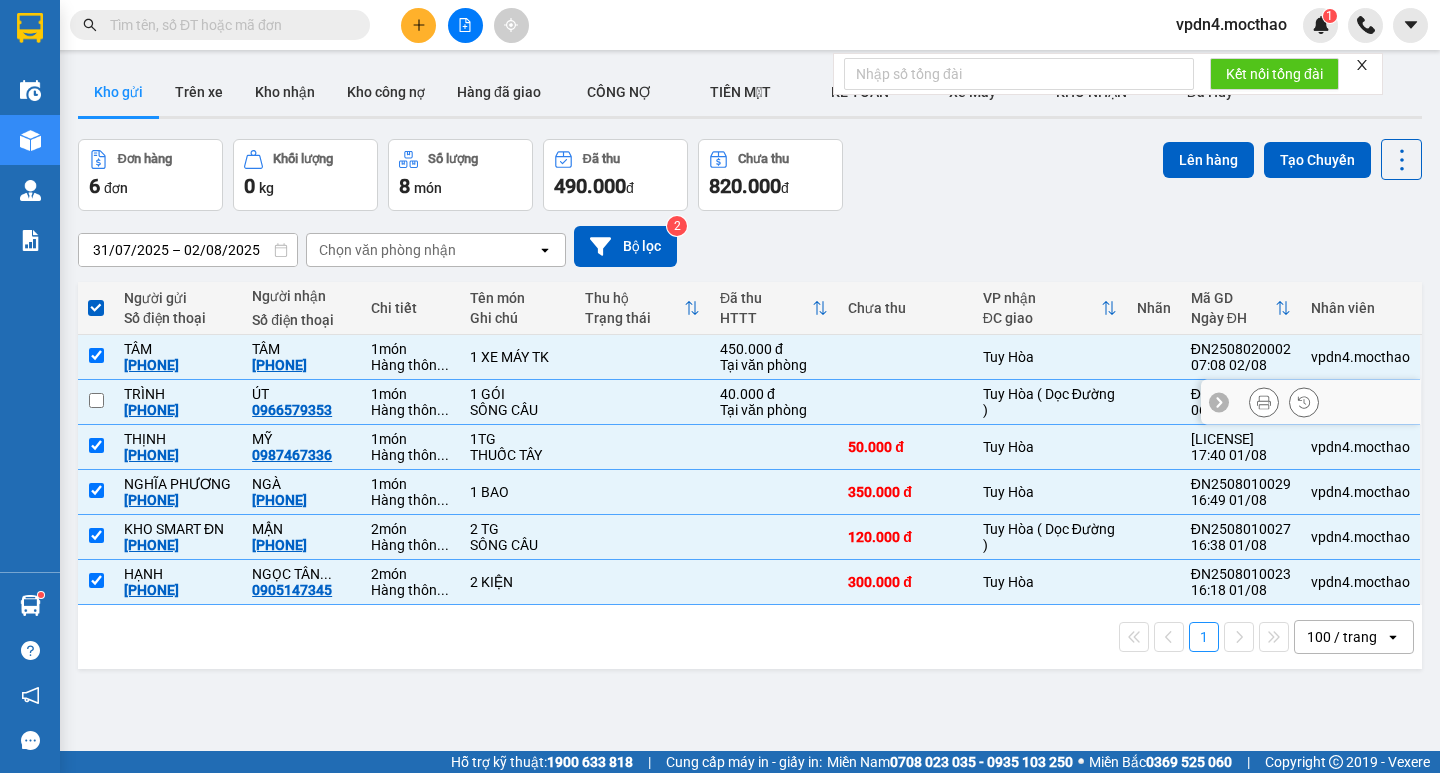 checkbox on "false" 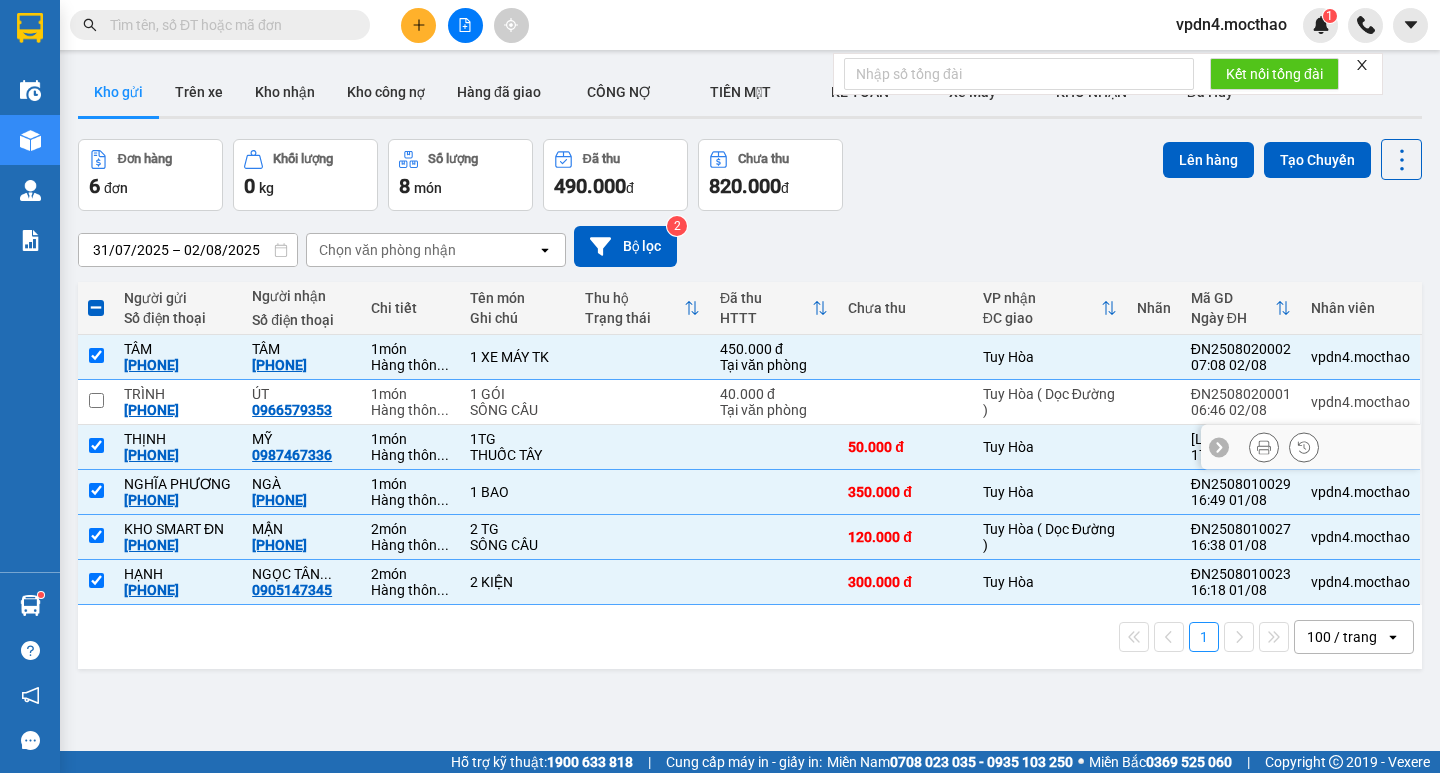 click at bounding box center [96, 445] 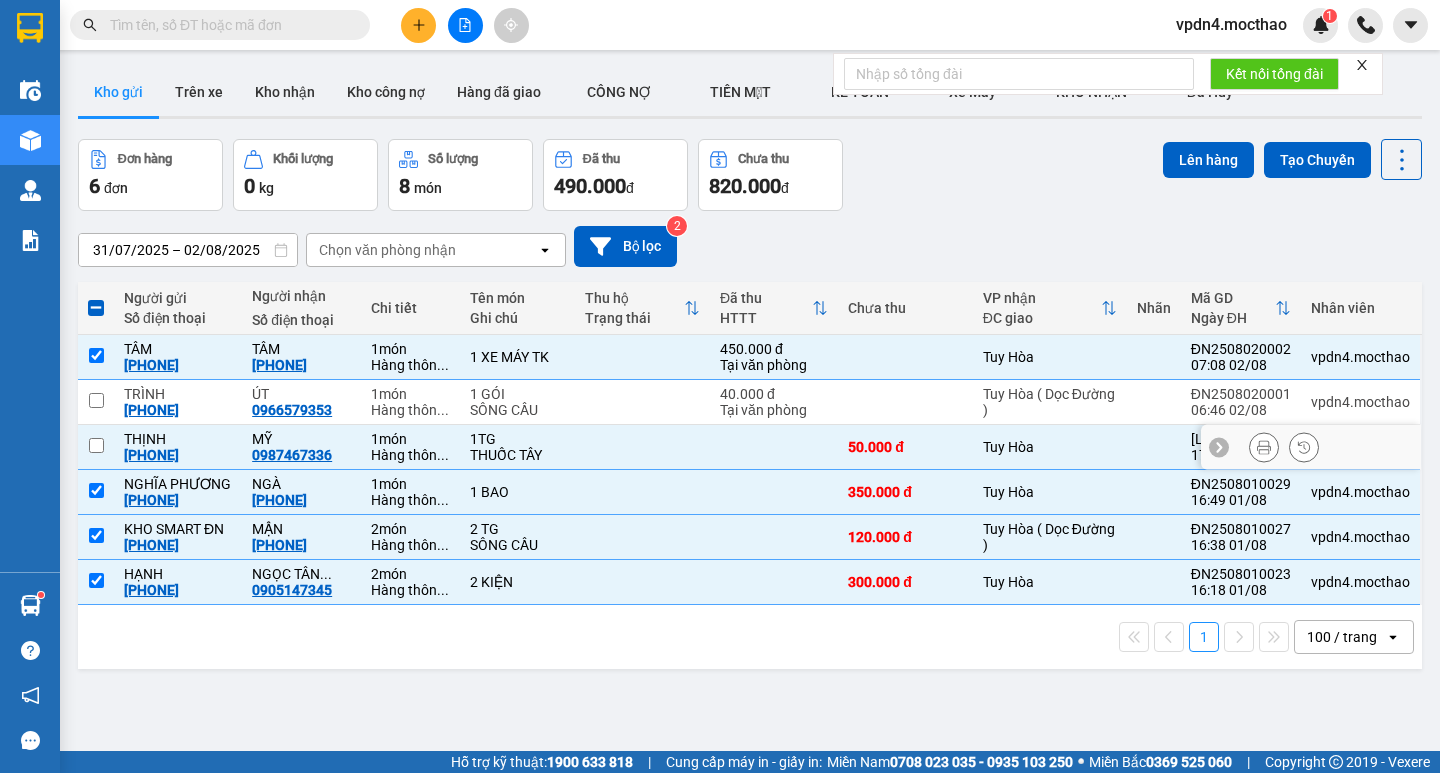 checkbox on "false" 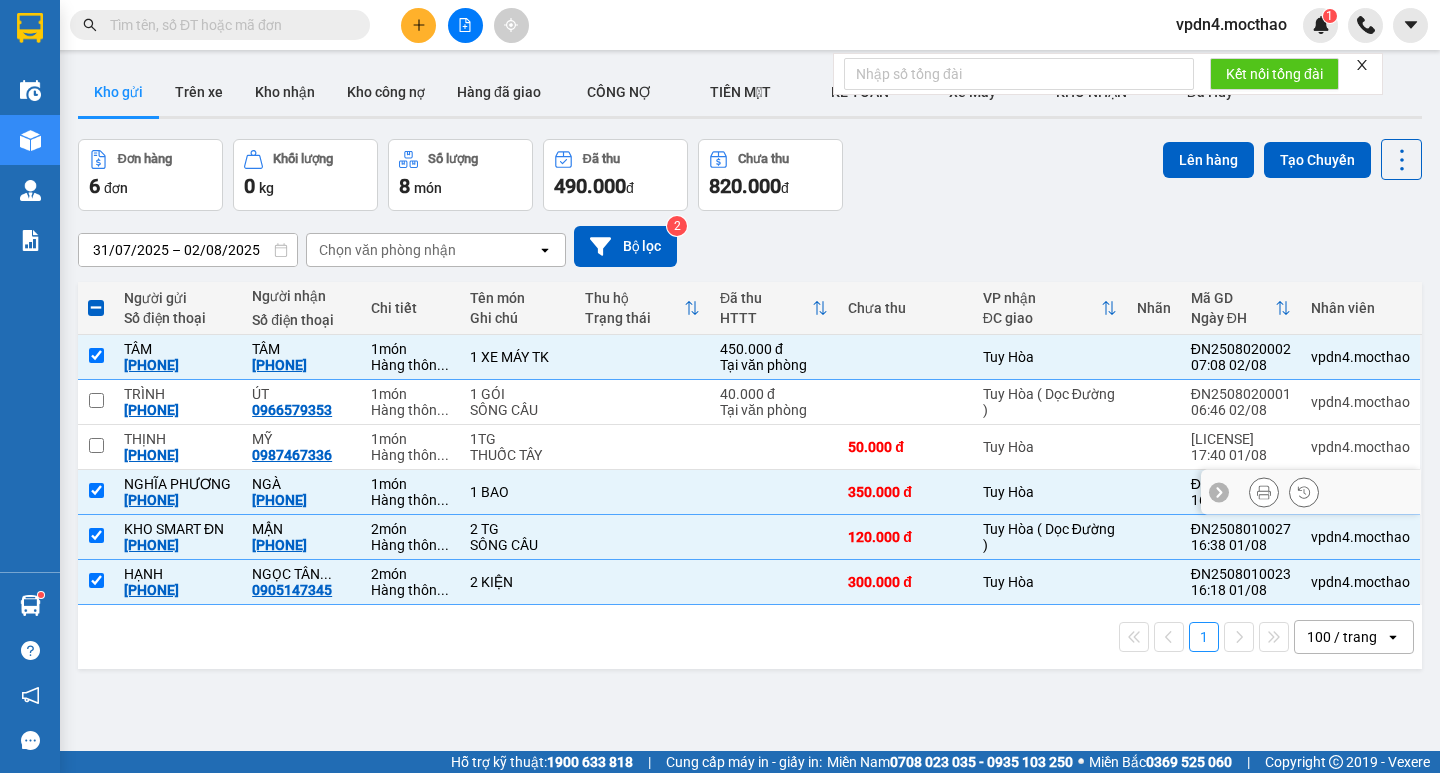 click at bounding box center [96, 490] 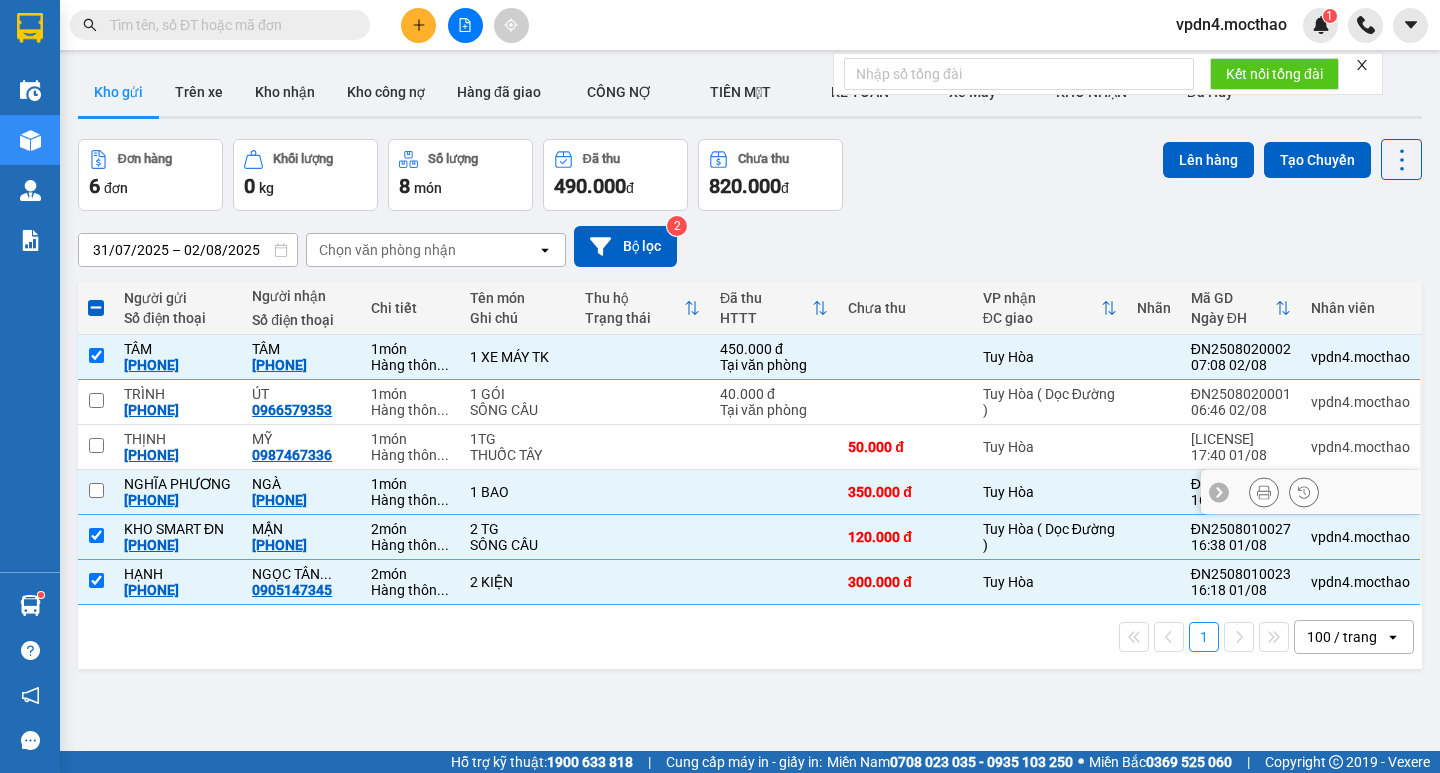 checkbox on "false" 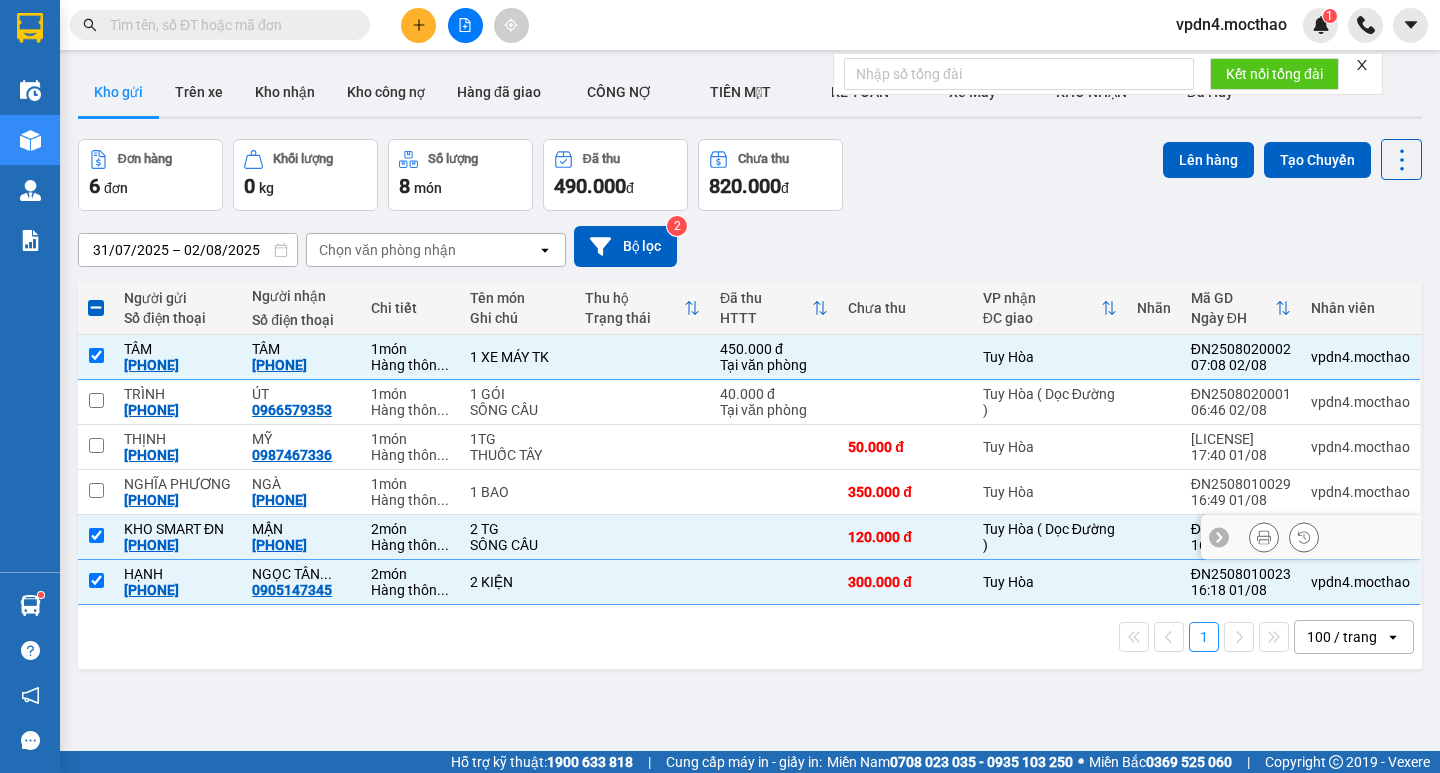click at bounding box center (96, 535) 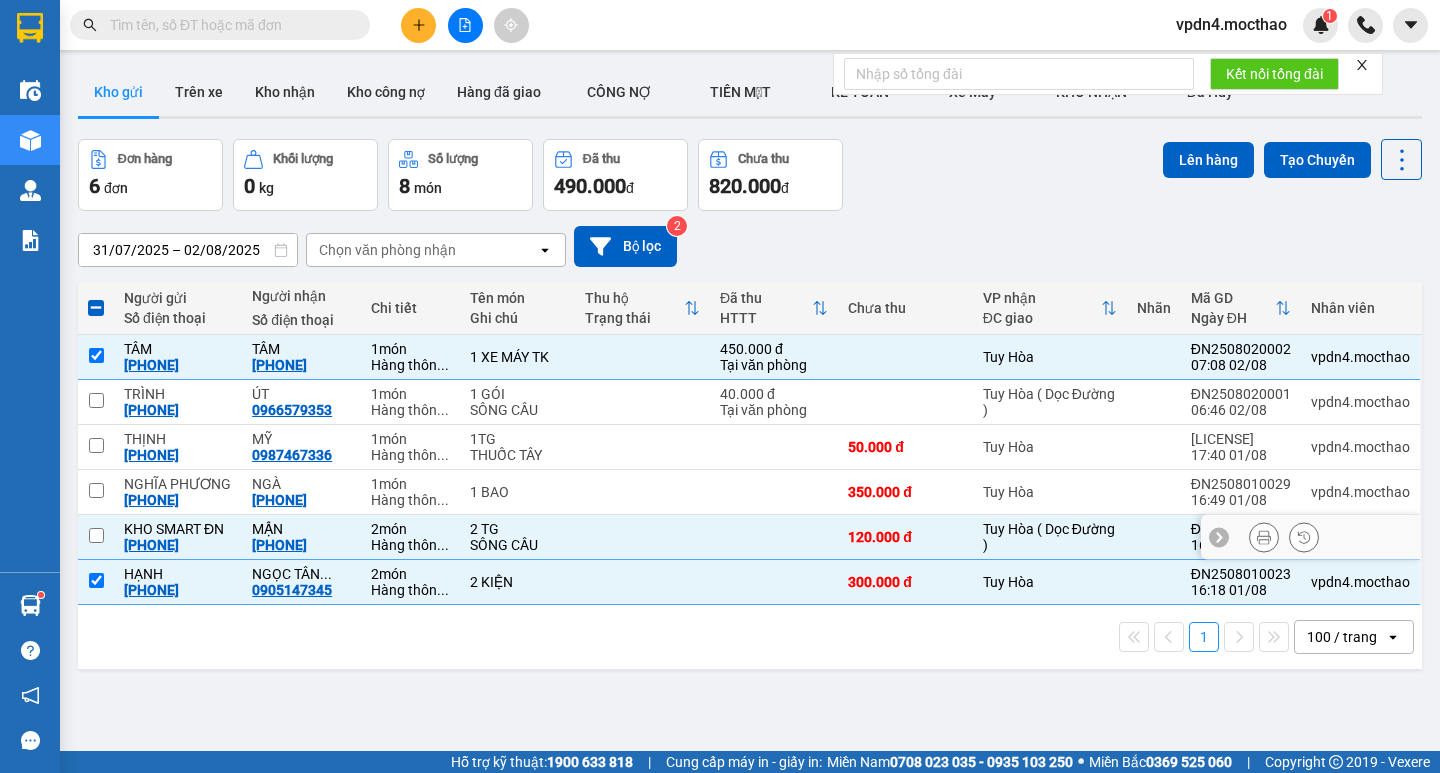 checkbox on "false" 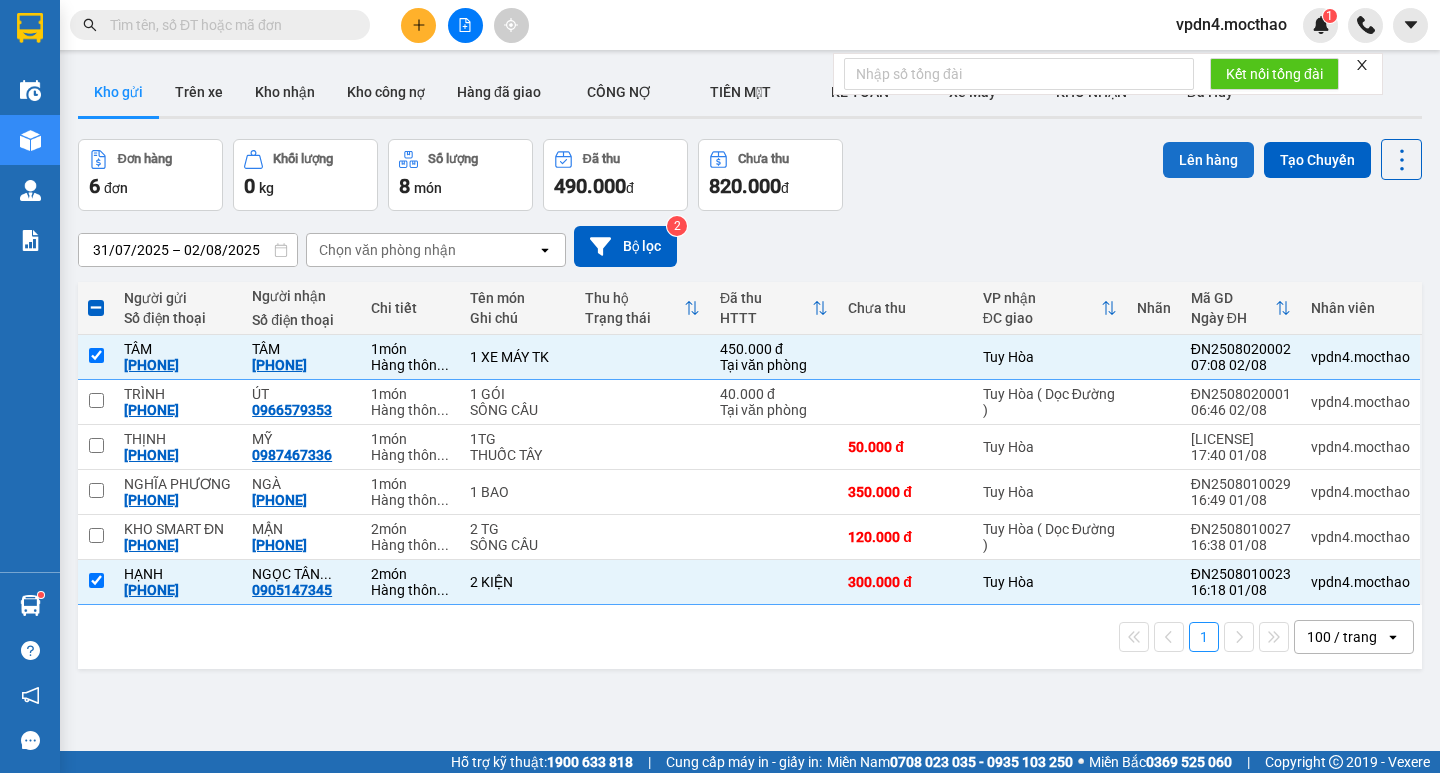 click on "Lên hàng" at bounding box center (1208, 160) 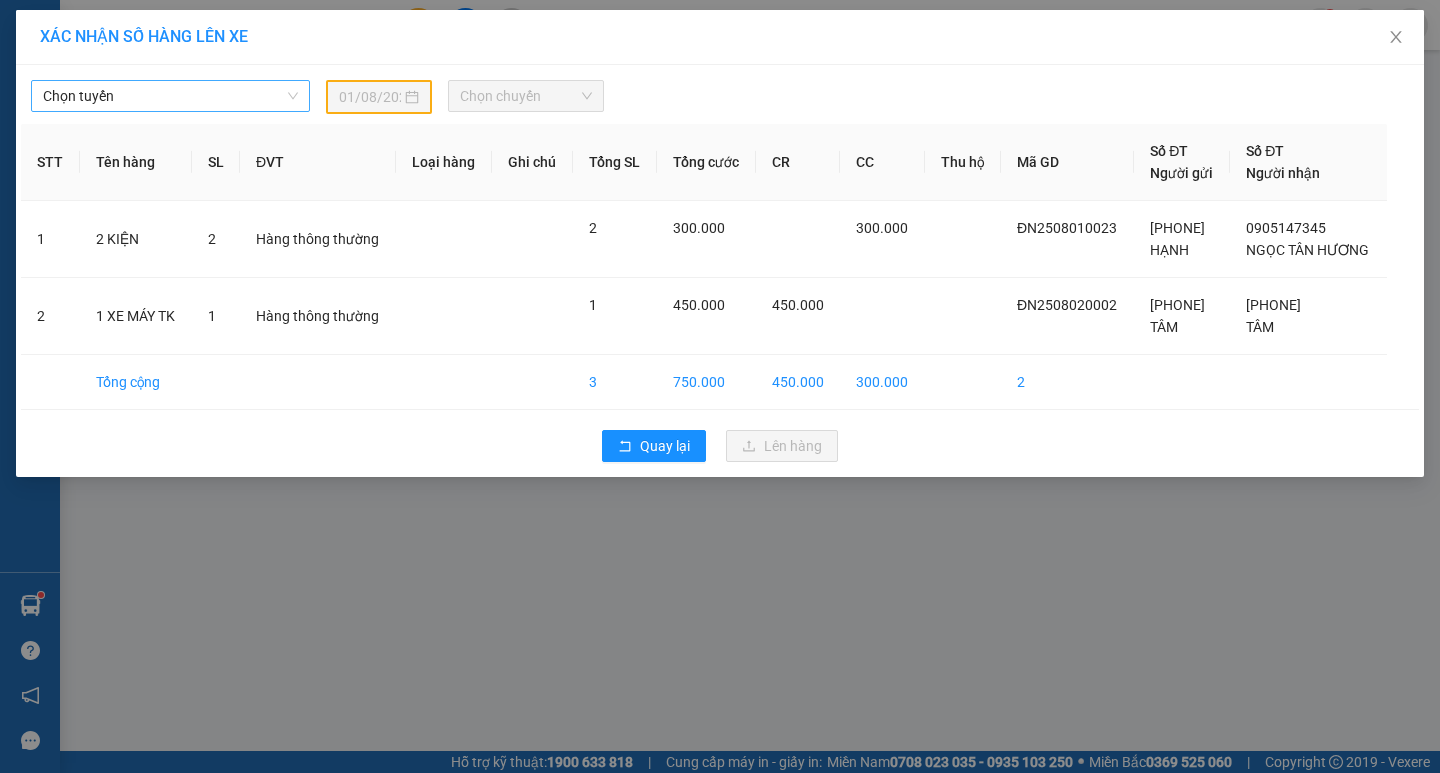 click on "Chọn tuyến" at bounding box center [170, 96] 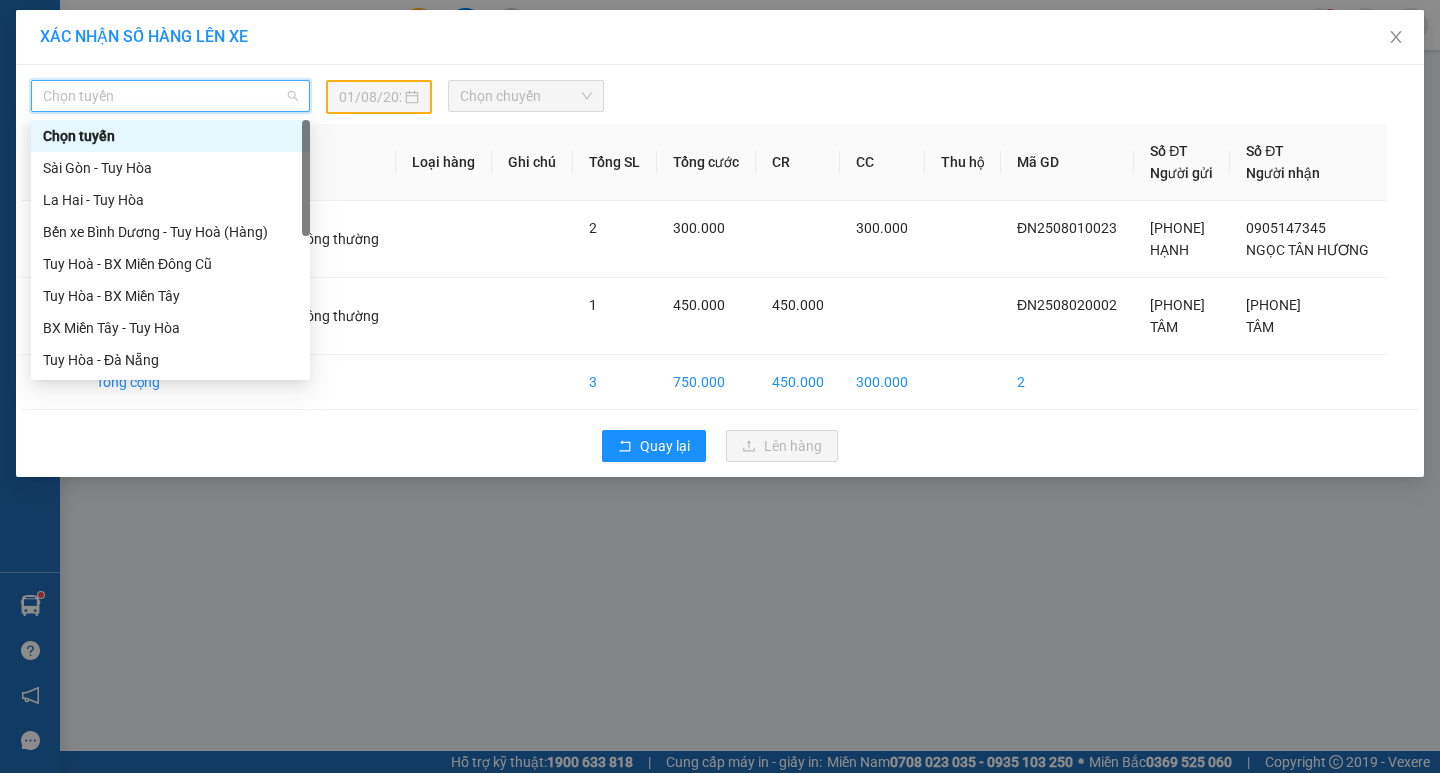 type on "D" 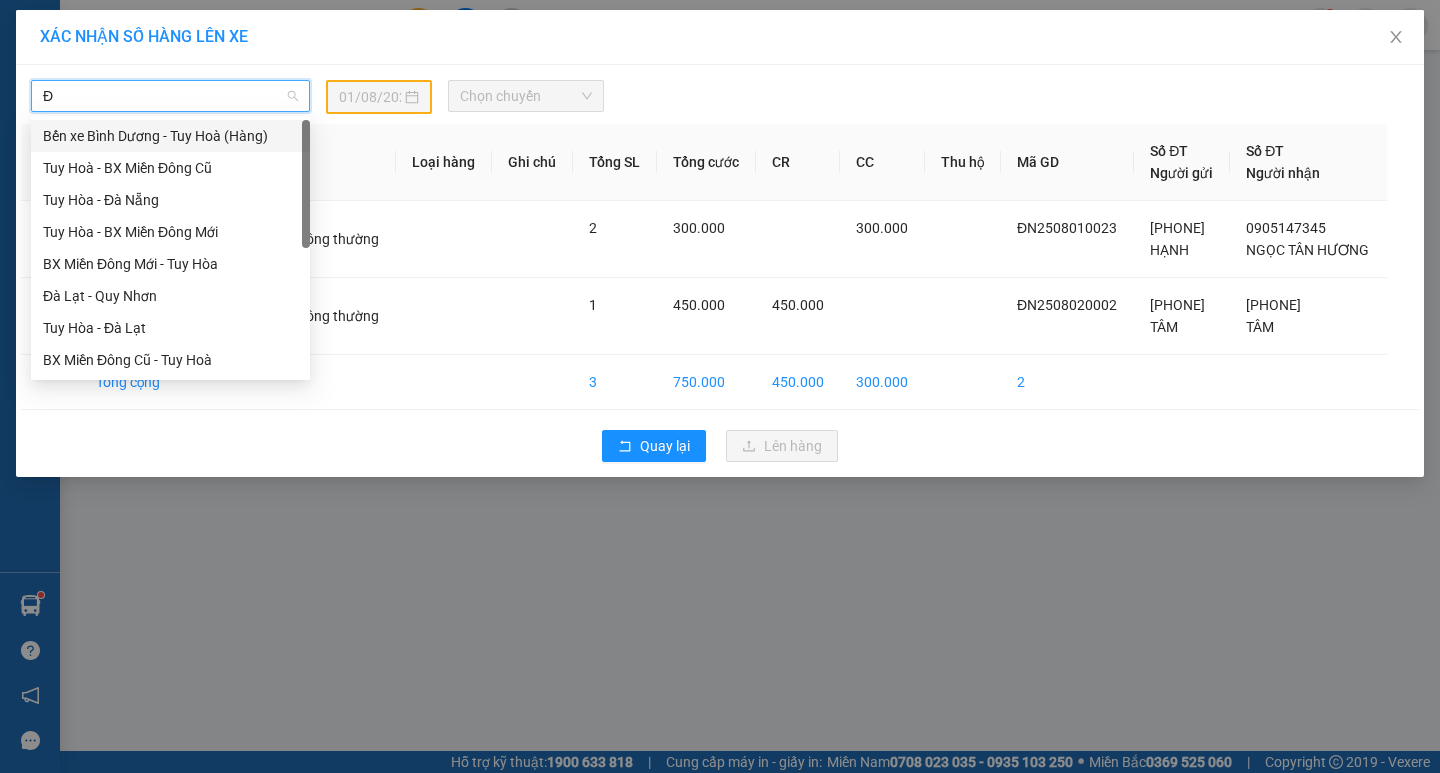 type on "ĐA" 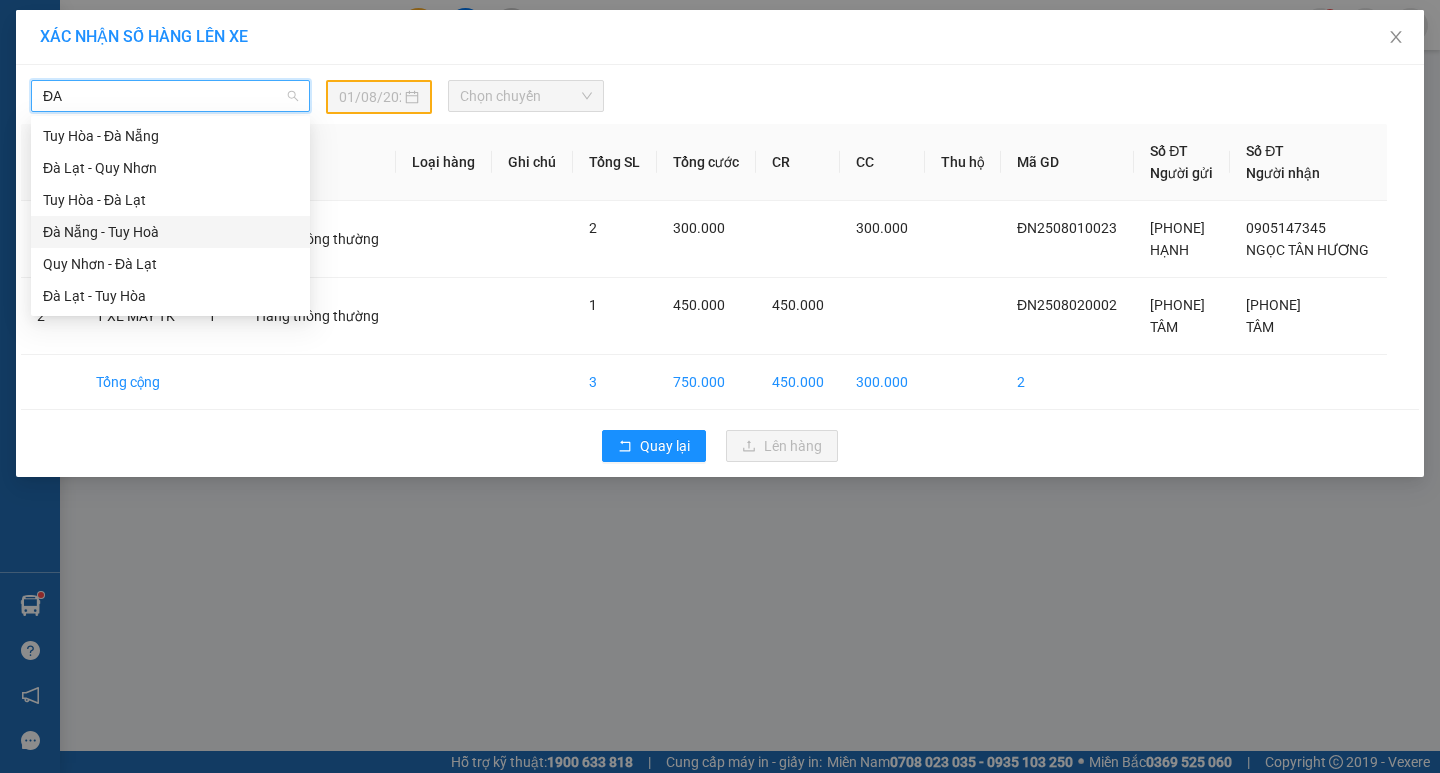 click on "Đà Nẵng - Tuy Hoà" at bounding box center [170, 232] 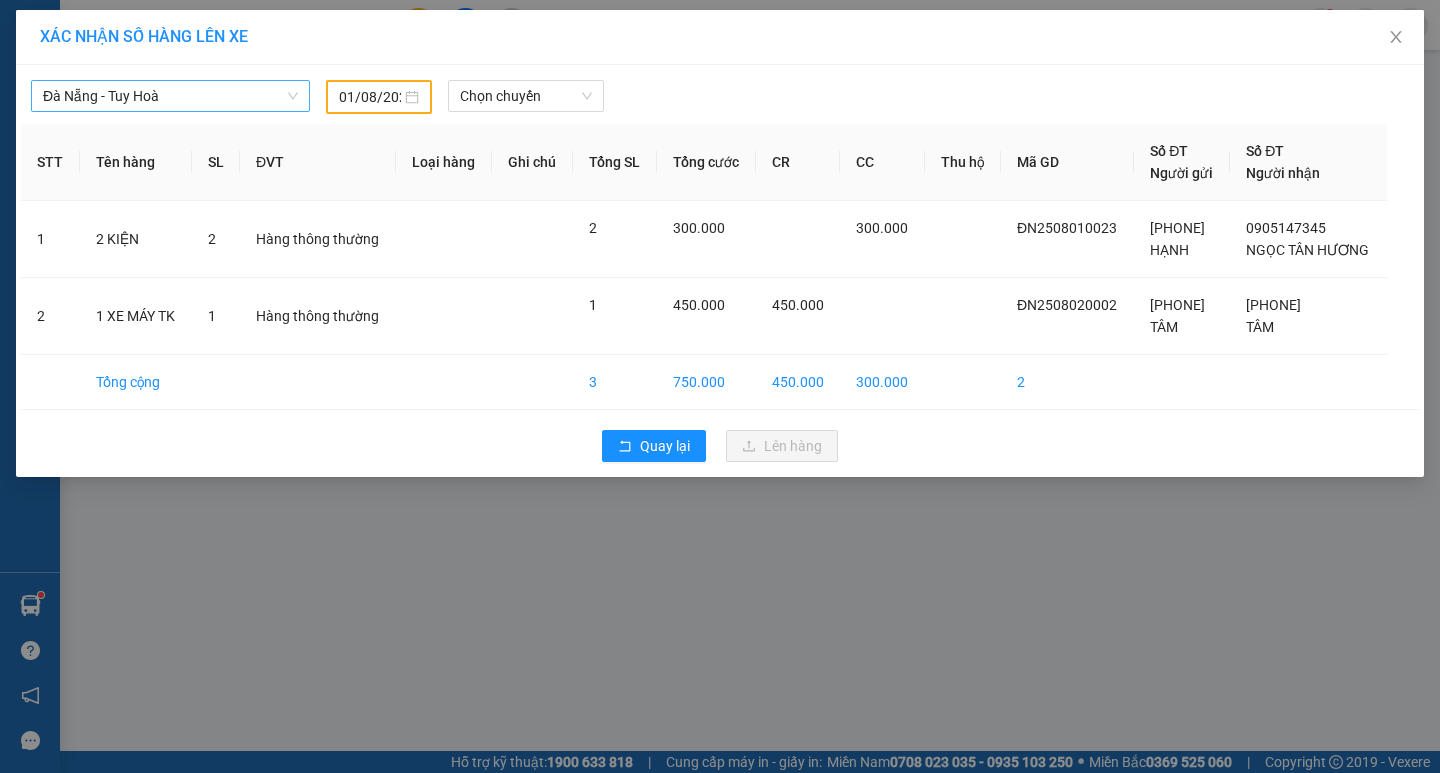 click on "01/08/2025" at bounding box center [379, 97] 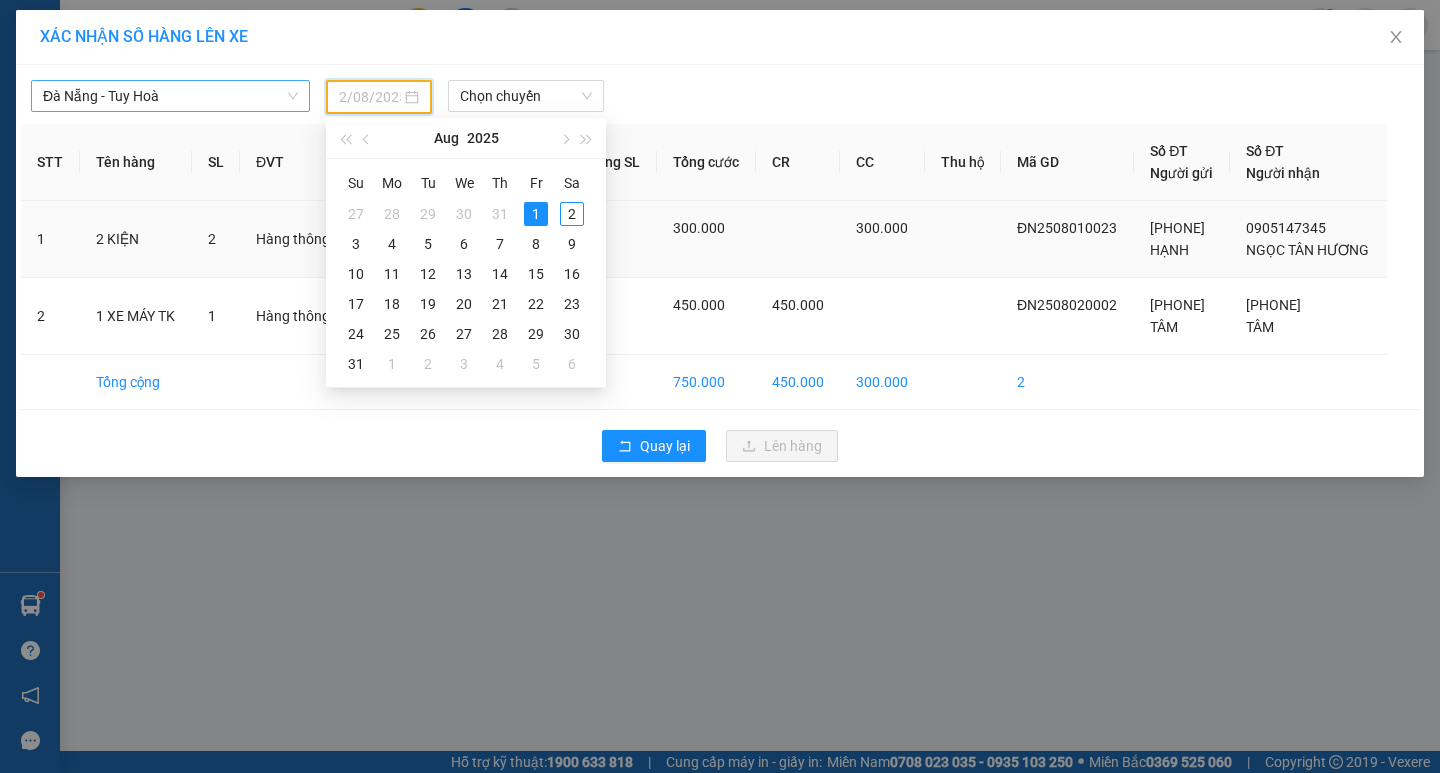 click on "2" at bounding box center [572, 214] 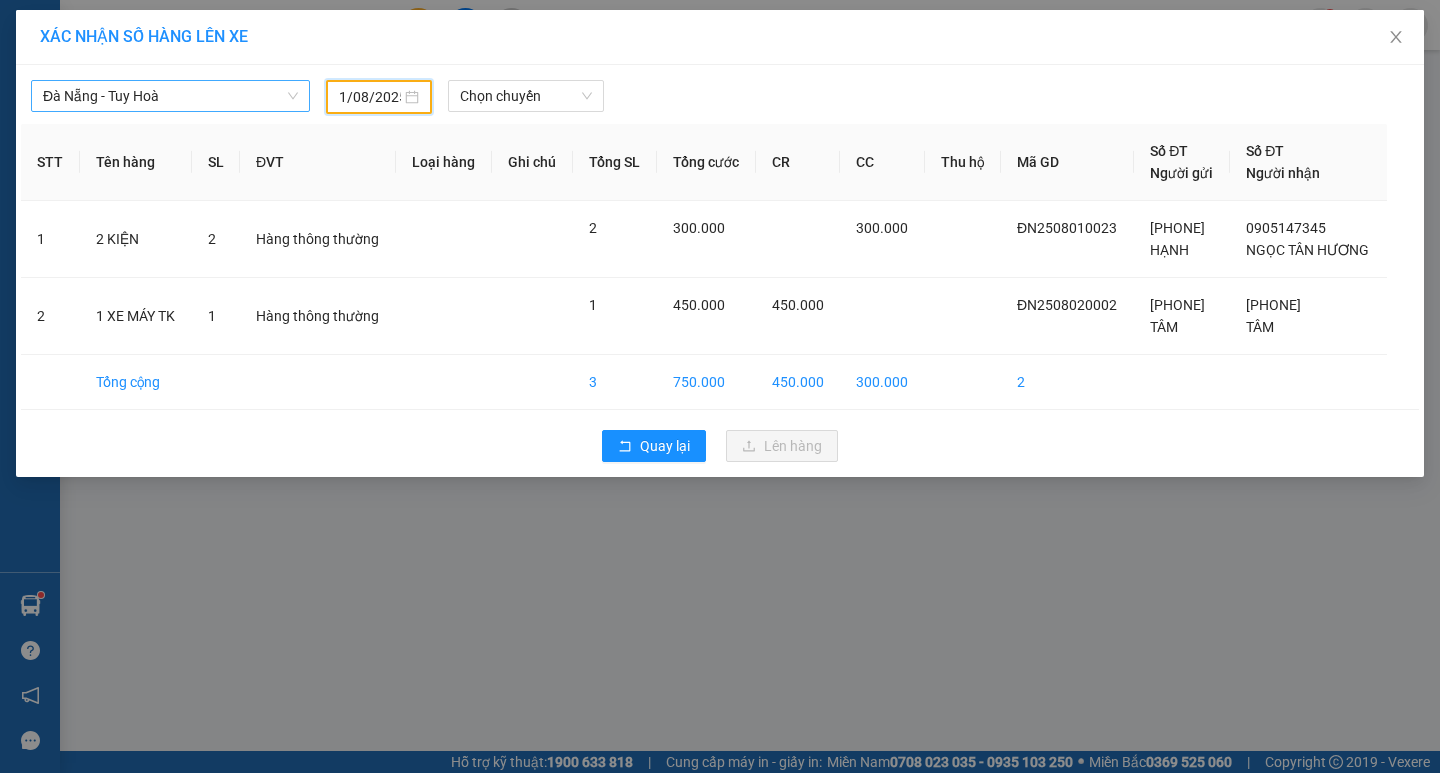 type on "02/08/2025" 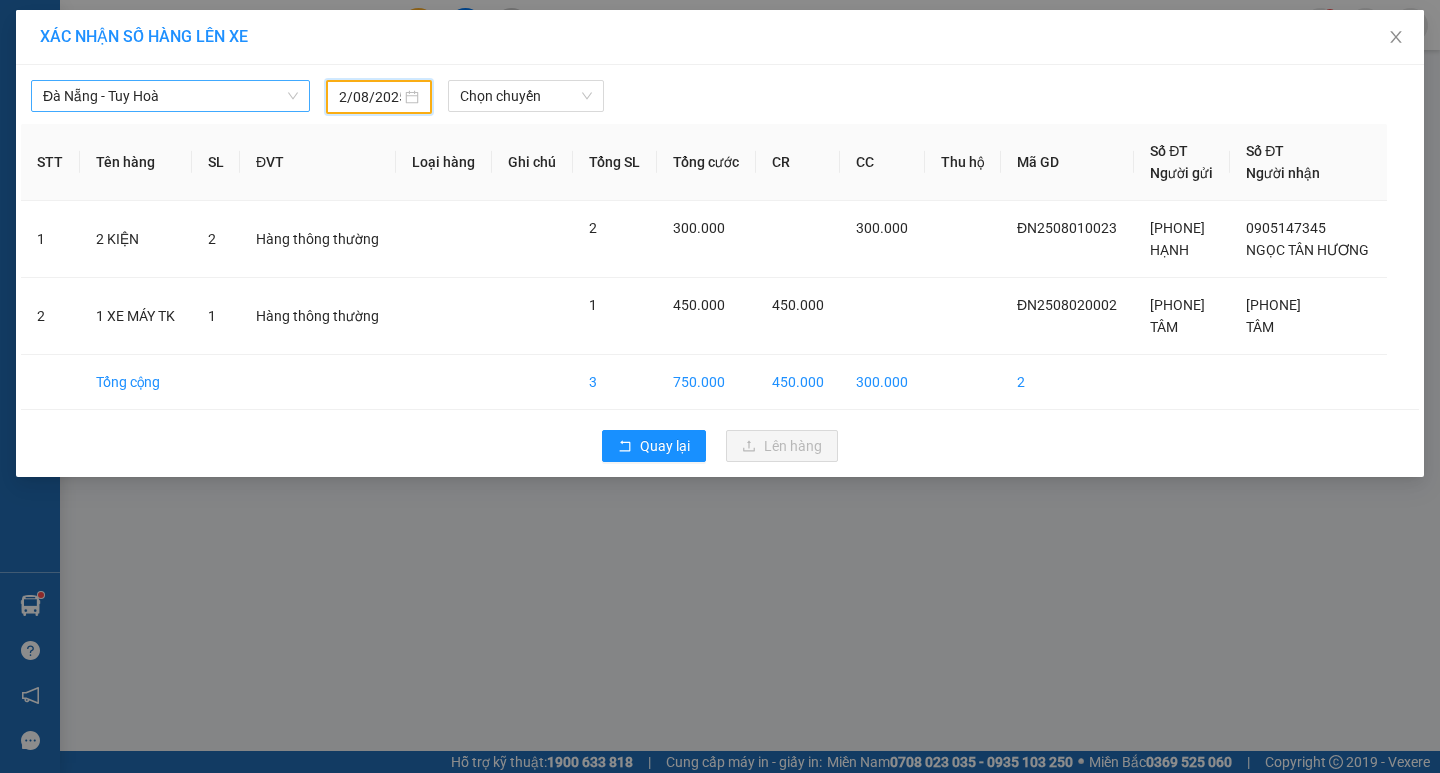 scroll, scrollTop: 0, scrollLeft: 6, axis: horizontal 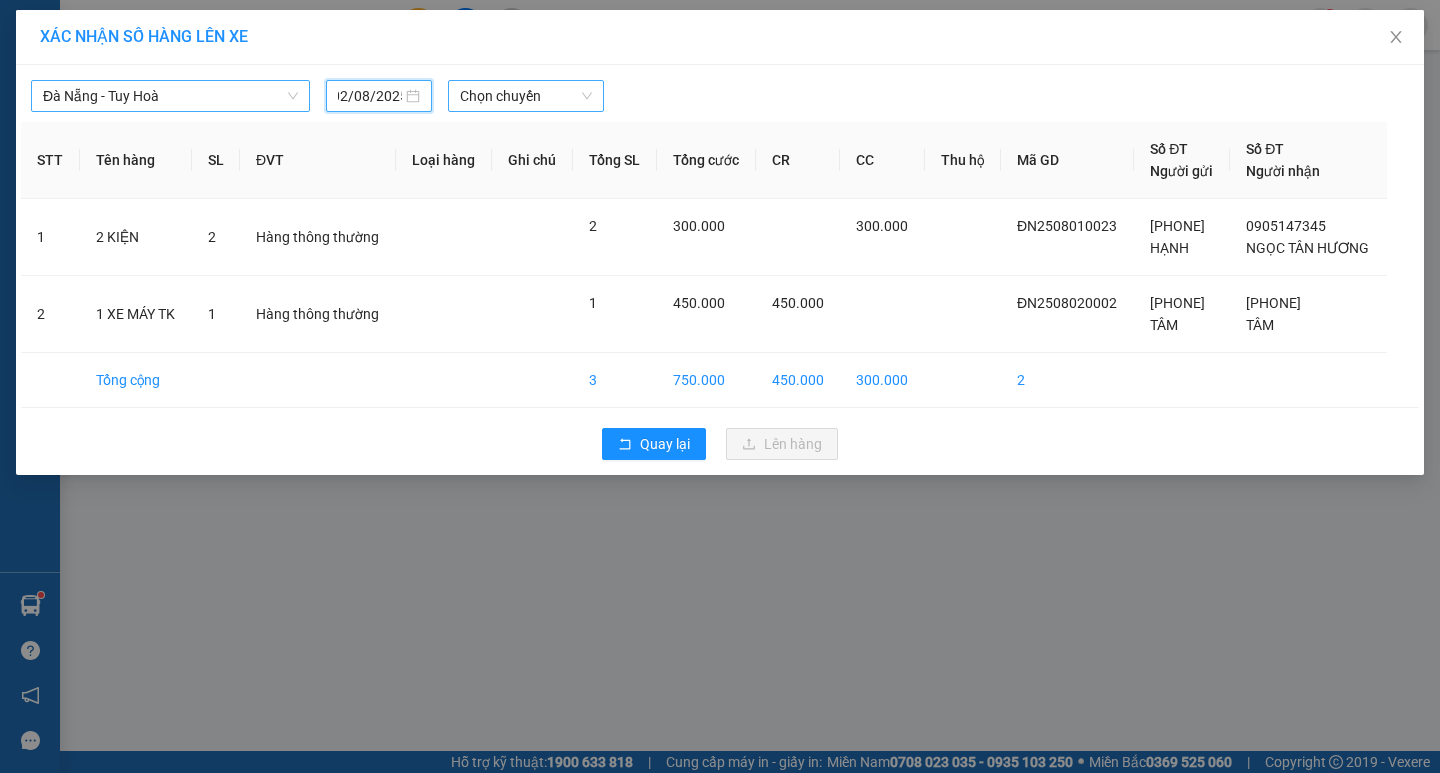click on "Chọn chuyến" at bounding box center [526, 96] 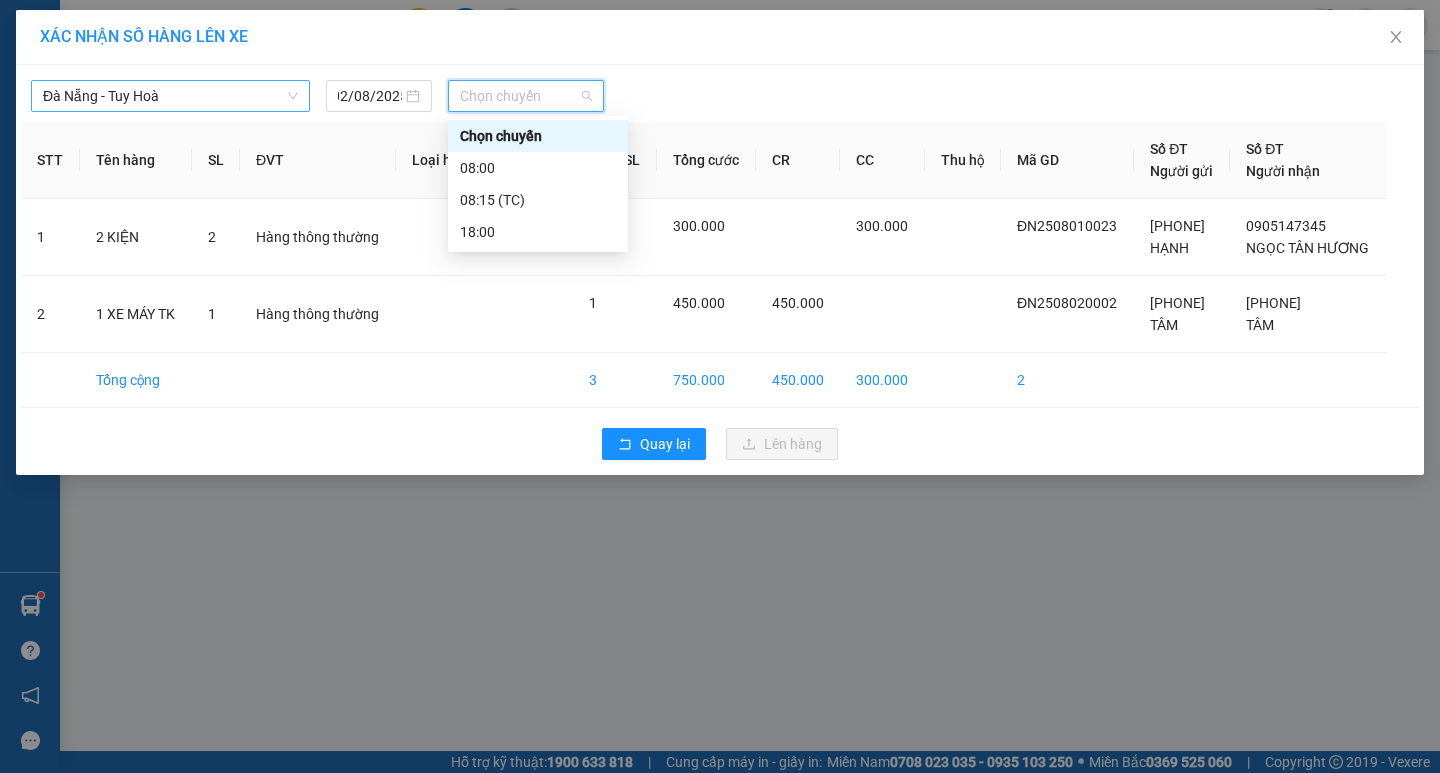 scroll, scrollTop: 0, scrollLeft: 0, axis: both 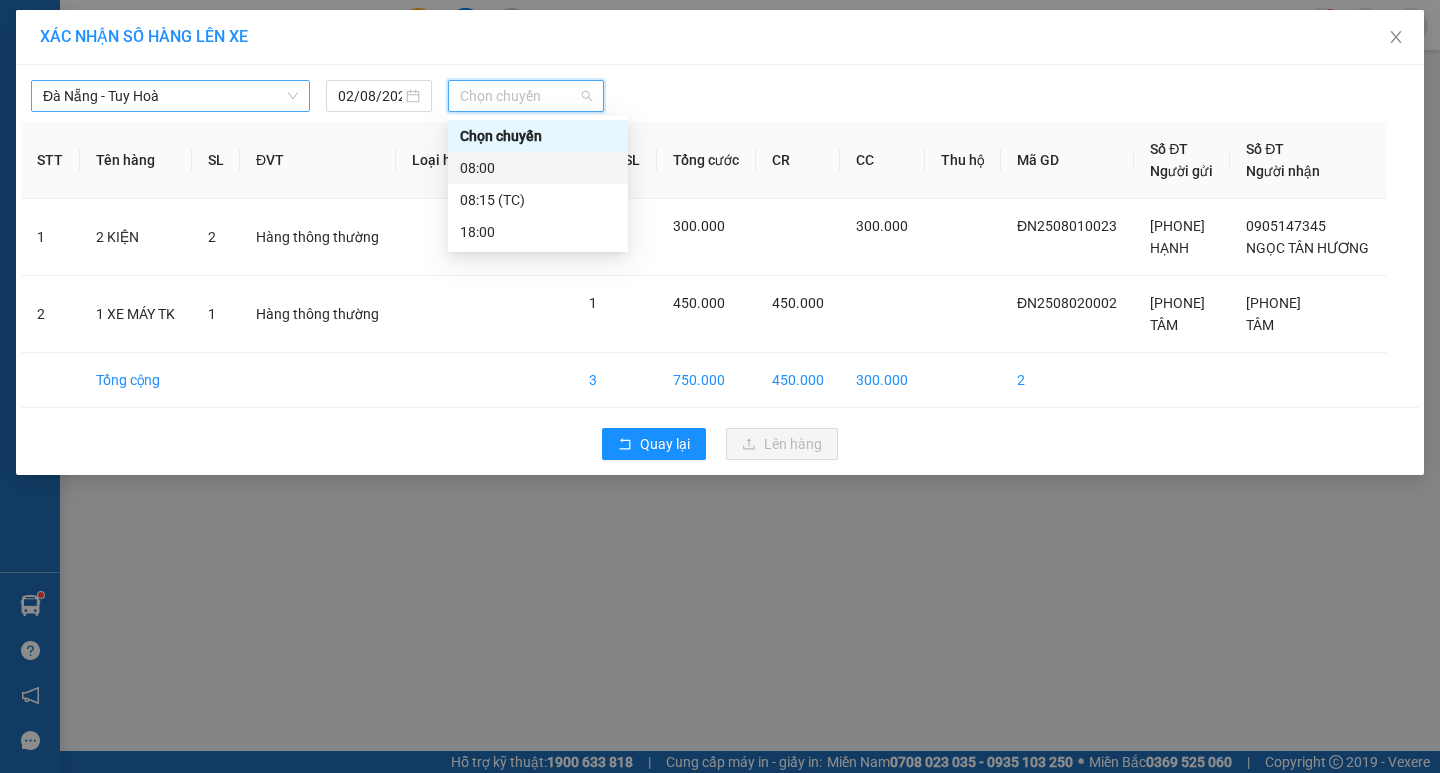 click on "08:00" at bounding box center (538, 168) 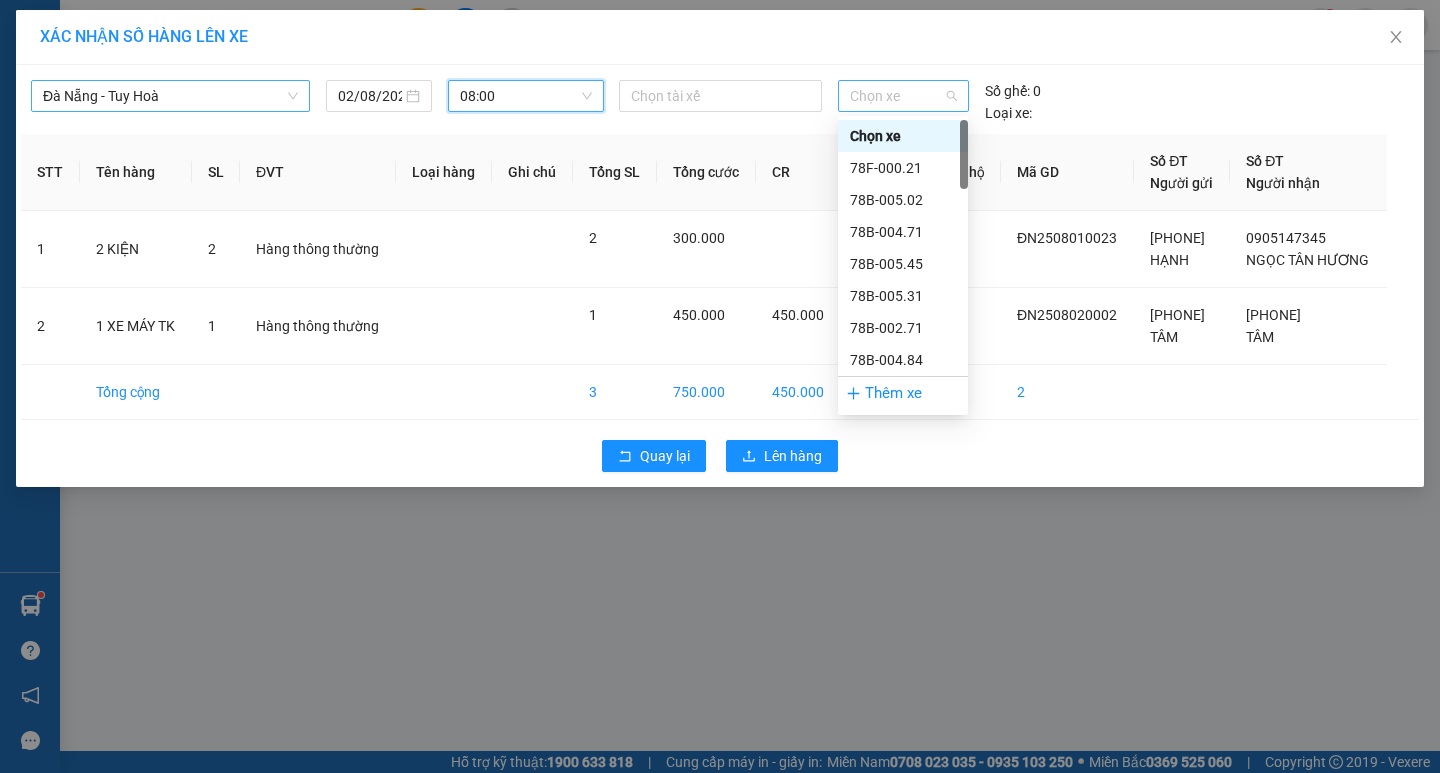click on "Chọn xe" at bounding box center (903, 96) 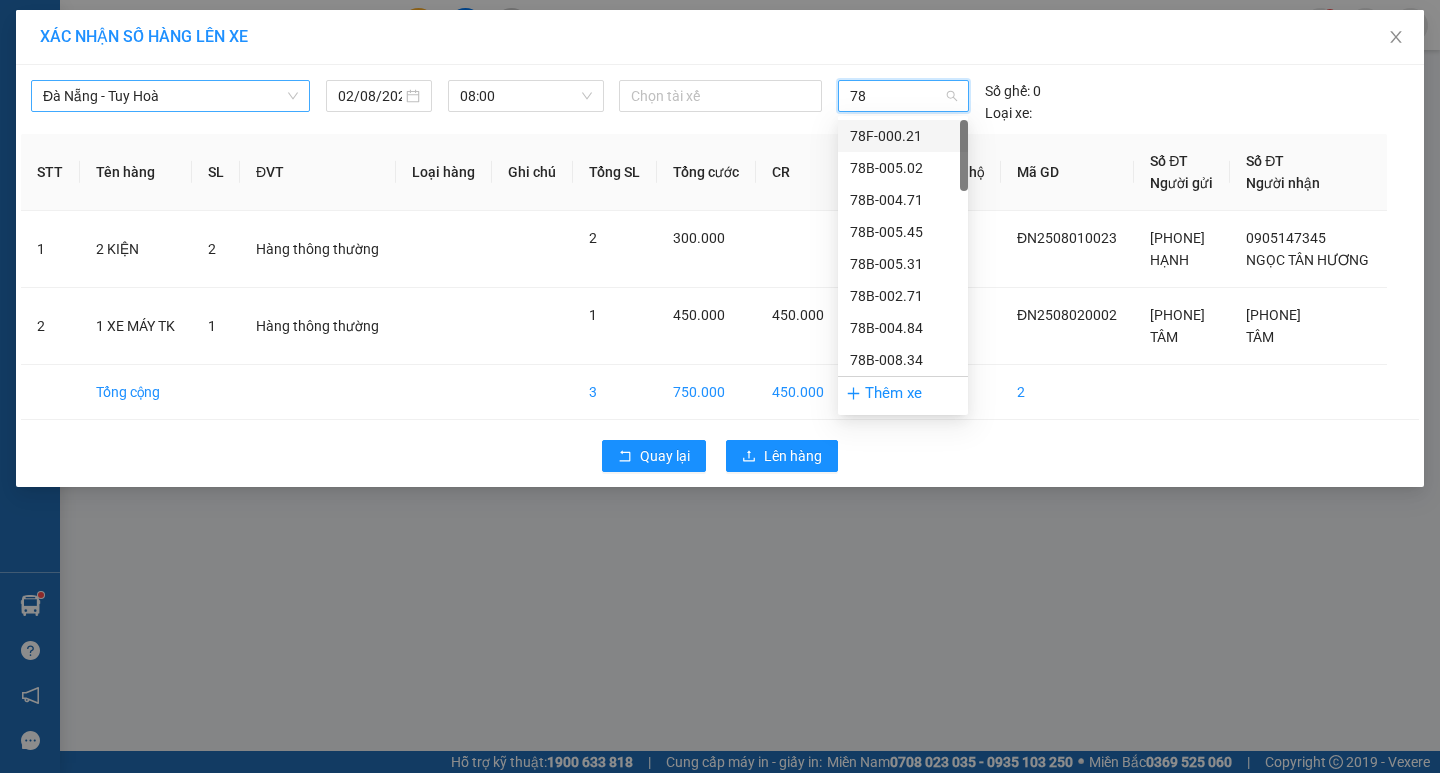type on "78F" 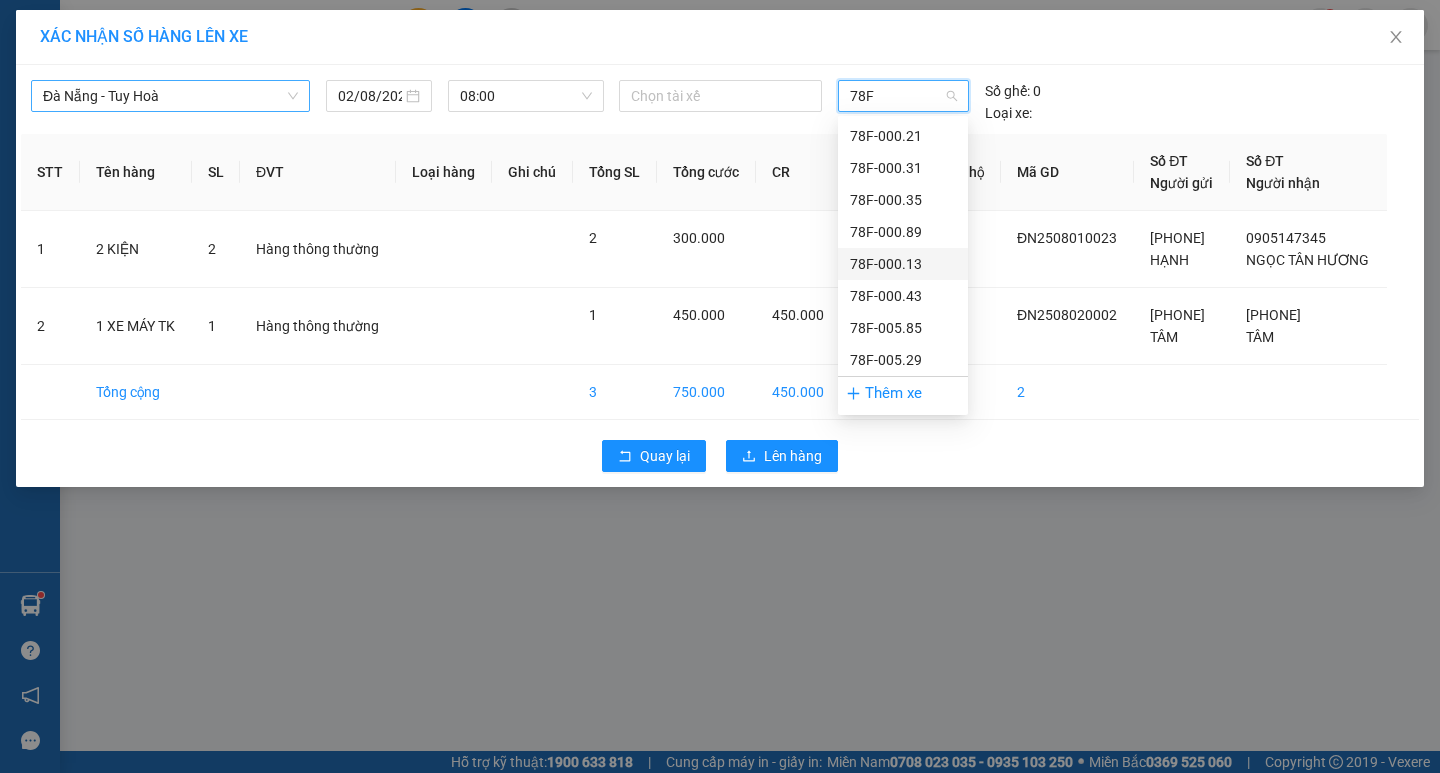 click on "78F-000.13" at bounding box center (903, 264) 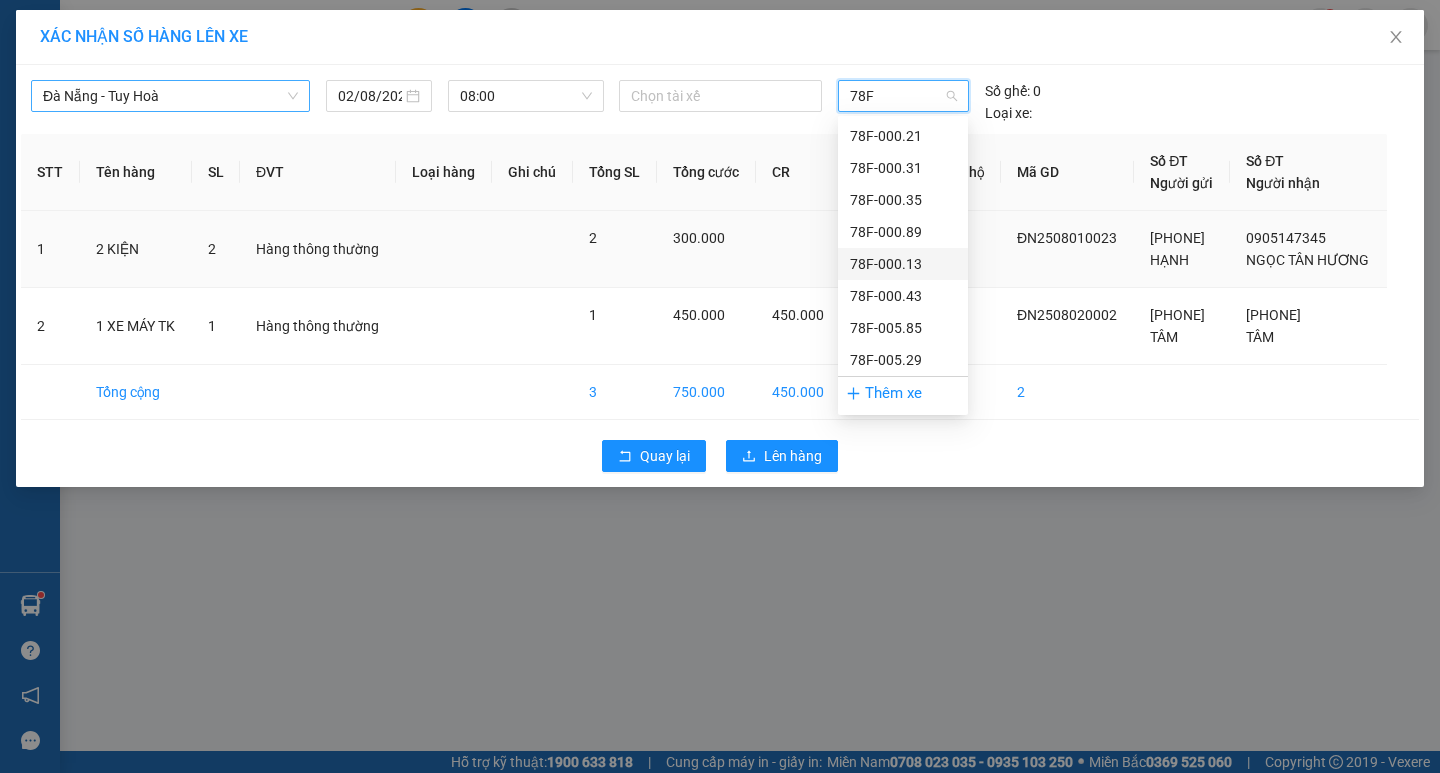 type 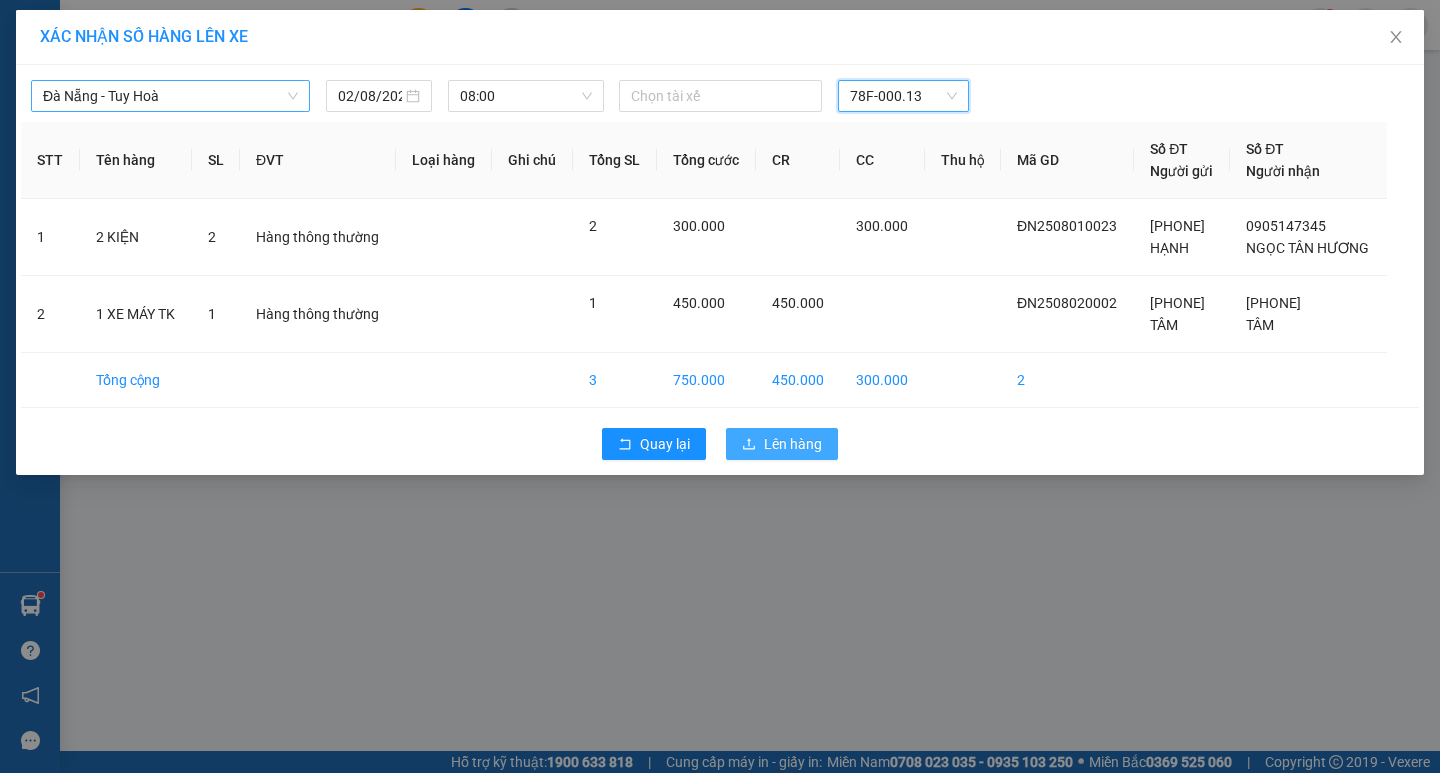 click on "Lên hàng" at bounding box center [782, 444] 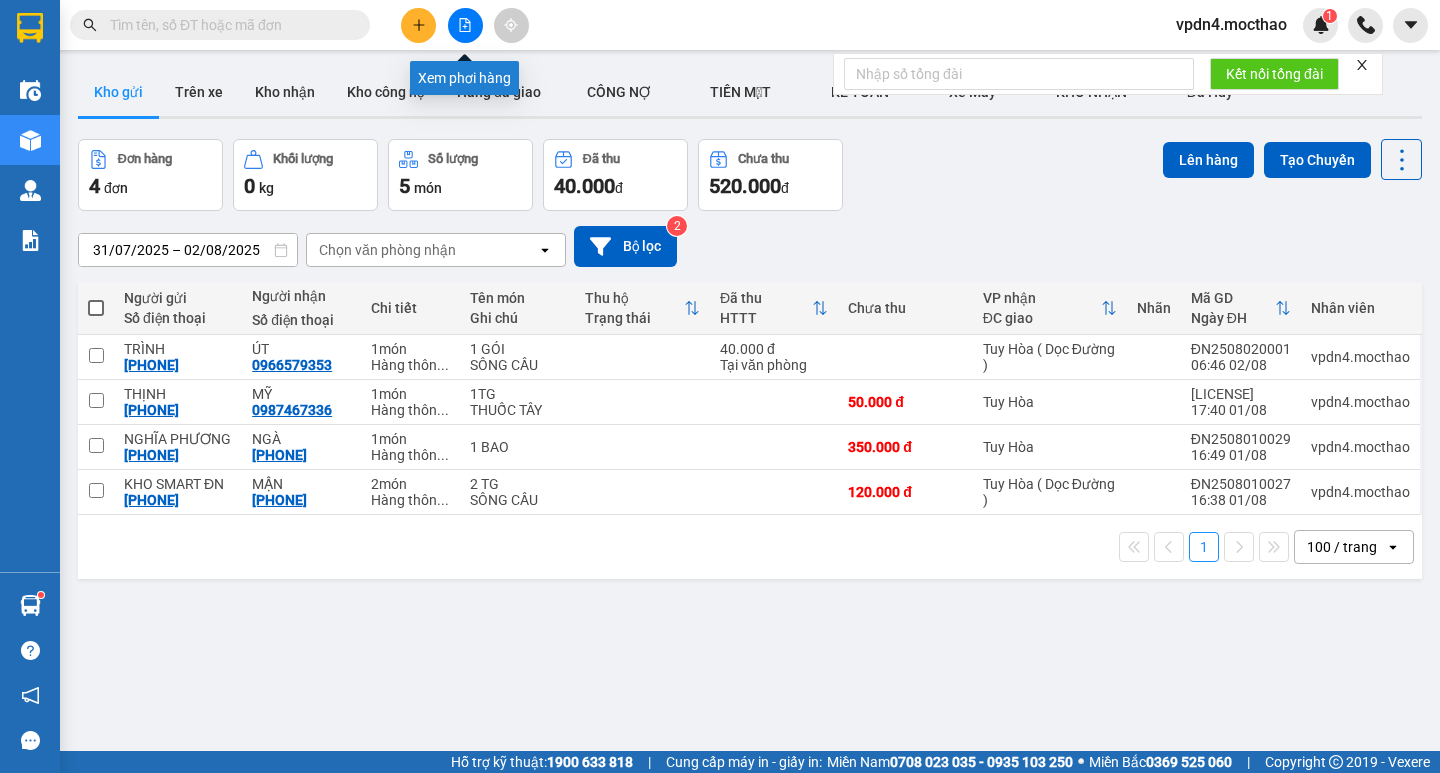 click 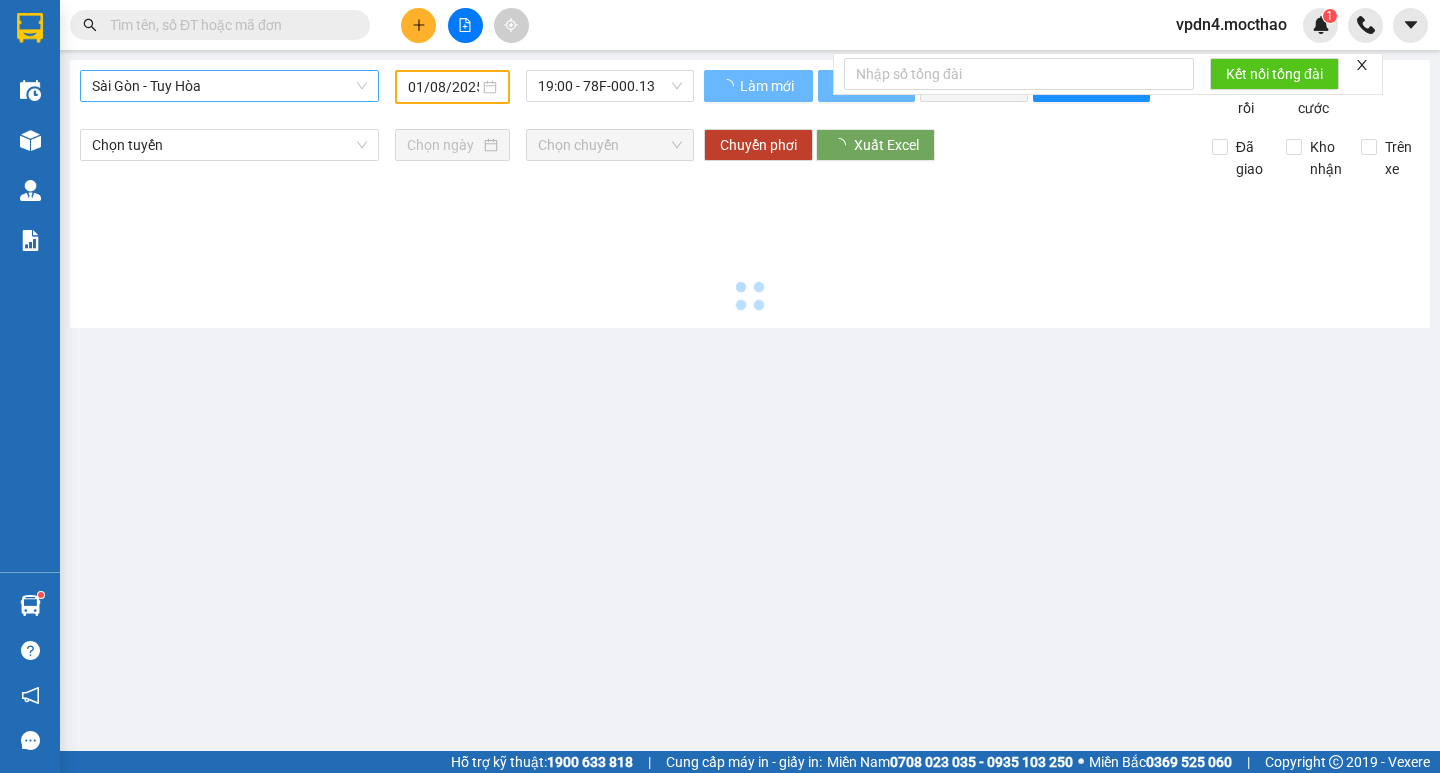 type on "02/08/2025" 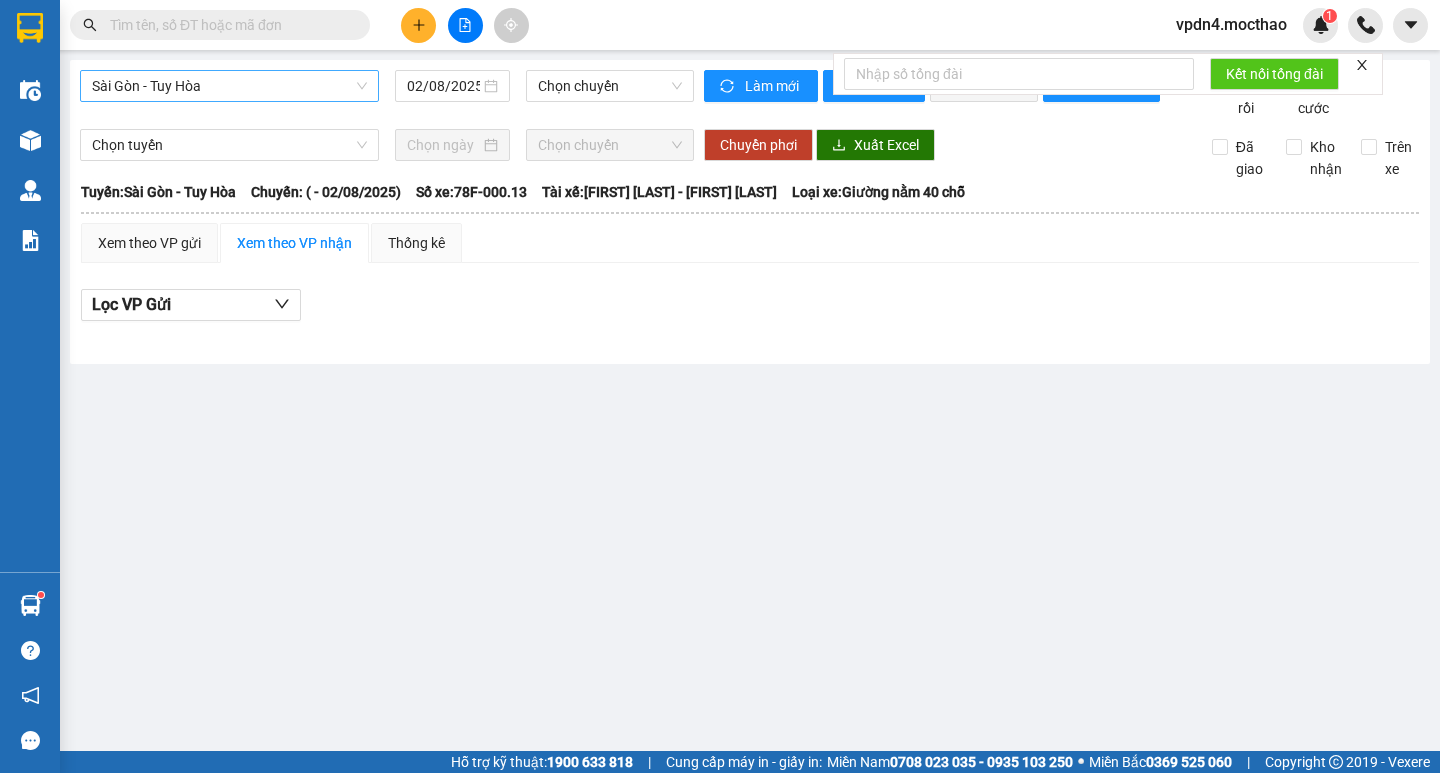 click on "Sài Gòn - Tuy Hòa" at bounding box center [229, 86] 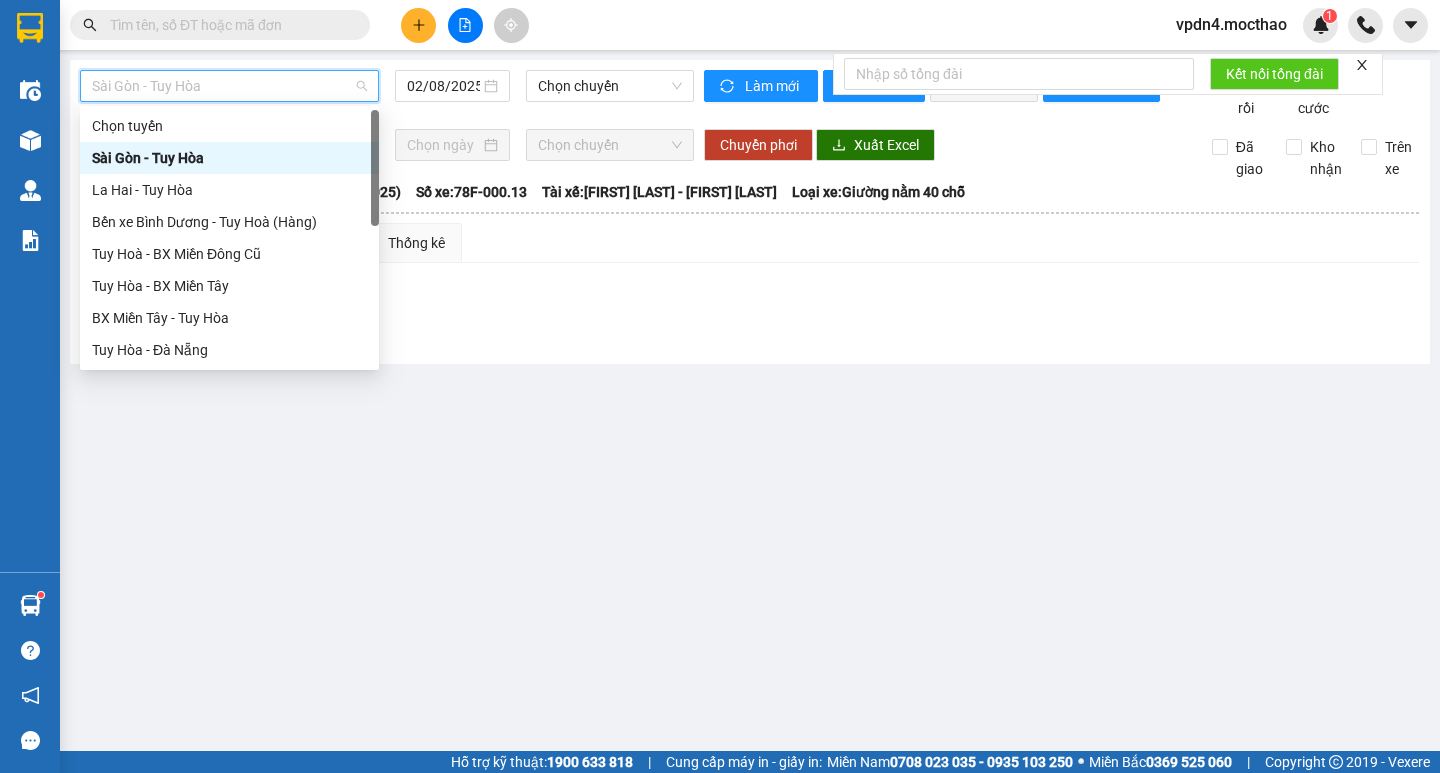 type on "D" 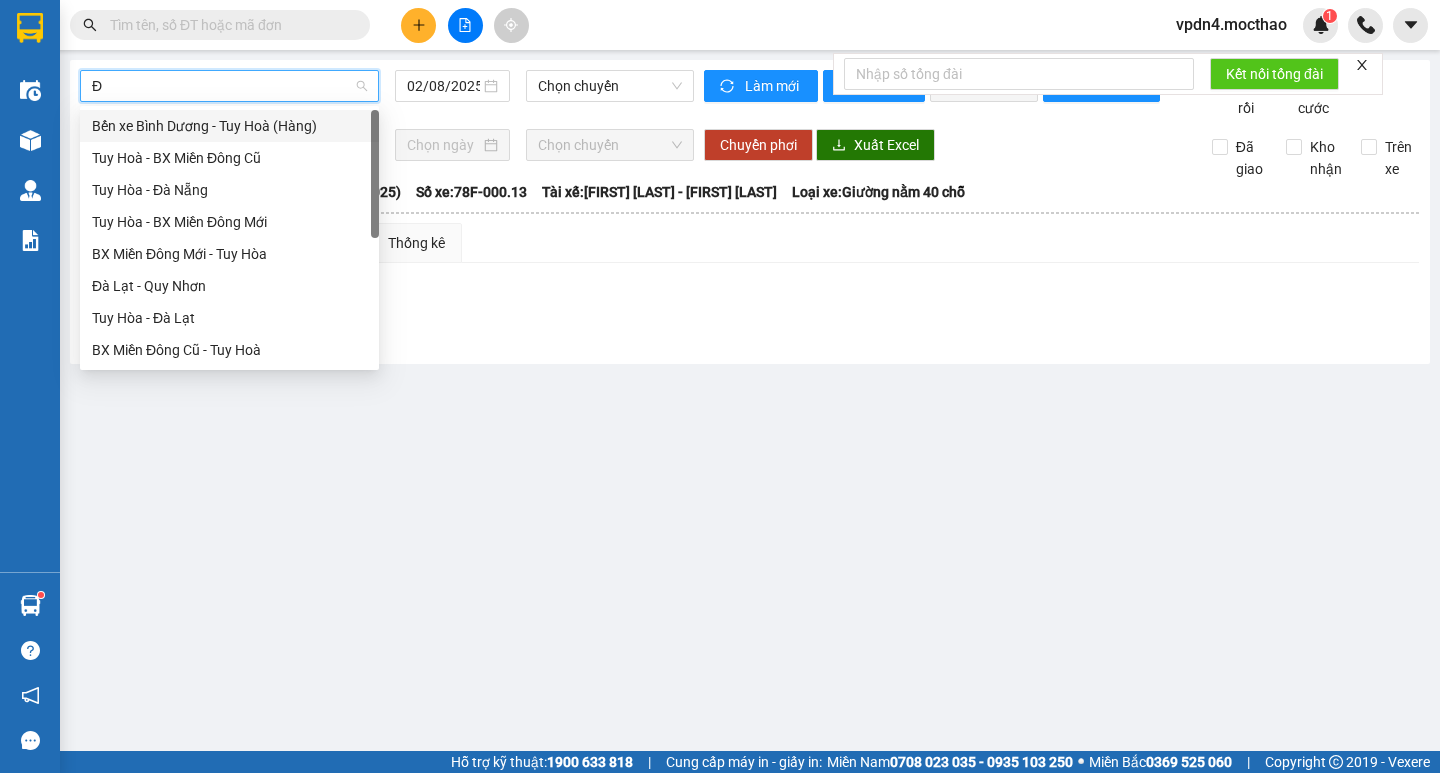 type on "ĐA" 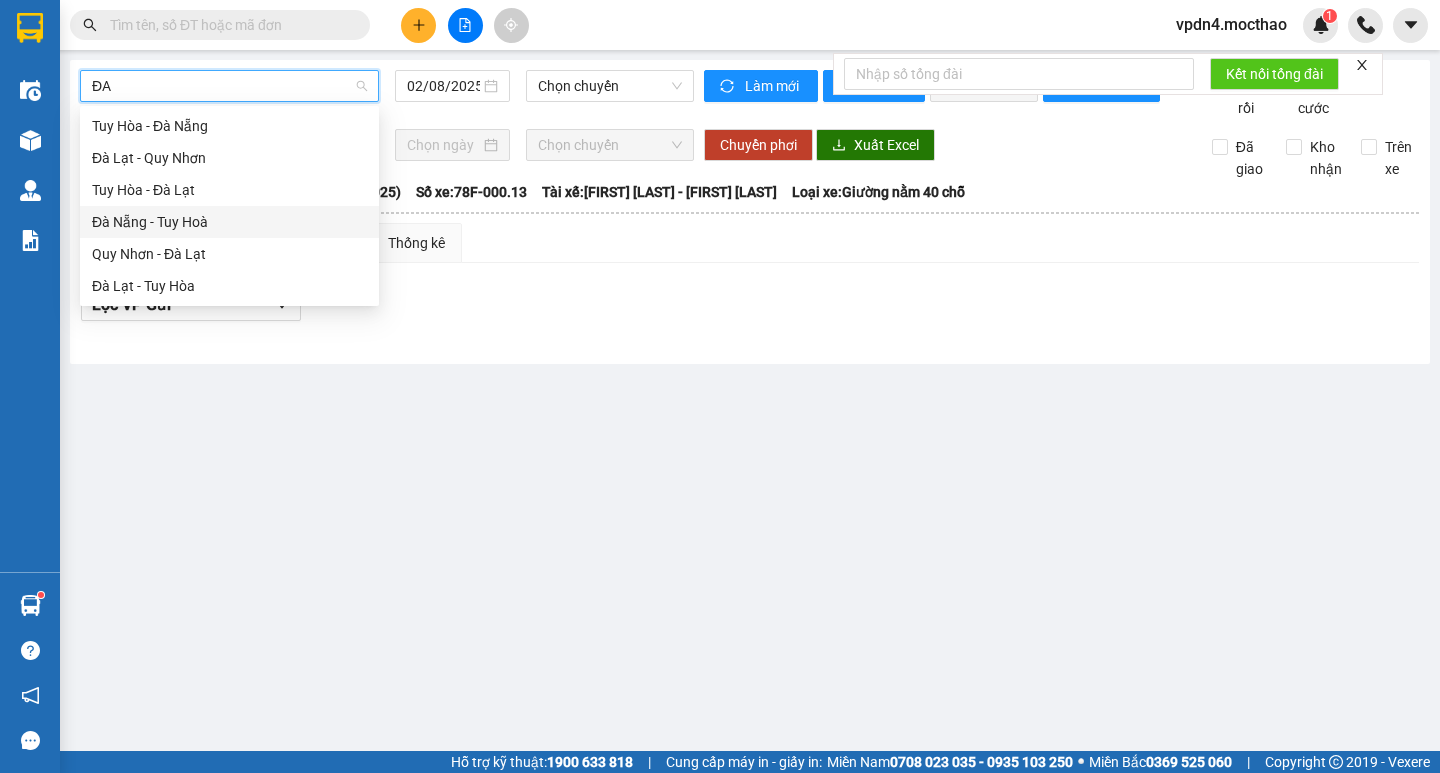 click on "Đà Nẵng - Tuy Hoà" at bounding box center [229, 222] 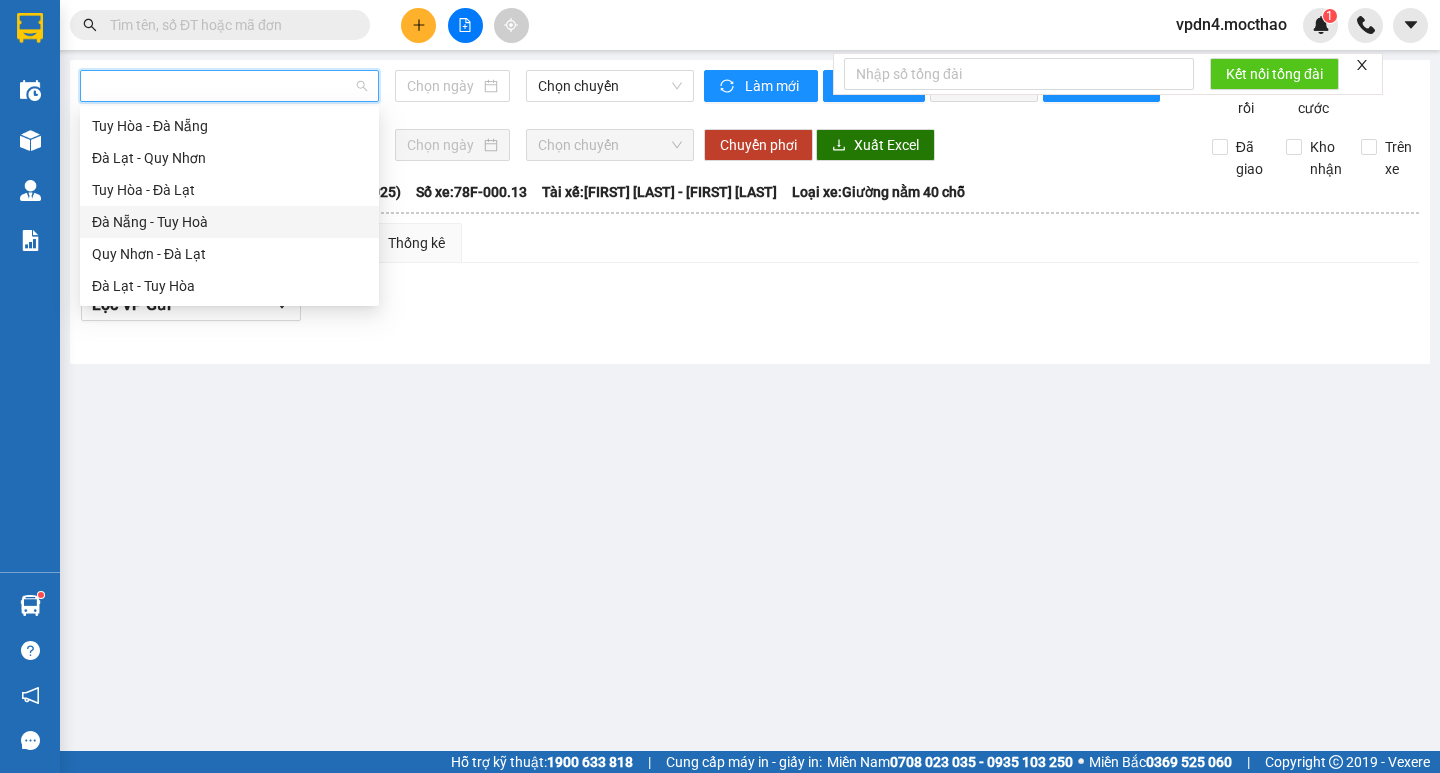 type on "02/08/2025" 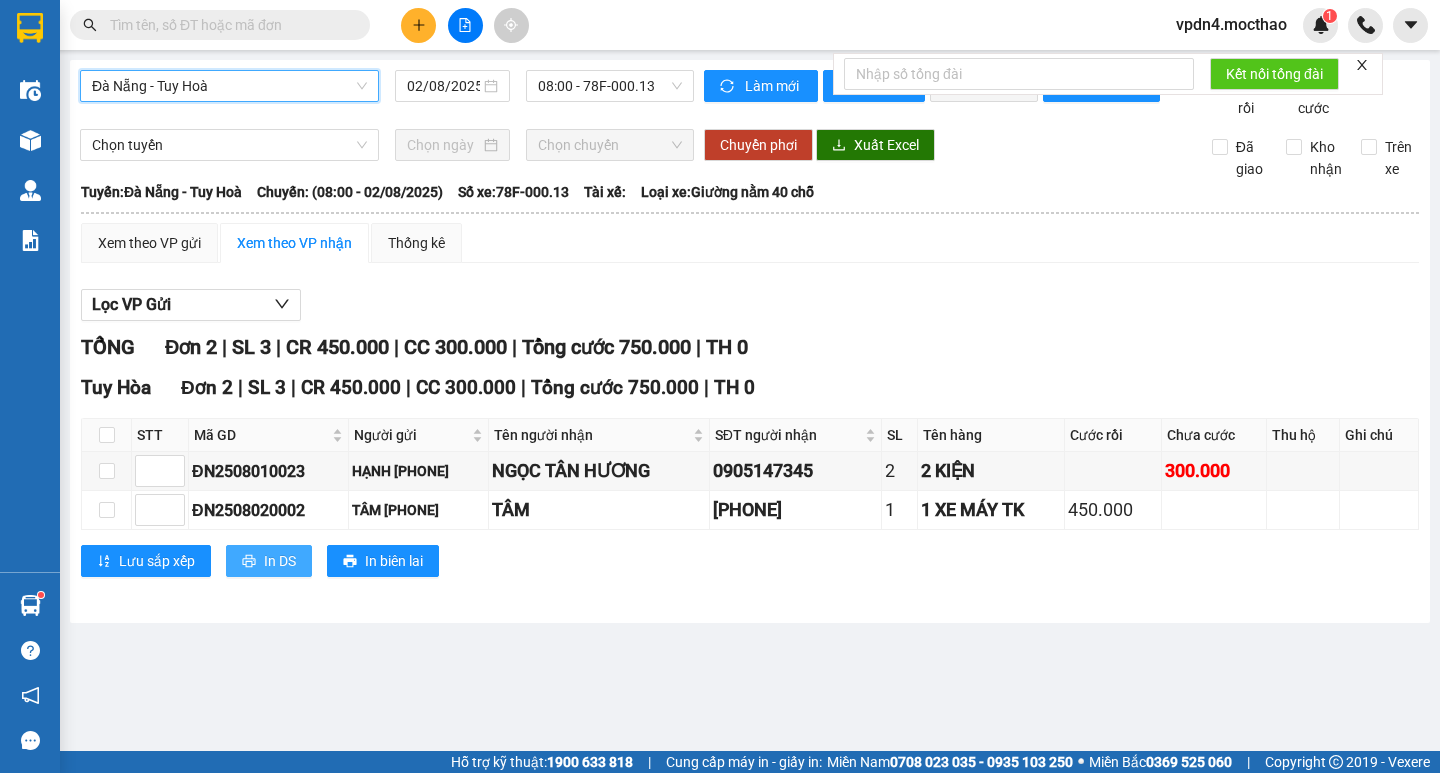 click on "In DS" at bounding box center (280, 561) 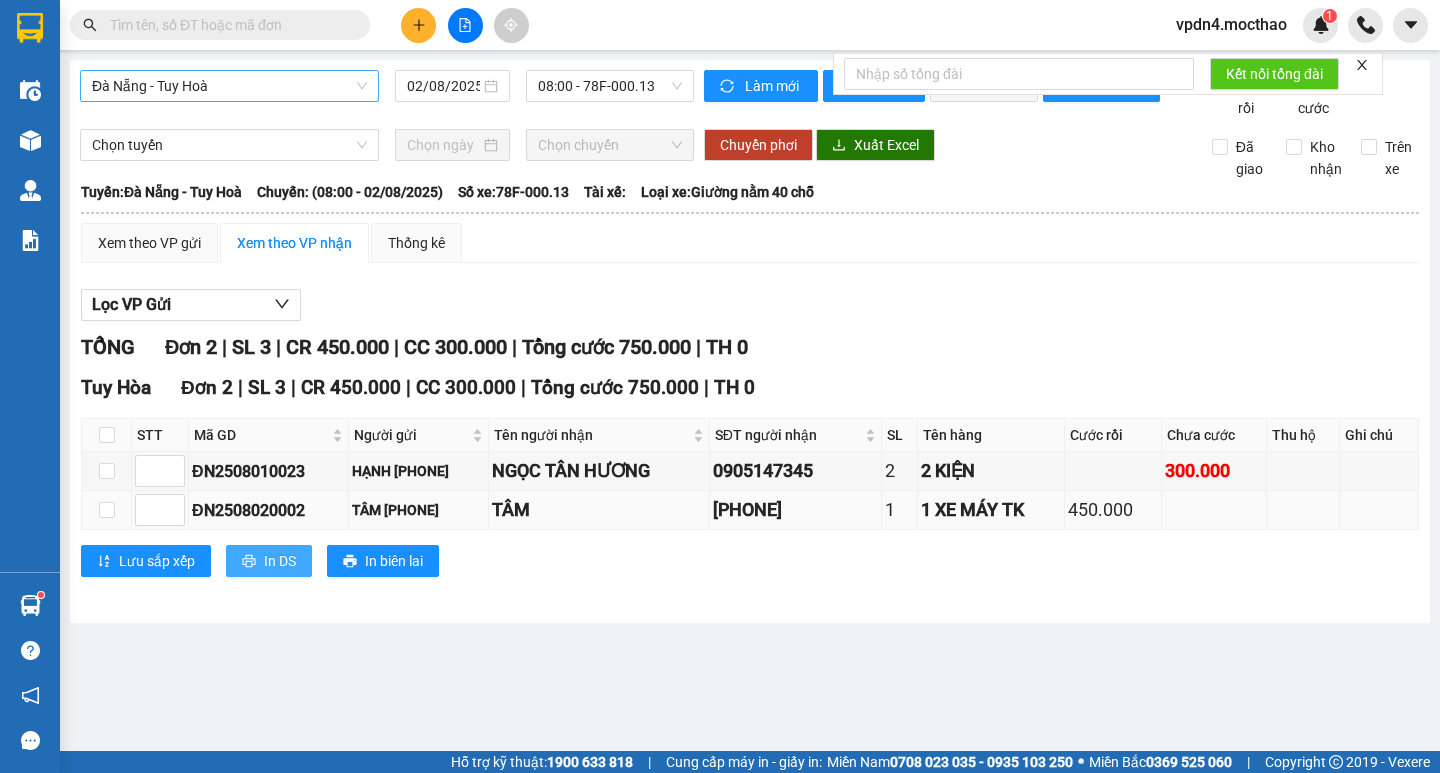 scroll, scrollTop: 0, scrollLeft: 0, axis: both 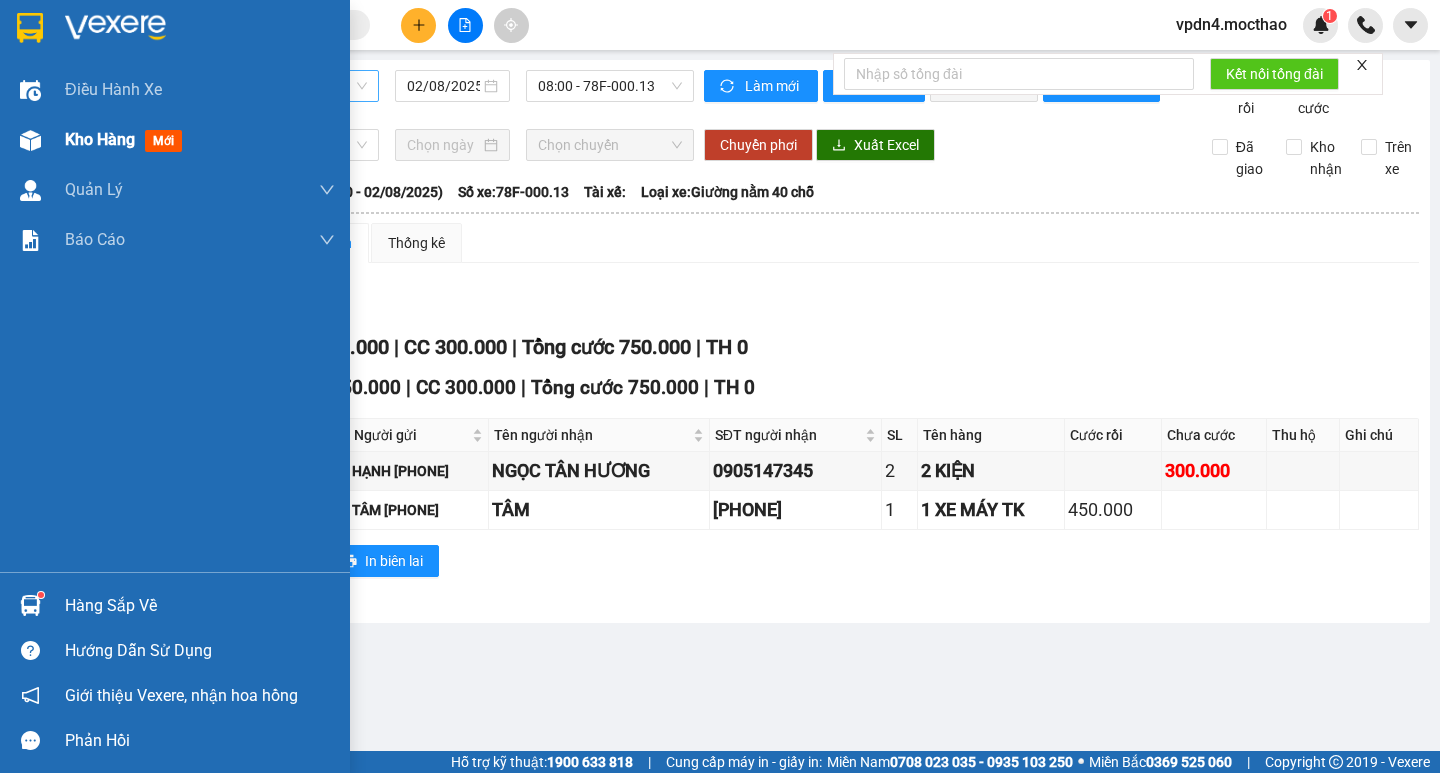 click on "Kho hàng" at bounding box center (100, 139) 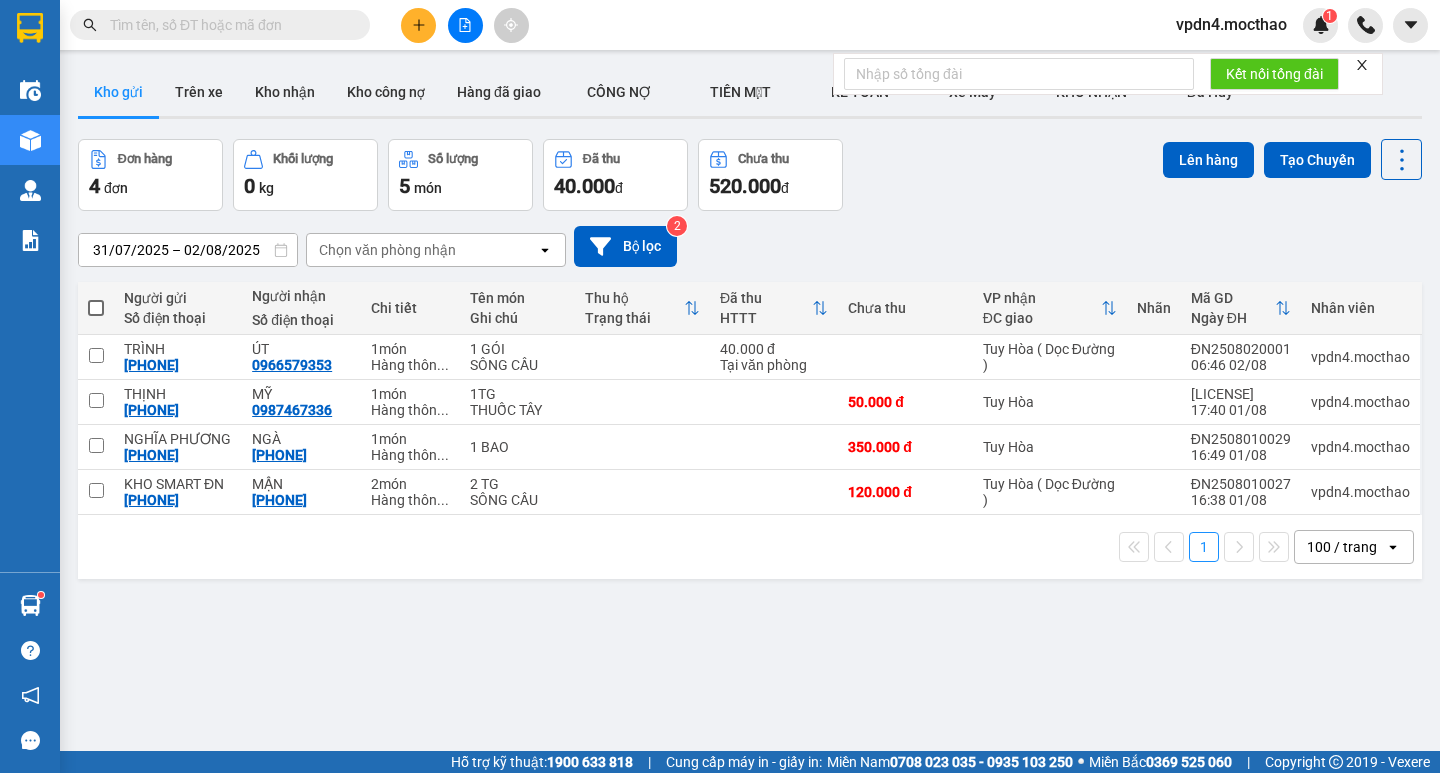 click at bounding box center (96, 308) 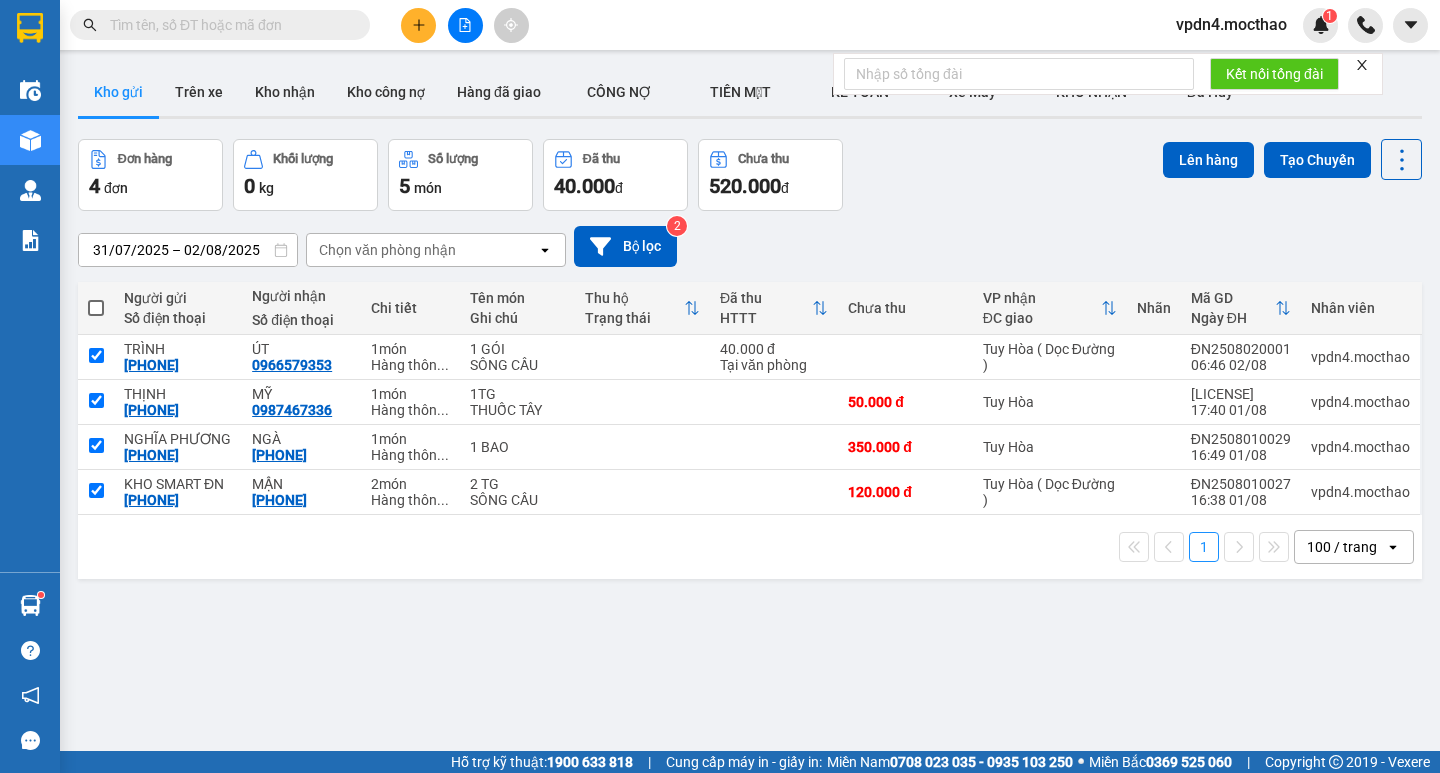 checkbox on "true" 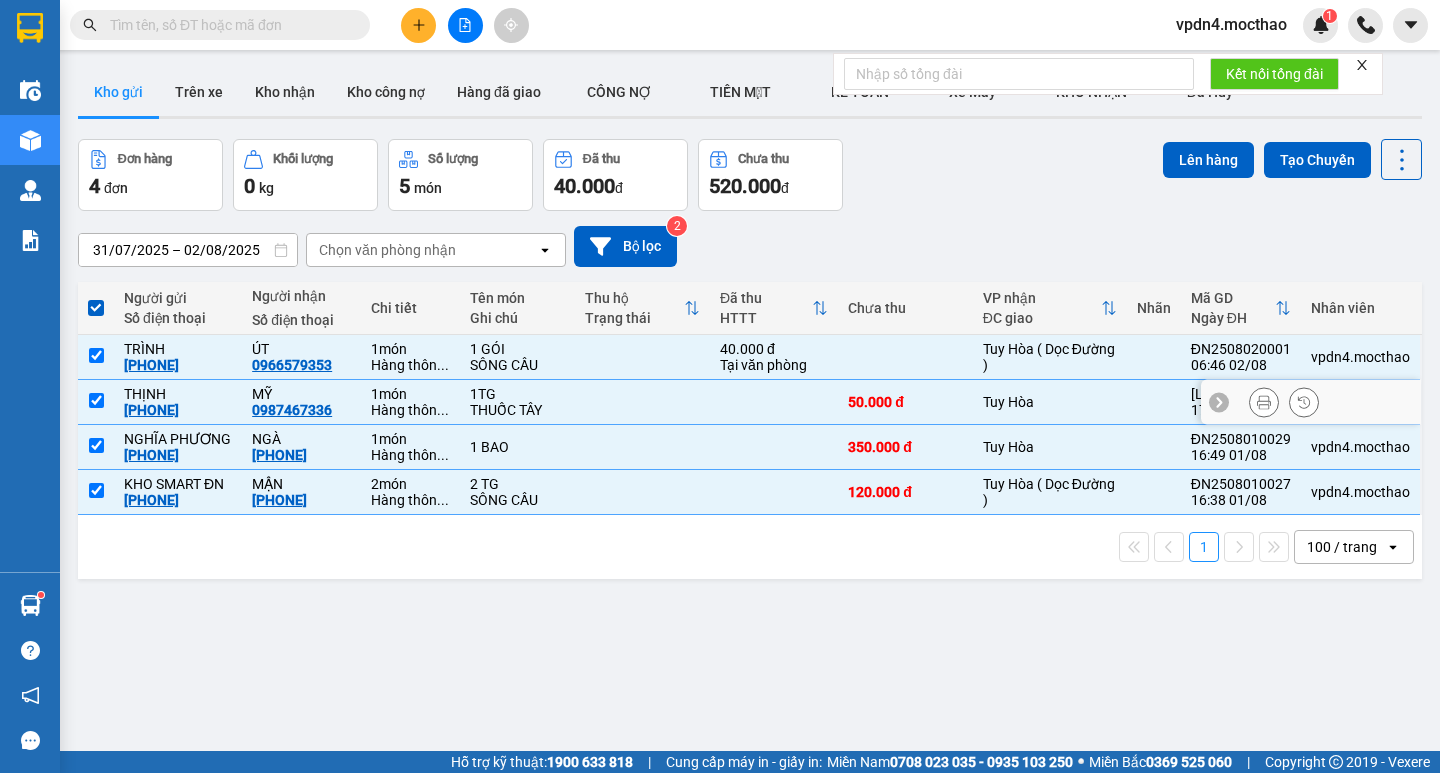 click at bounding box center [96, 400] 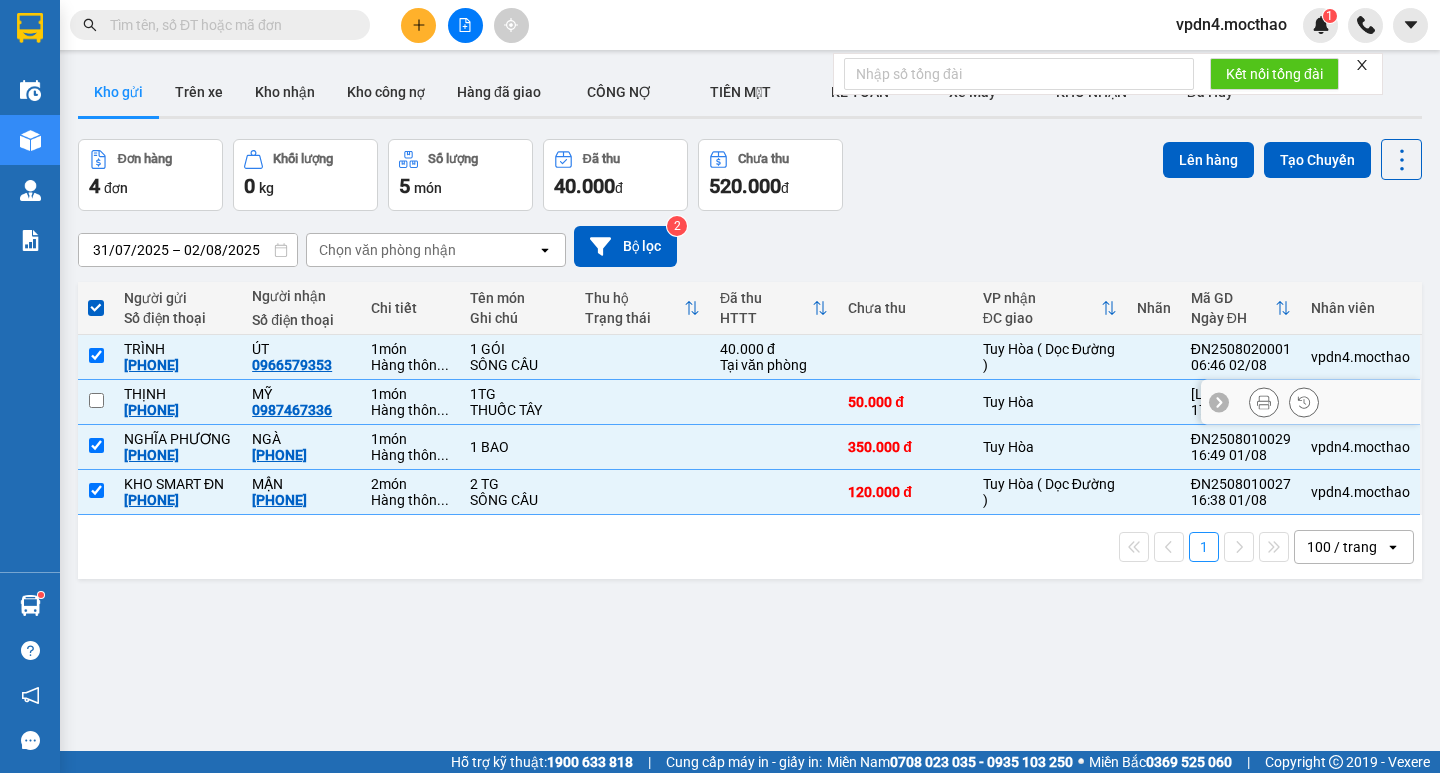 checkbox on "false" 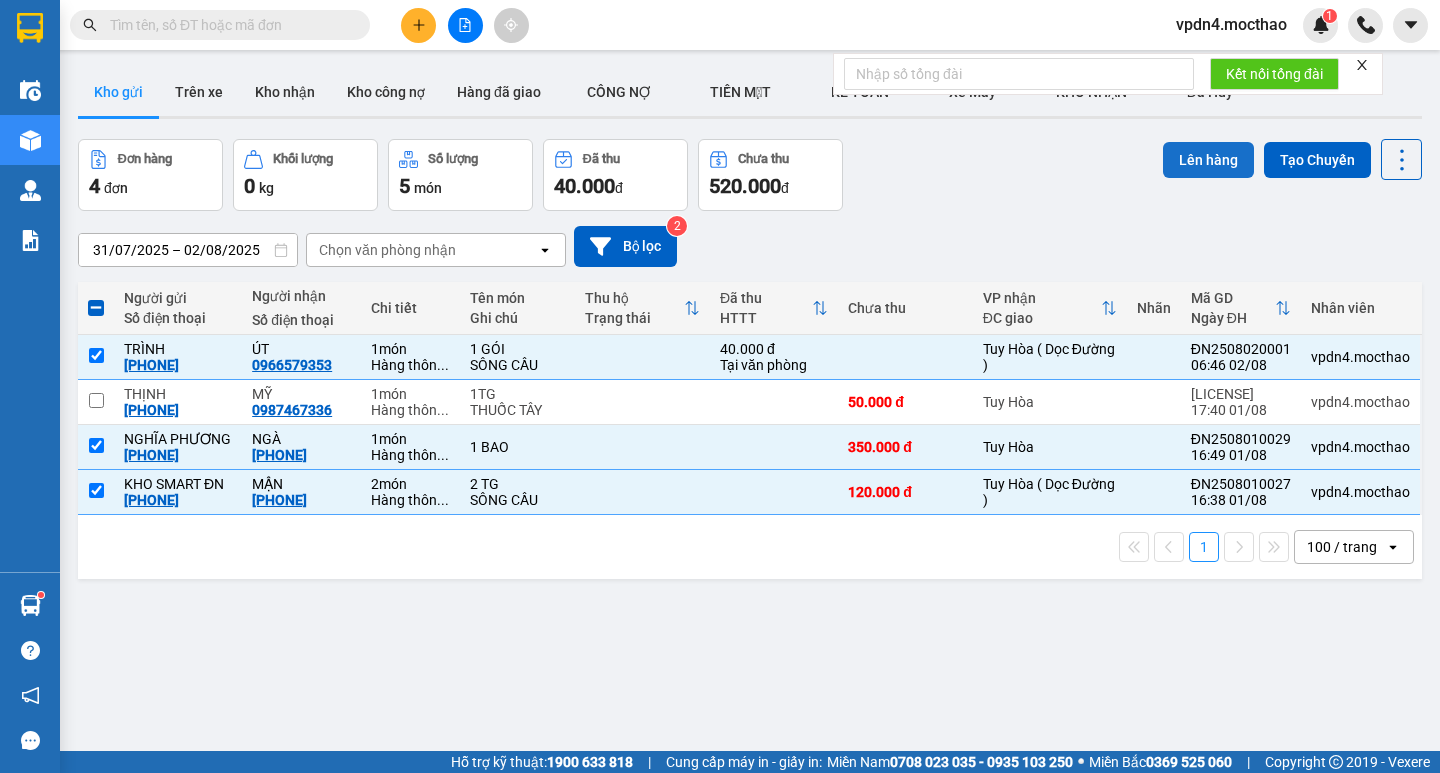 click on "Lên hàng" at bounding box center [1208, 160] 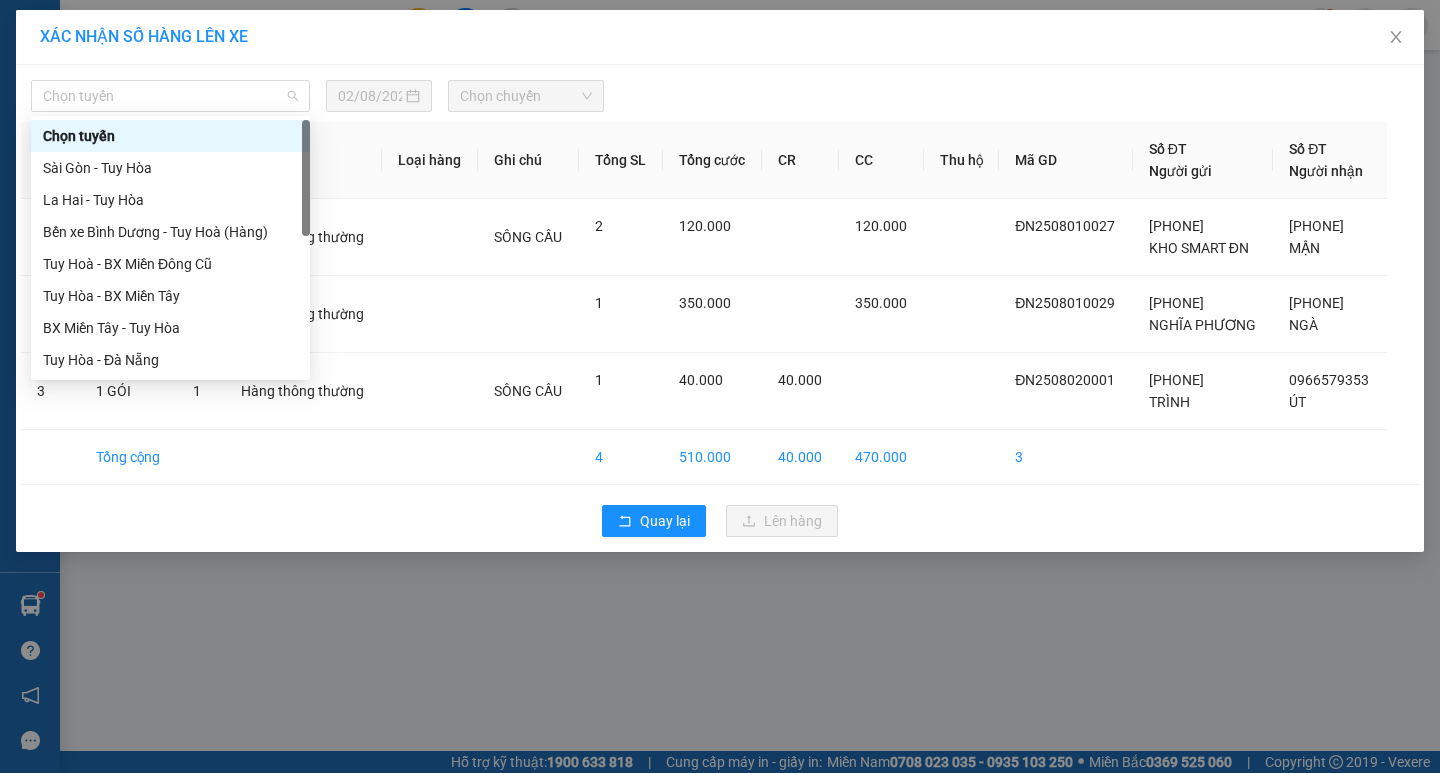 drag, startPoint x: 178, startPoint y: 104, endPoint x: 185, endPoint y: 71, distance: 33.734257 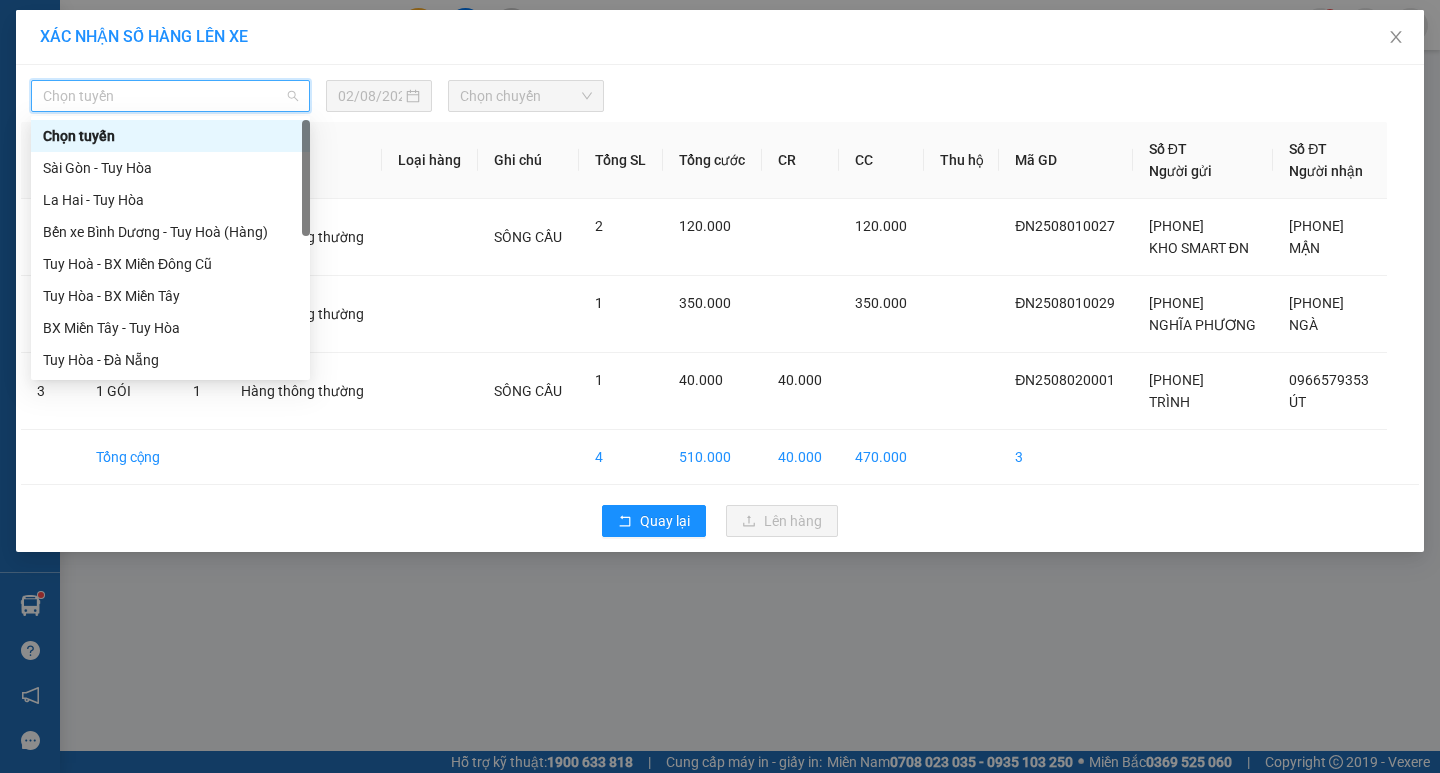 type on "D" 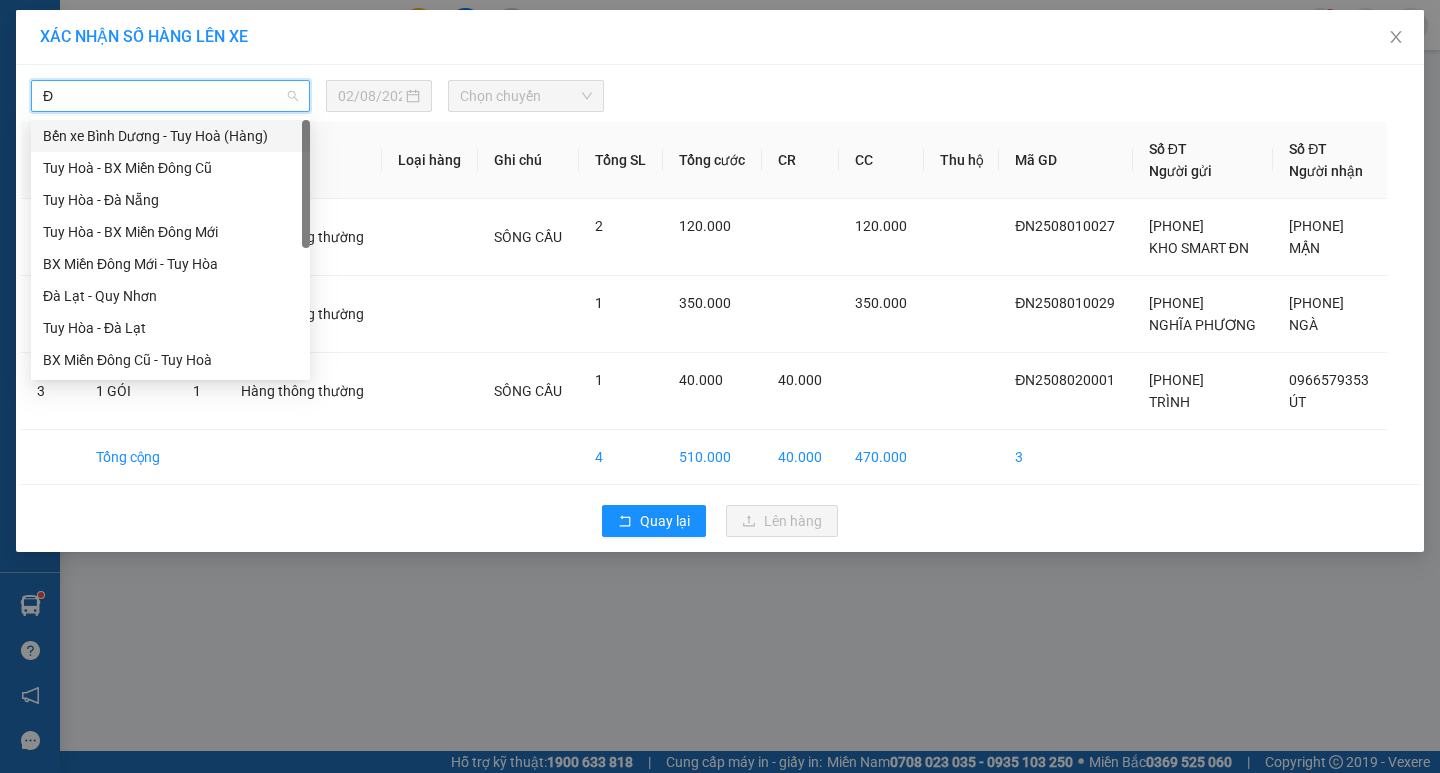 type on "ĐA" 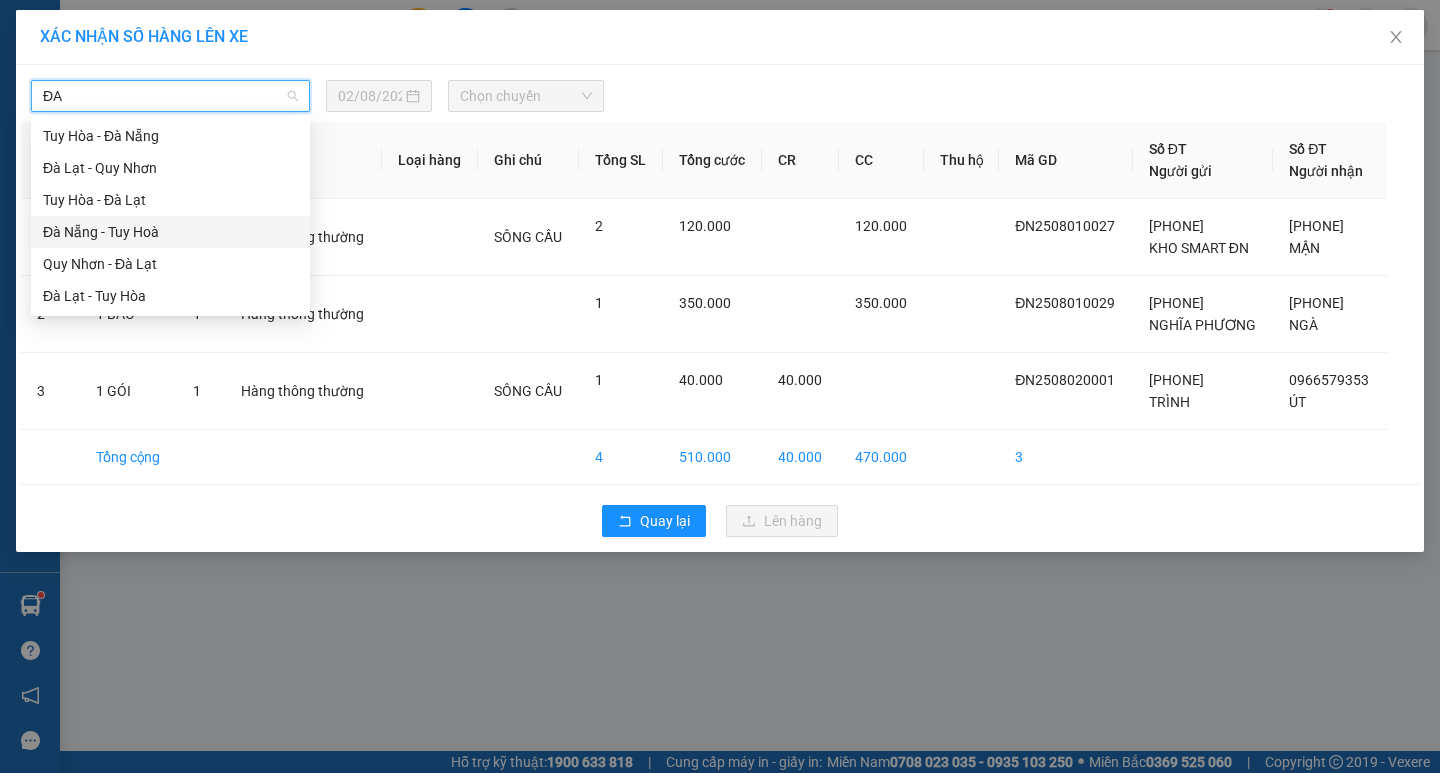 click on "Đà Nẵng - Tuy Hoà" at bounding box center (170, 232) 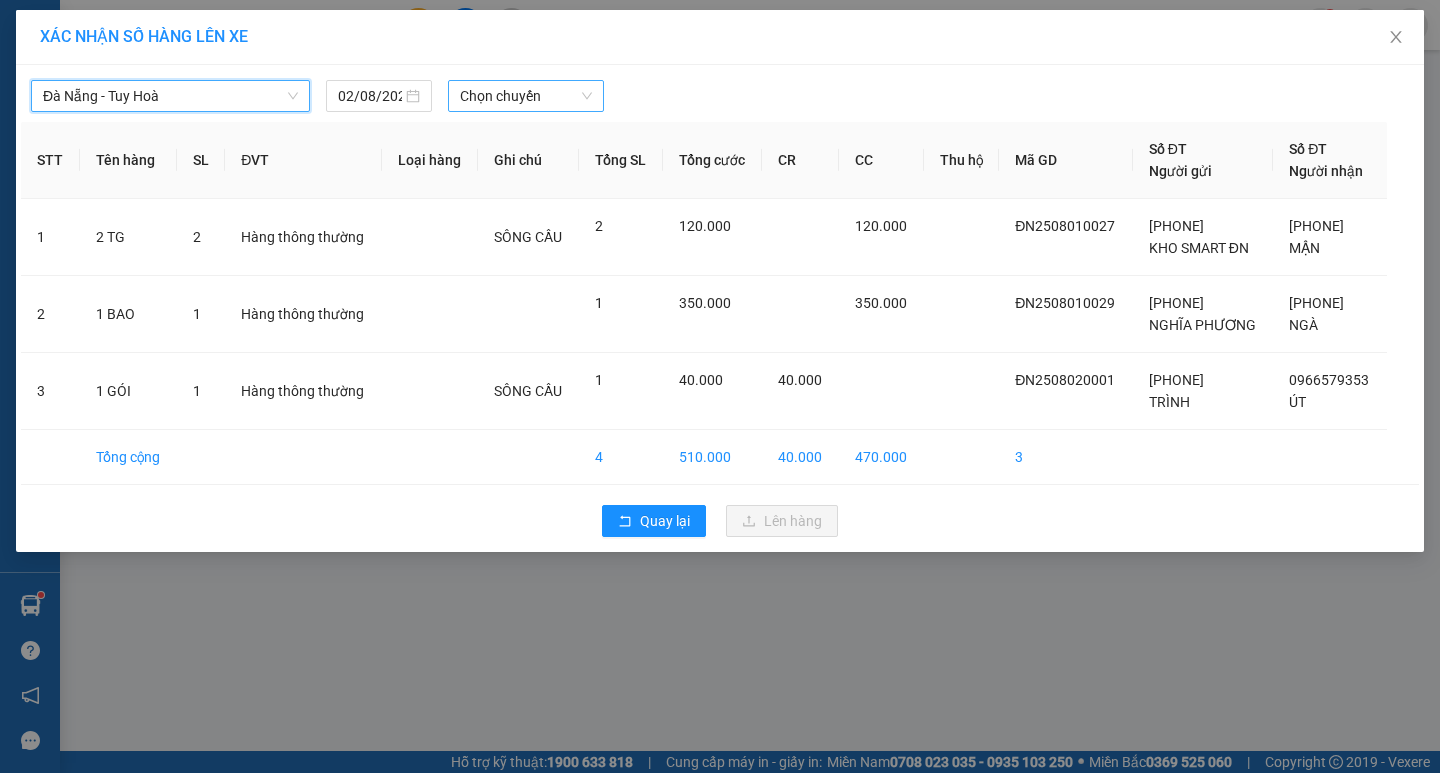 click on "Chọn chuyến" at bounding box center (526, 96) 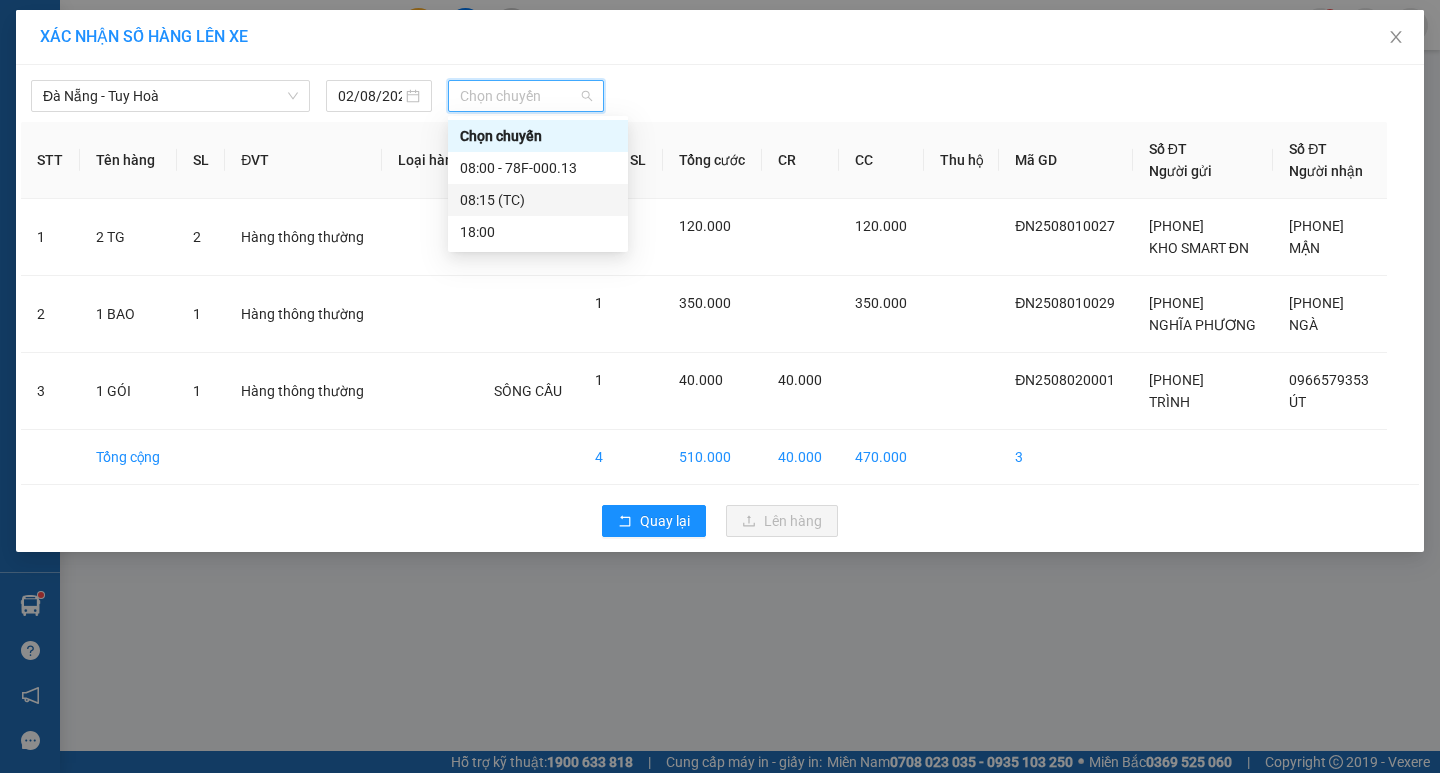 click on "[TIME] (TC)" at bounding box center [538, 200] 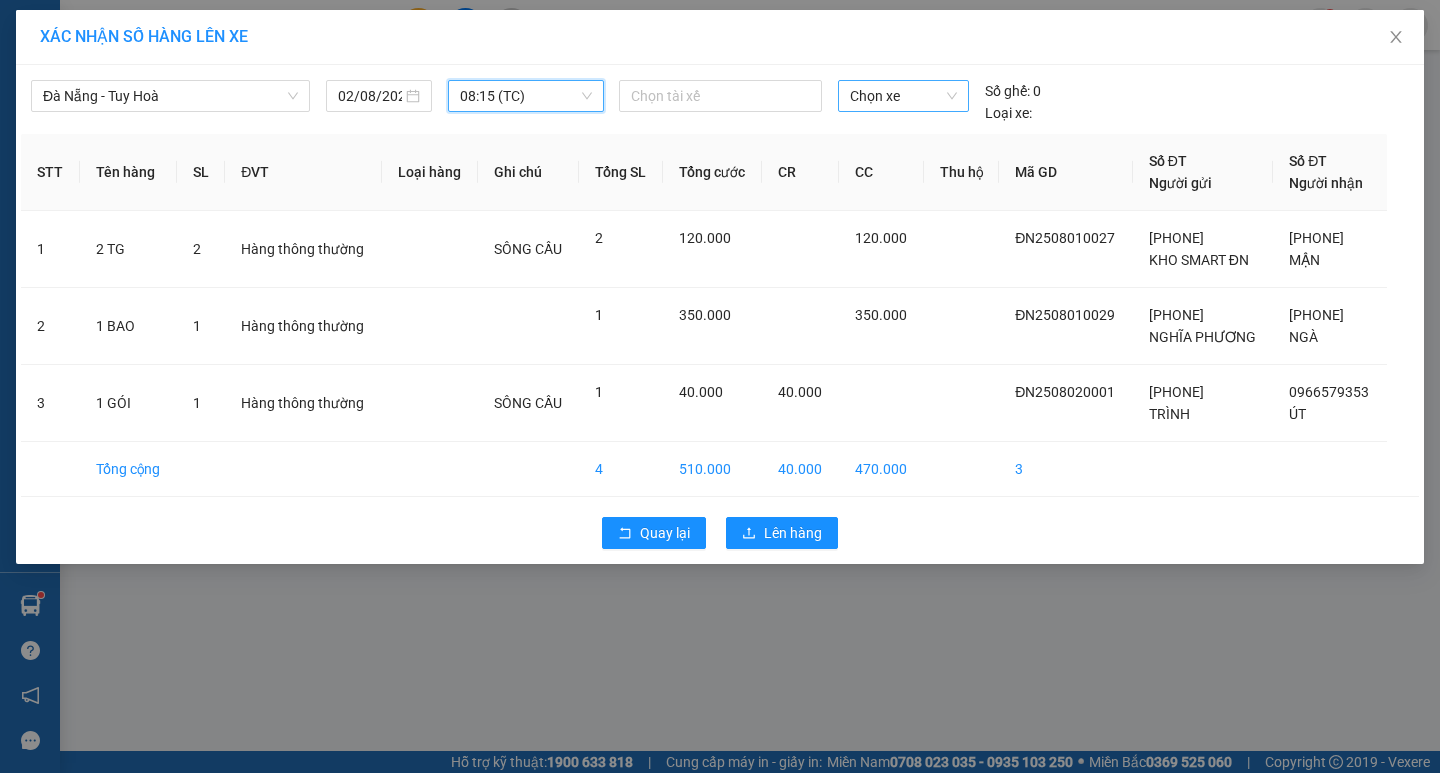 click on "Chọn xe" at bounding box center (903, 96) 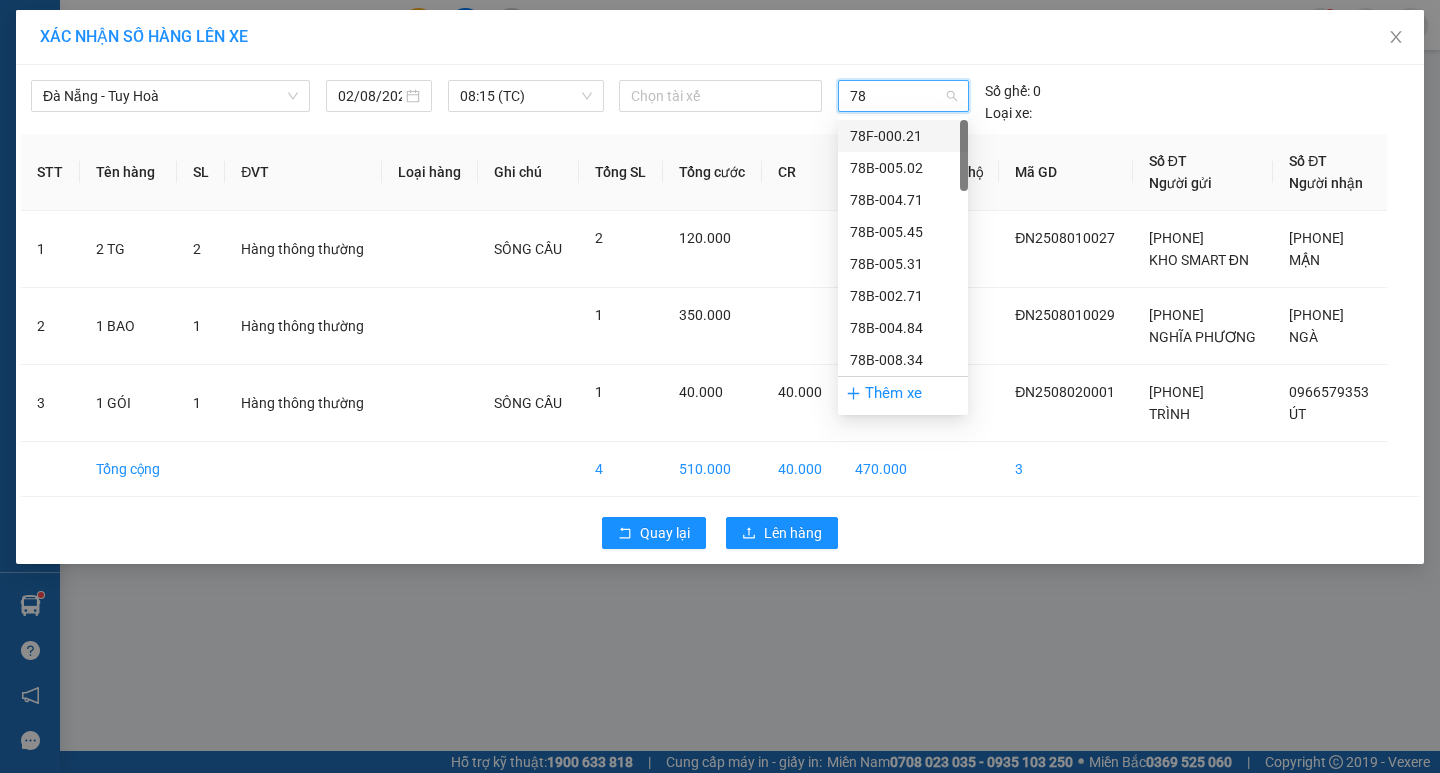 type on "78H" 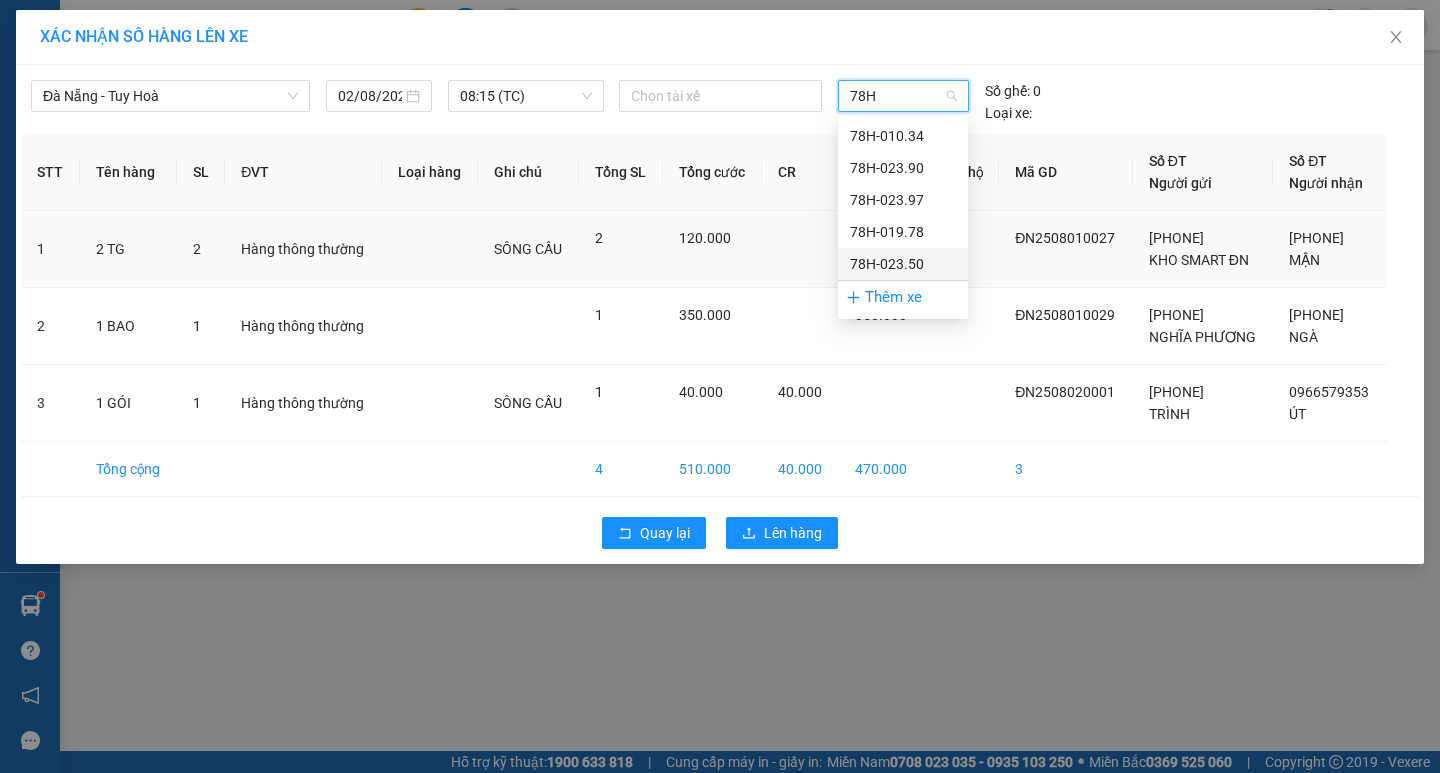 click on "78H-023.50" at bounding box center (903, 264) 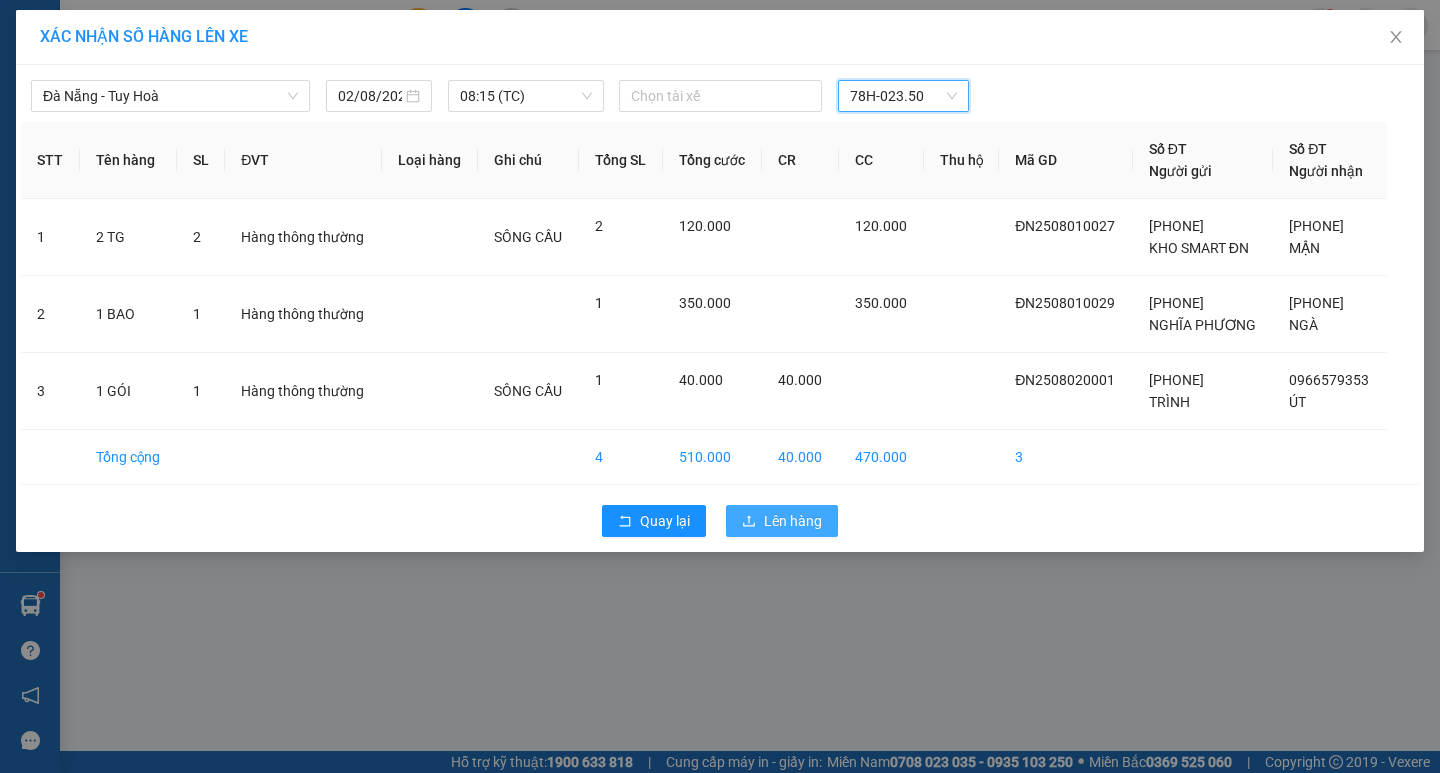click on "Lên hàng" at bounding box center [793, 521] 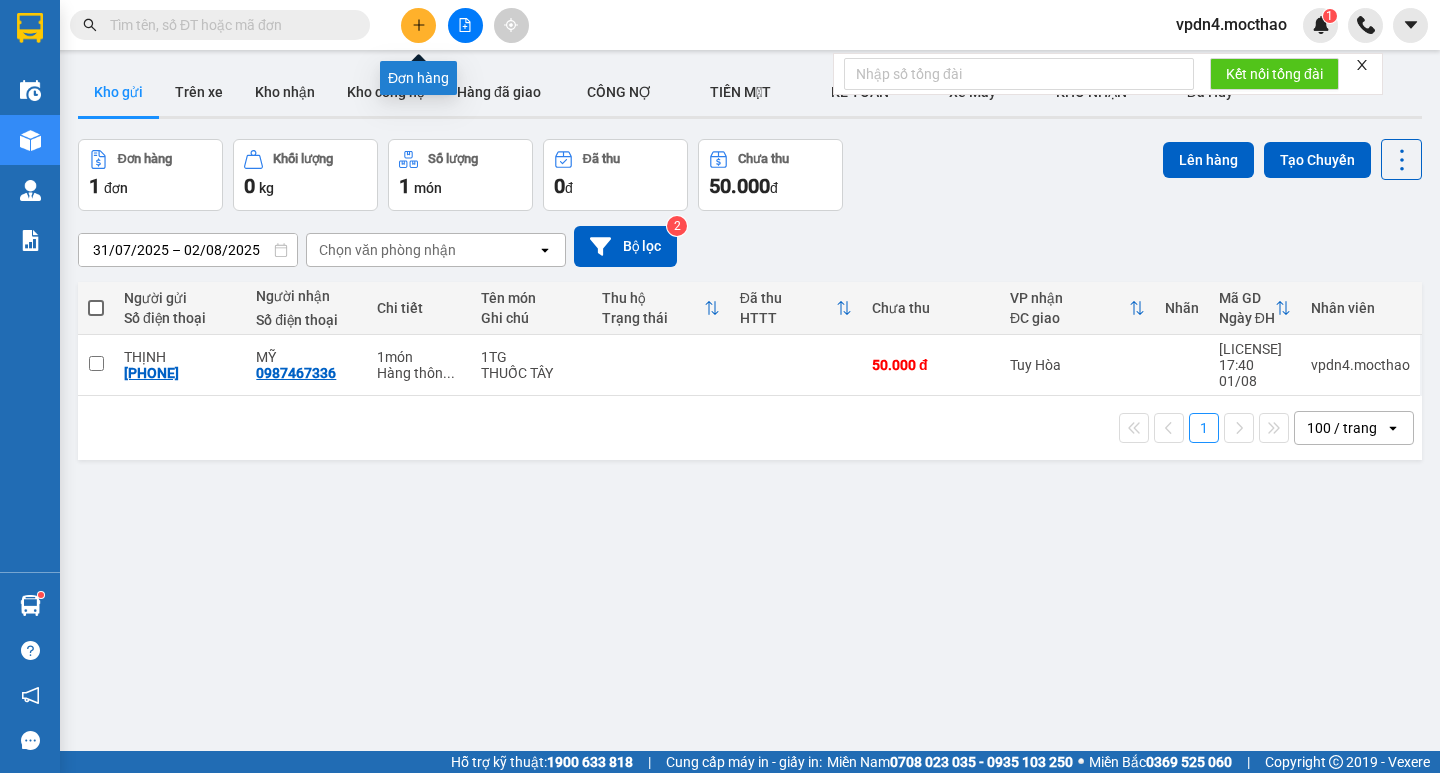 click 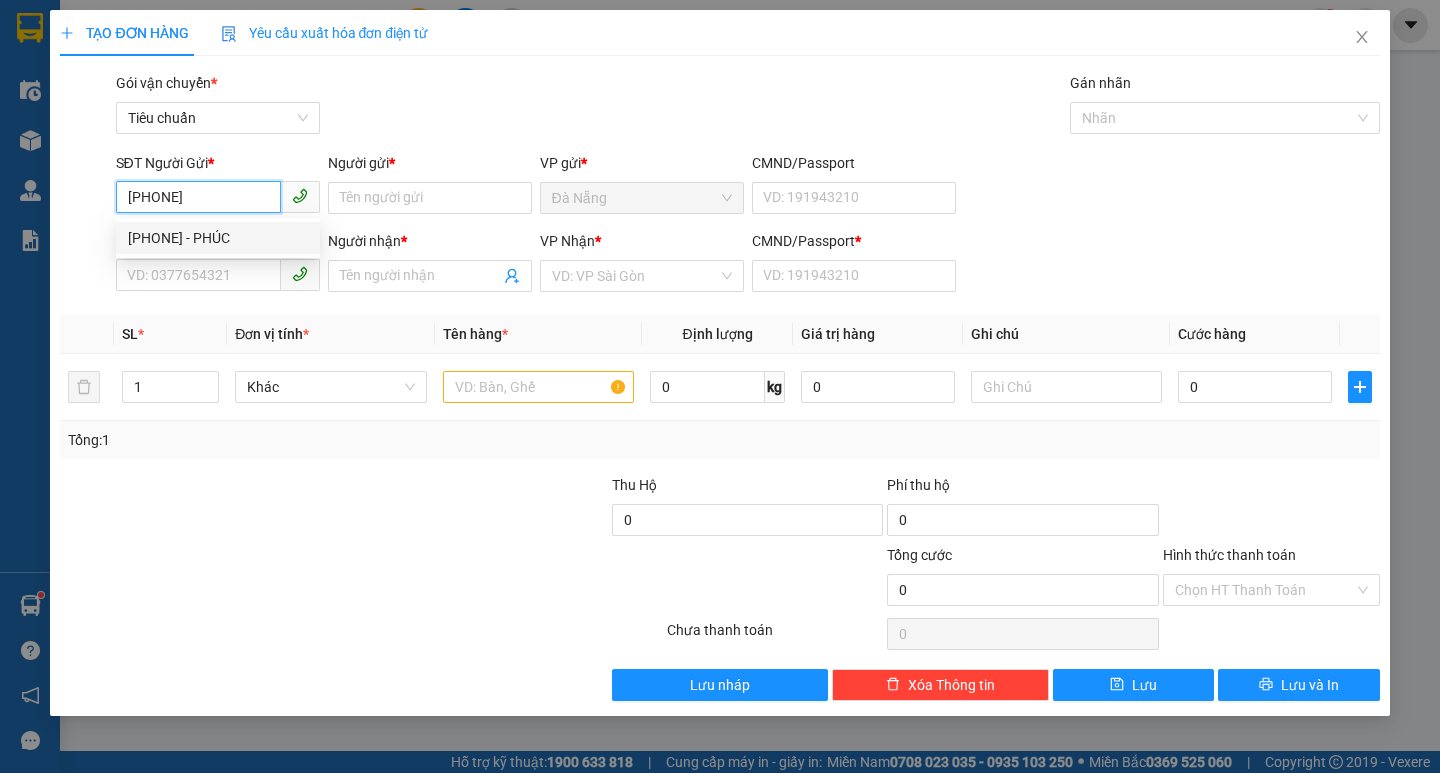click on "[PHONE] - PHÚC" at bounding box center (218, 238) 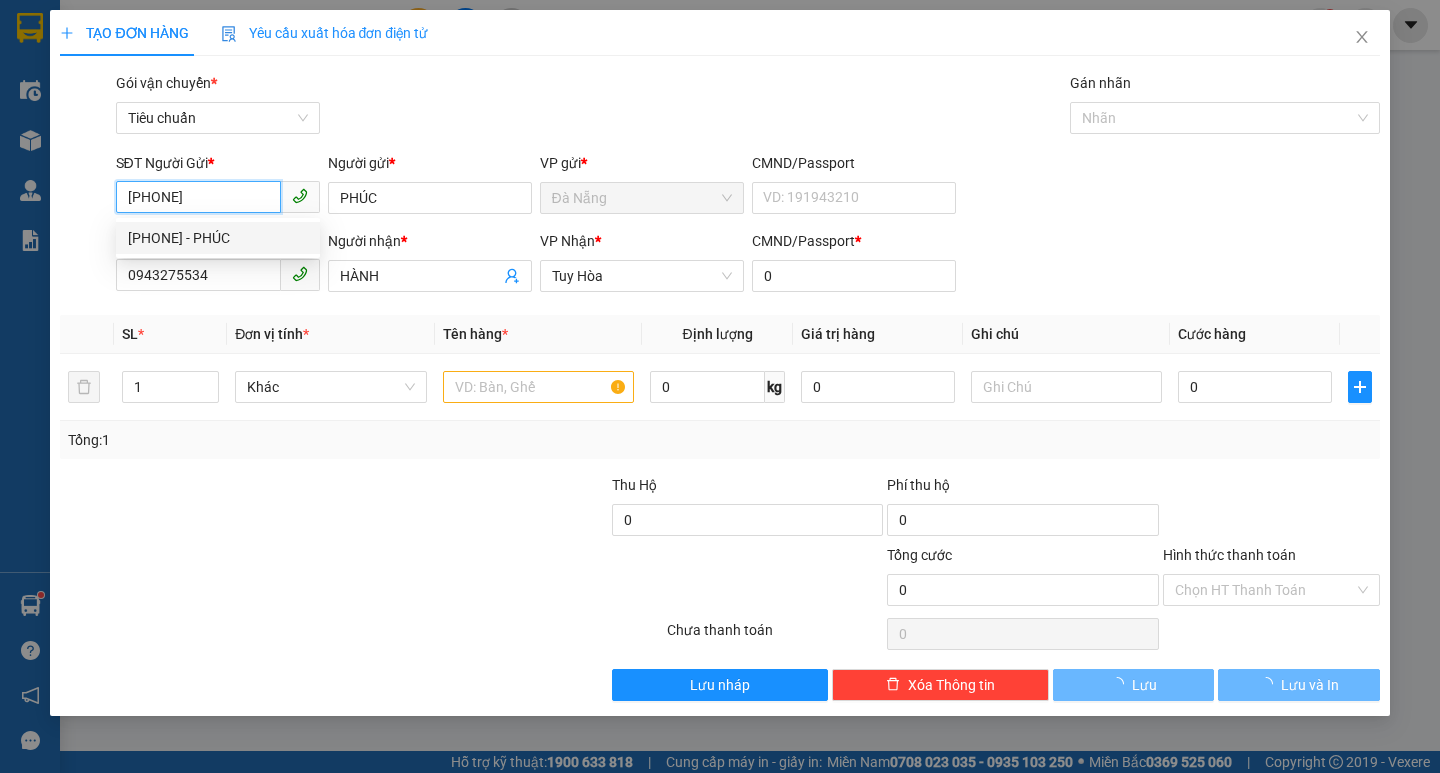 type on "40.000" 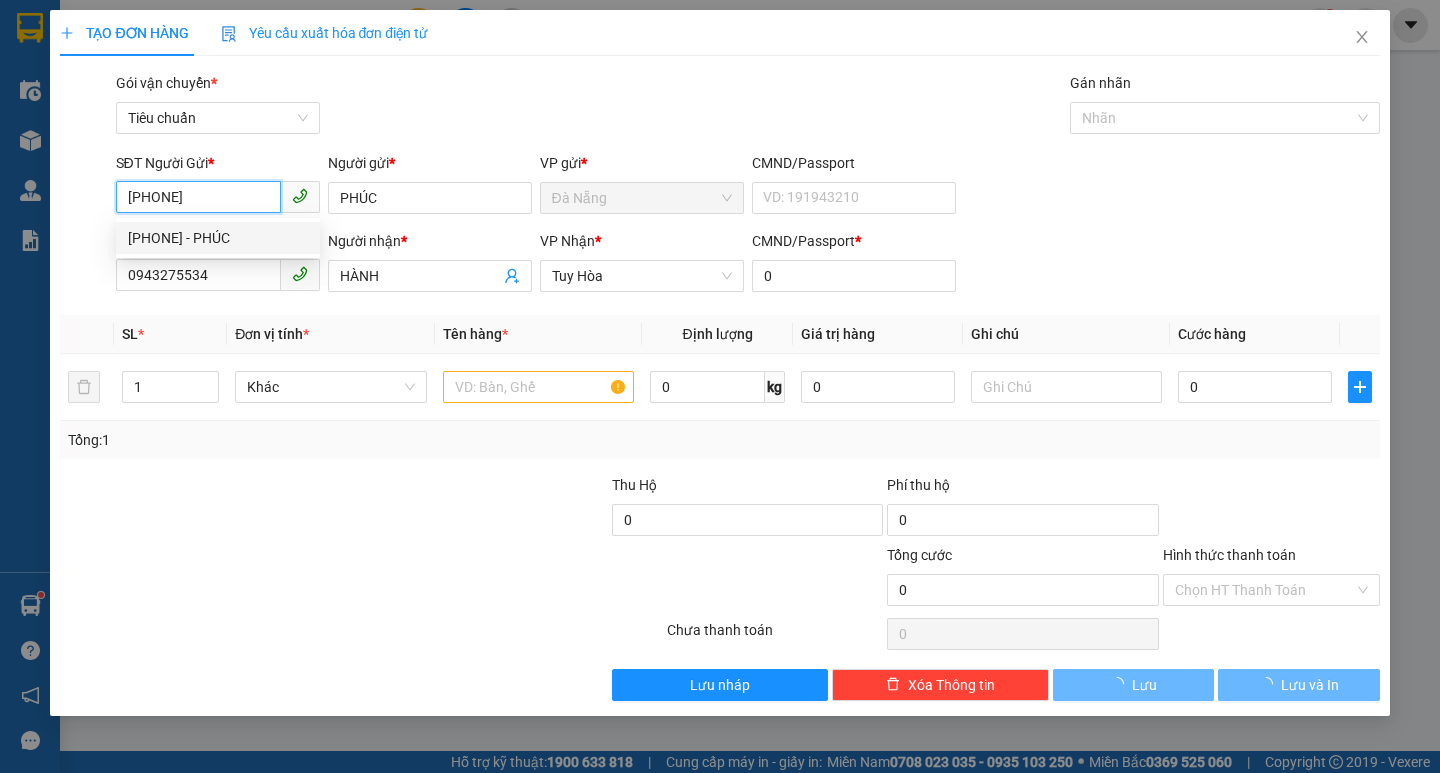 type on "40.000" 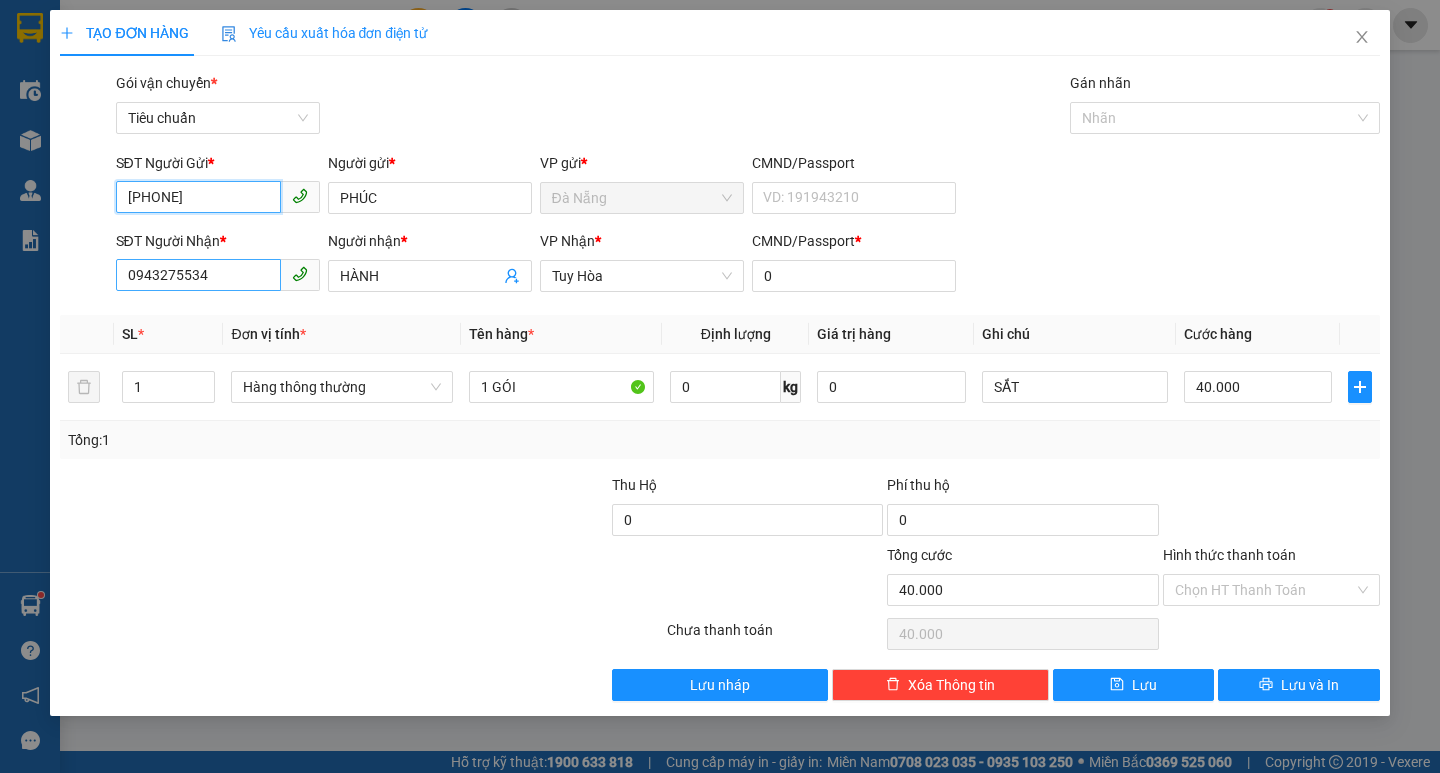 type on "[PHONE]" 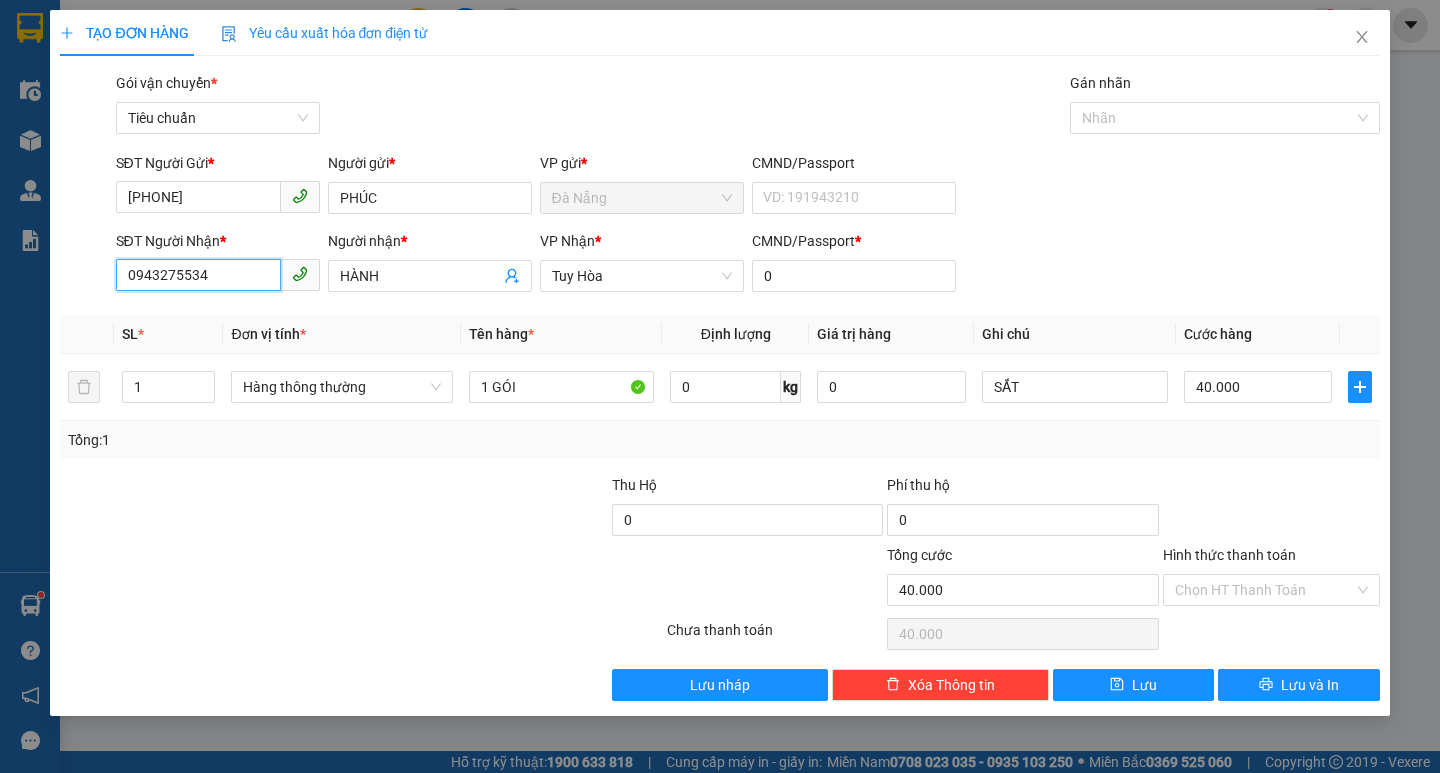 click on "0943275534" at bounding box center [198, 275] 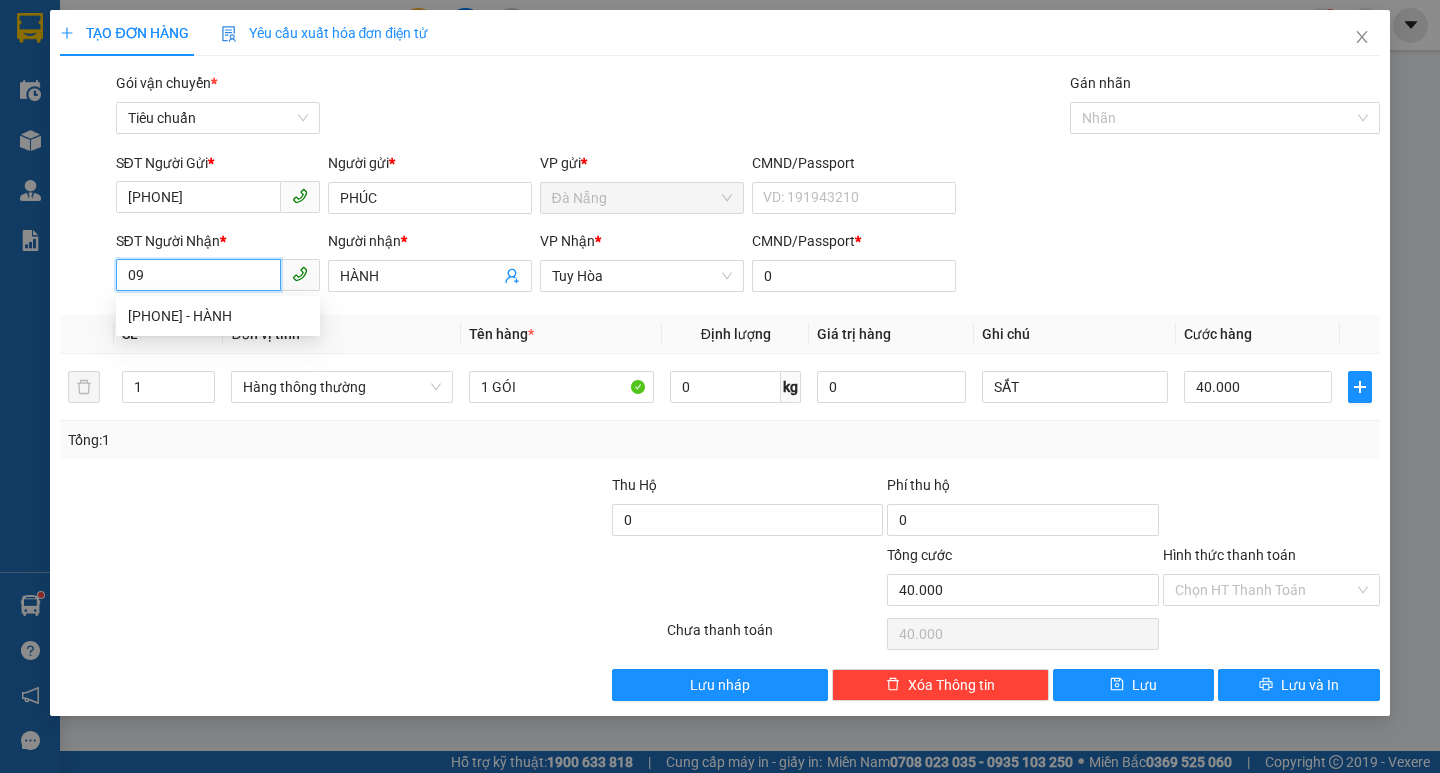 type on "0" 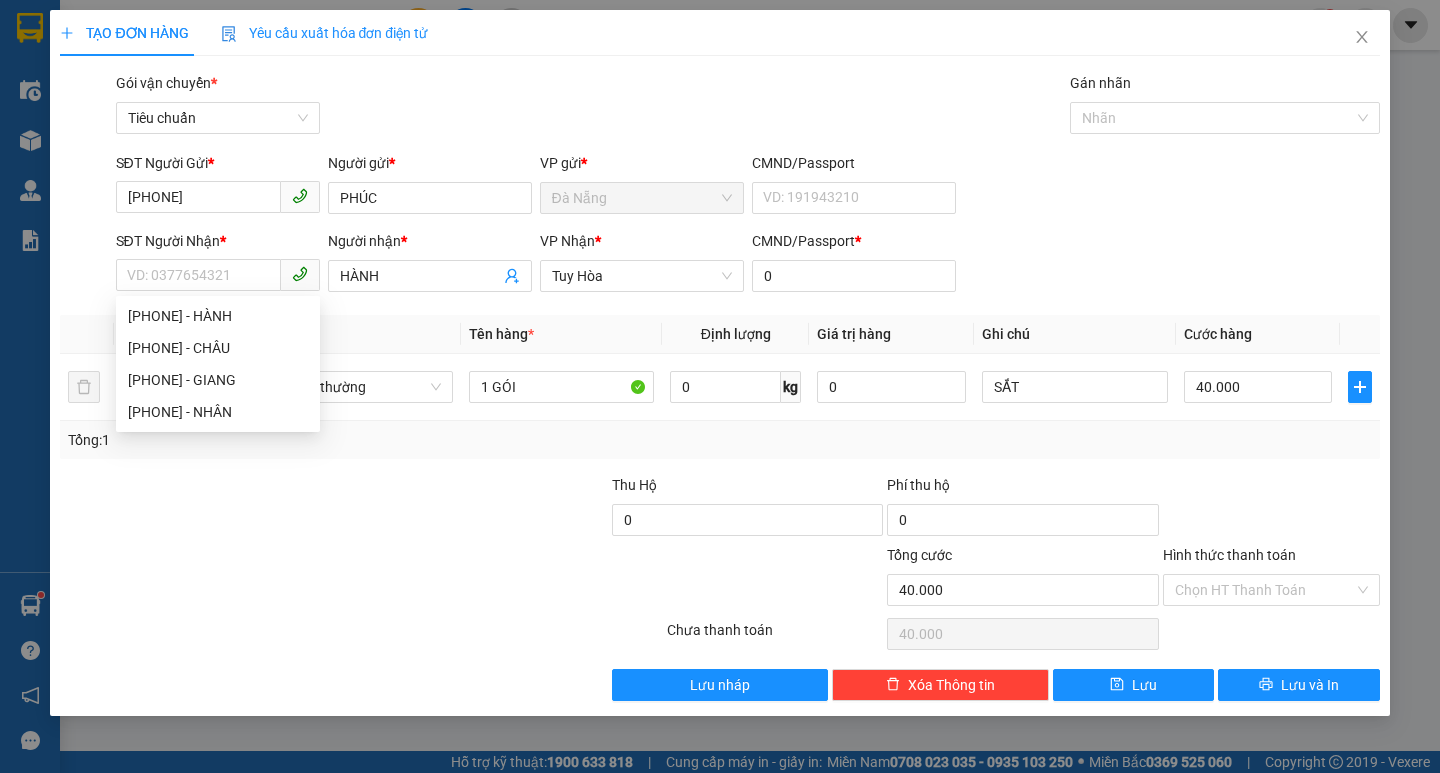 click on "Đơn vị tính  *" at bounding box center [341, 334] 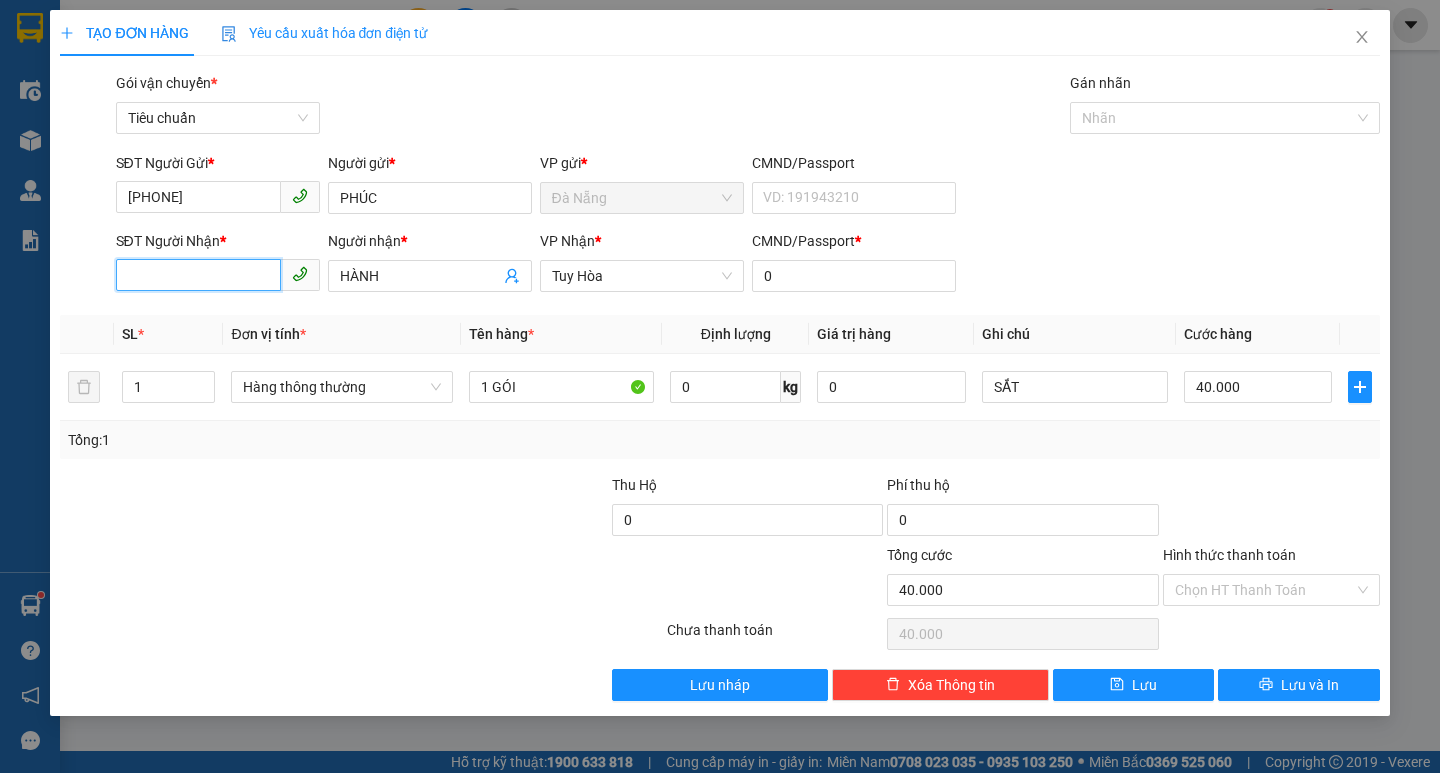click on "SĐT Người Nhận  *" at bounding box center [198, 275] 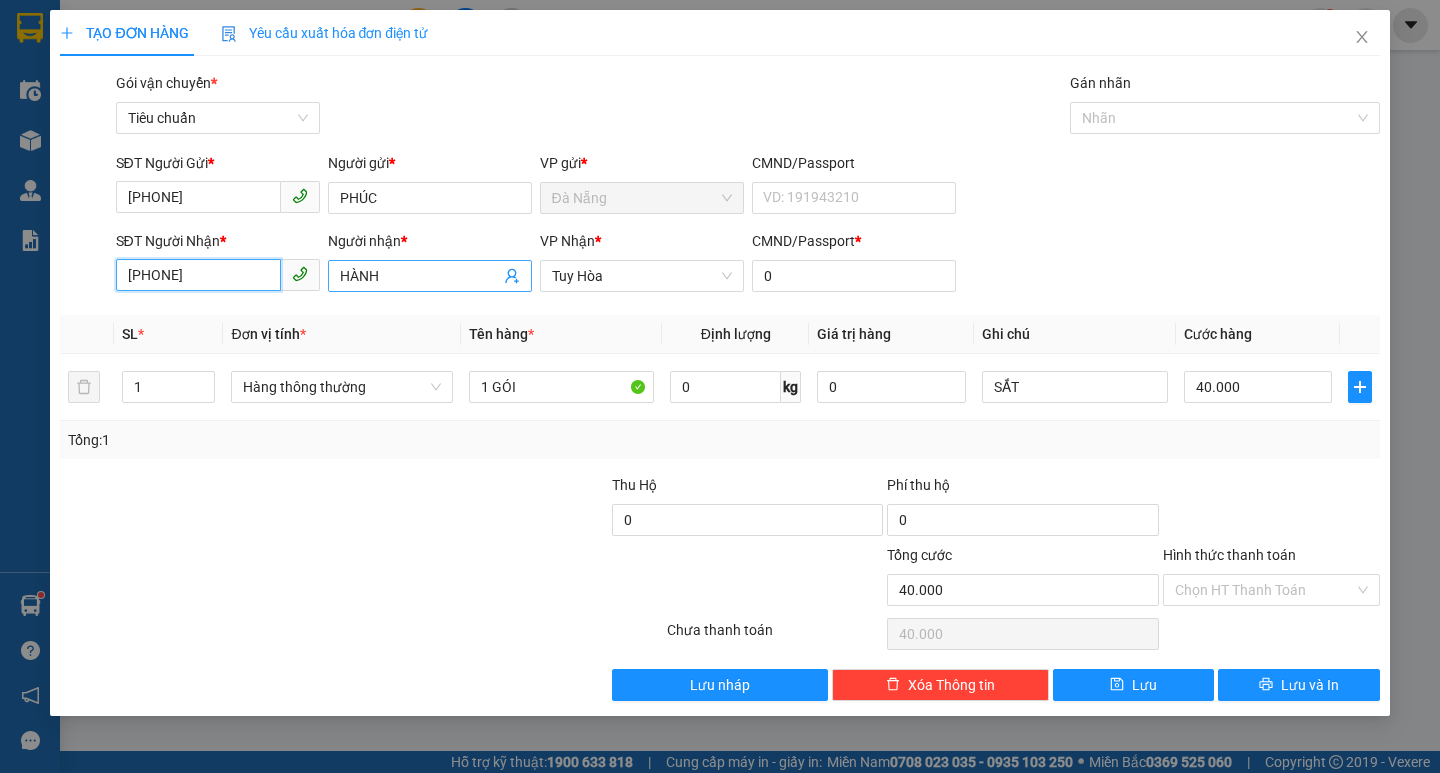 type on "[PHONE]" 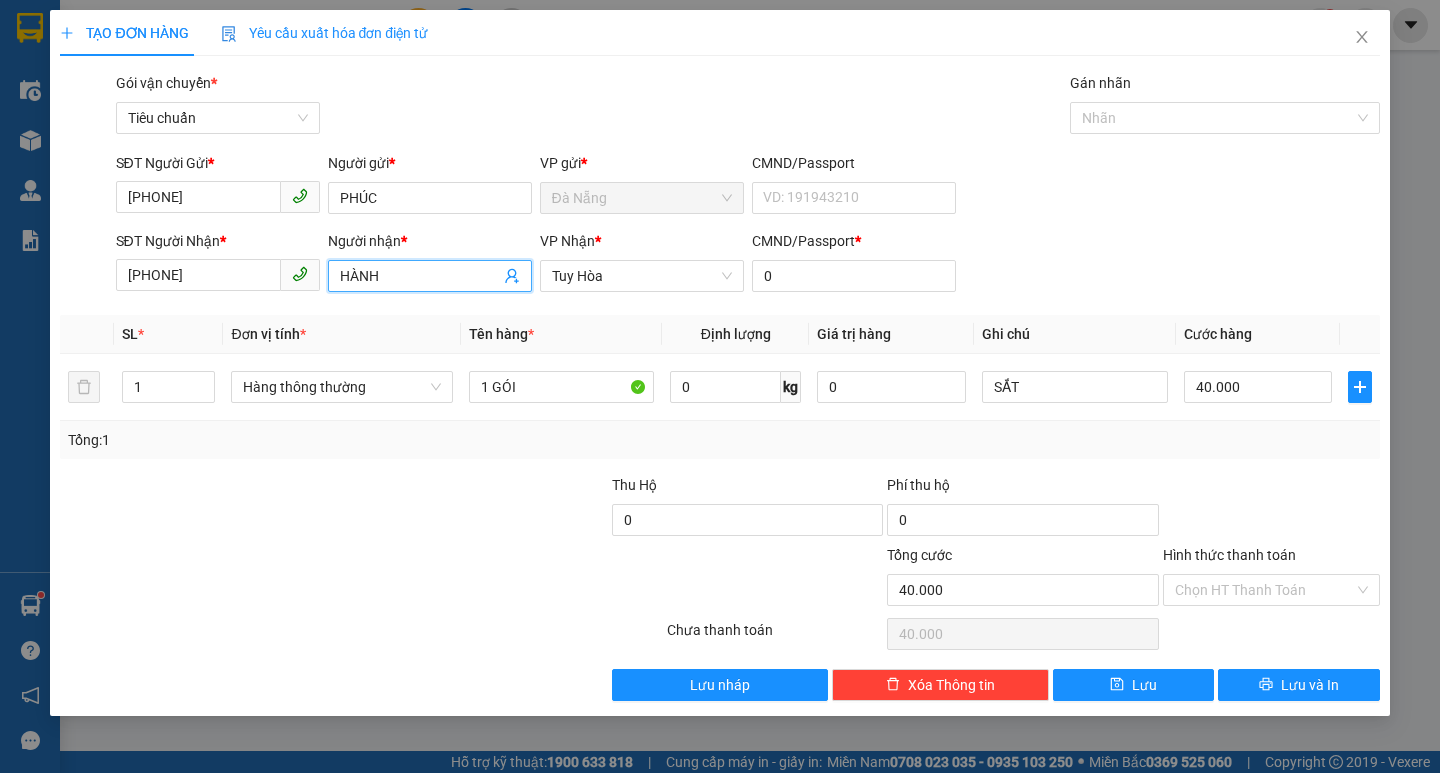 click on "HÀNH" at bounding box center (420, 276) 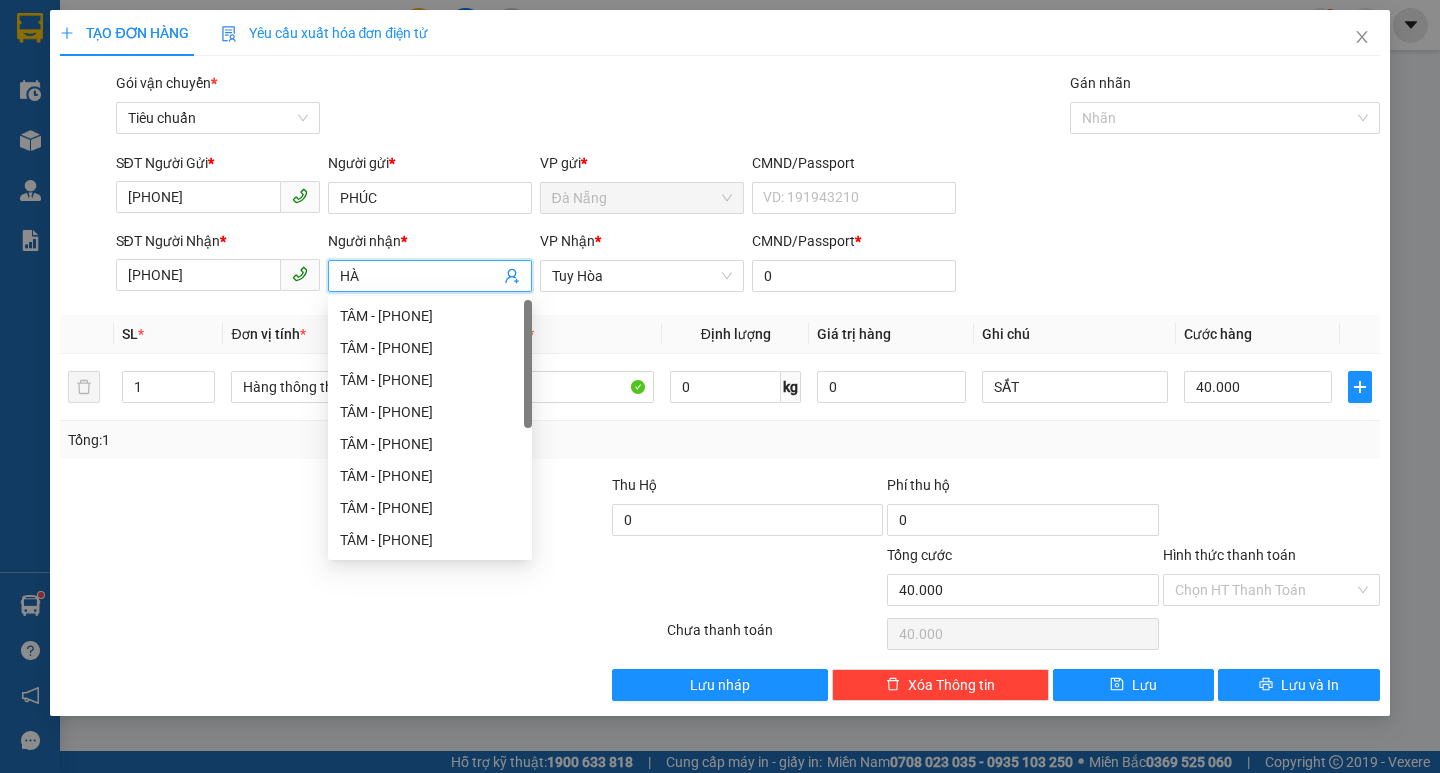 type on "H" 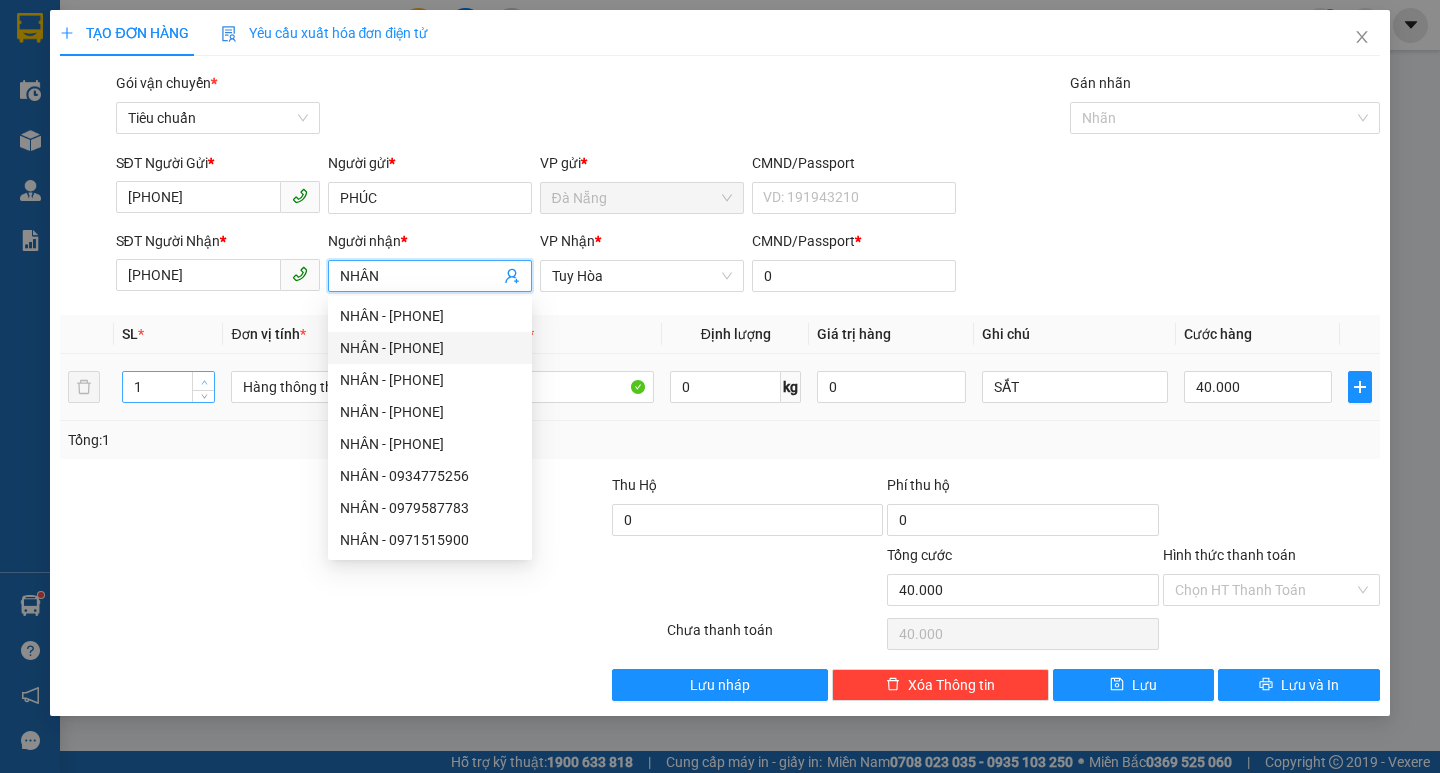 type on "NHÂN" 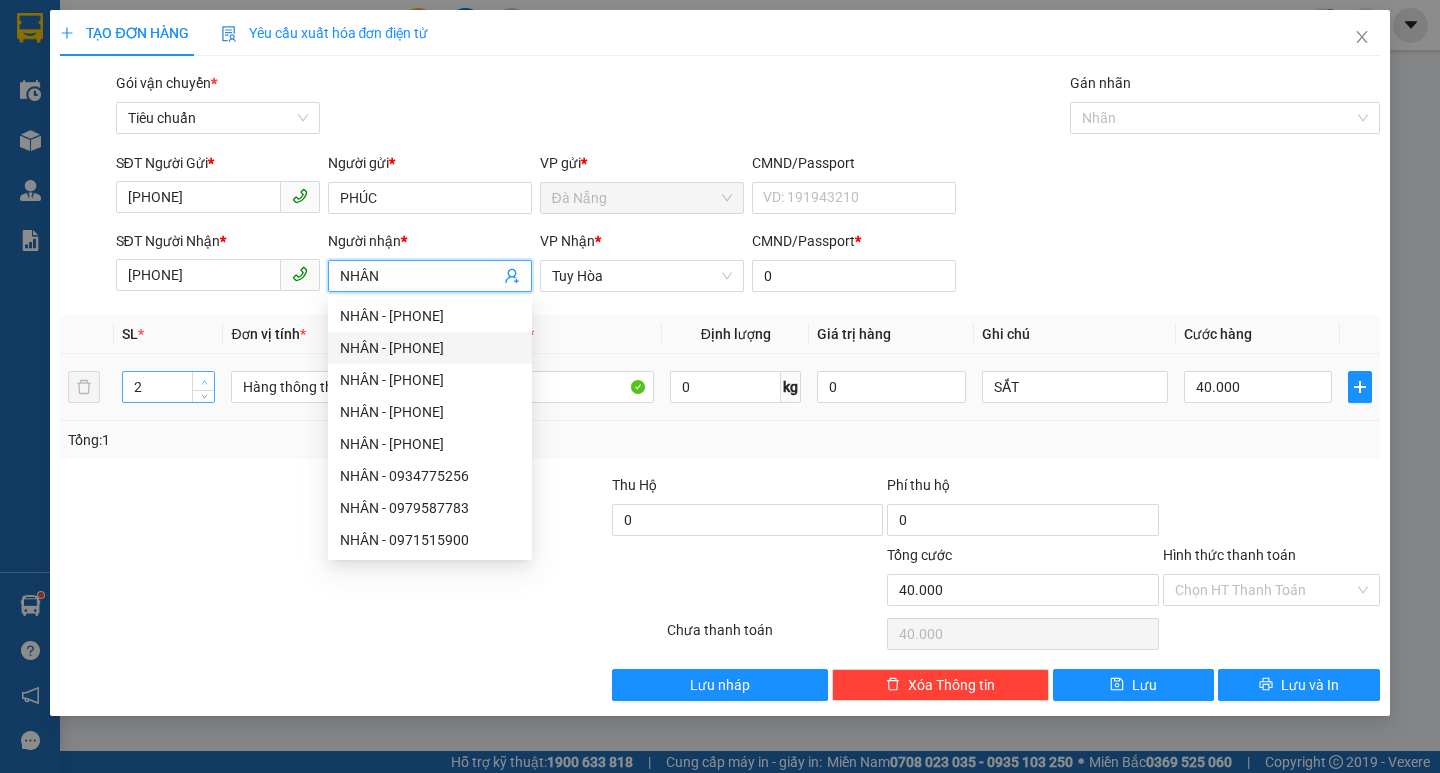 click at bounding box center (203, 381) 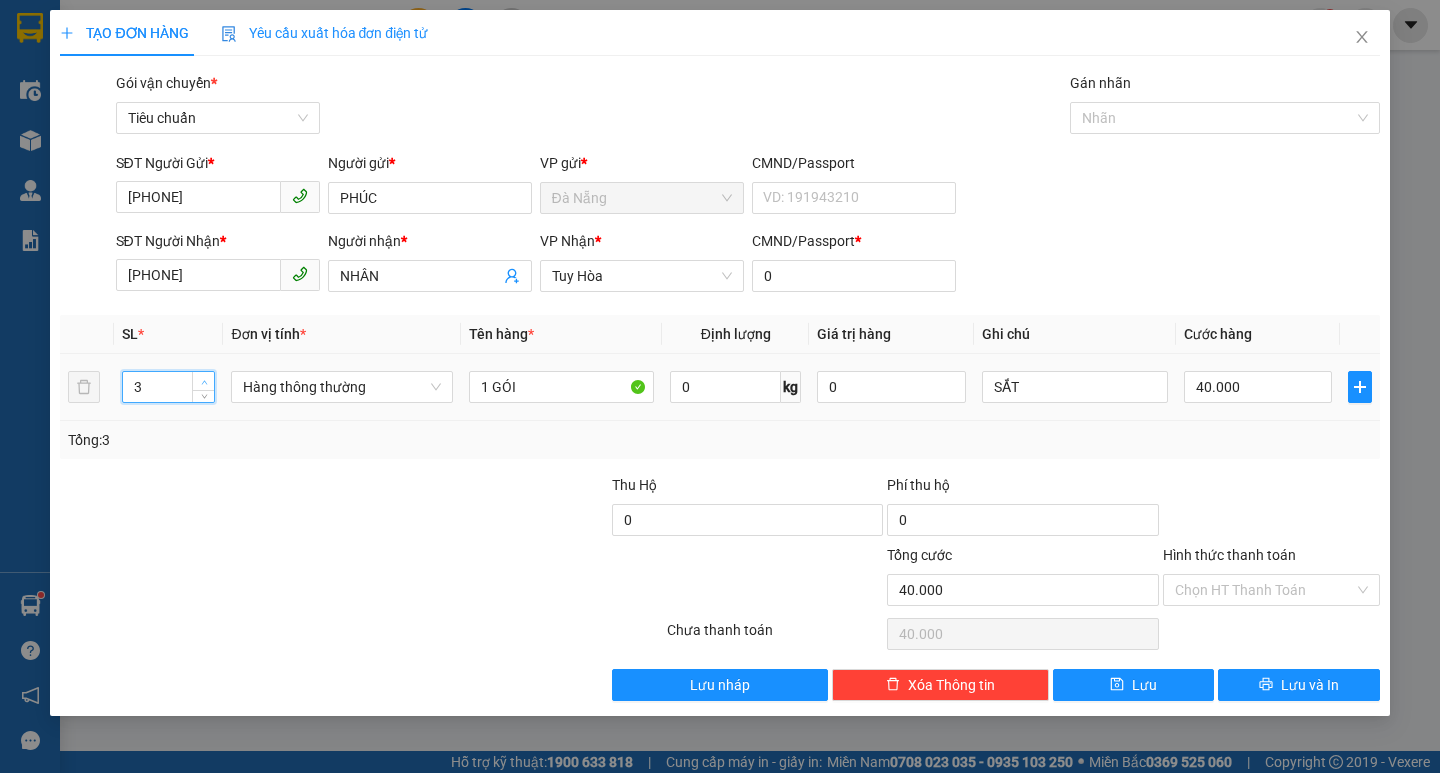 click at bounding box center [203, 381] 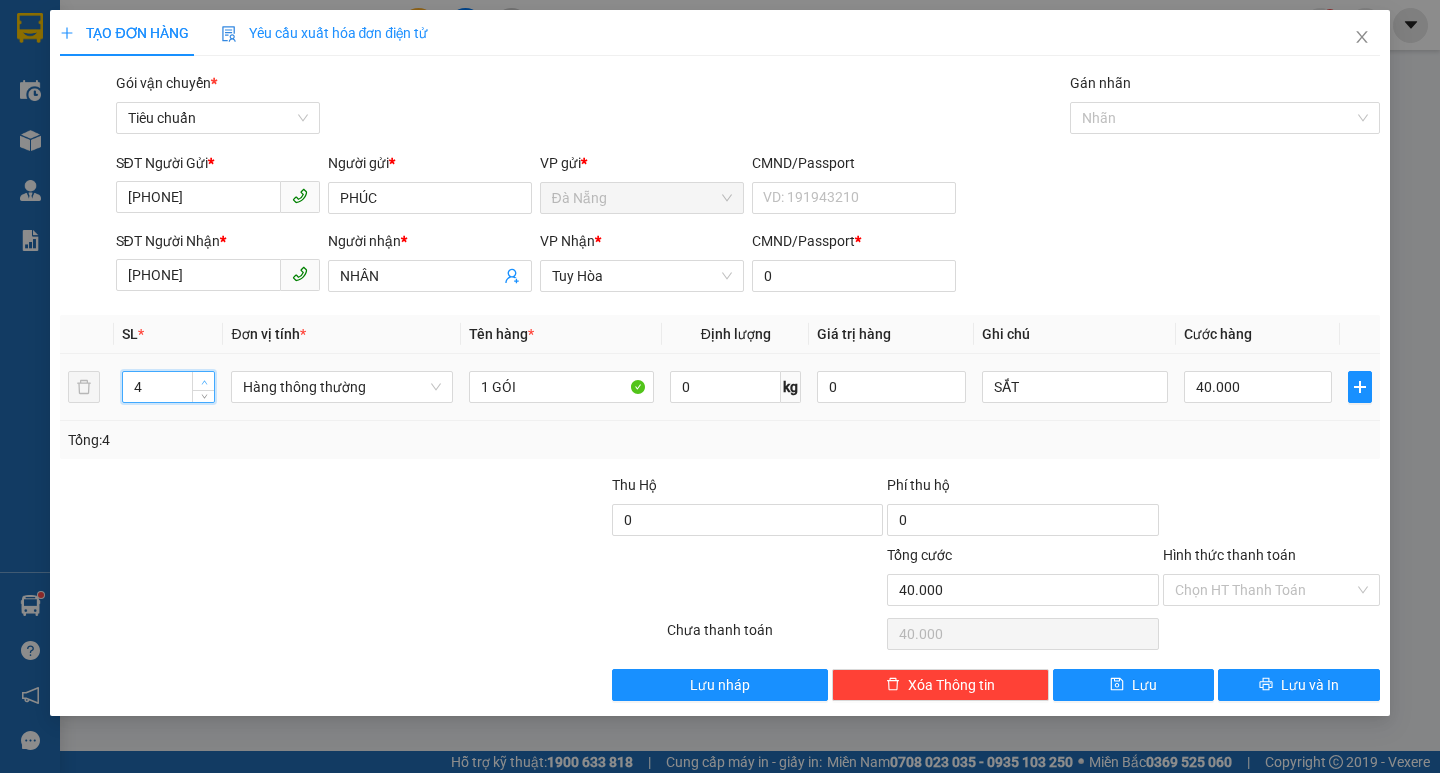 click 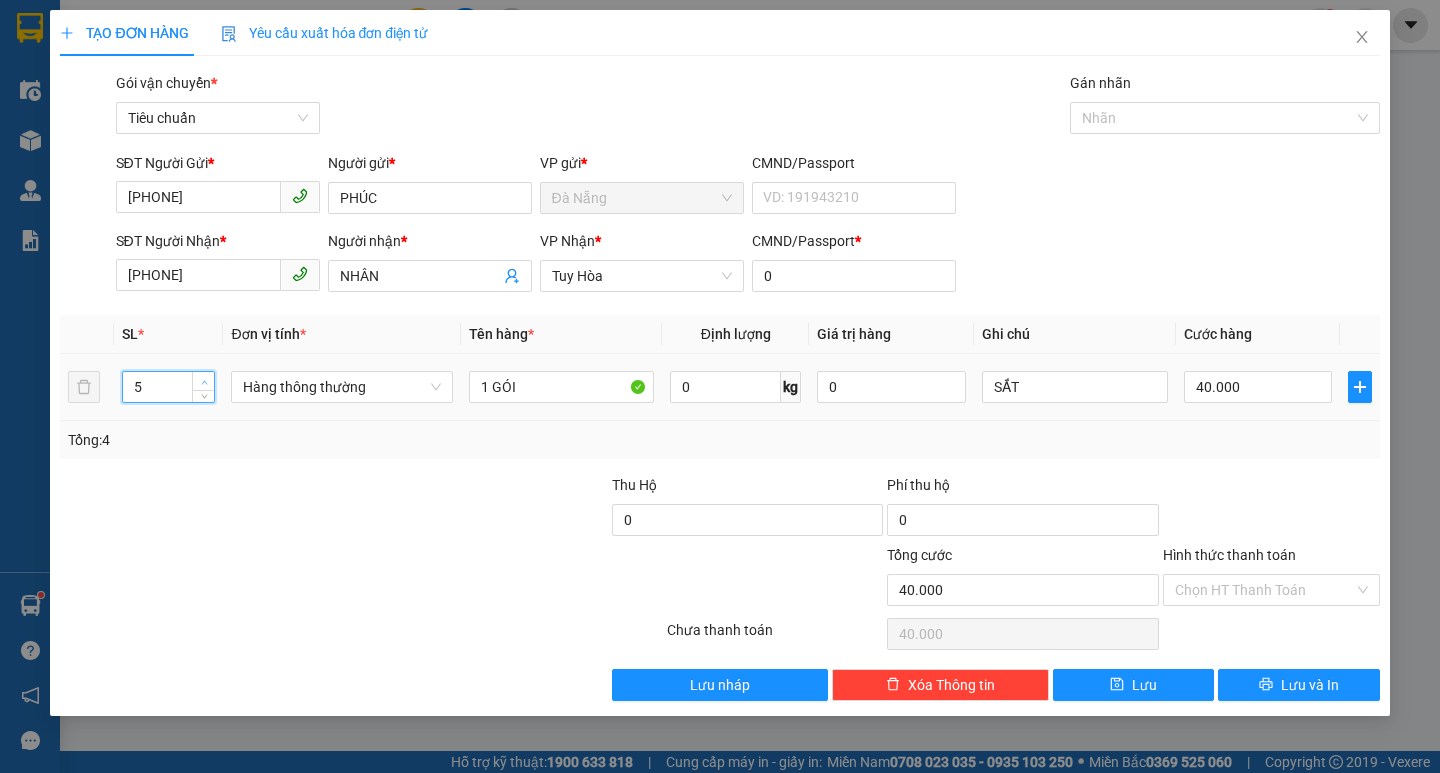 click 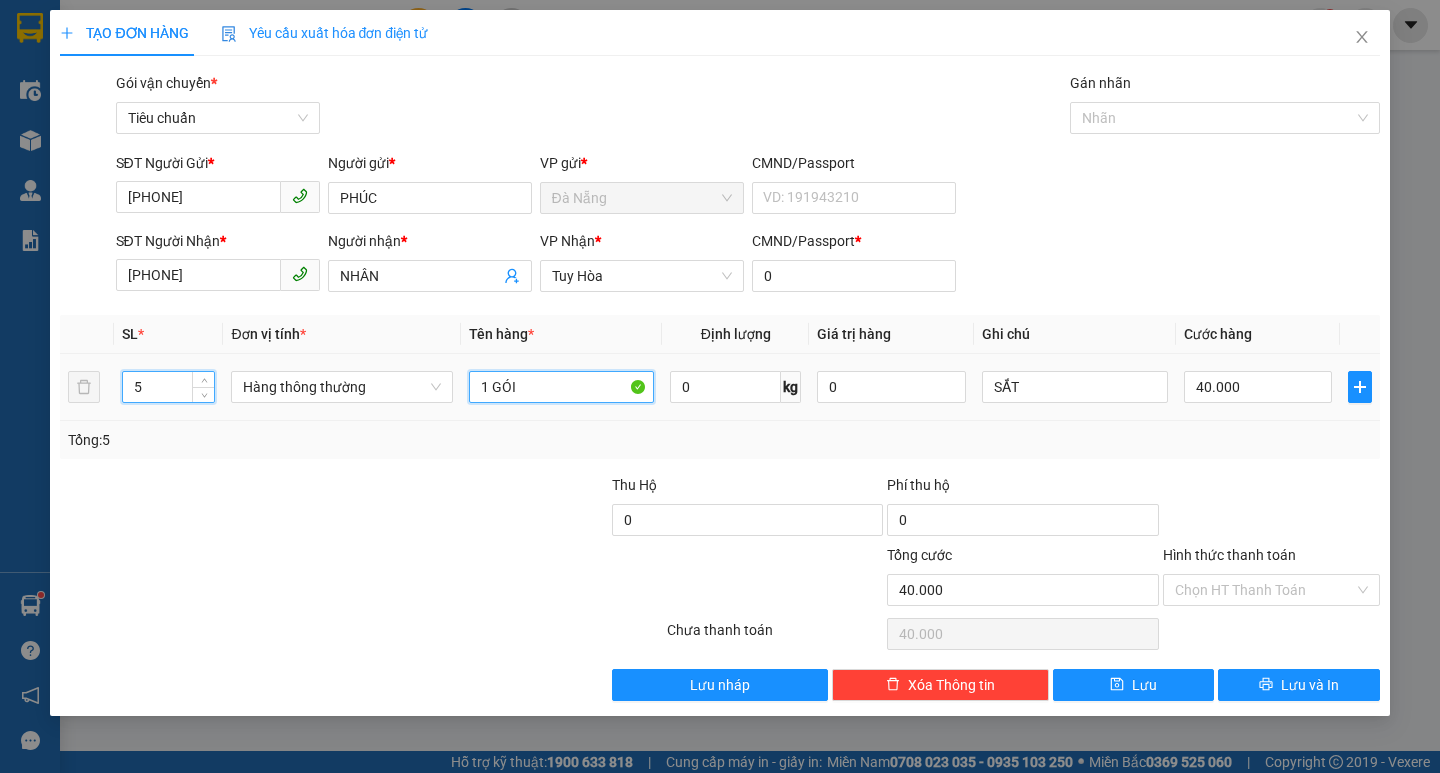 click on "1 GÓI" at bounding box center [562, 387] 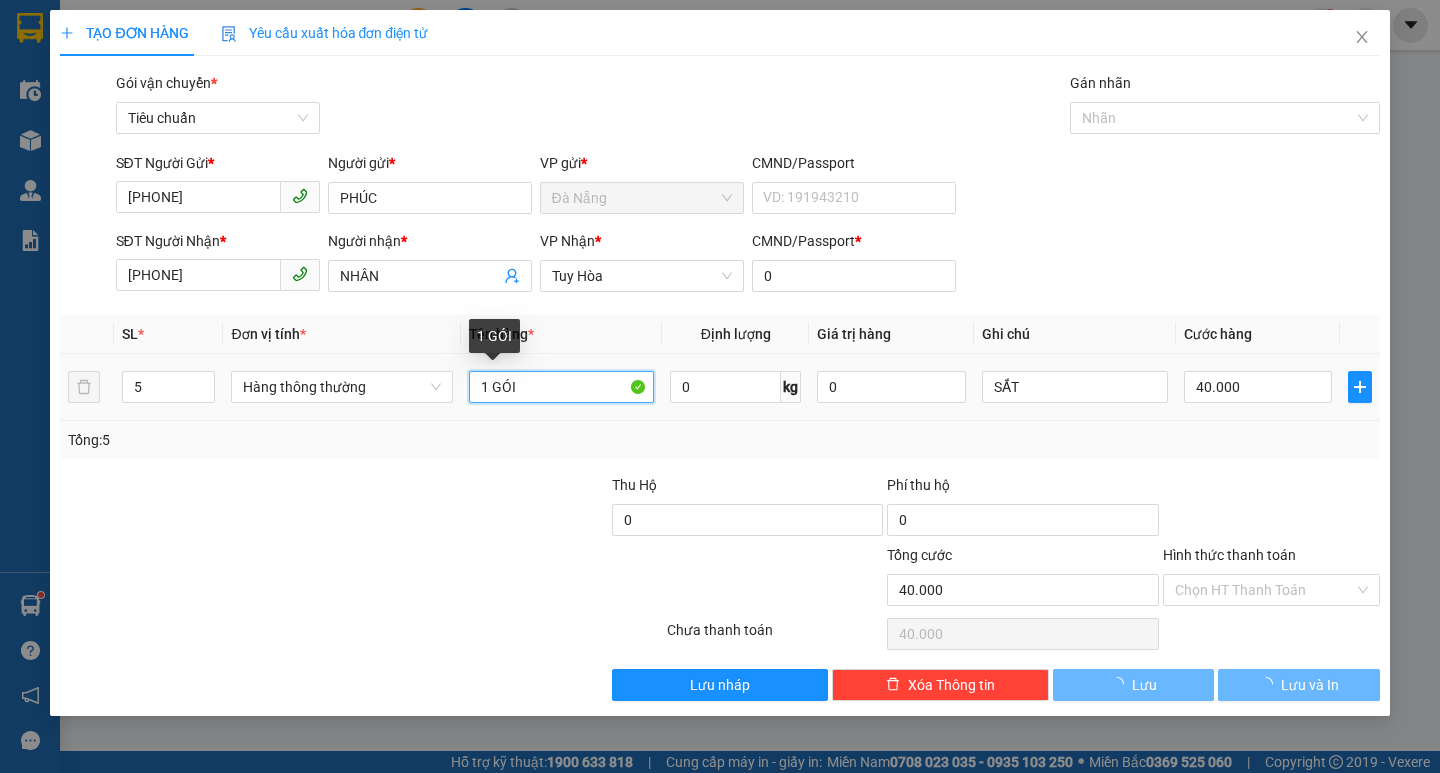 type on "0" 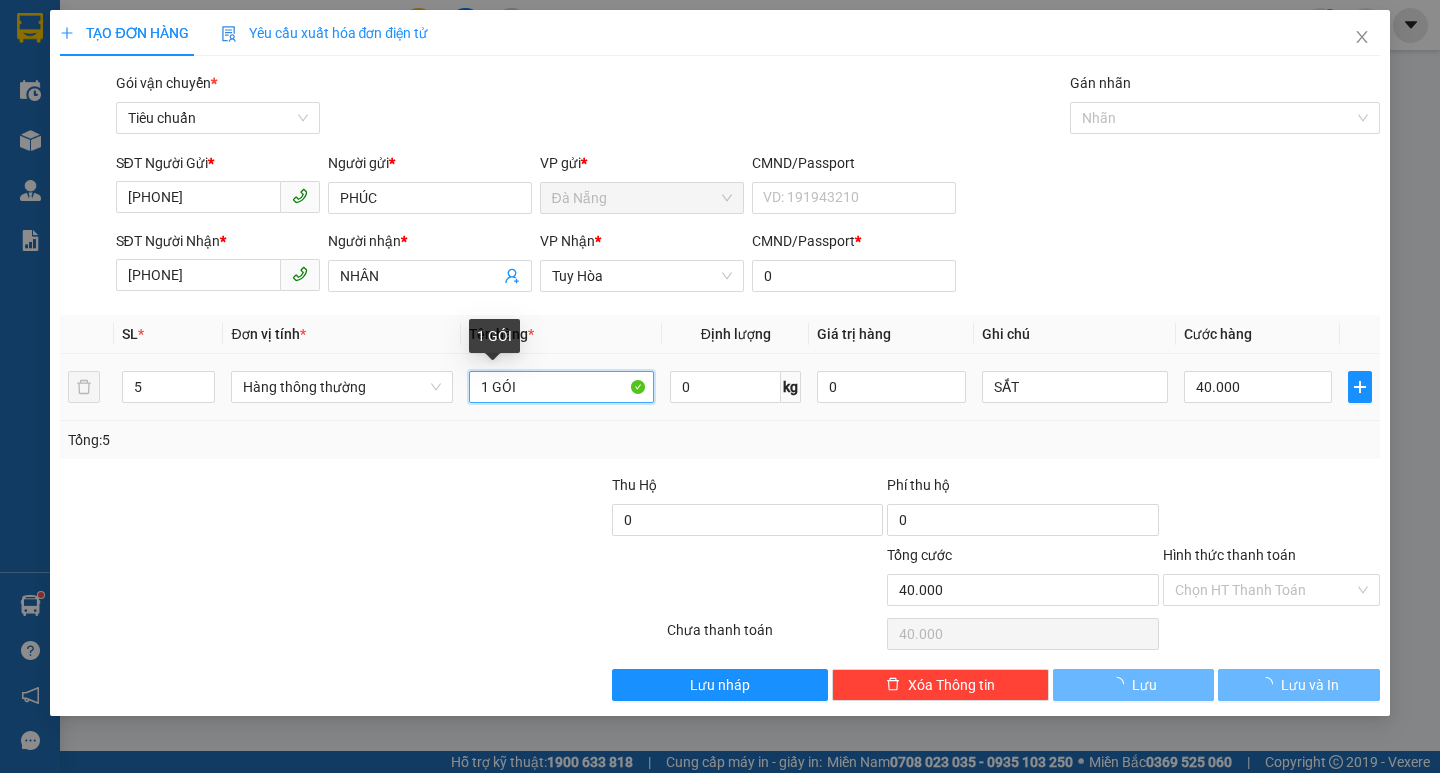 type on "0" 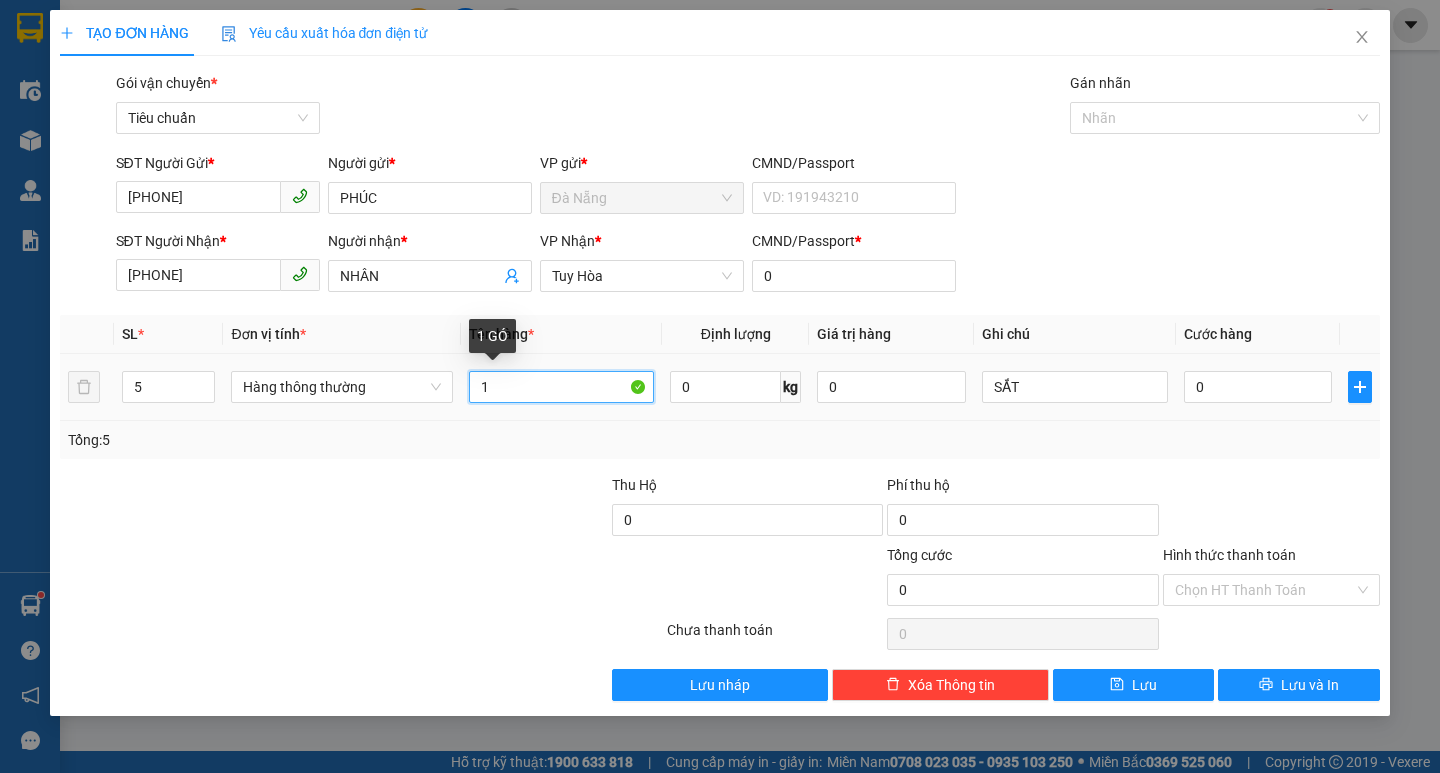 type on "1" 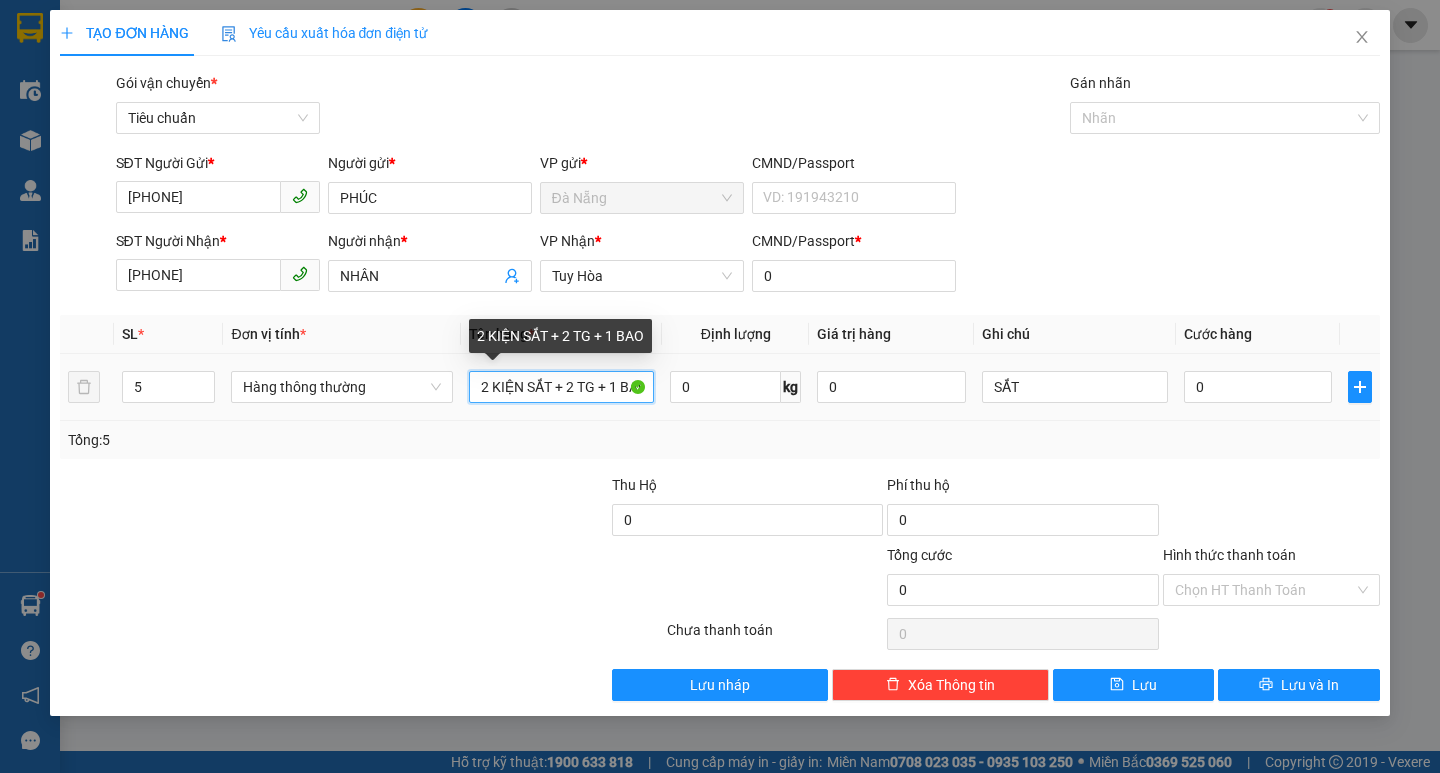 scroll, scrollTop: 0, scrollLeft: 7, axis: horizontal 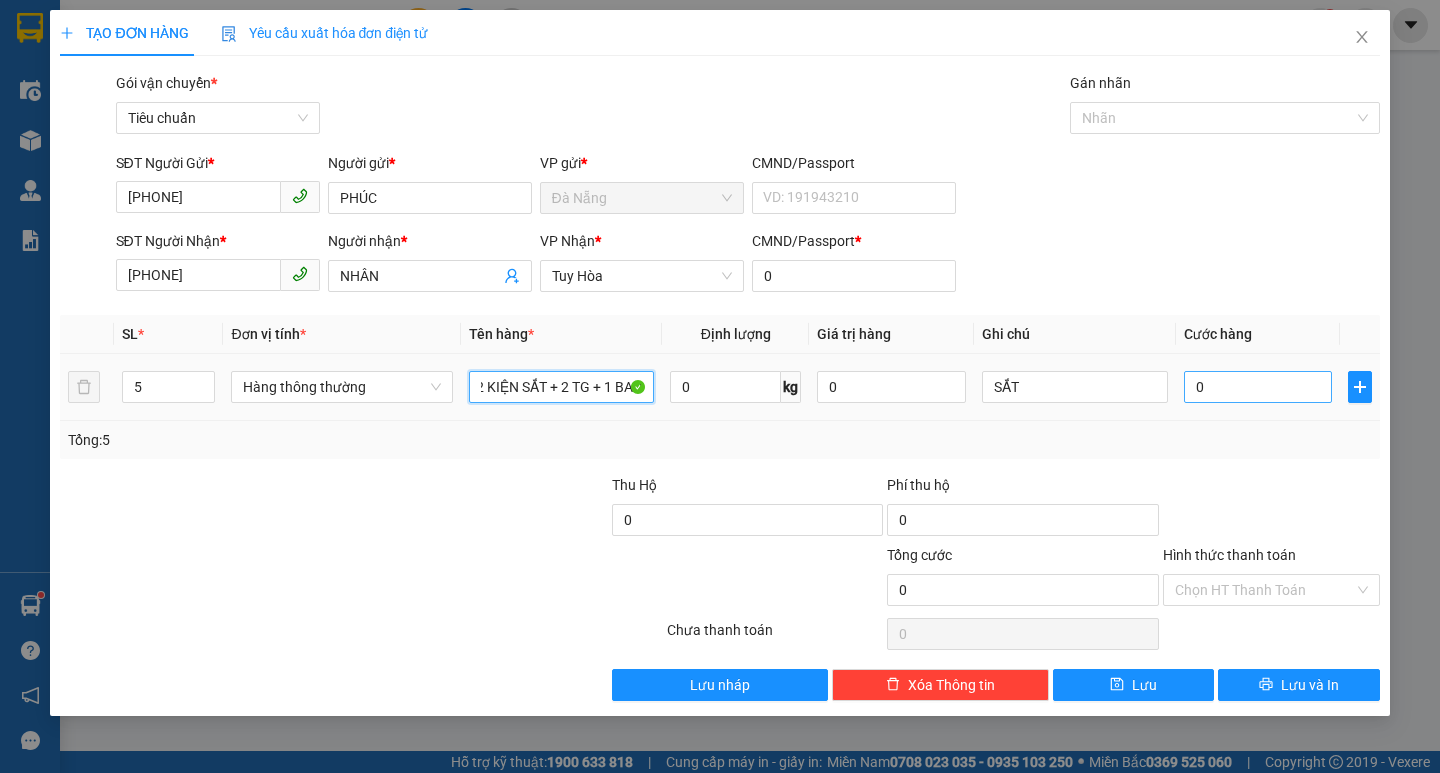 type on "2 KIỆN SẮT + 2 TG + 1 BAO" 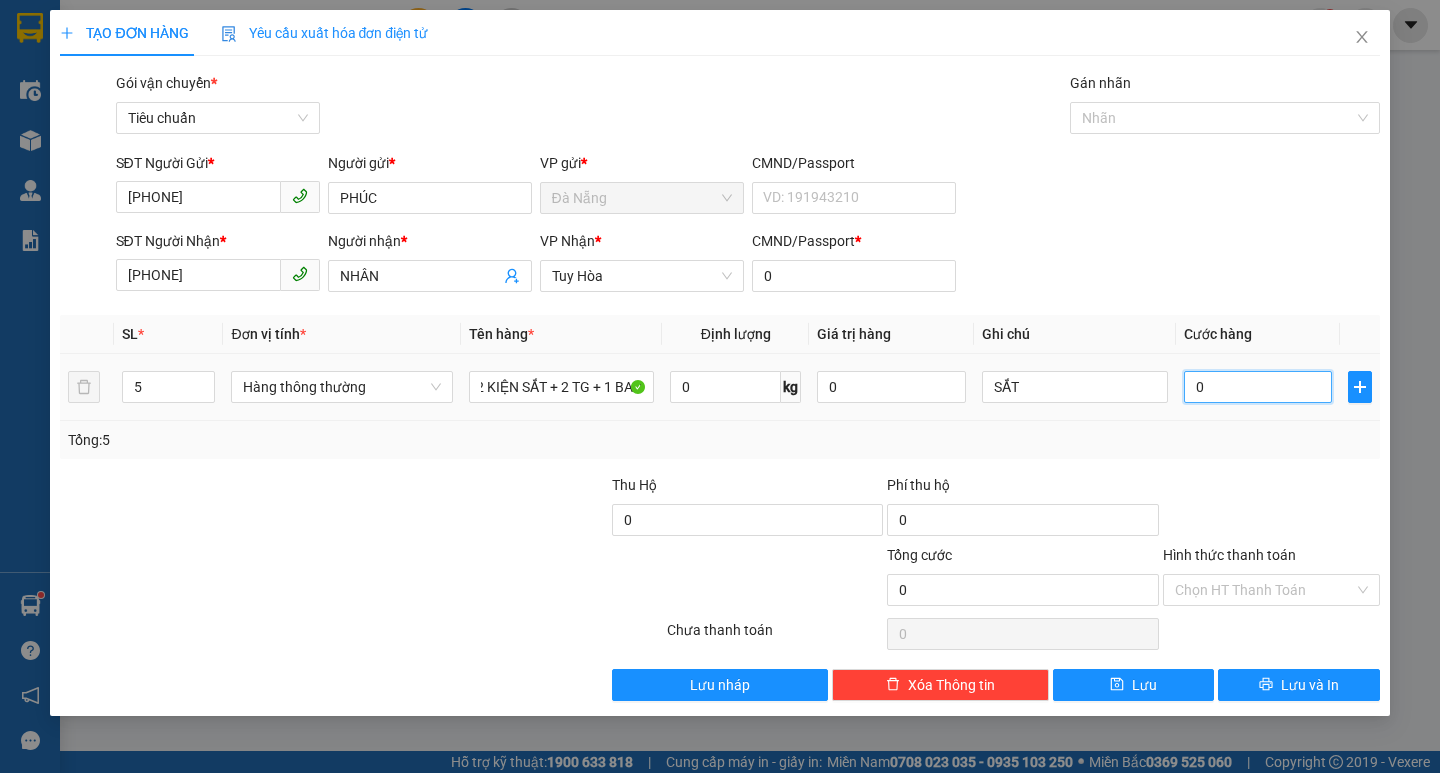 scroll, scrollTop: 0, scrollLeft: 0, axis: both 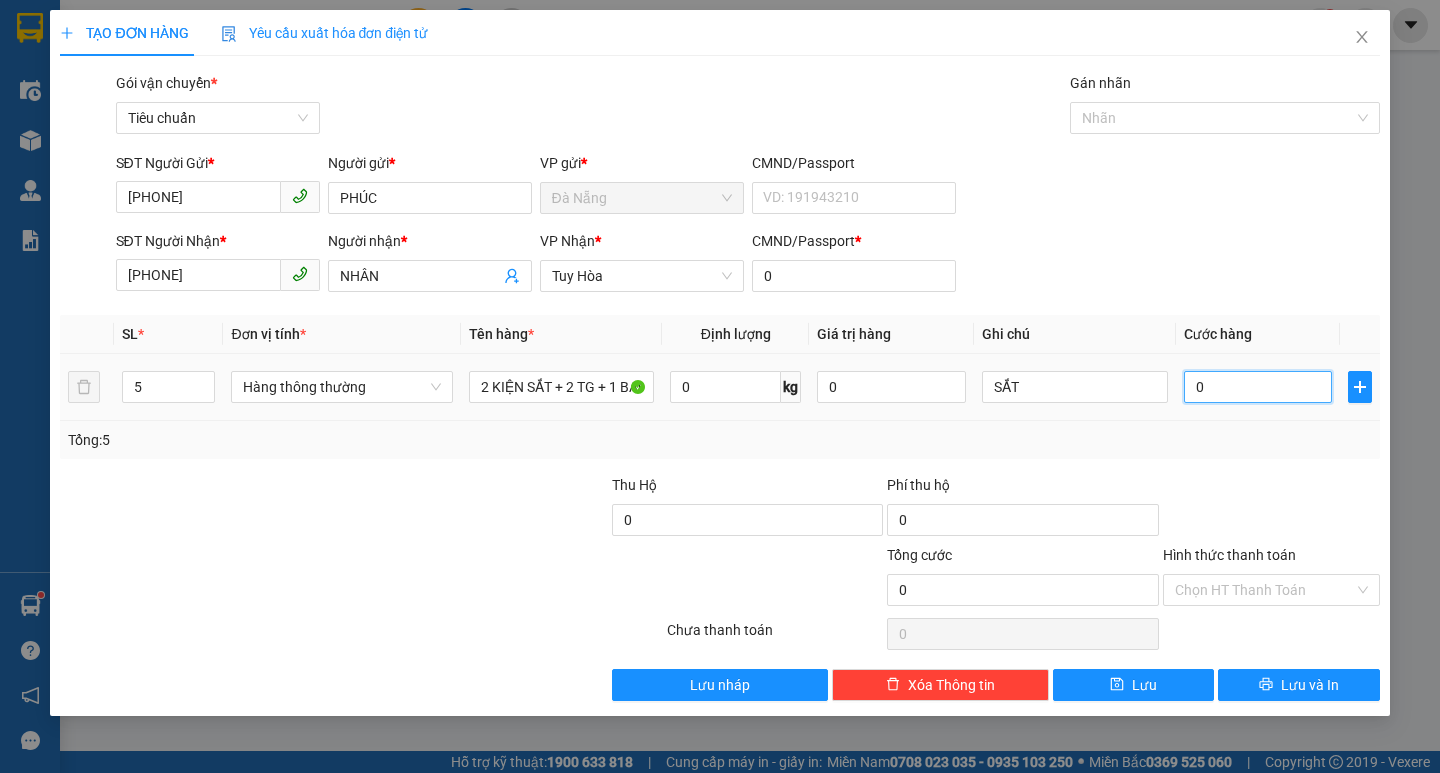 click on "0" at bounding box center (1258, 387) 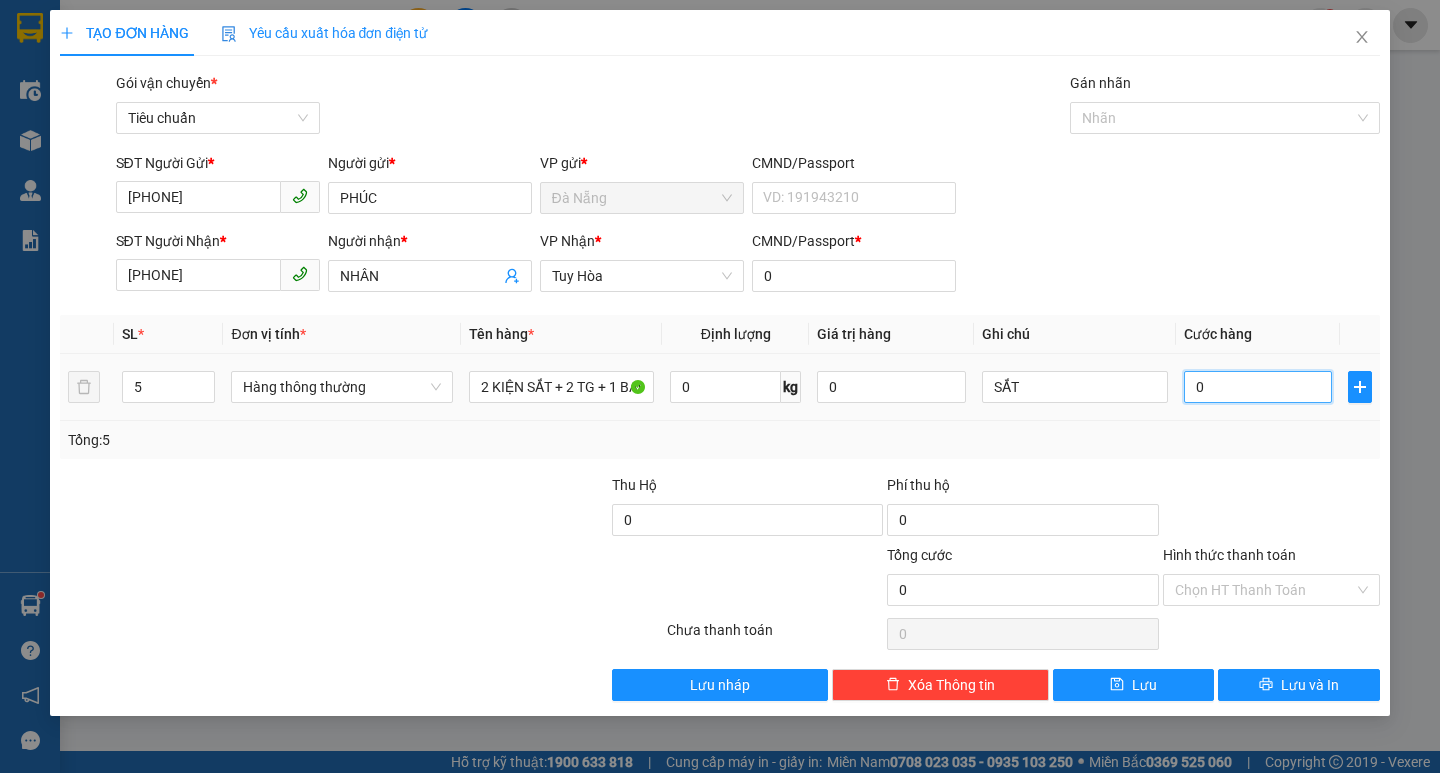 type on "3" 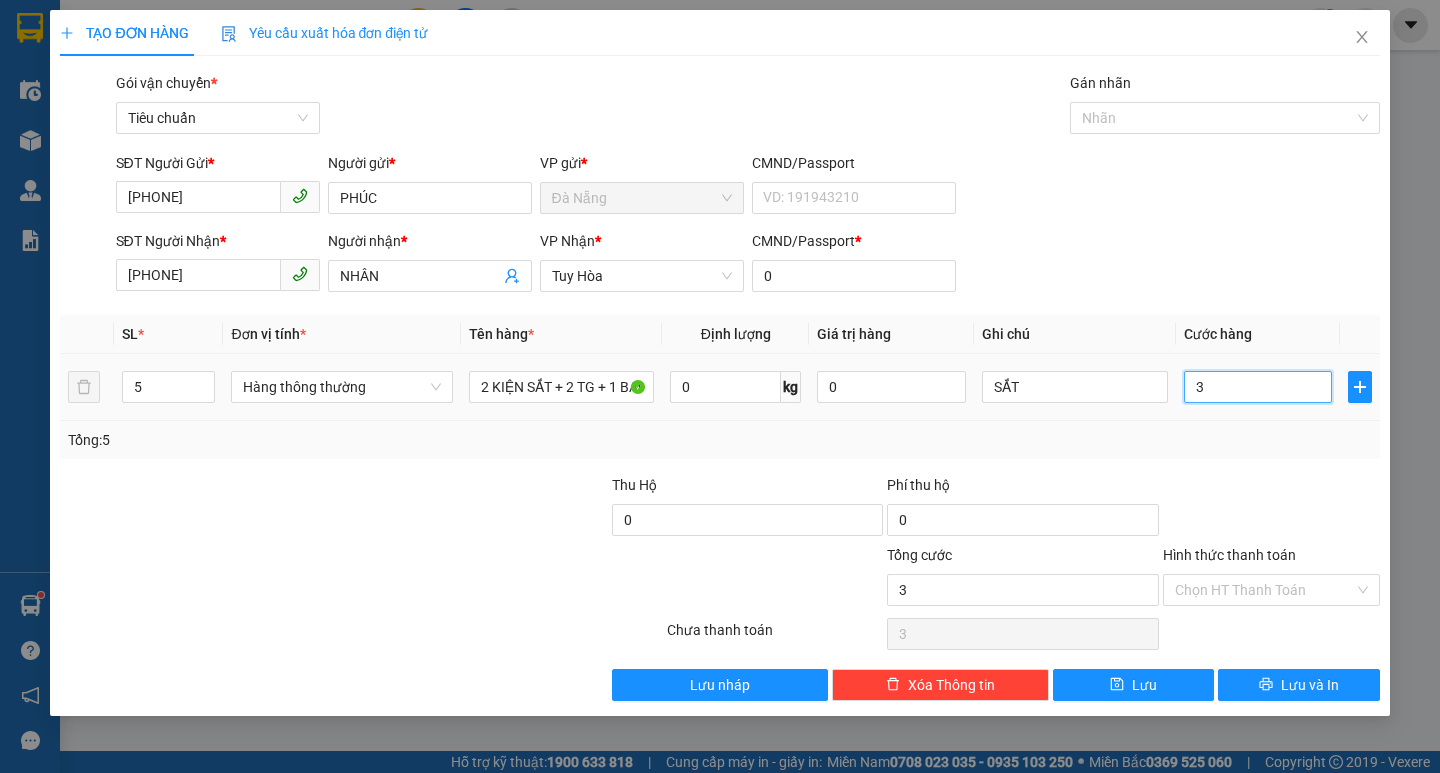 type on "30" 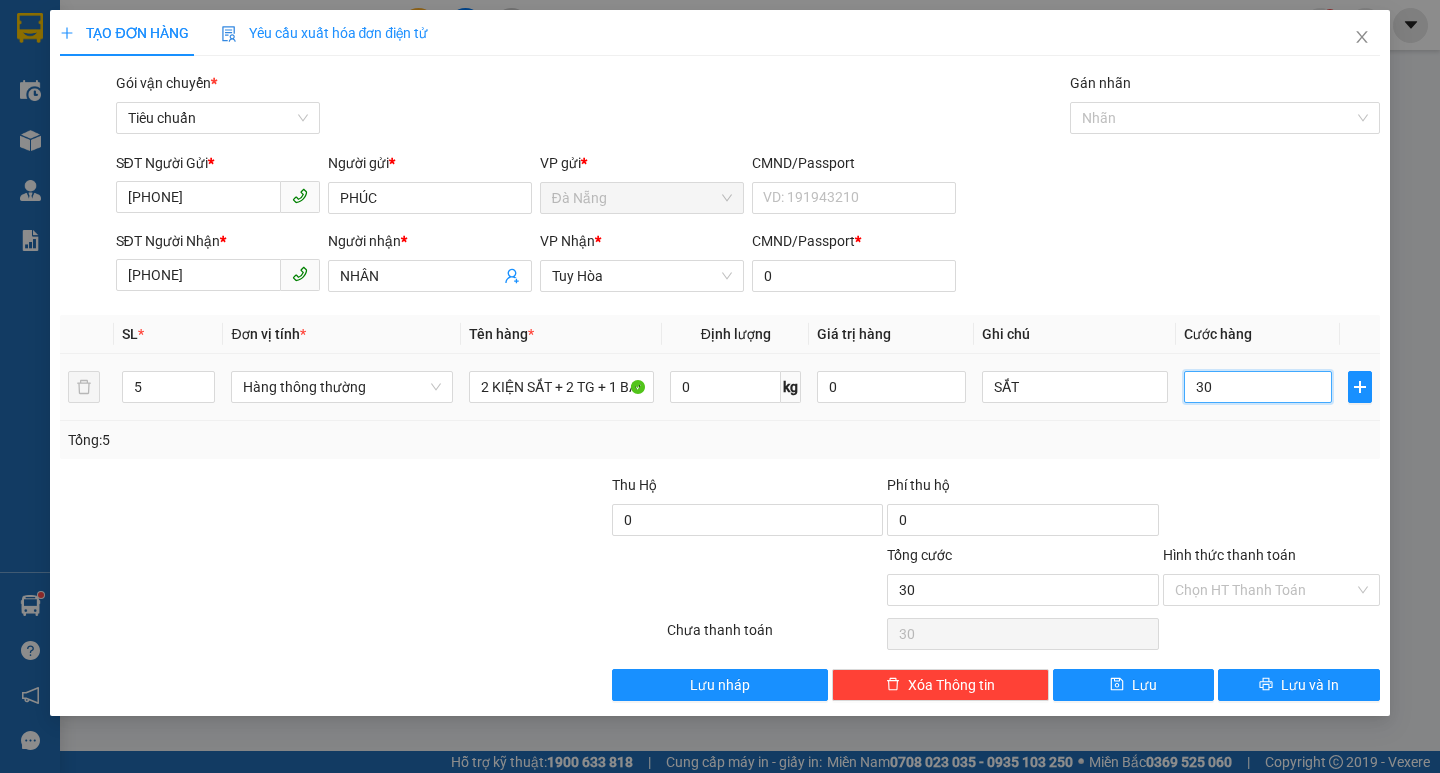 type on "300" 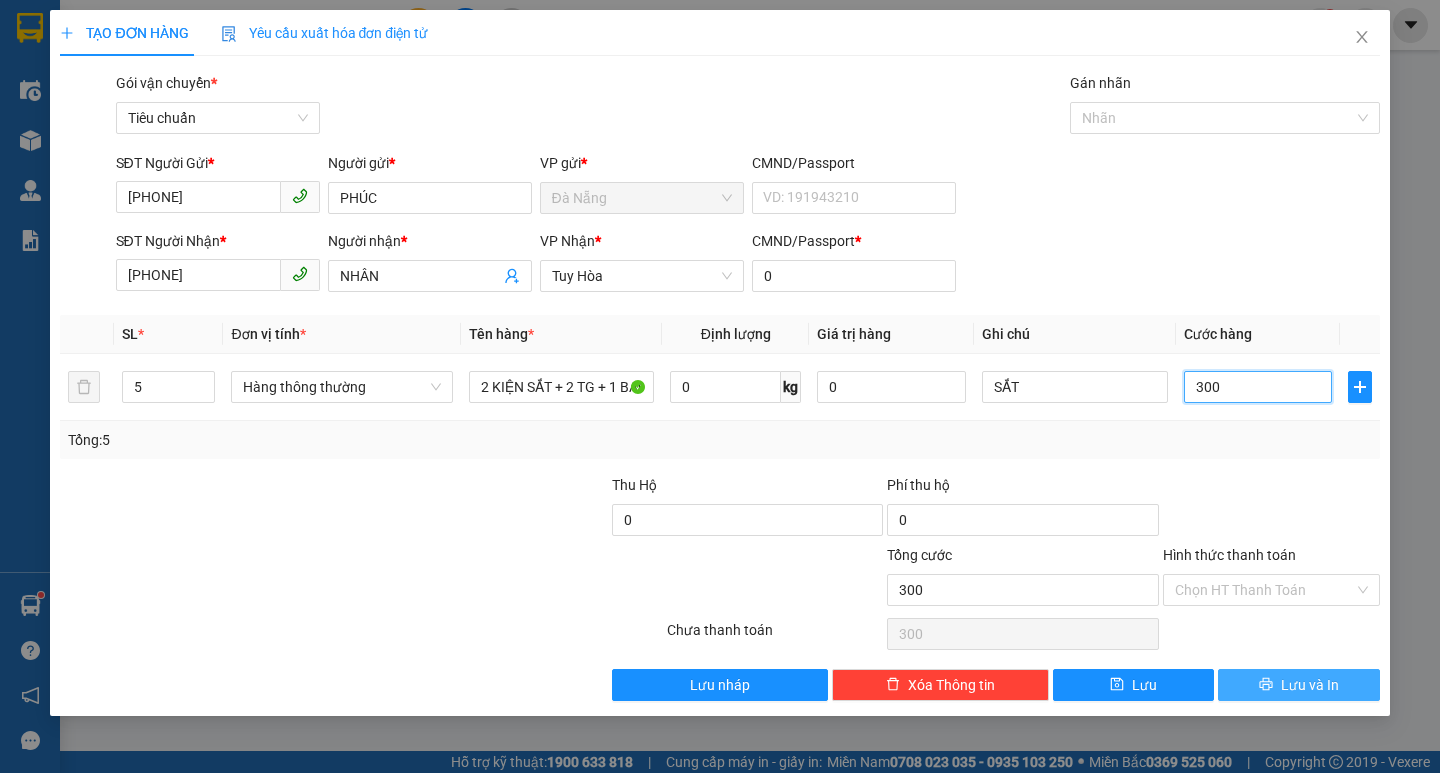 type on "300" 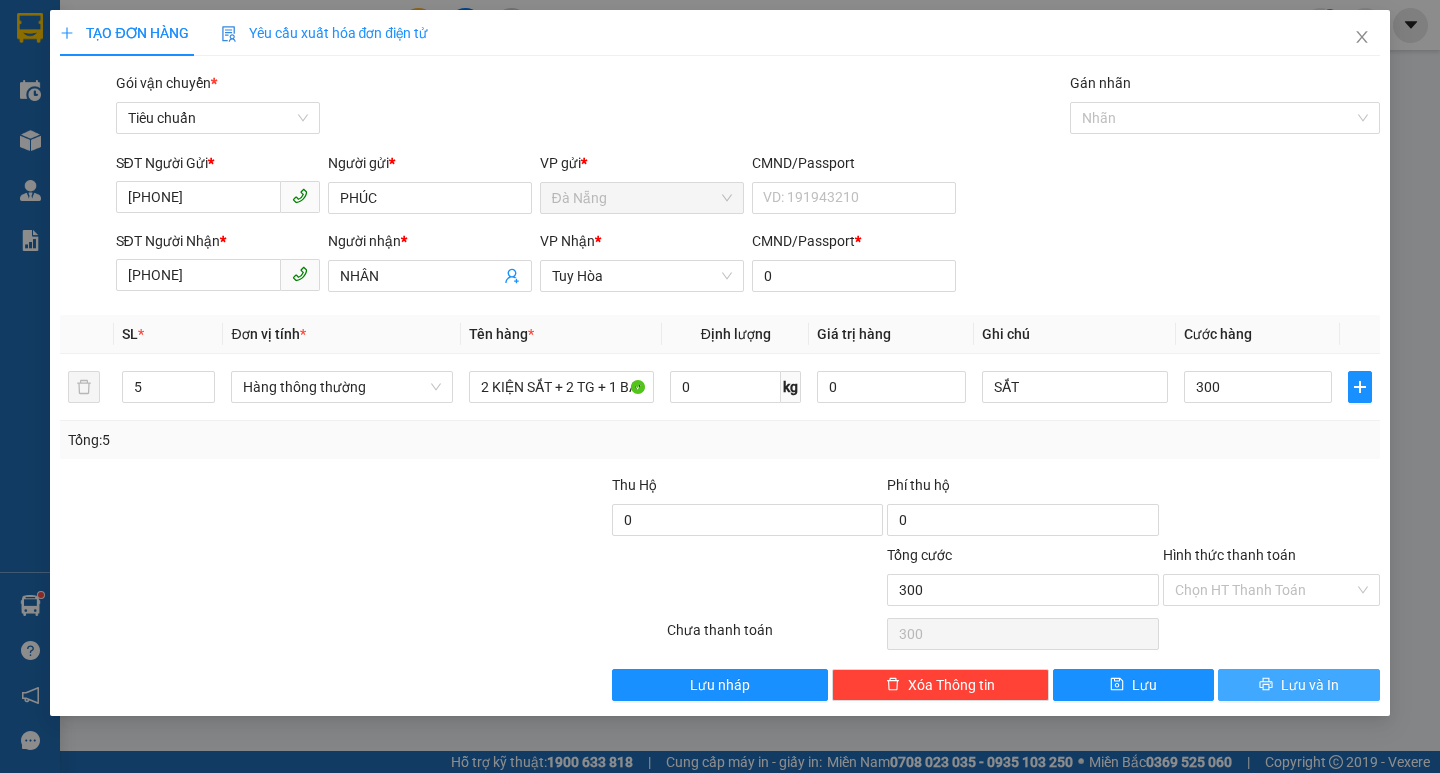 type on "300.000" 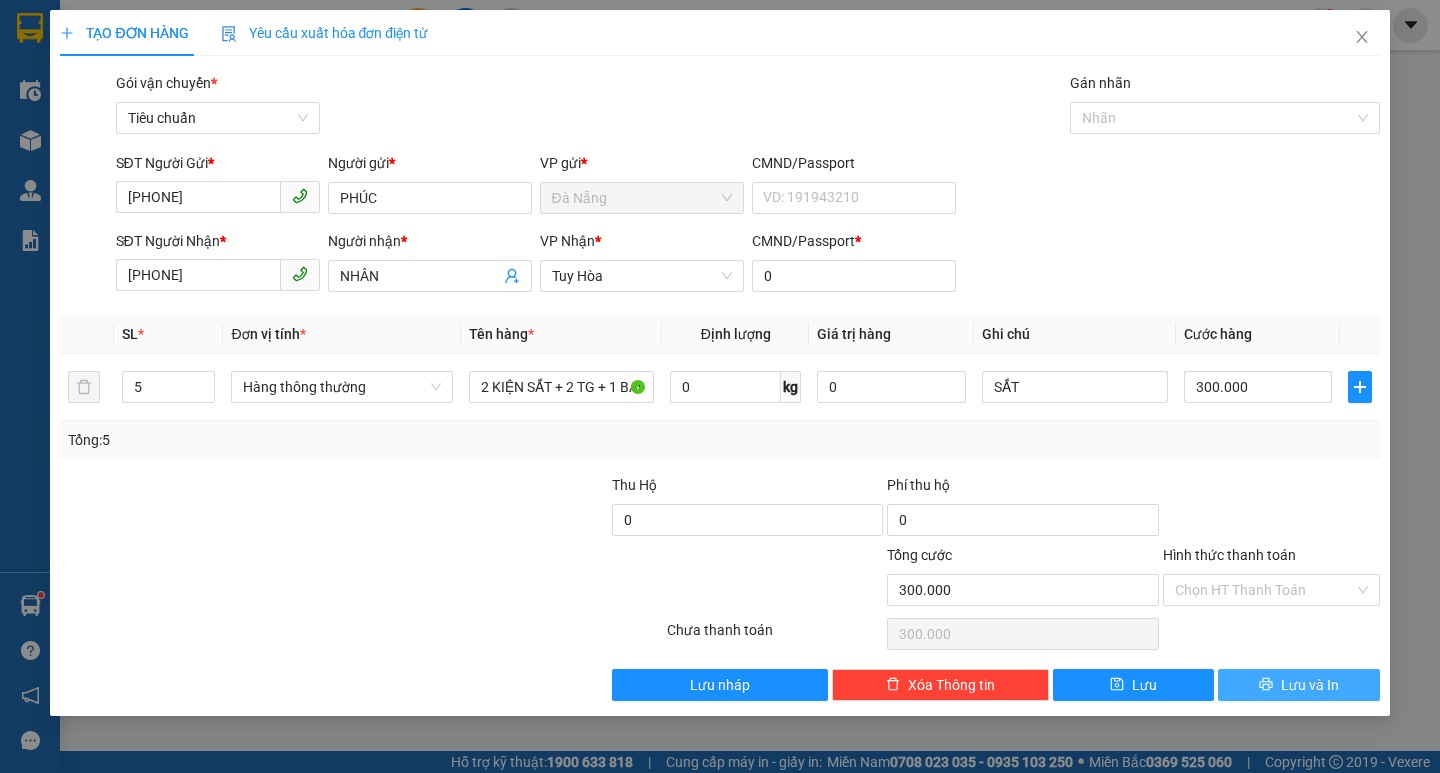 click on "Lưu và In" at bounding box center [1298, 685] 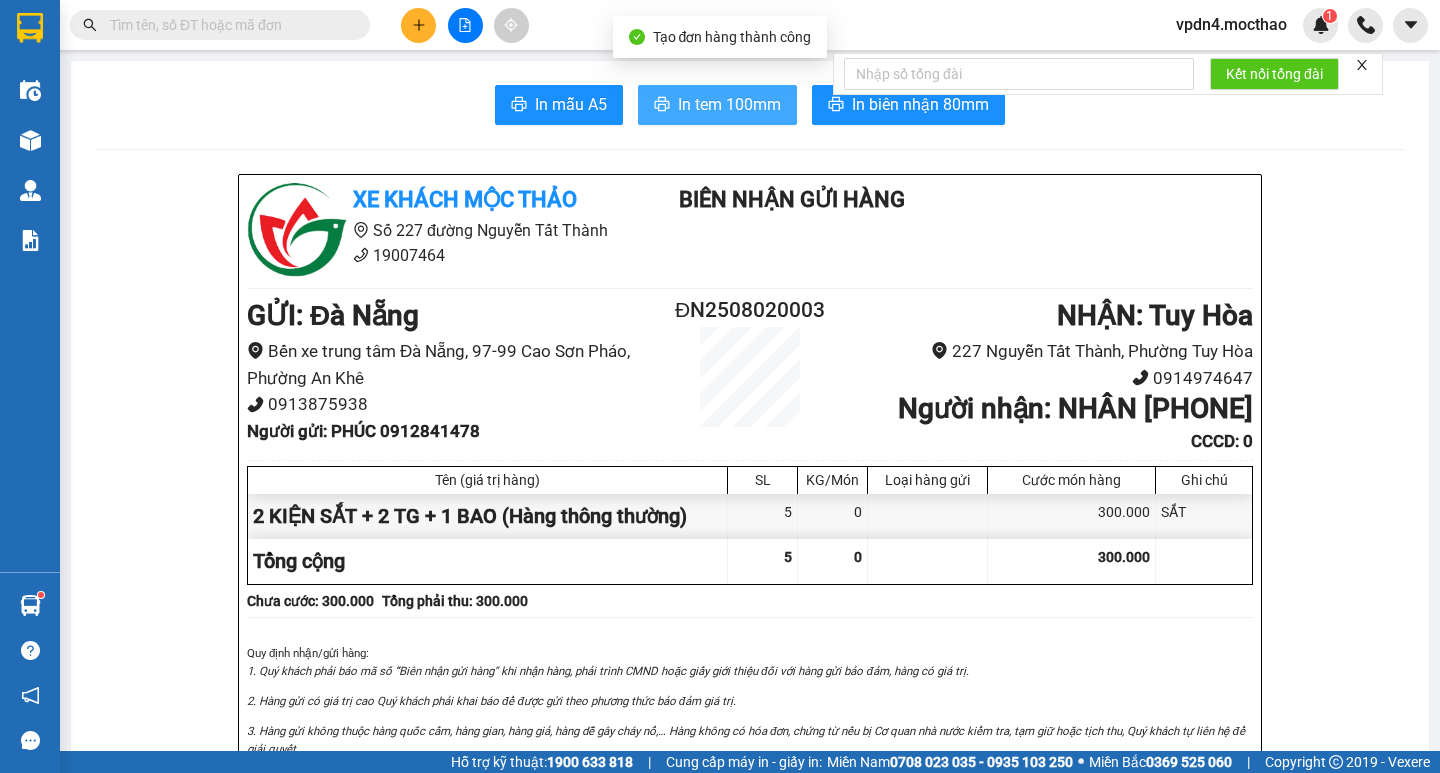 click on "In tem 100mm" at bounding box center [729, 104] 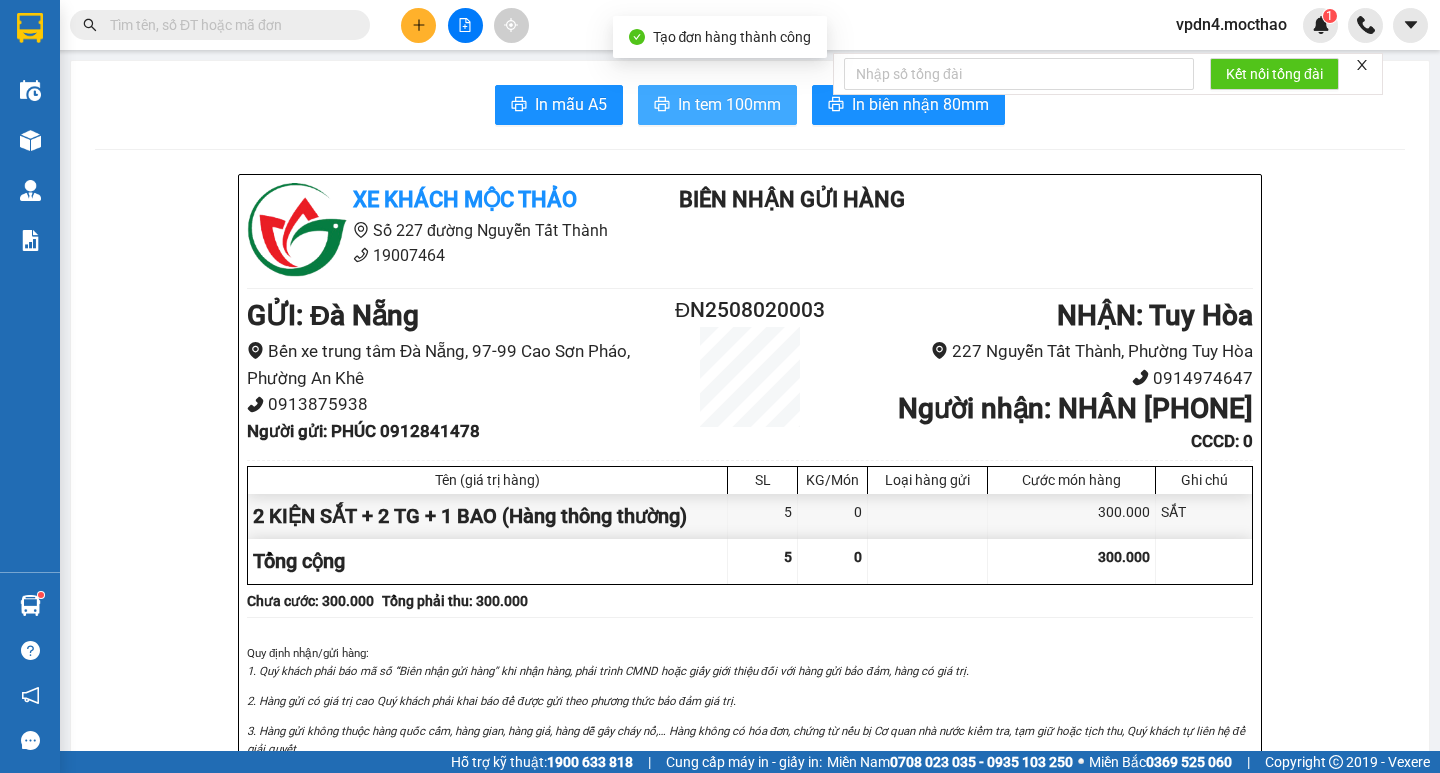 scroll, scrollTop: 0, scrollLeft: 0, axis: both 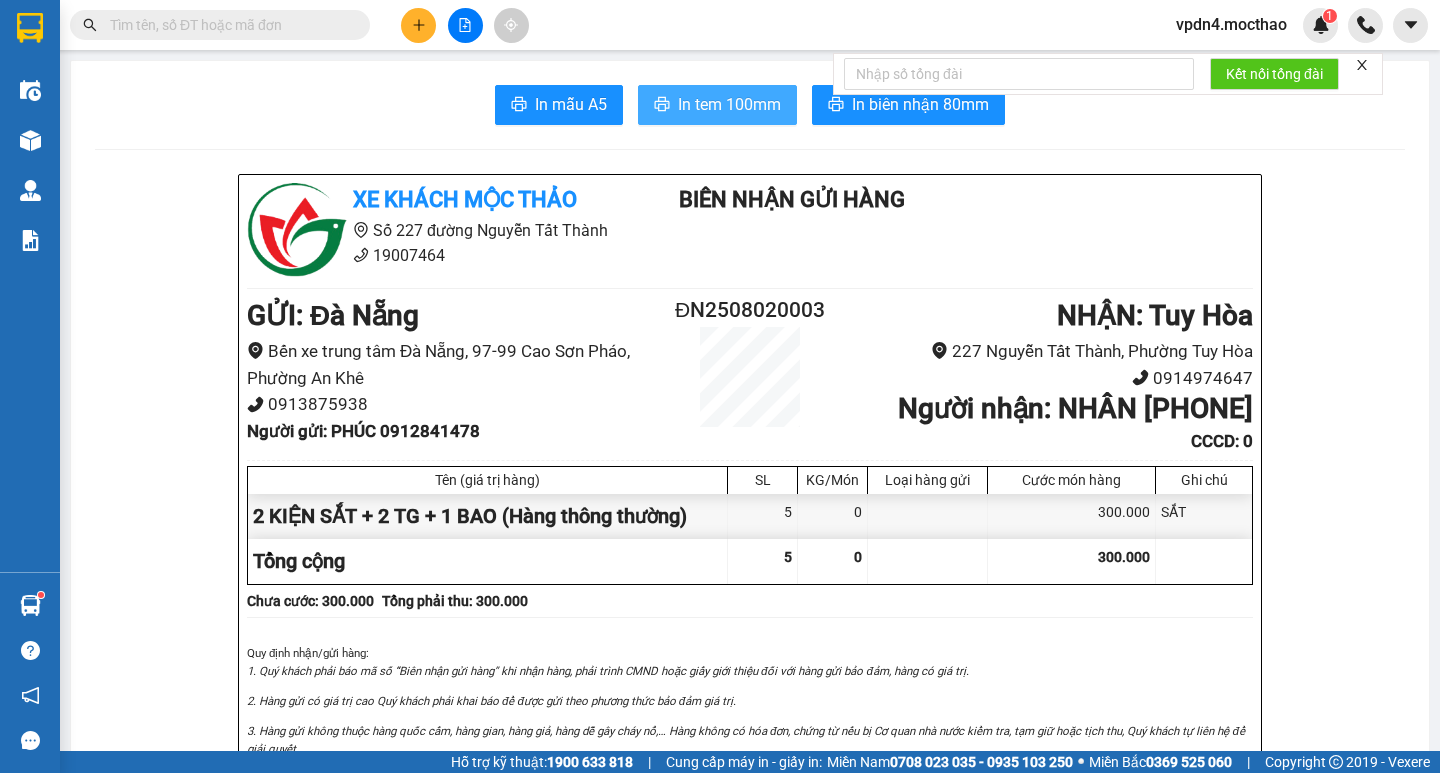 click on "In tem 100mm" at bounding box center [729, 104] 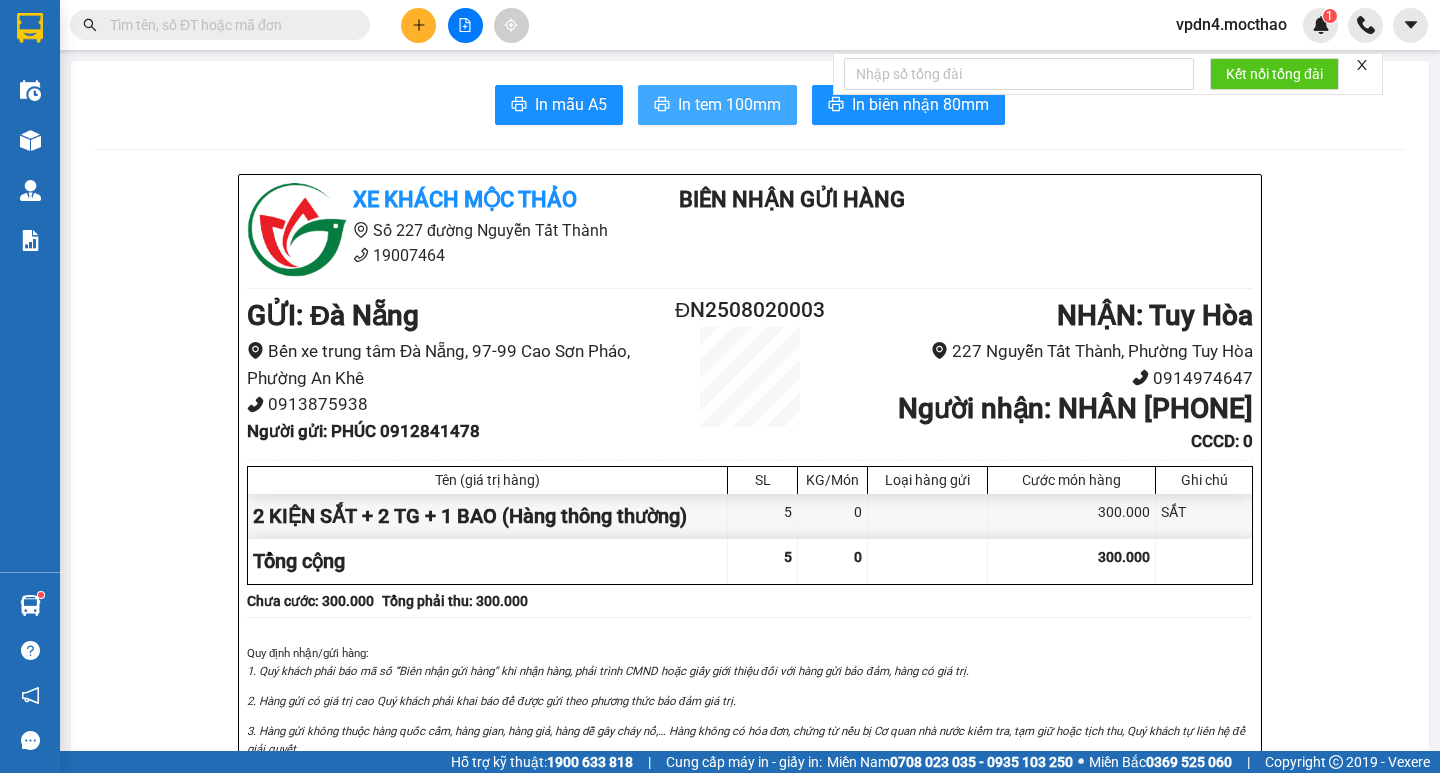 scroll, scrollTop: 0, scrollLeft: 0, axis: both 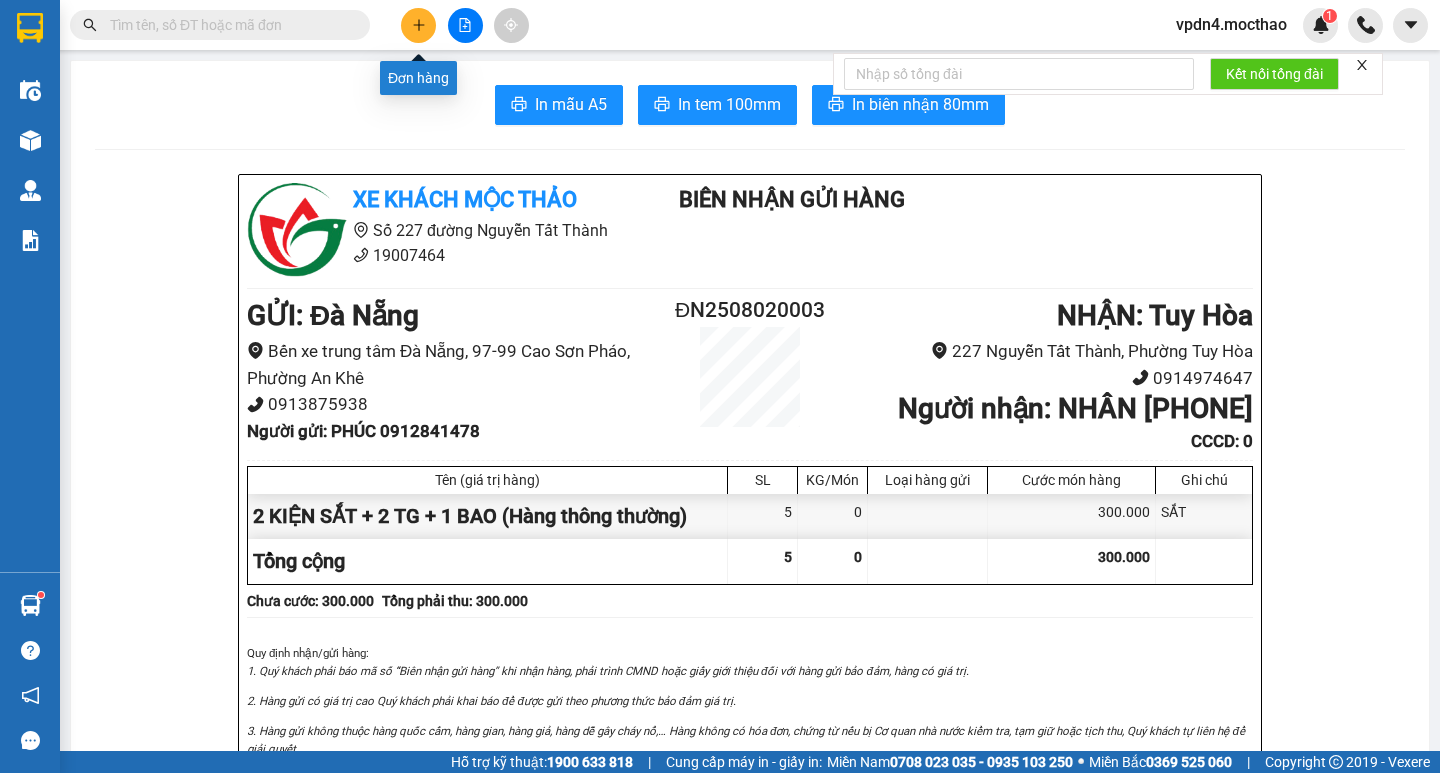 click at bounding box center (418, 25) 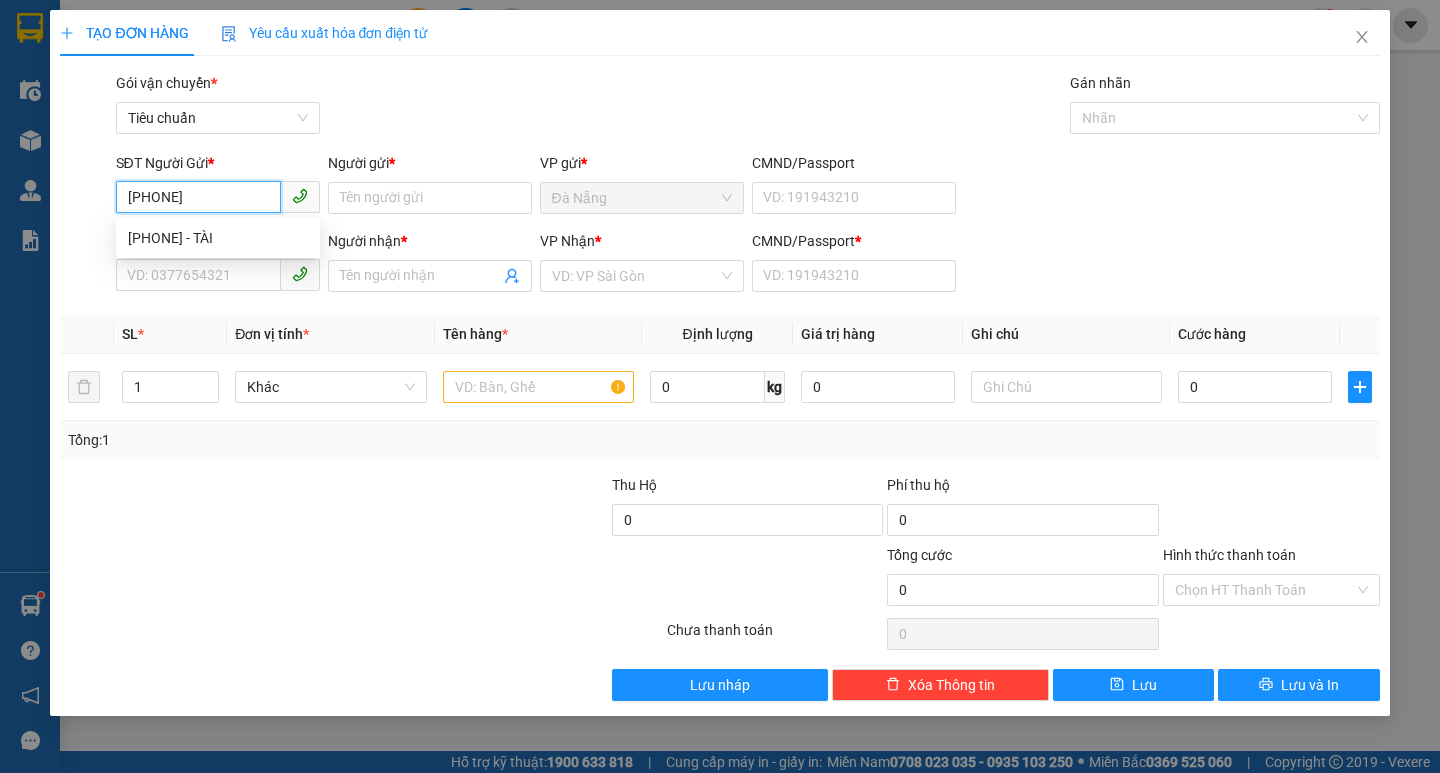 type on "[PHONE]" 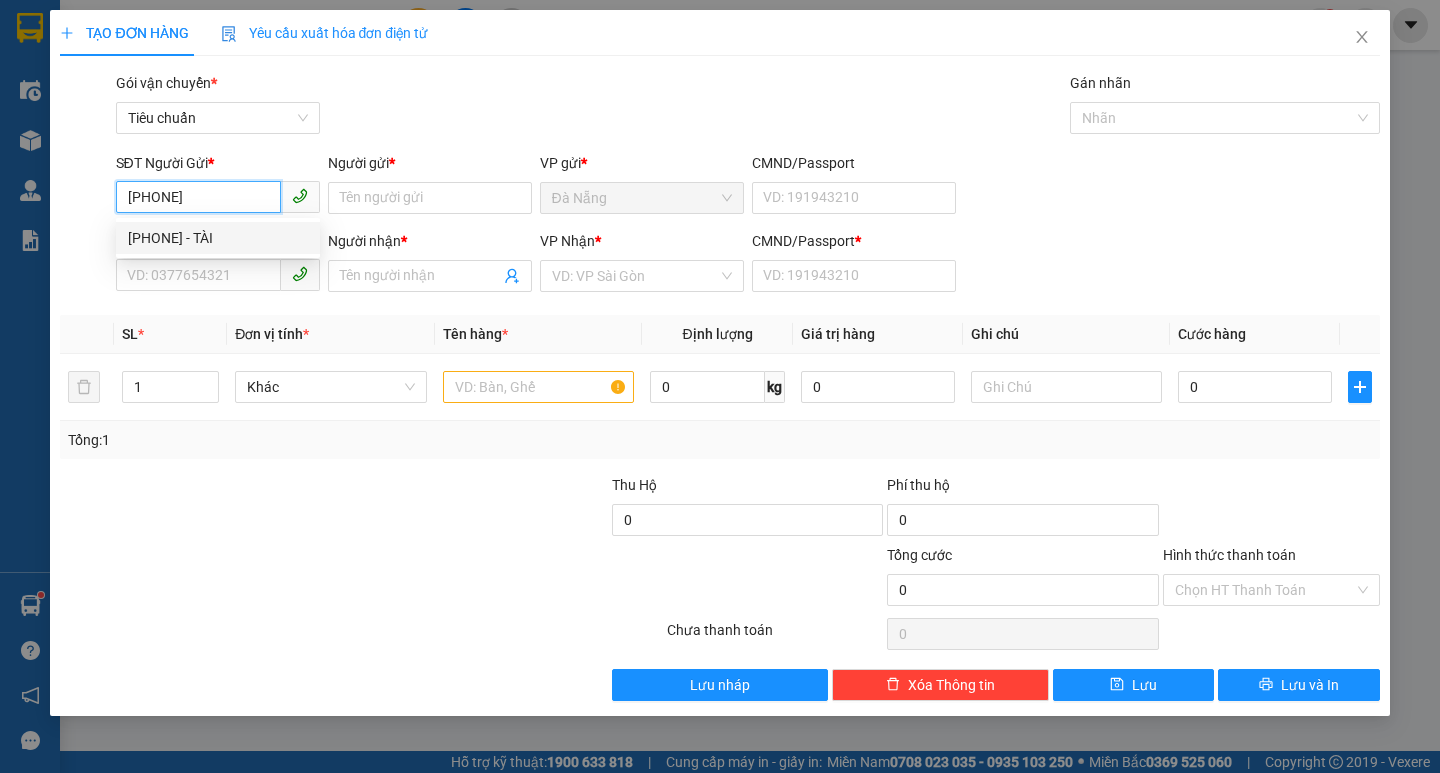 click on "[PHONE] - TÀI" at bounding box center [218, 238] 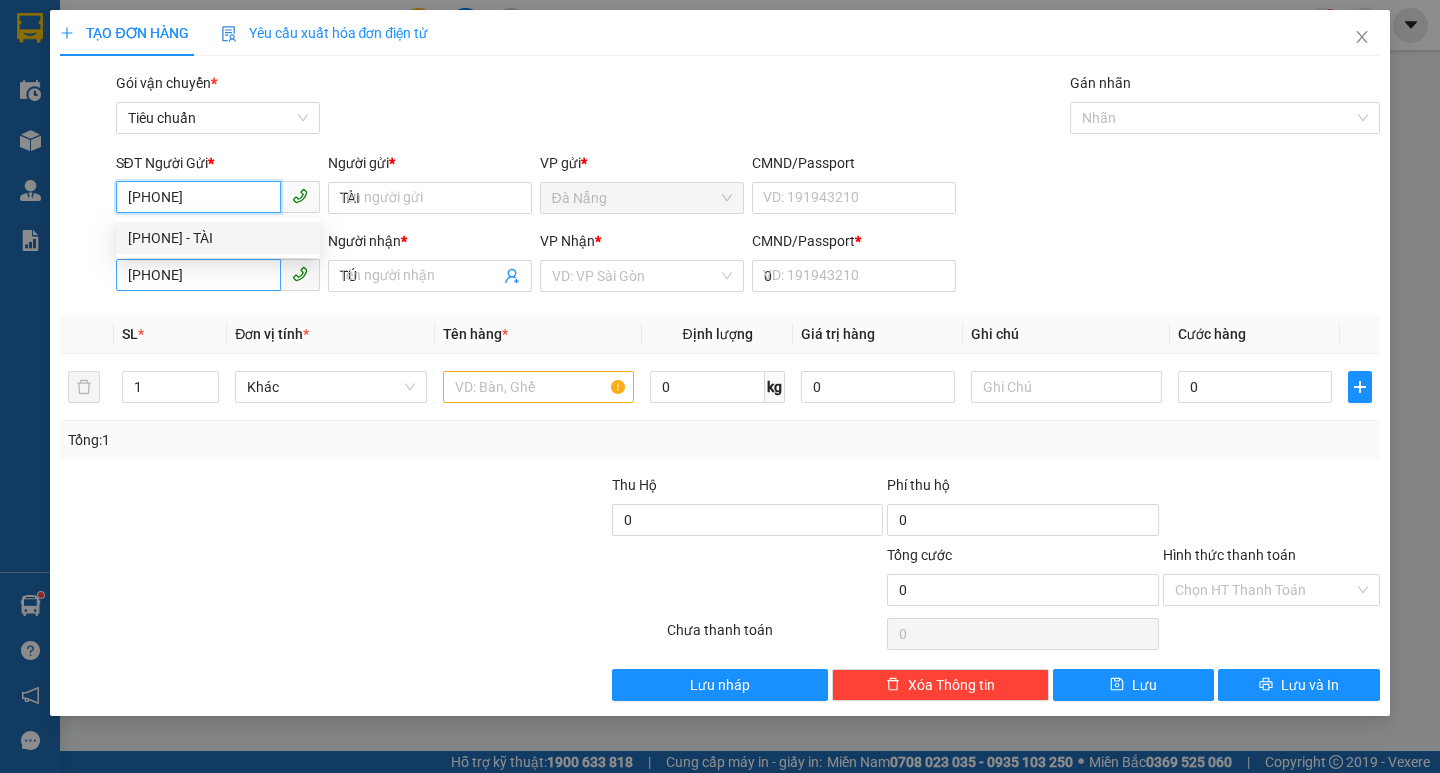 type on "70.000" 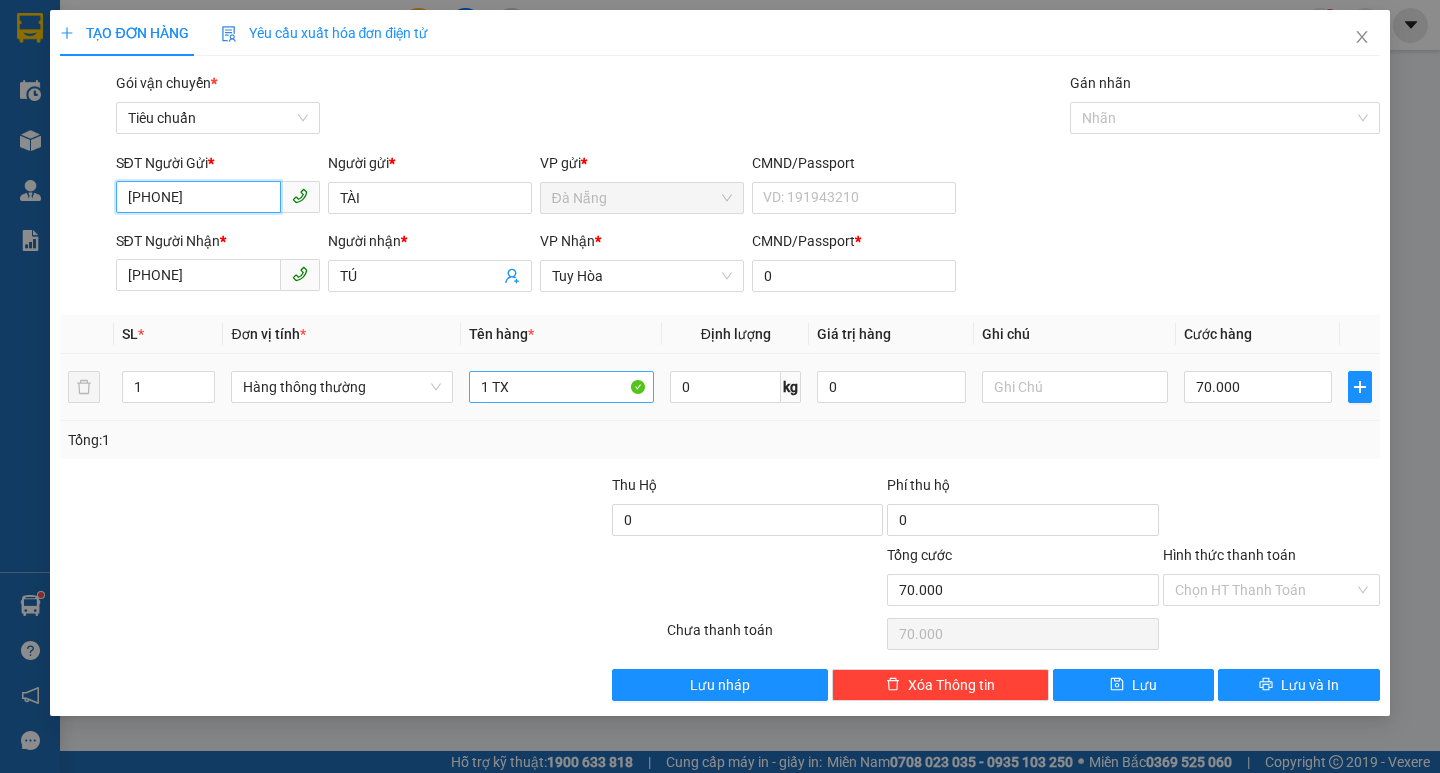 type on "[PHONE]" 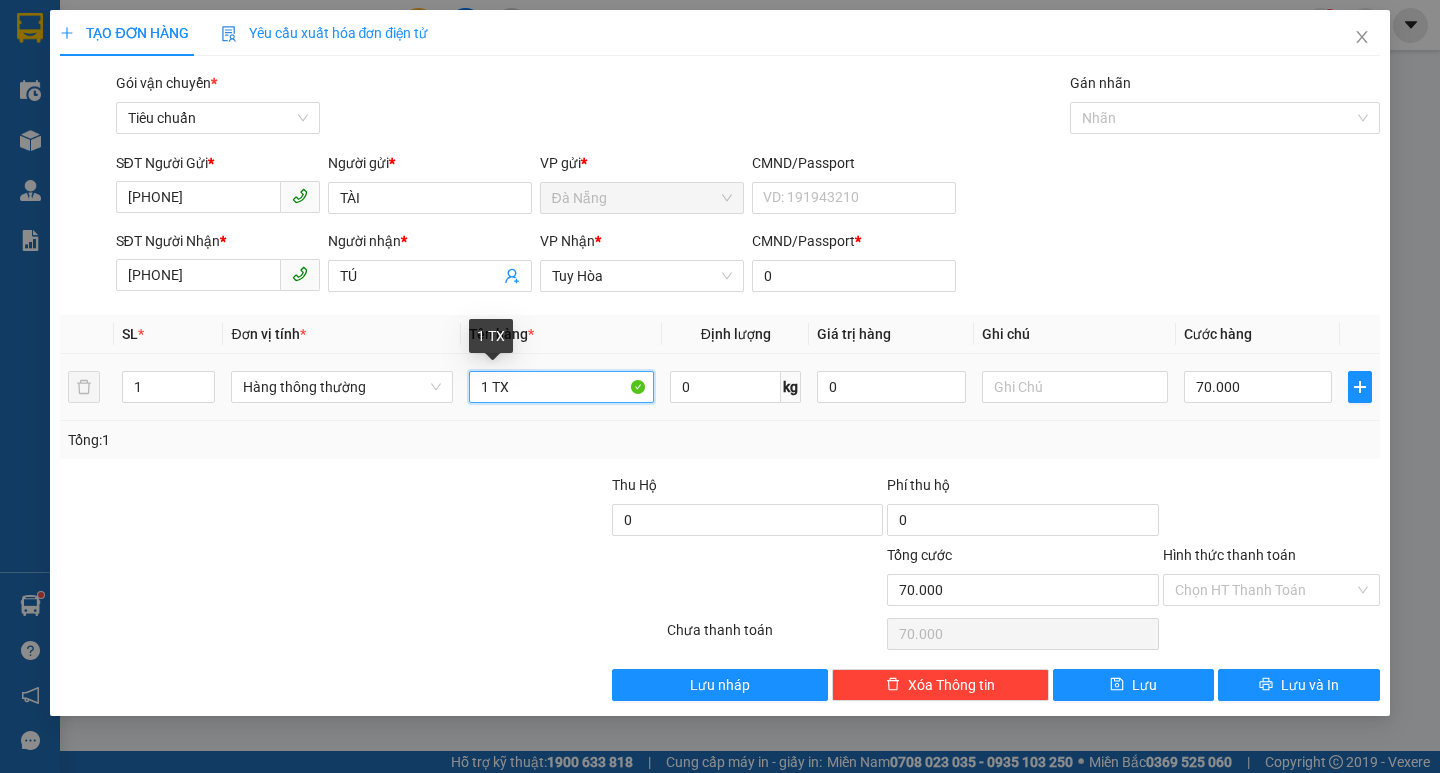 click on "1 TX" at bounding box center (562, 387) 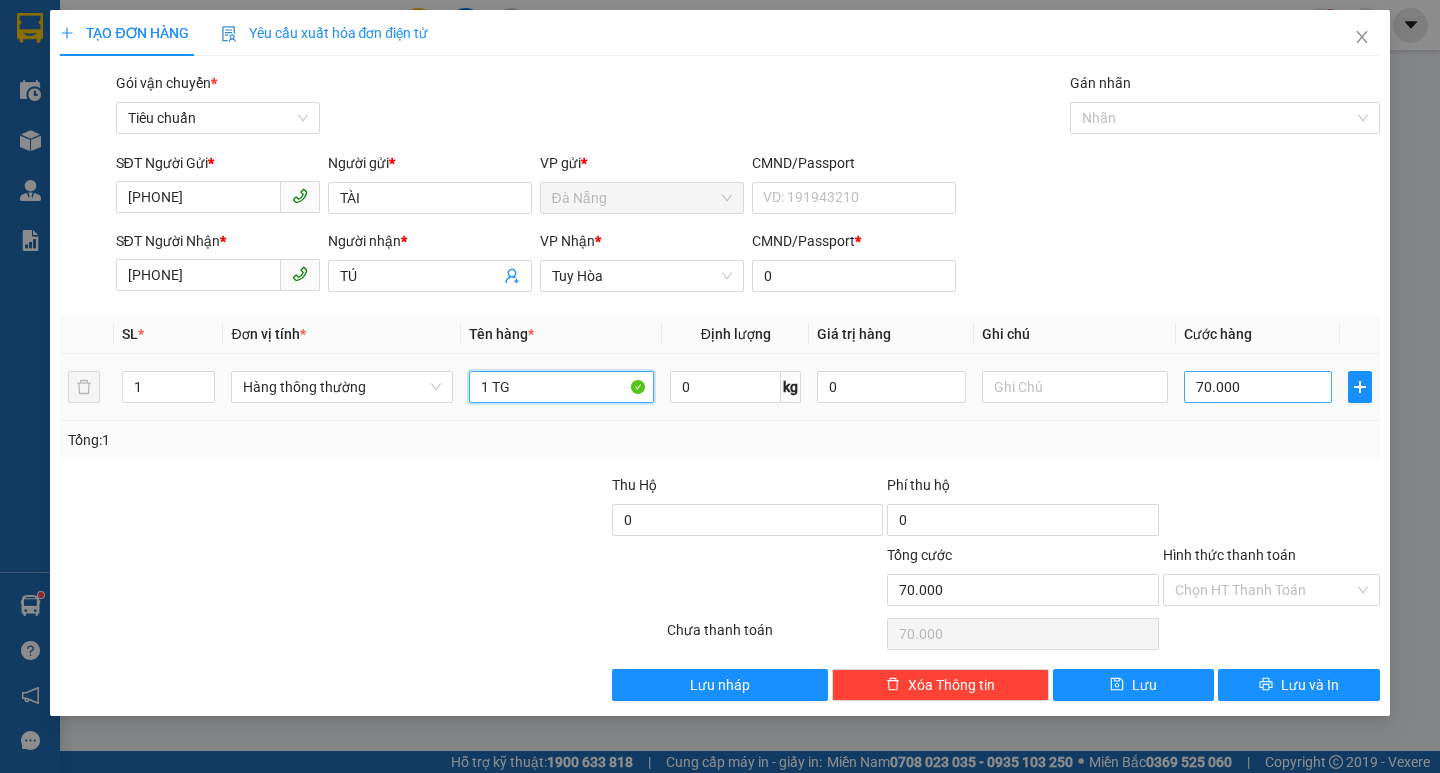 type on "1 TG" 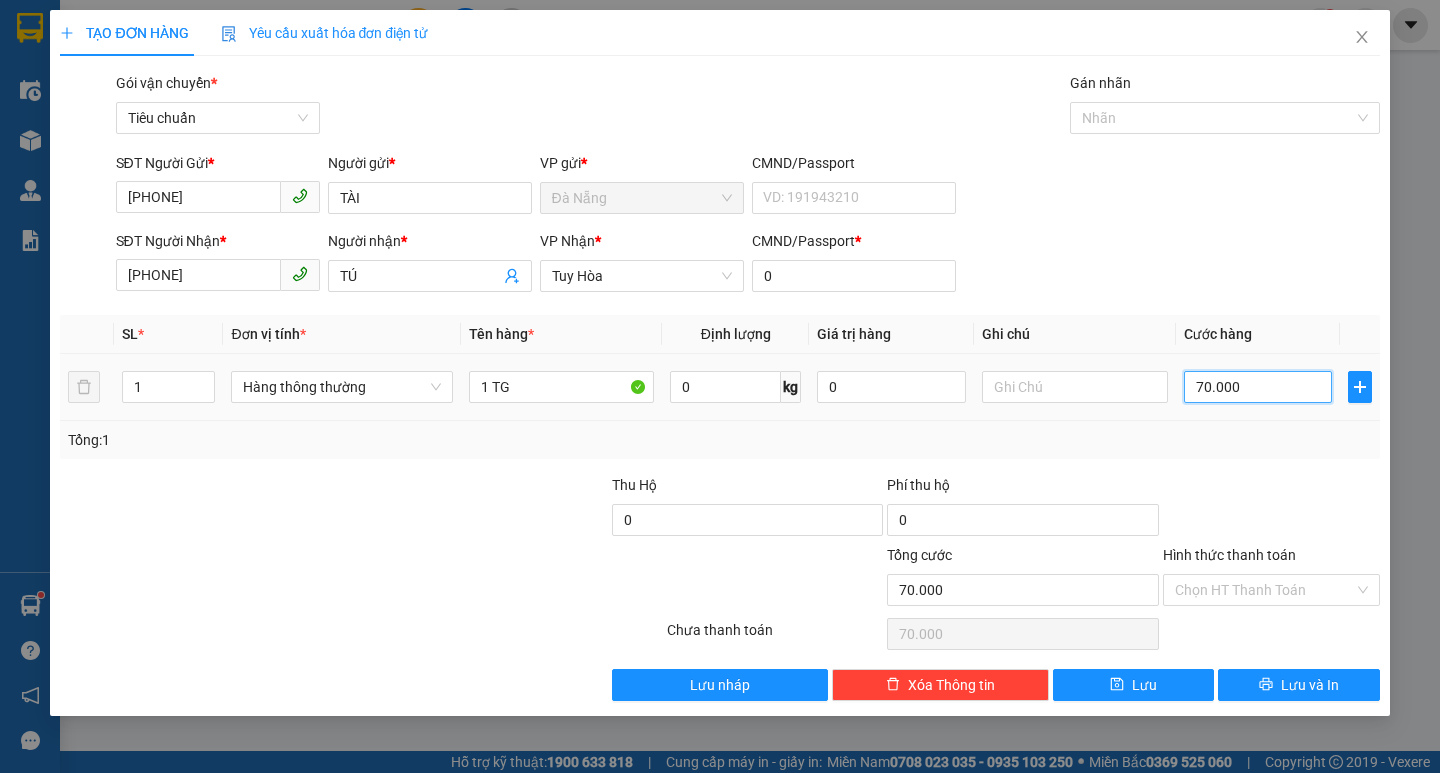 click on "70.000" at bounding box center (1258, 387) 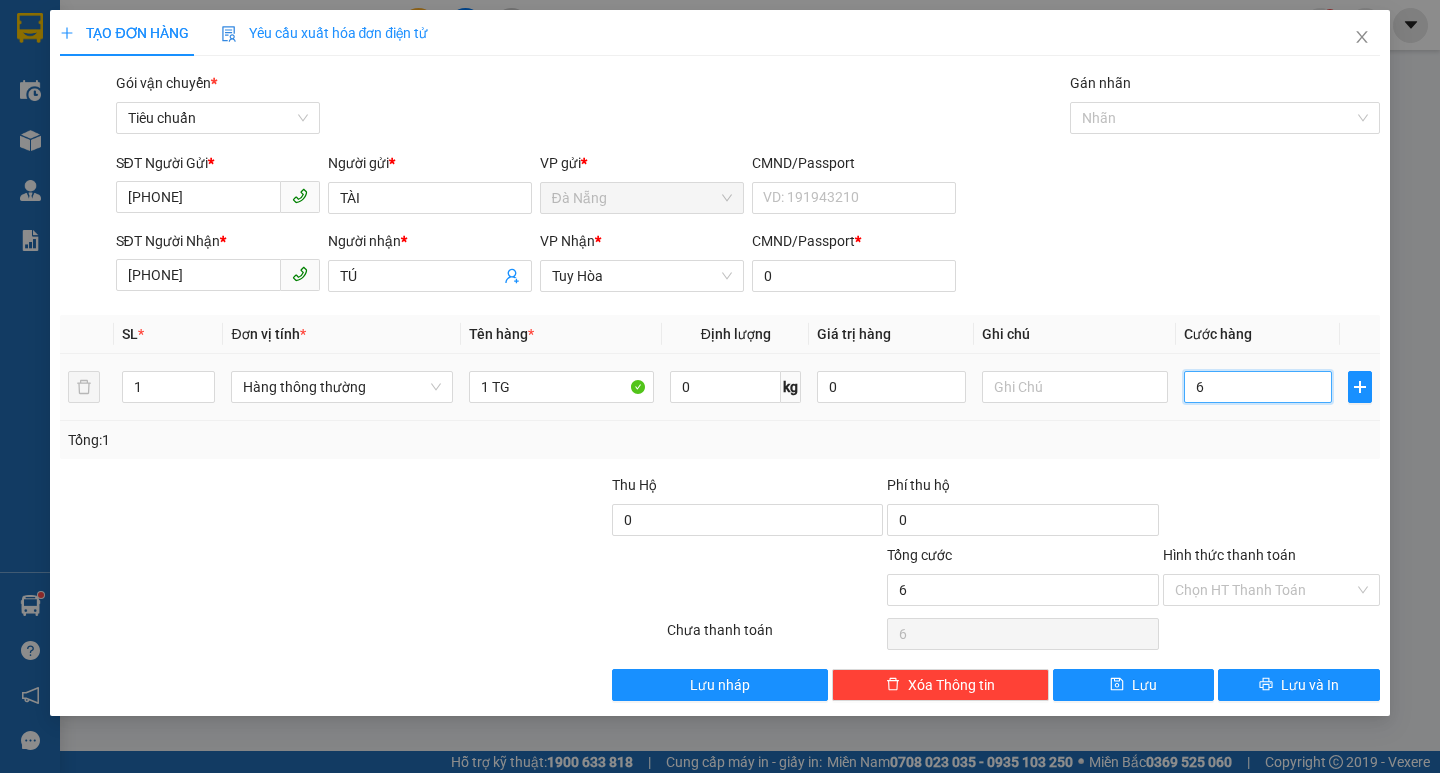 type on "60" 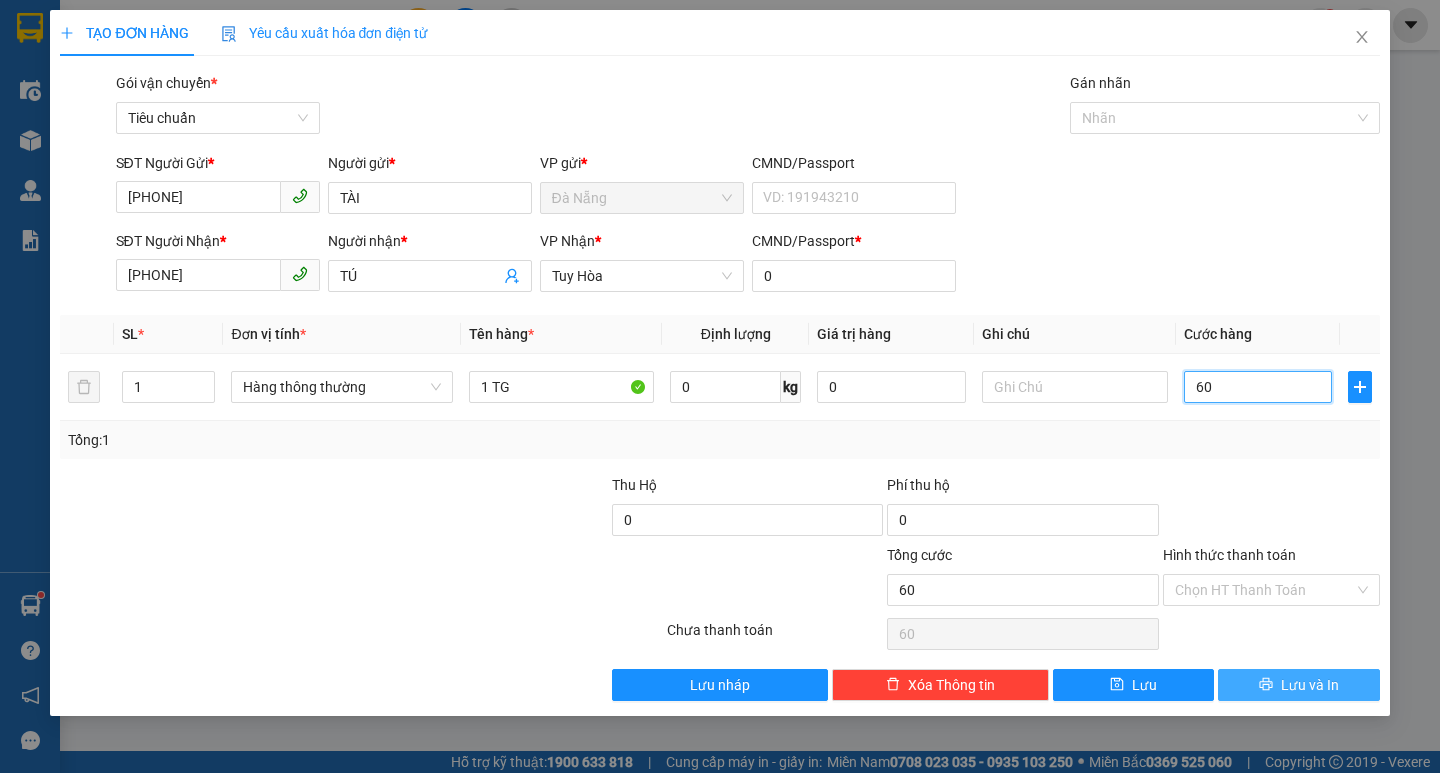 type on "60" 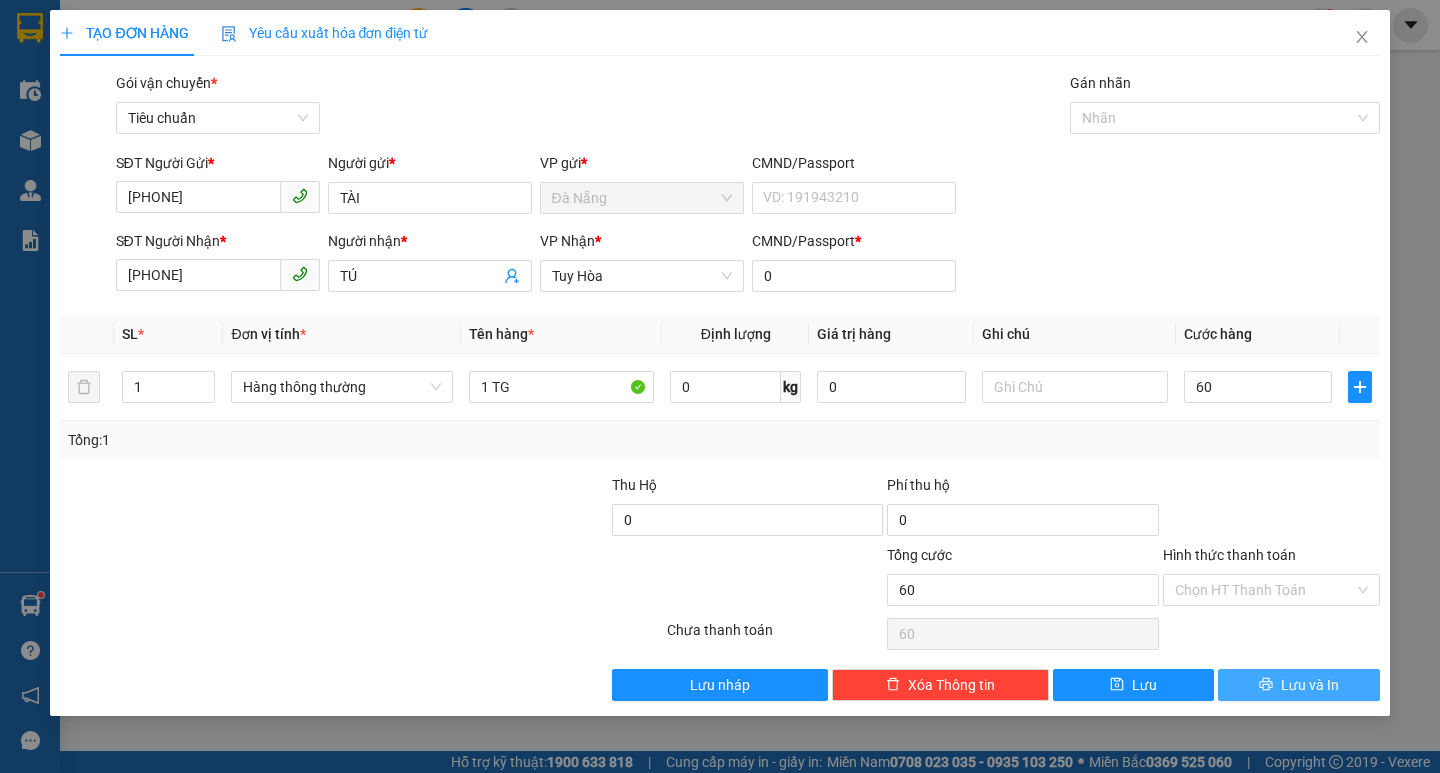type on "60.000" 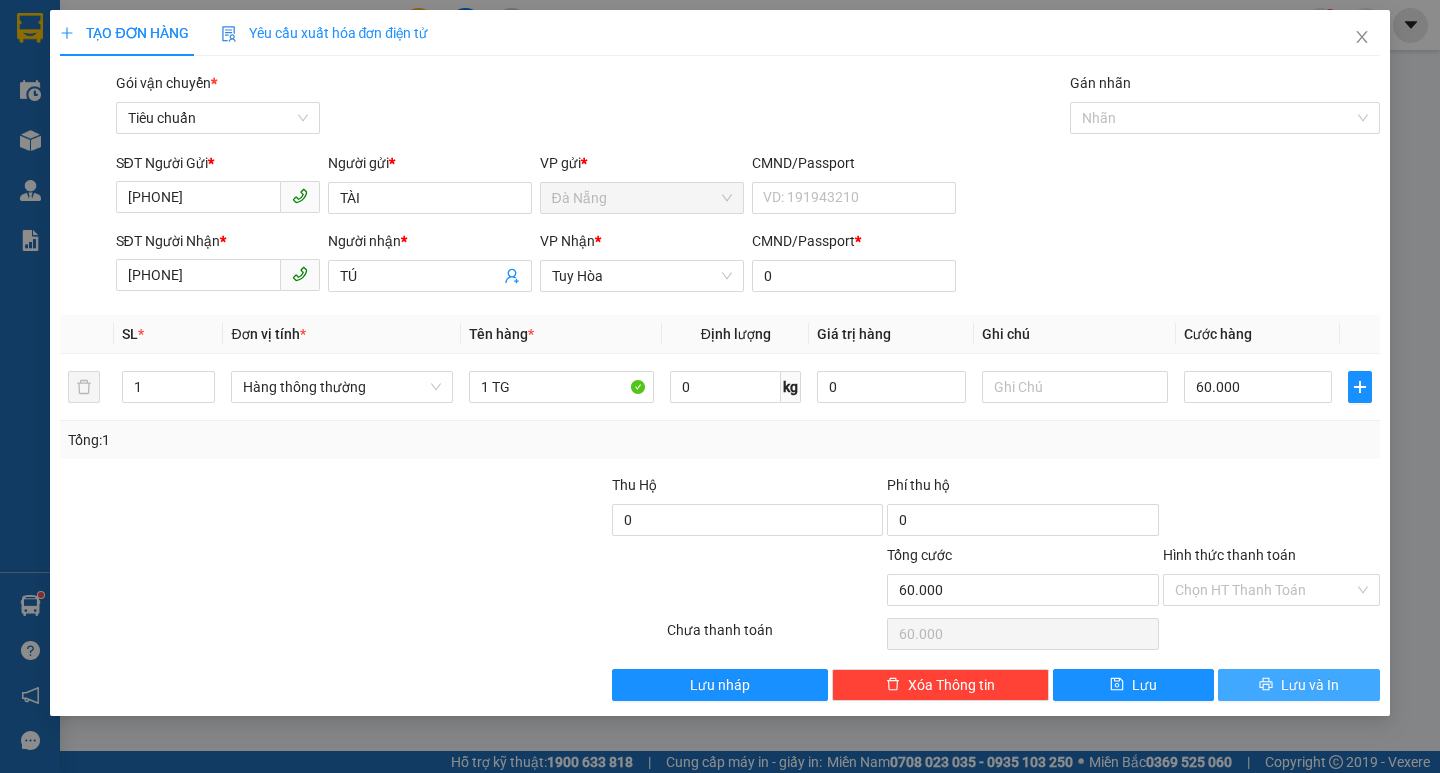 click on "Lưu và In" at bounding box center [1298, 685] 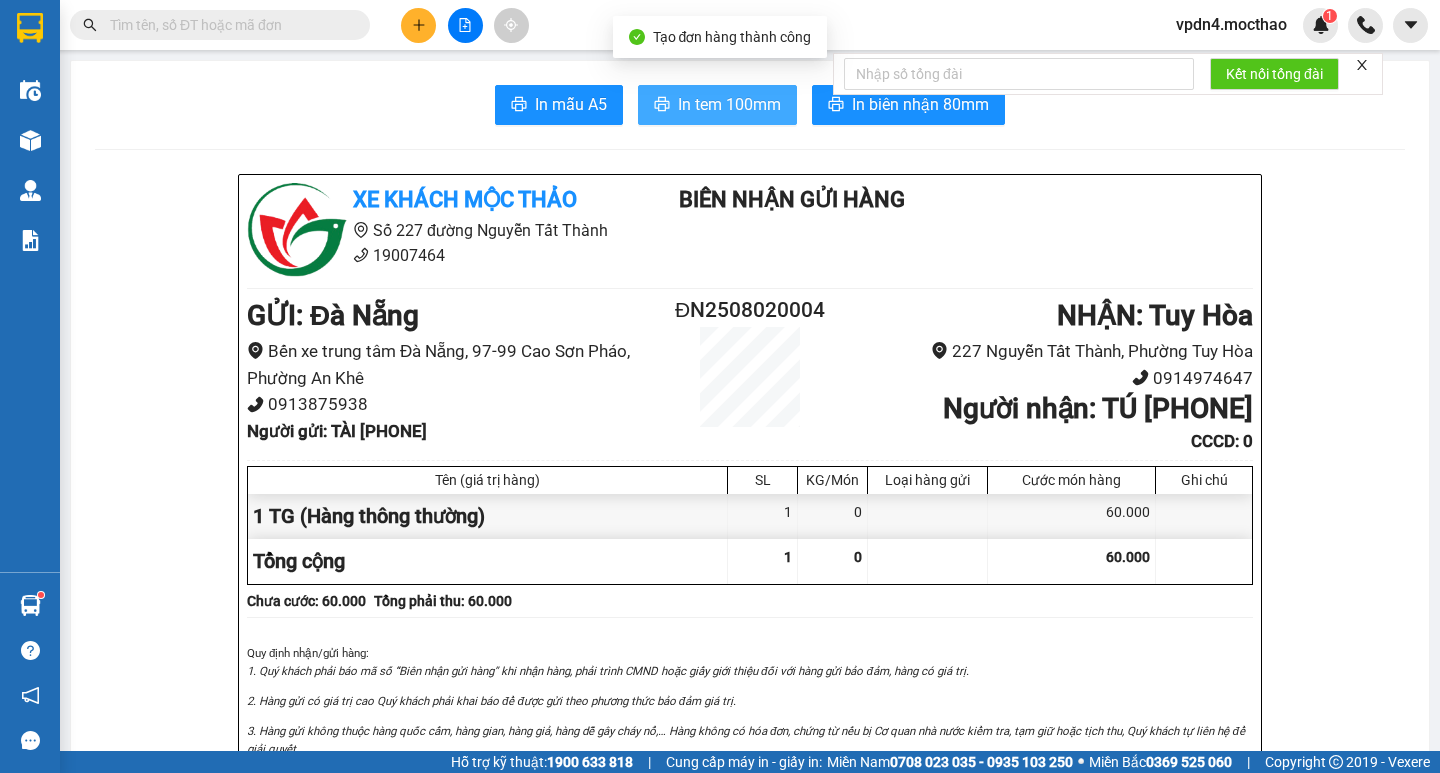 click on "In tem 100mm" at bounding box center (729, 104) 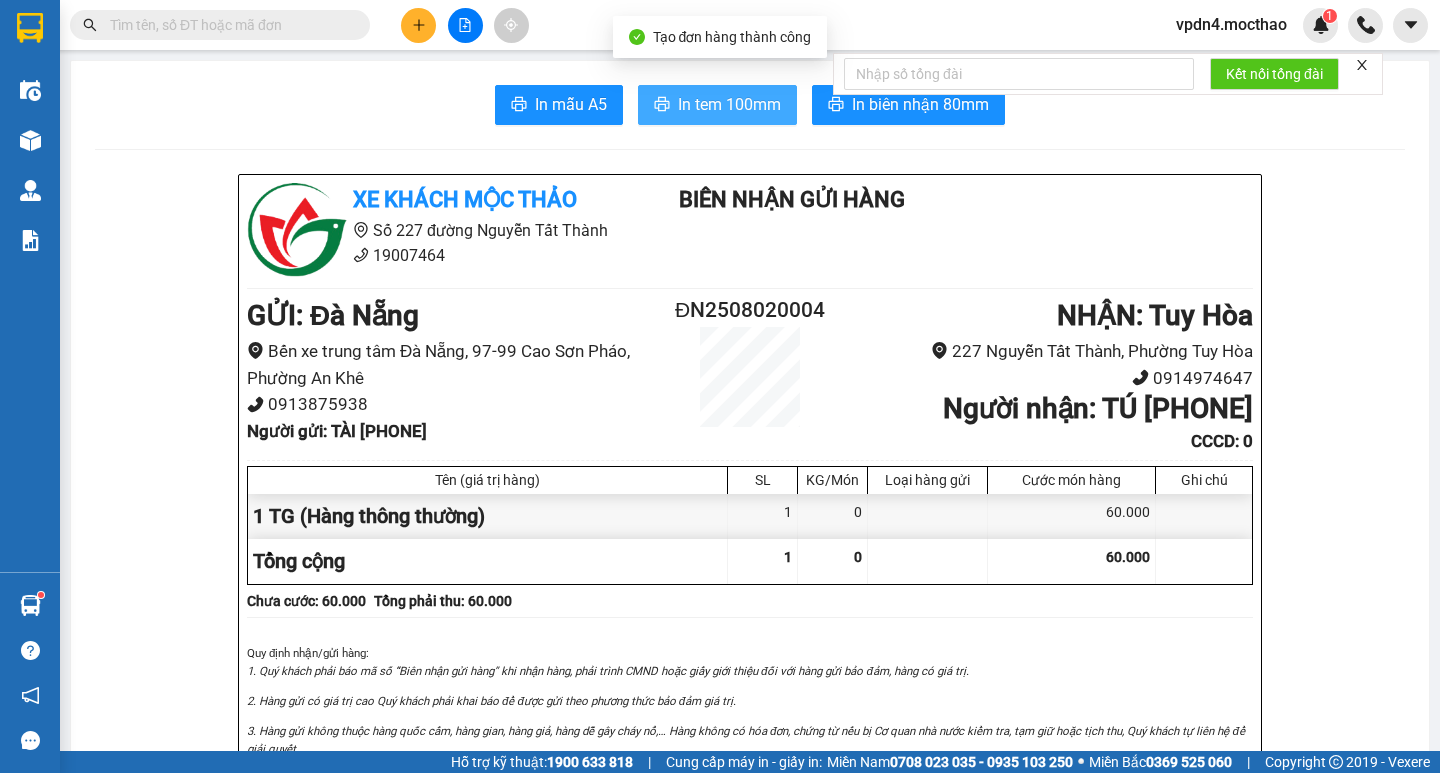 scroll, scrollTop: 0, scrollLeft: 0, axis: both 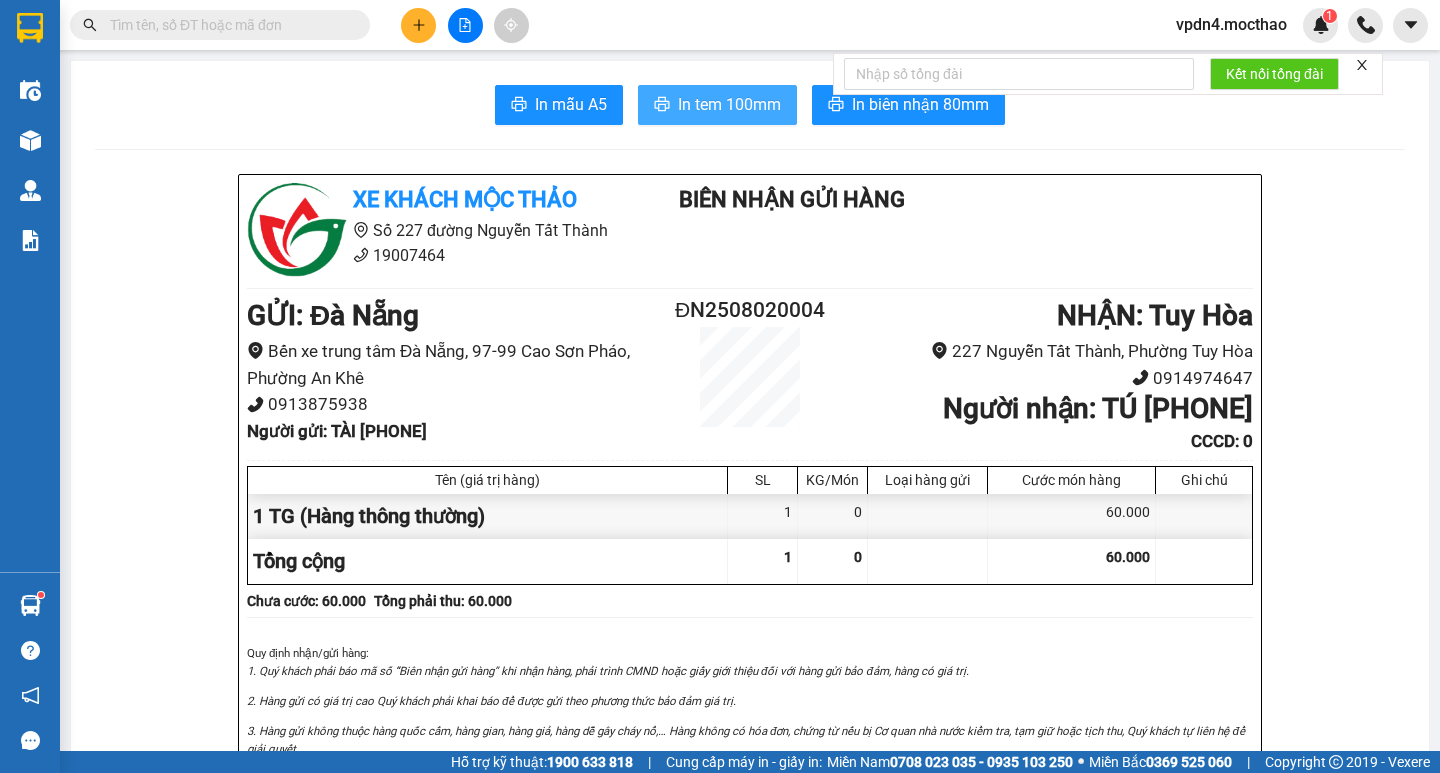 click on "In tem 100mm" at bounding box center [729, 104] 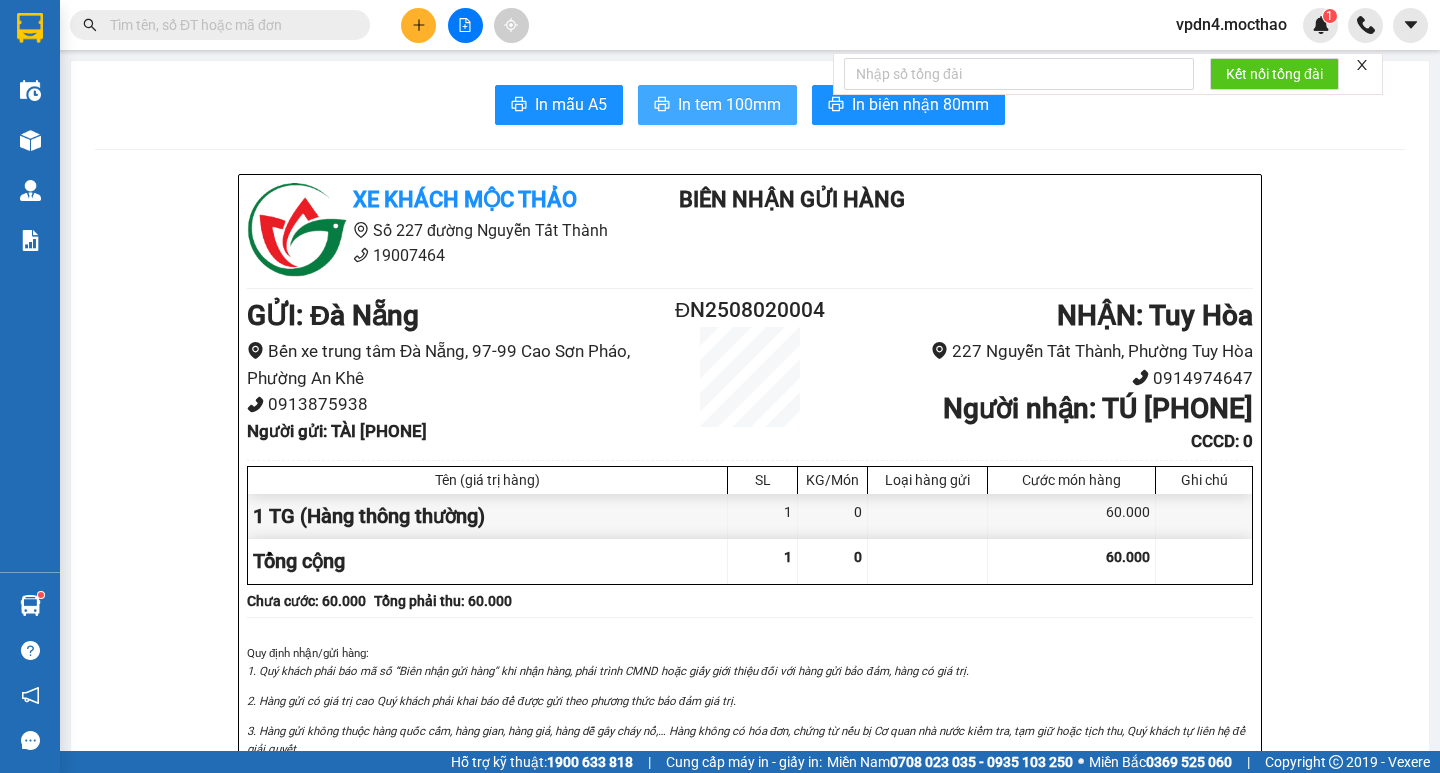 scroll, scrollTop: 0, scrollLeft: 0, axis: both 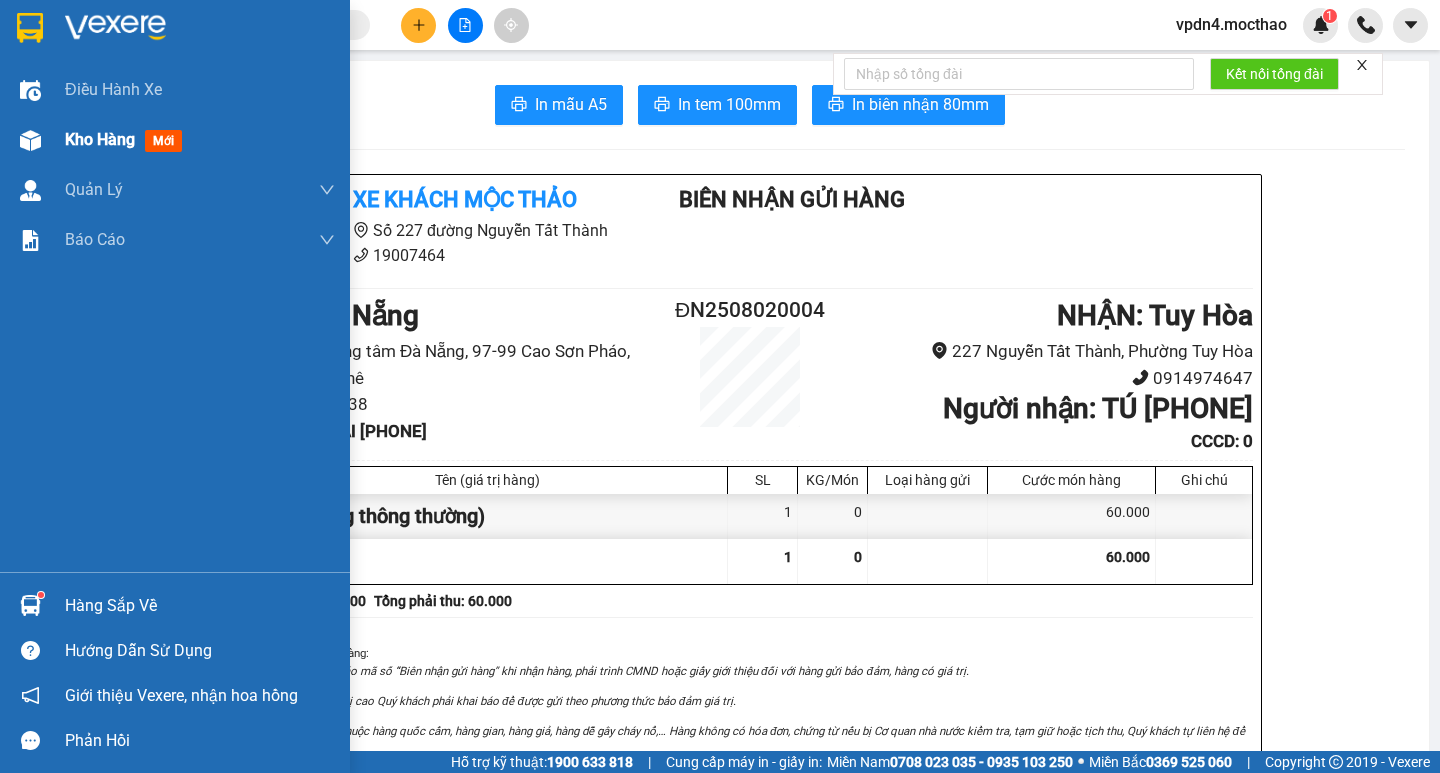 click on "Kho hàng" at bounding box center (100, 139) 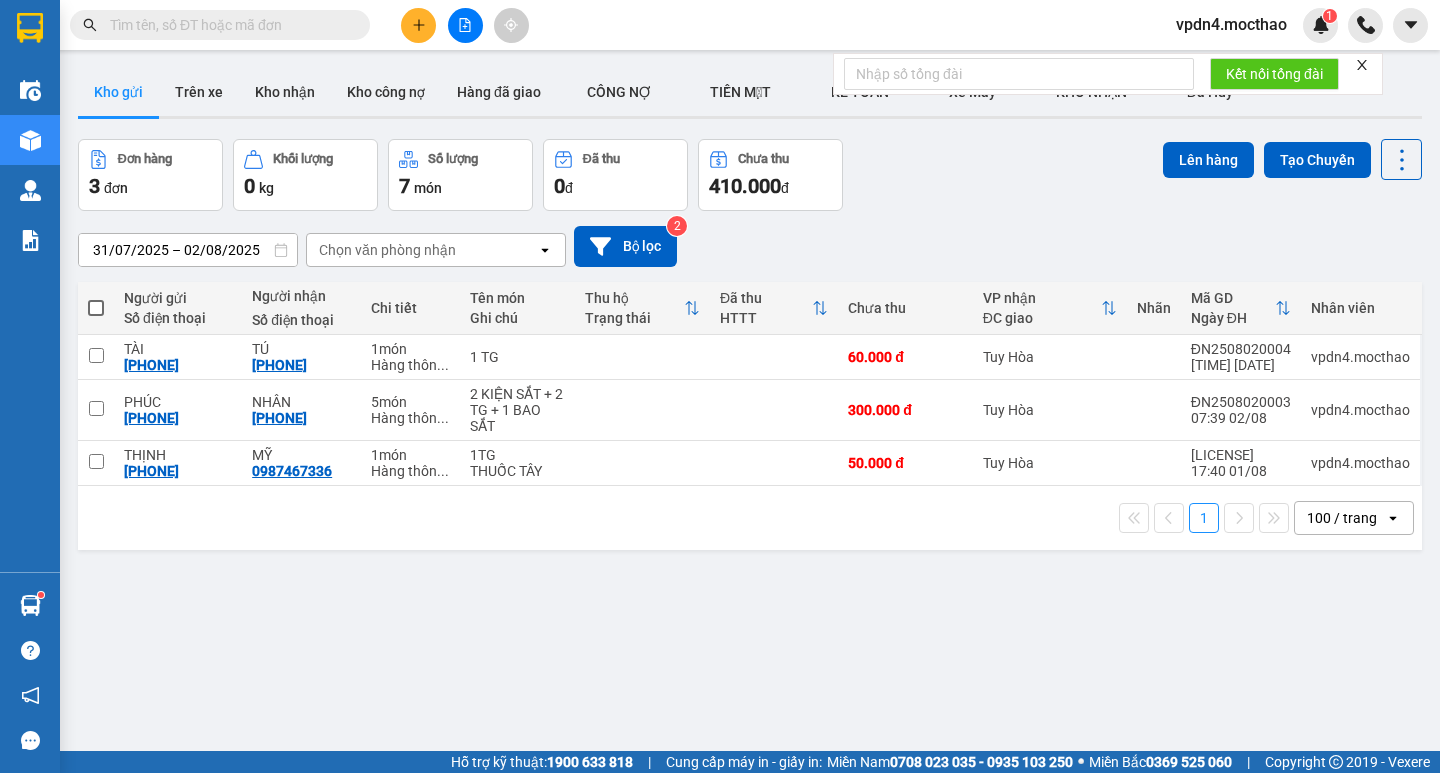 click at bounding box center (96, 308) 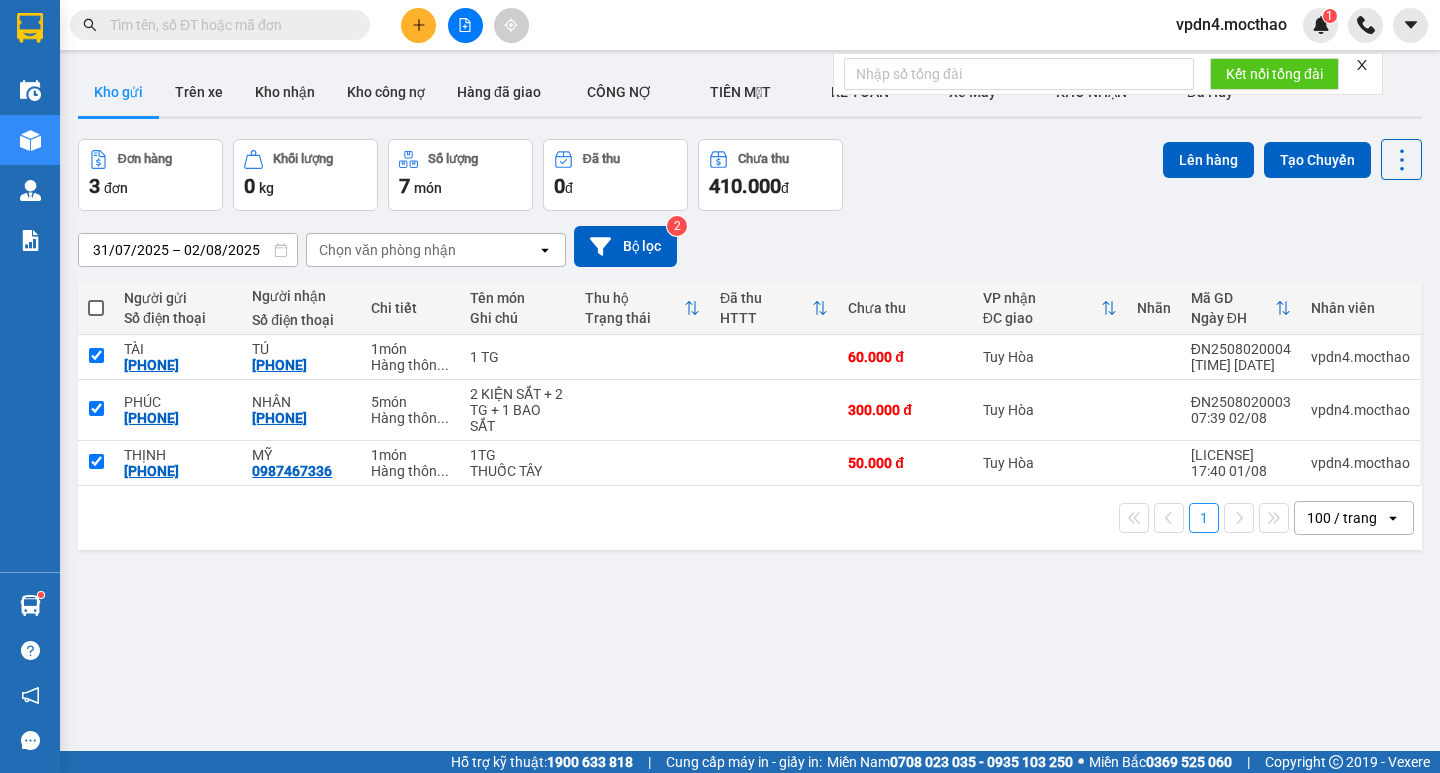 checkbox on "true" 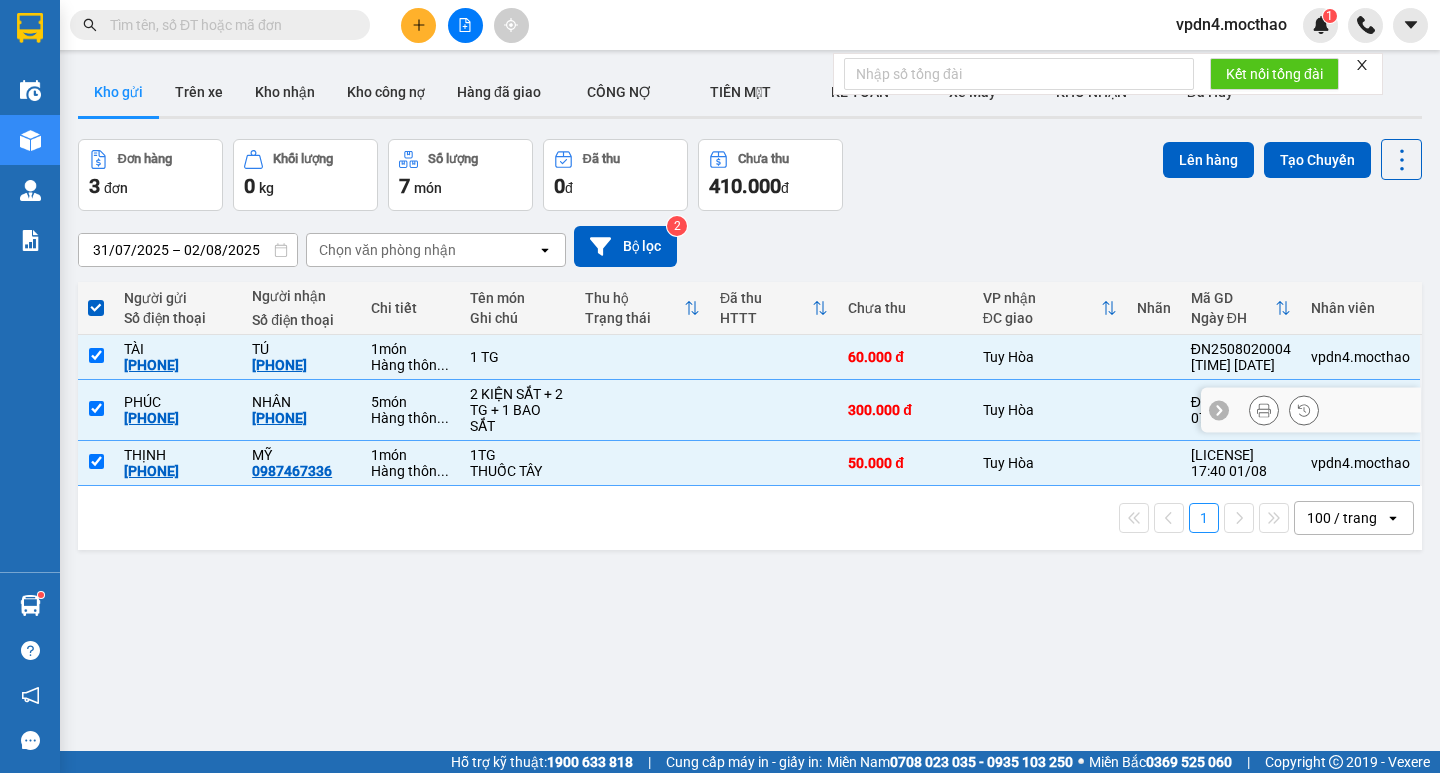 click at bounding box center [96, 408] 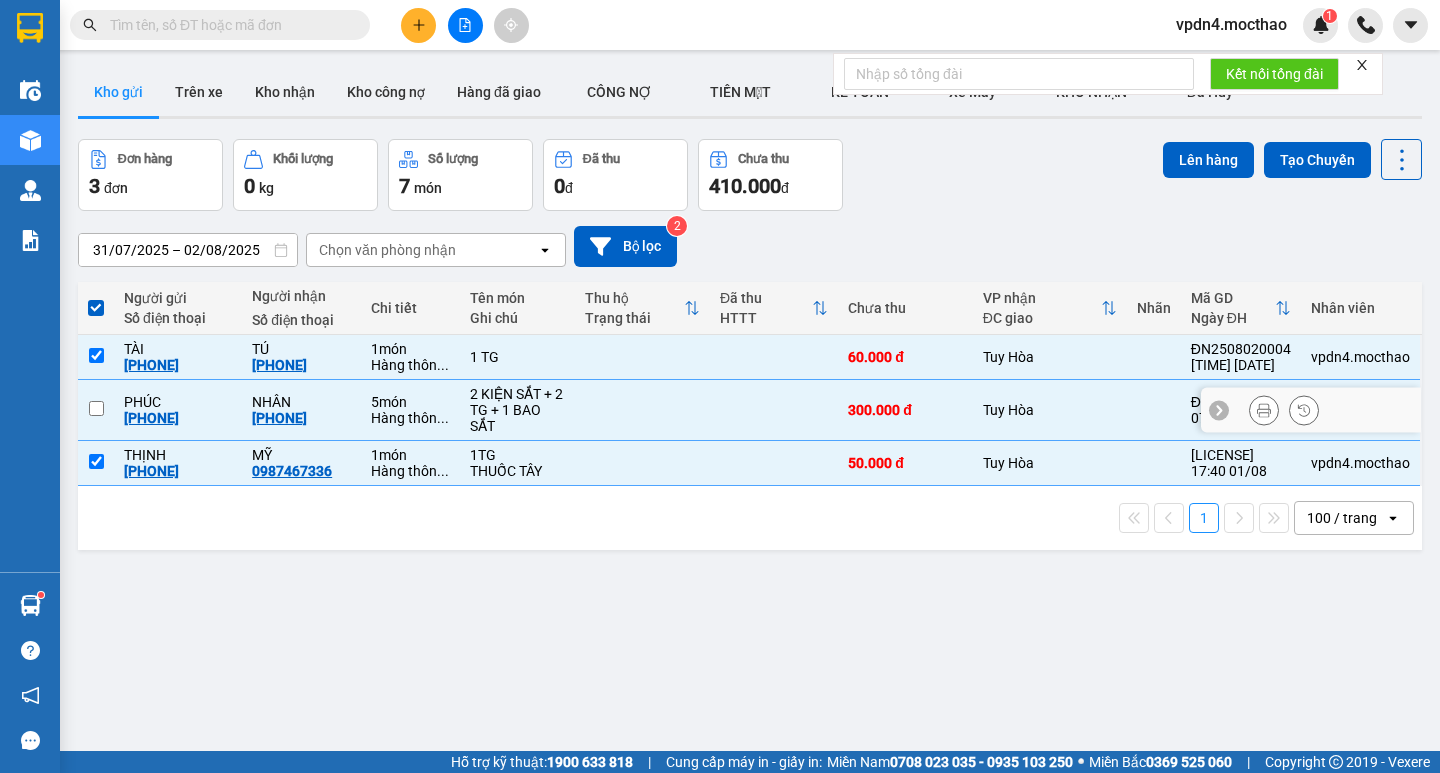 checkbox on "false" 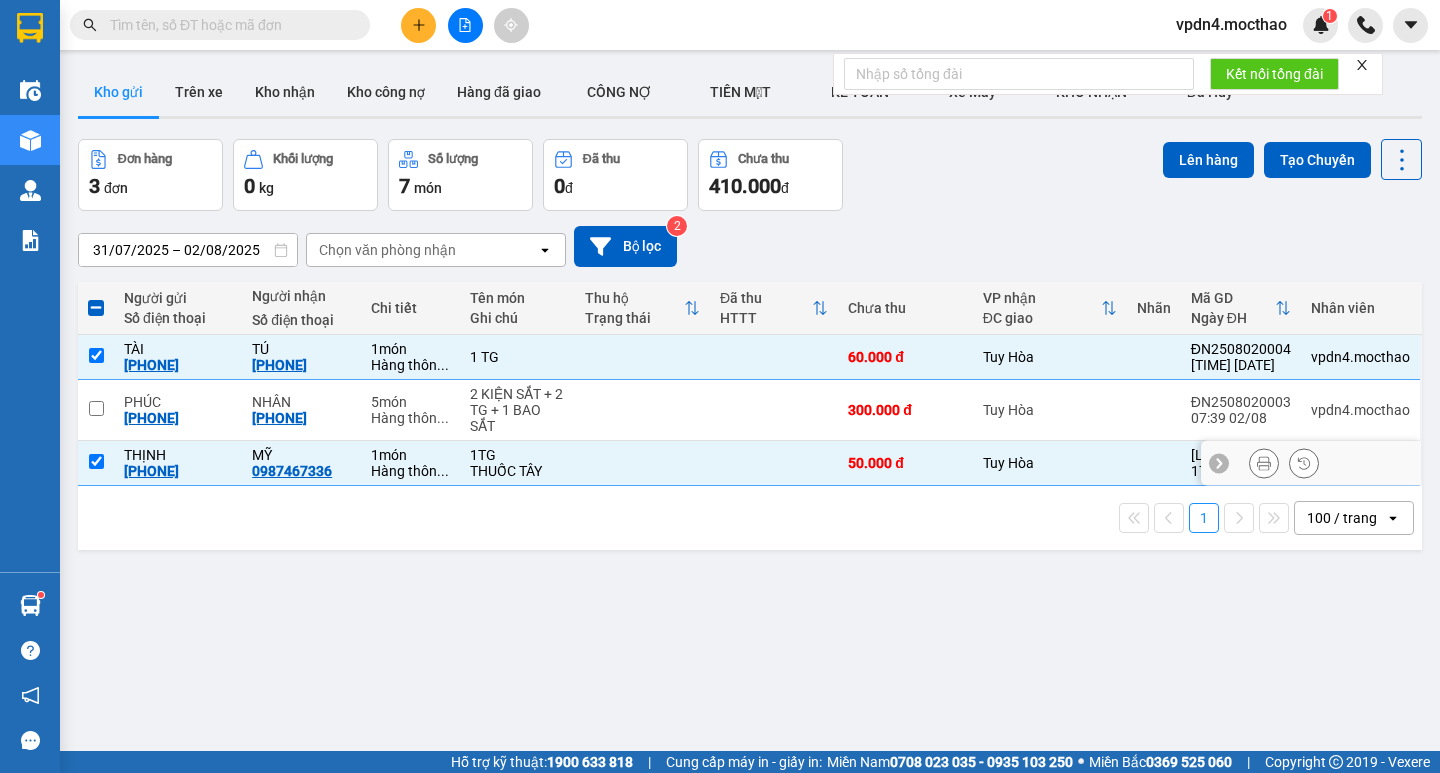 click at bounding box center [96, 461] 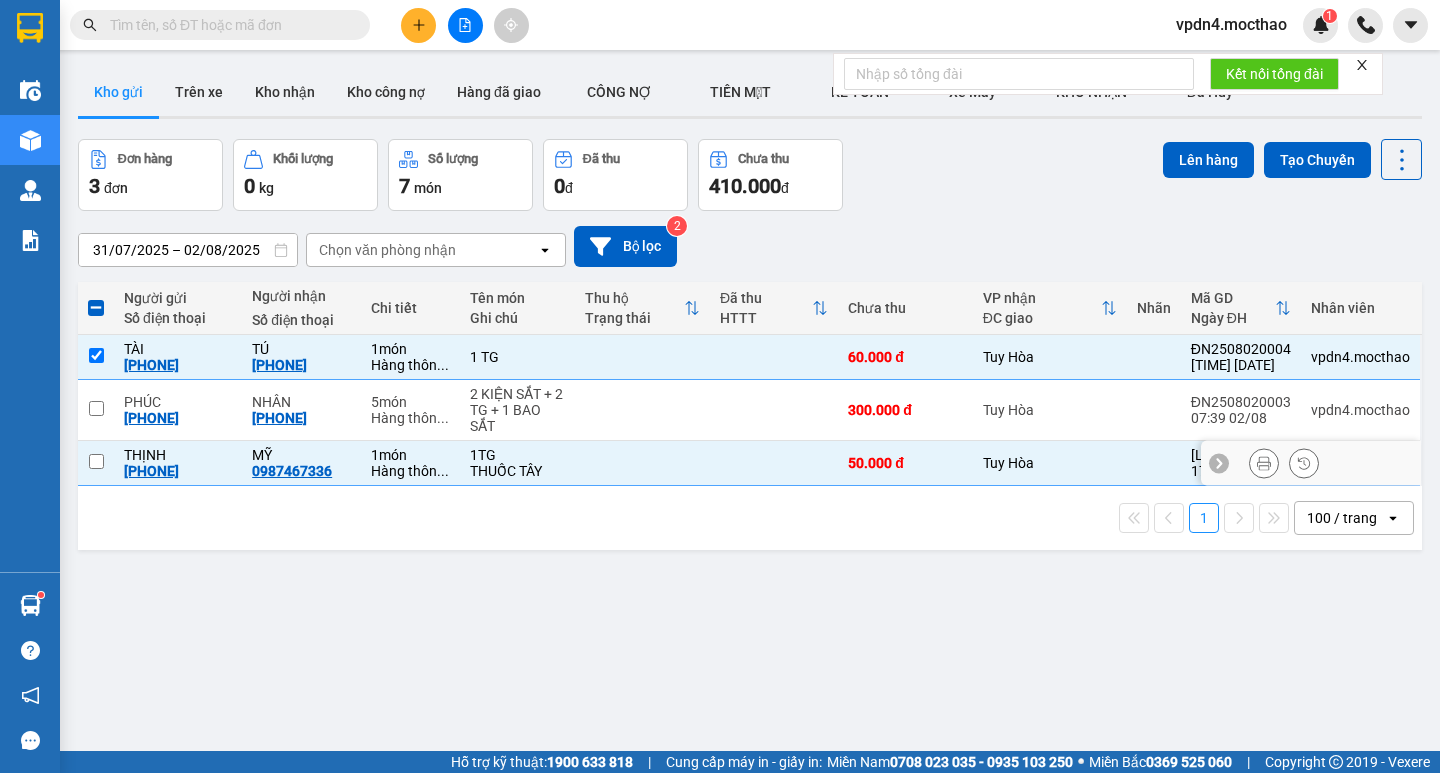 checkbox on "false" 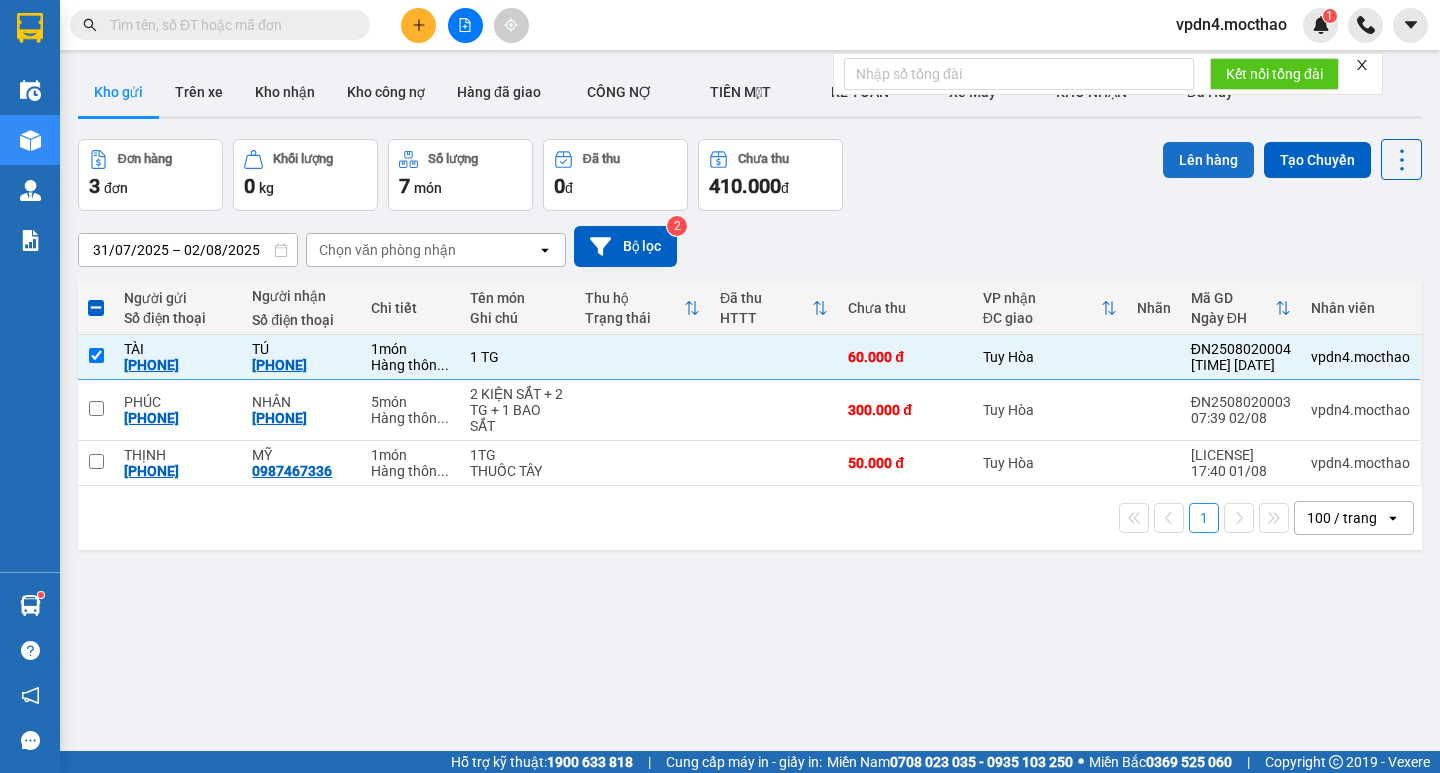 click on "Lên hàng" at bounding box center [1208, 160] 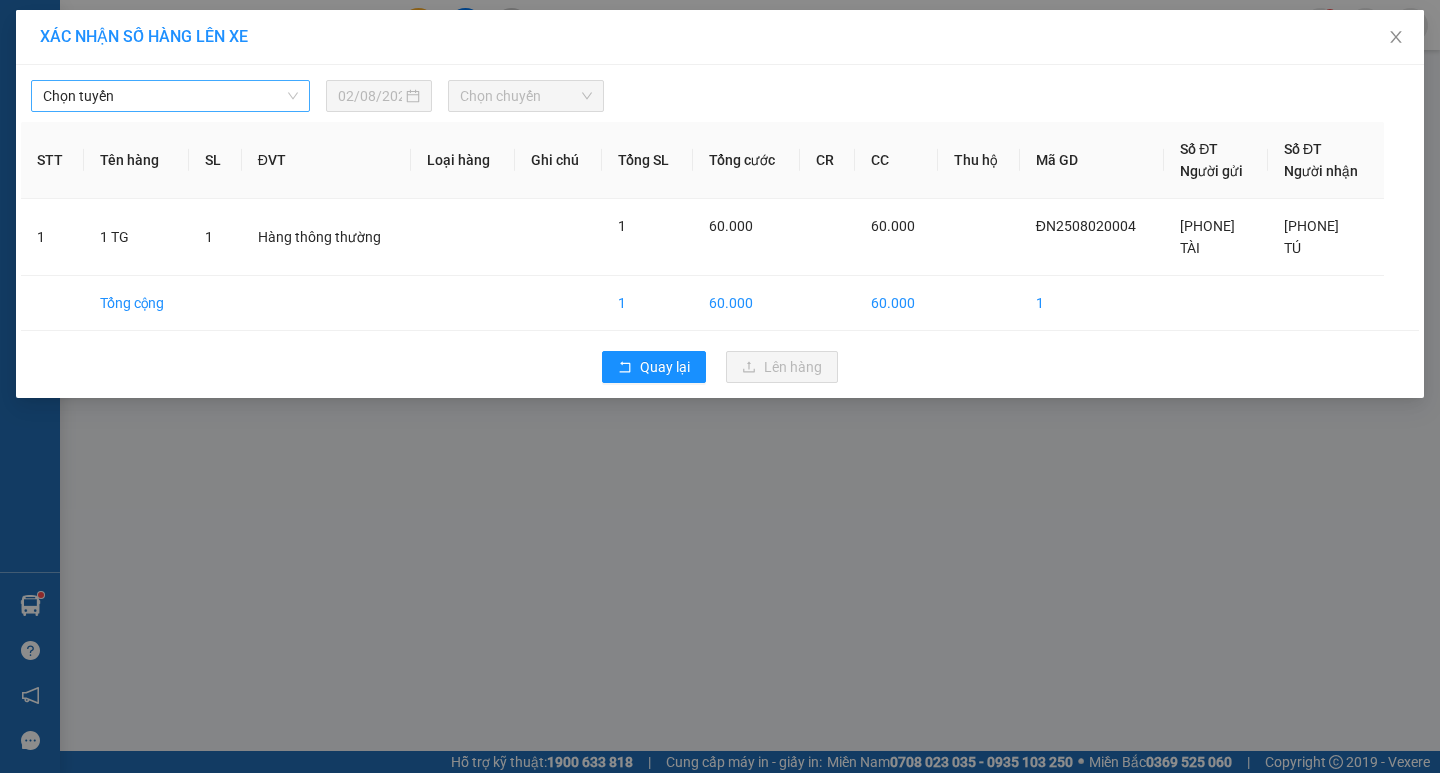 click on "Chọn tuyến" at bounding box center [170, 96] 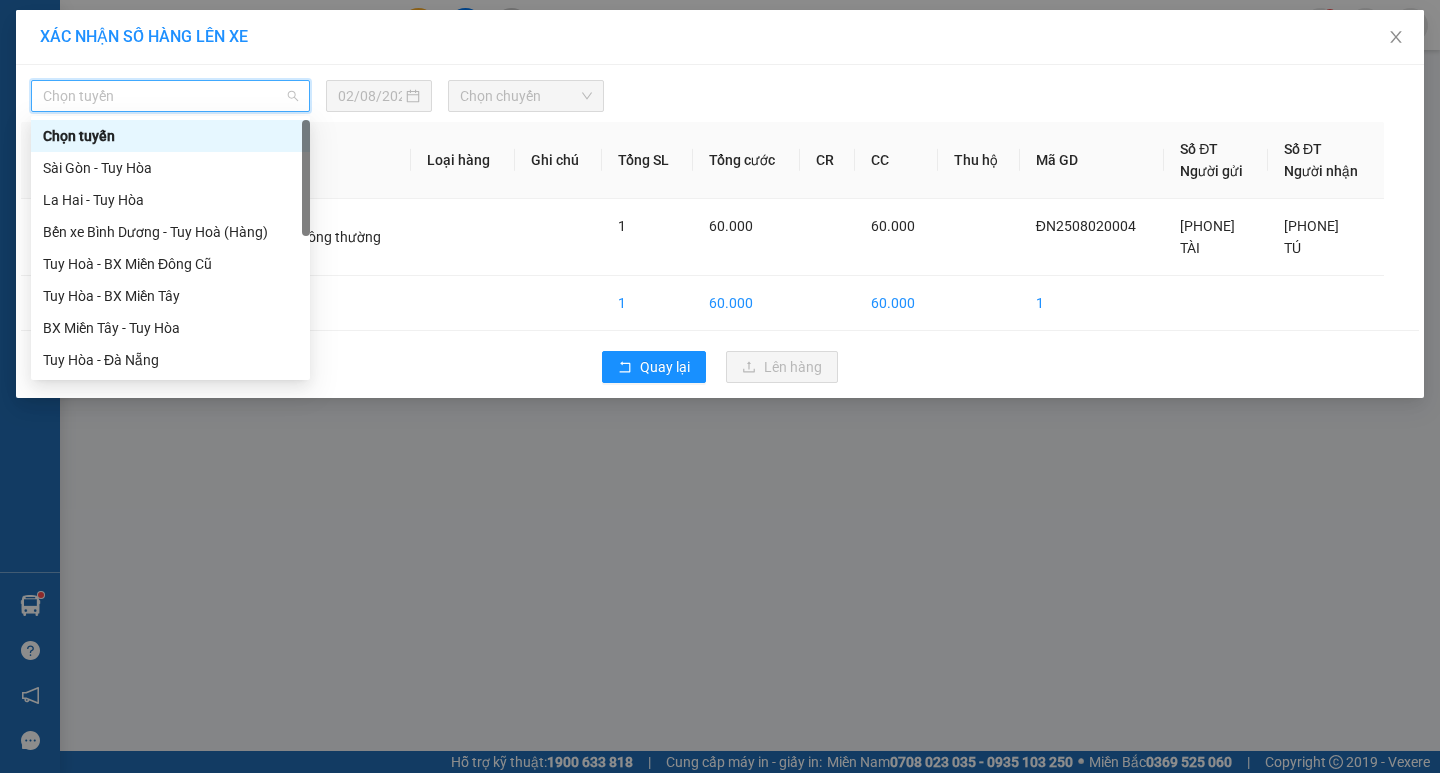 type on "D" 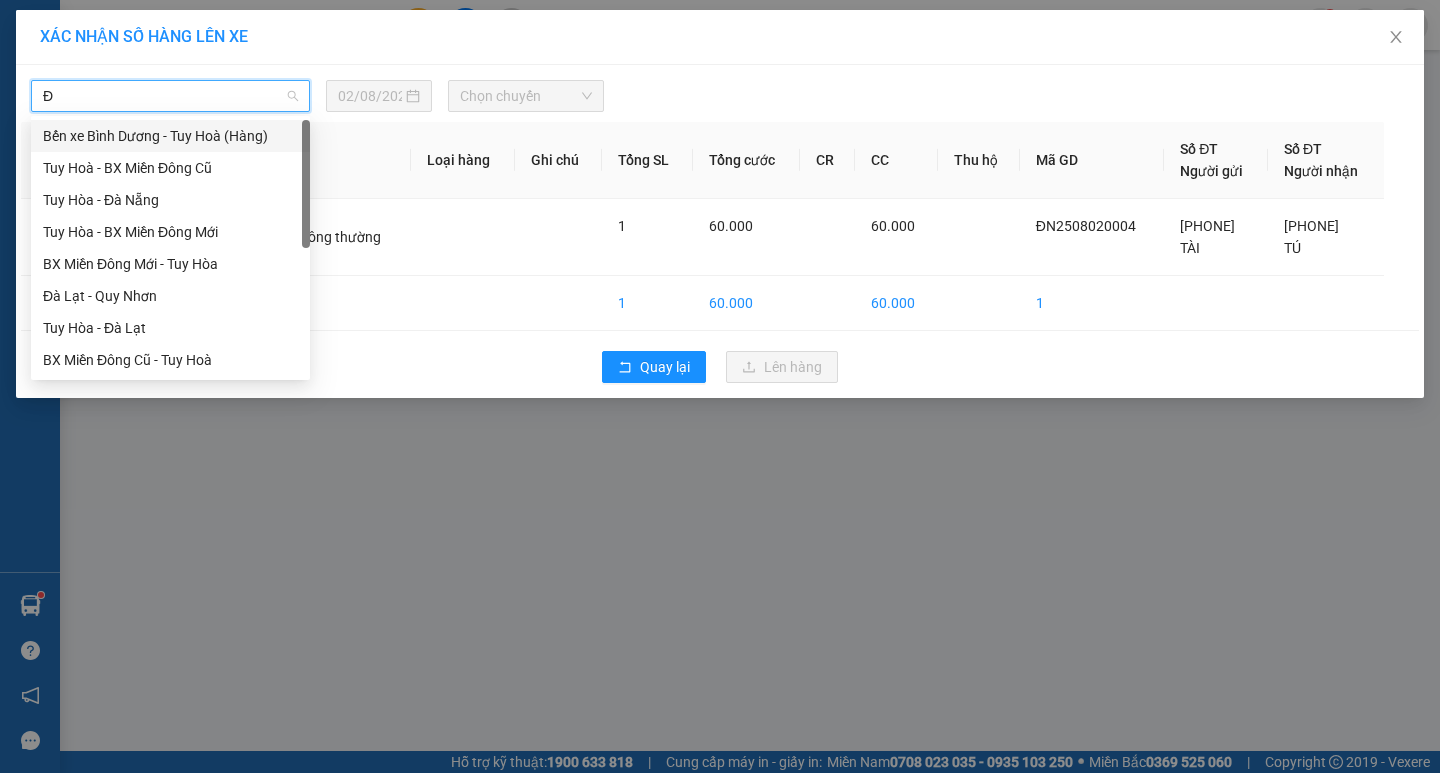 type on "ĐA" 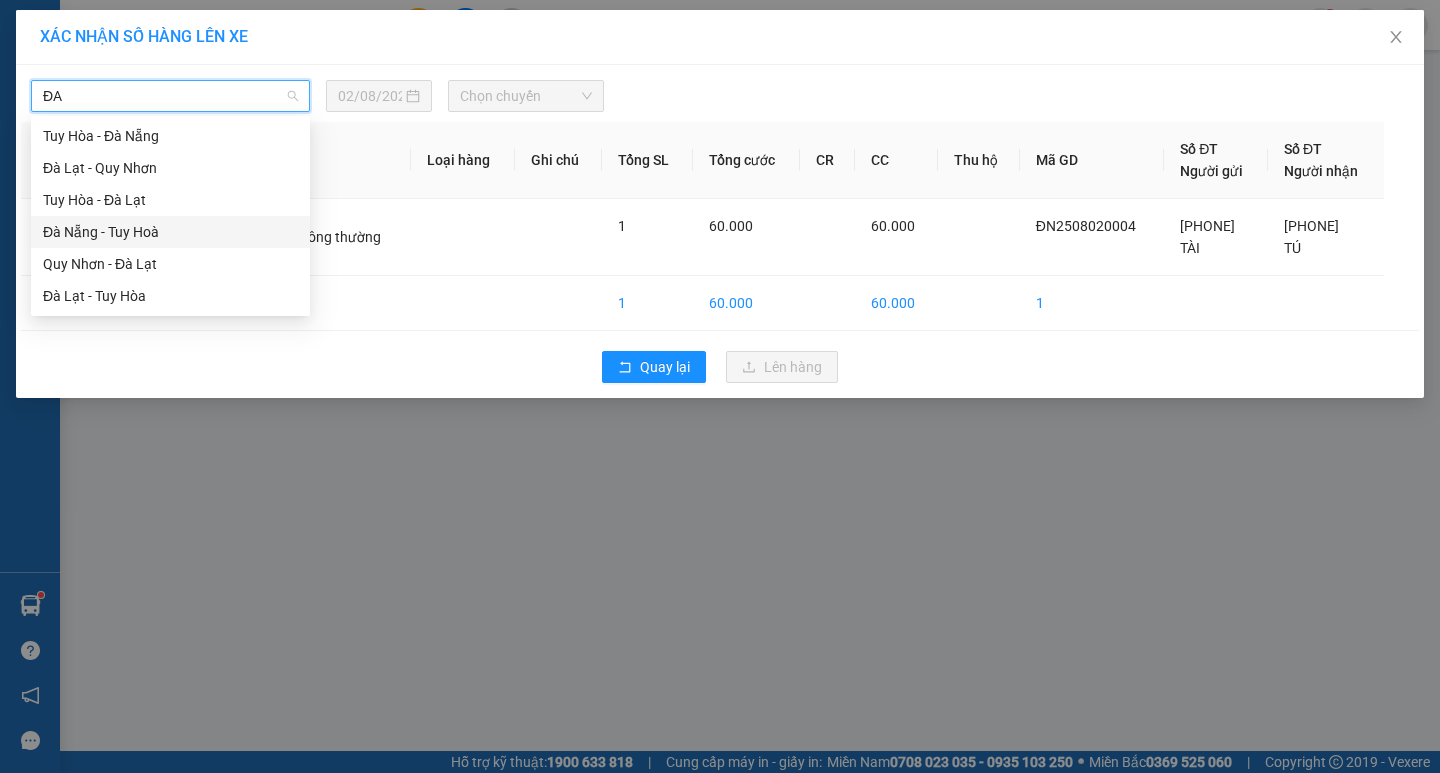 click on "Đà Nẵng - Tuy Hoà" at bounding box center (170, 232) 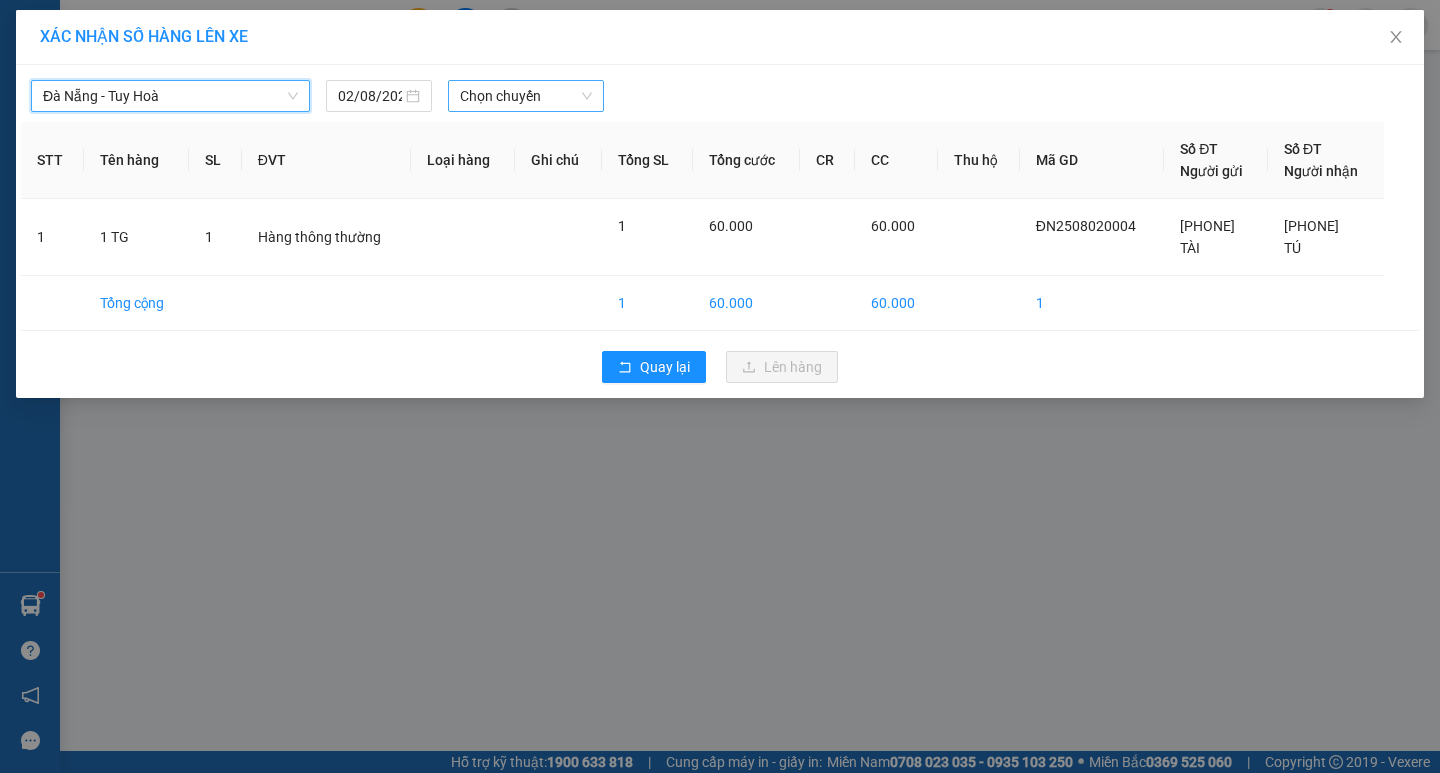 click on "Chọn chuyến" at bounding box center [526, 96] 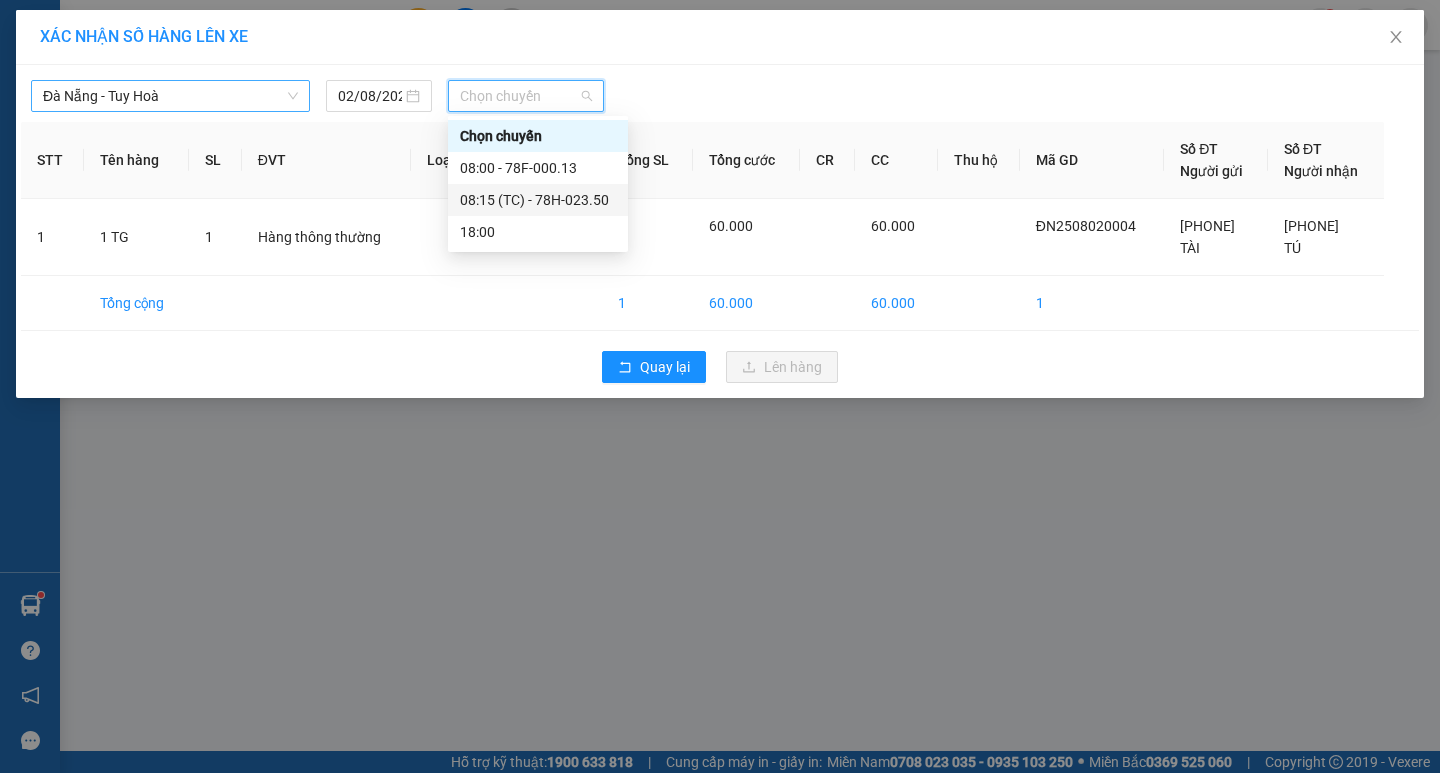 click on "[TIME] (TC) - [NUMBER]" at bounding box center [538, 200] 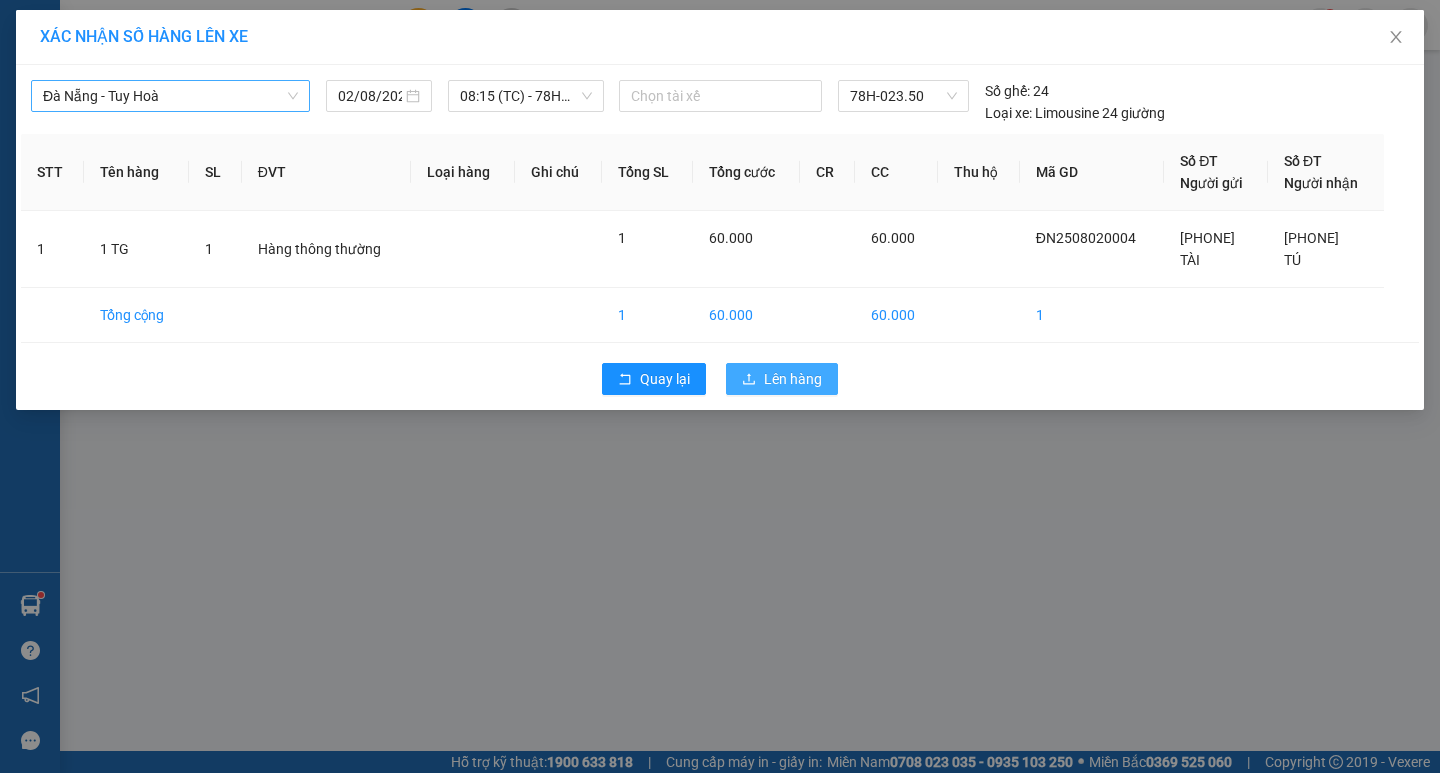 click on "Lên hàng" at bounding box center [793, 379] 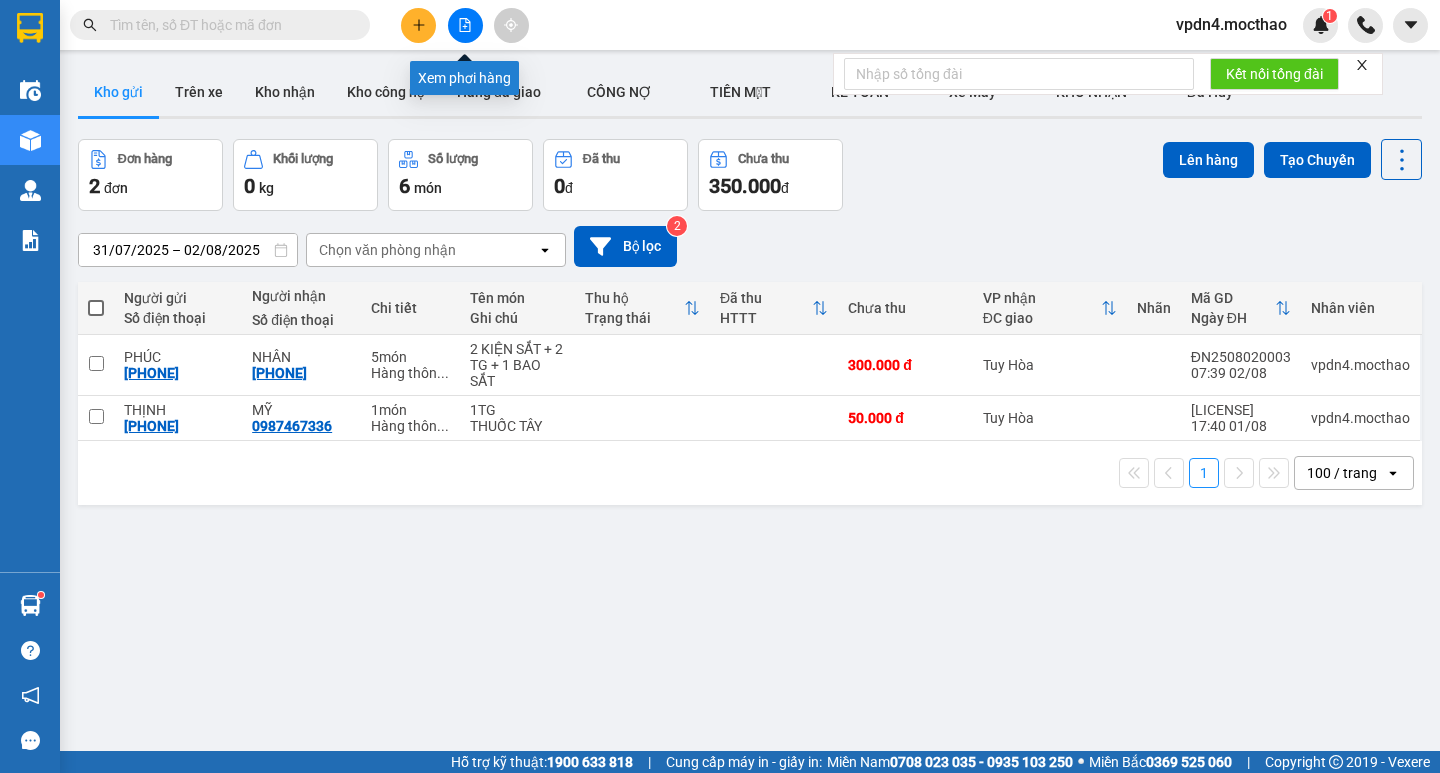 click 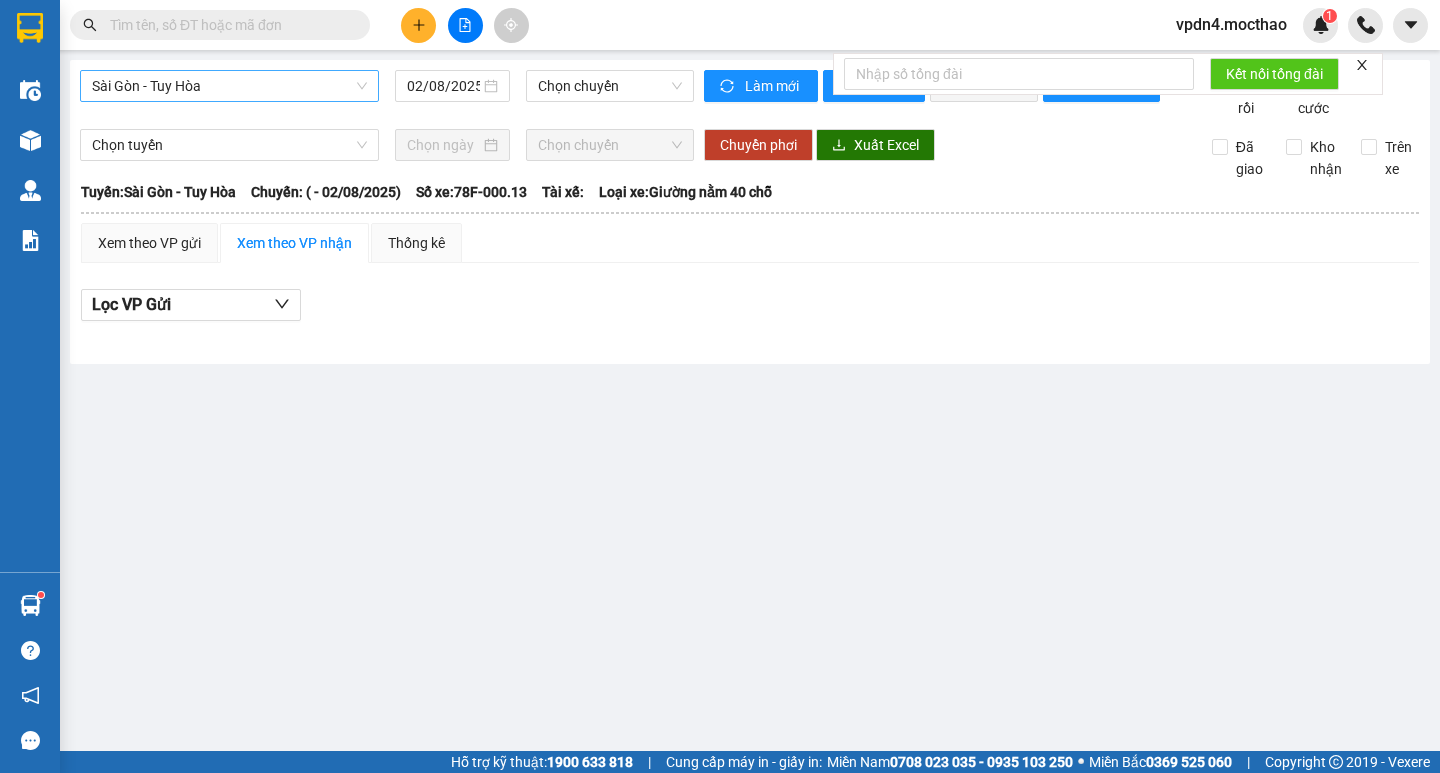 click on "Sài Gòn - Tuy Hòa" at bounding box center (229, 86) 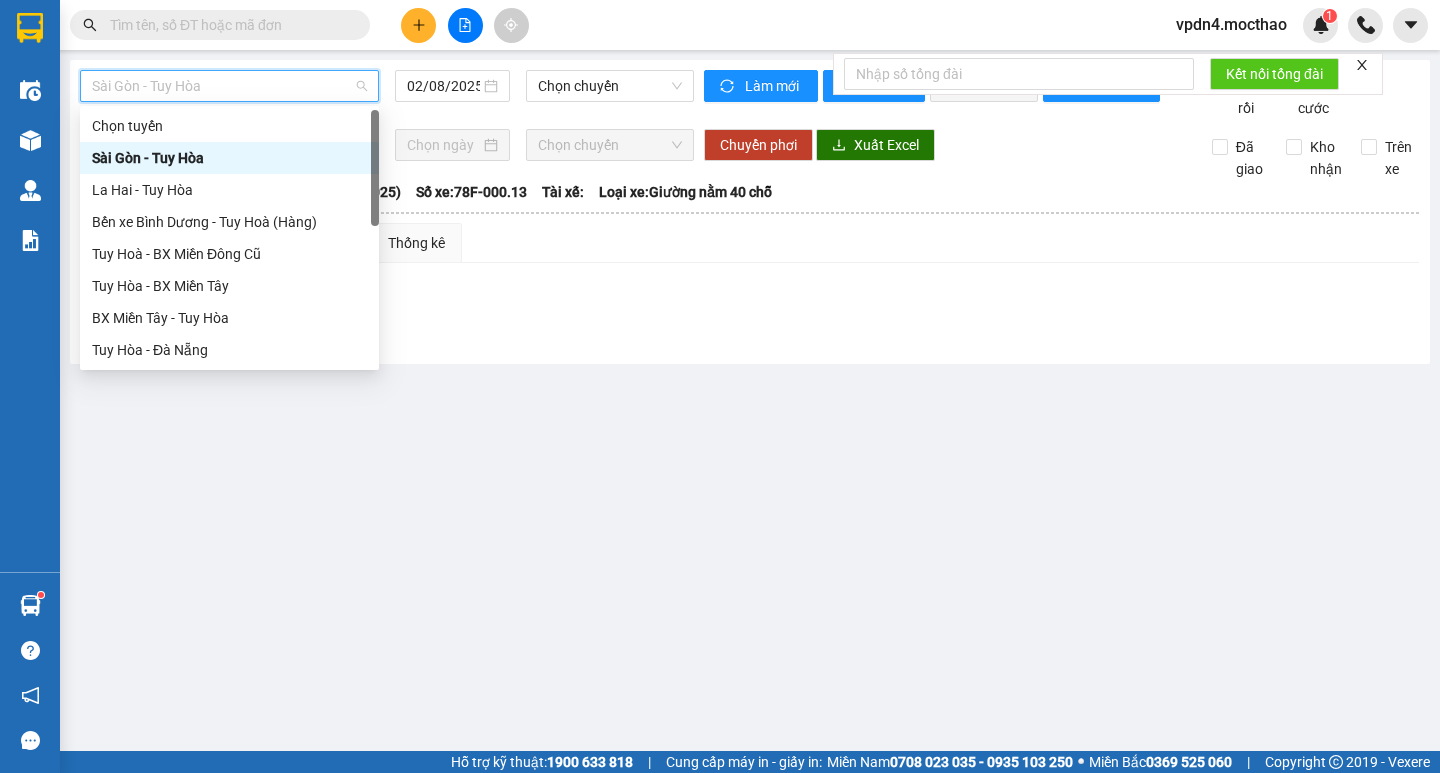 type on "D" 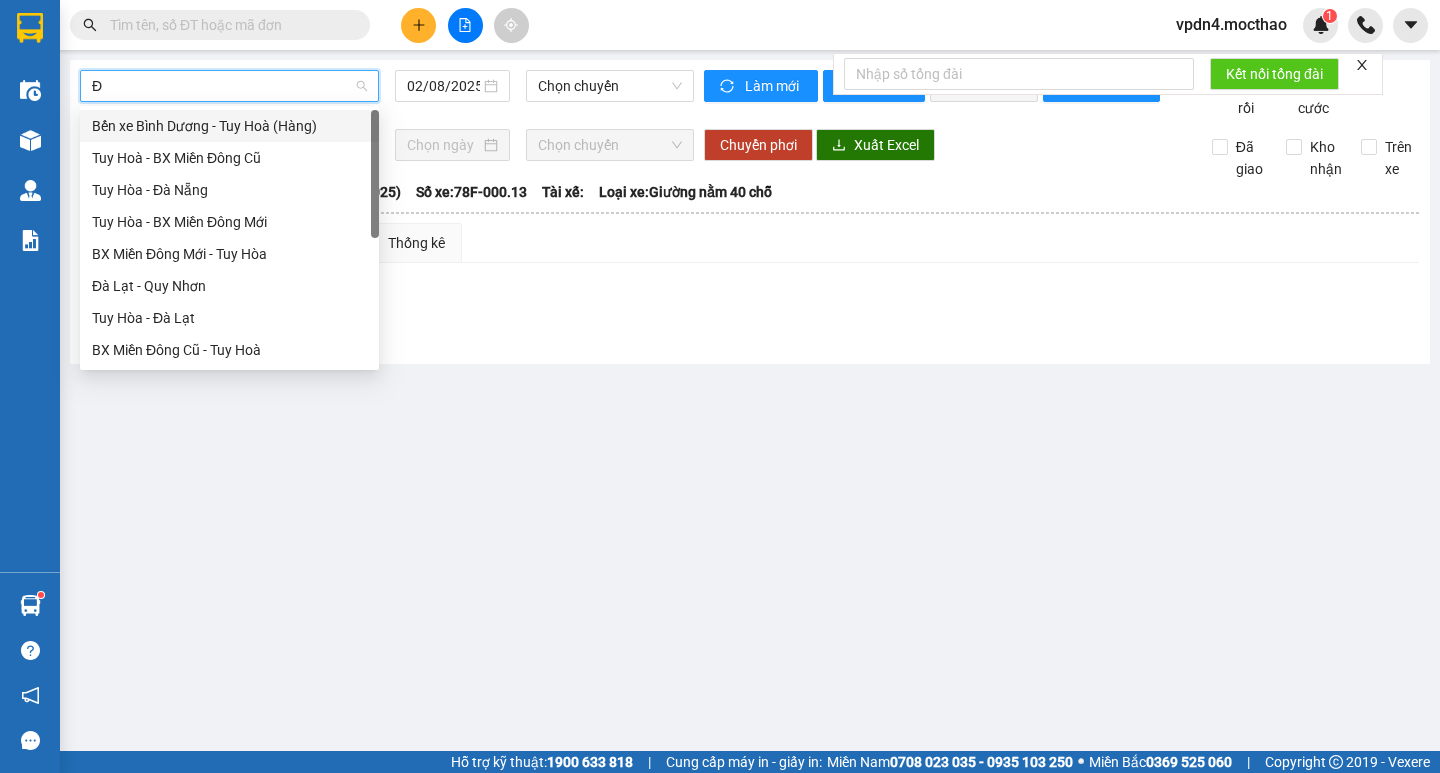 type on "ĐA" 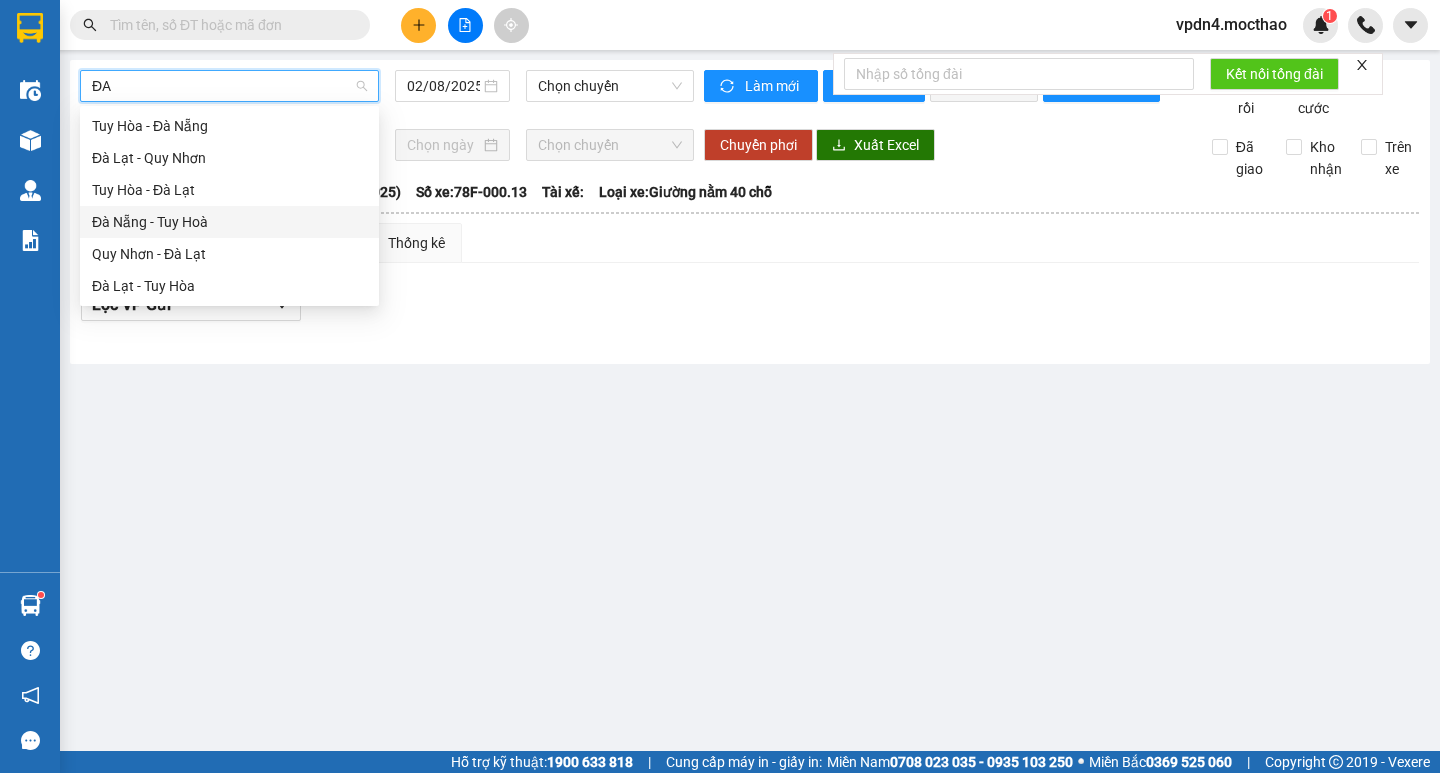 click on "Đà Nẵng - Tuy Hoà" at bounding box center [229, 222] 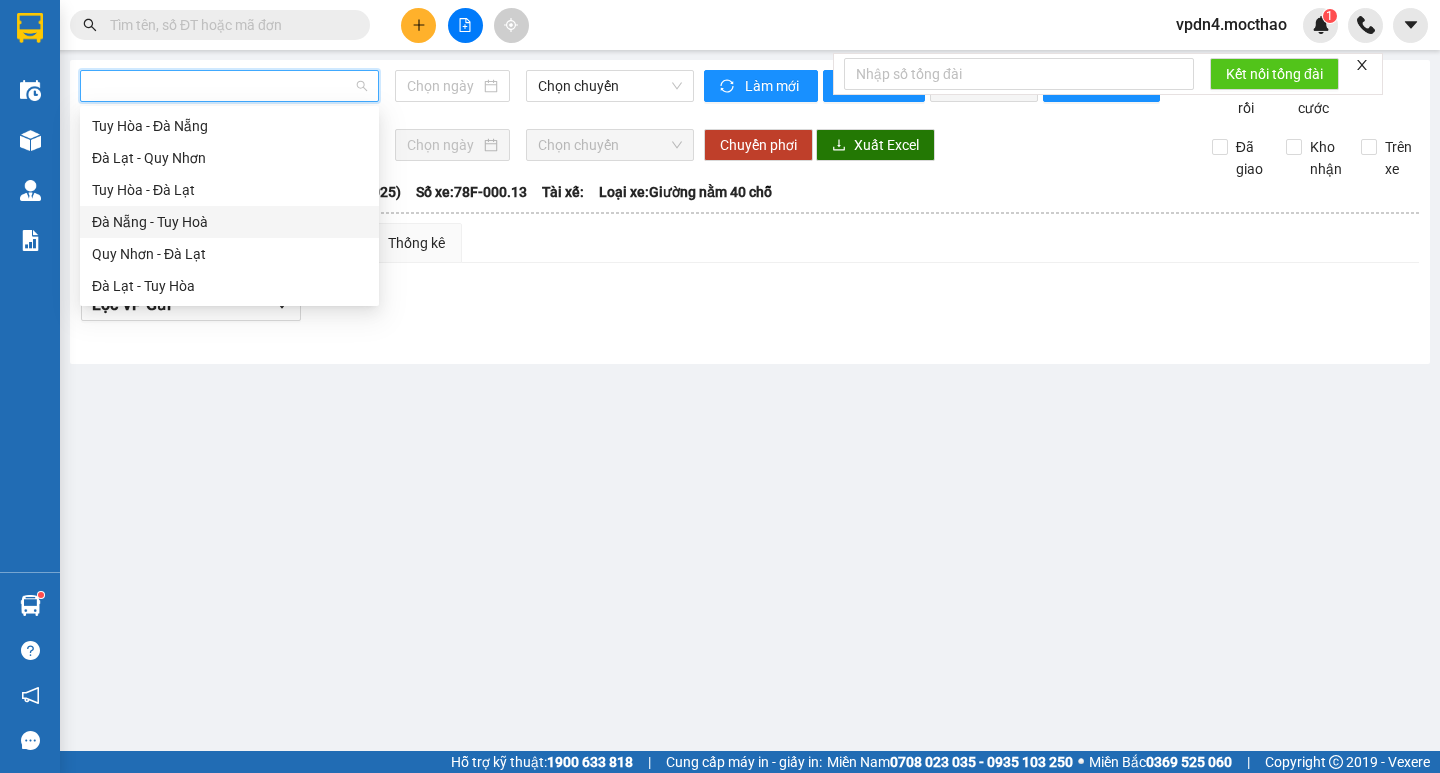type on "02/08/2025" 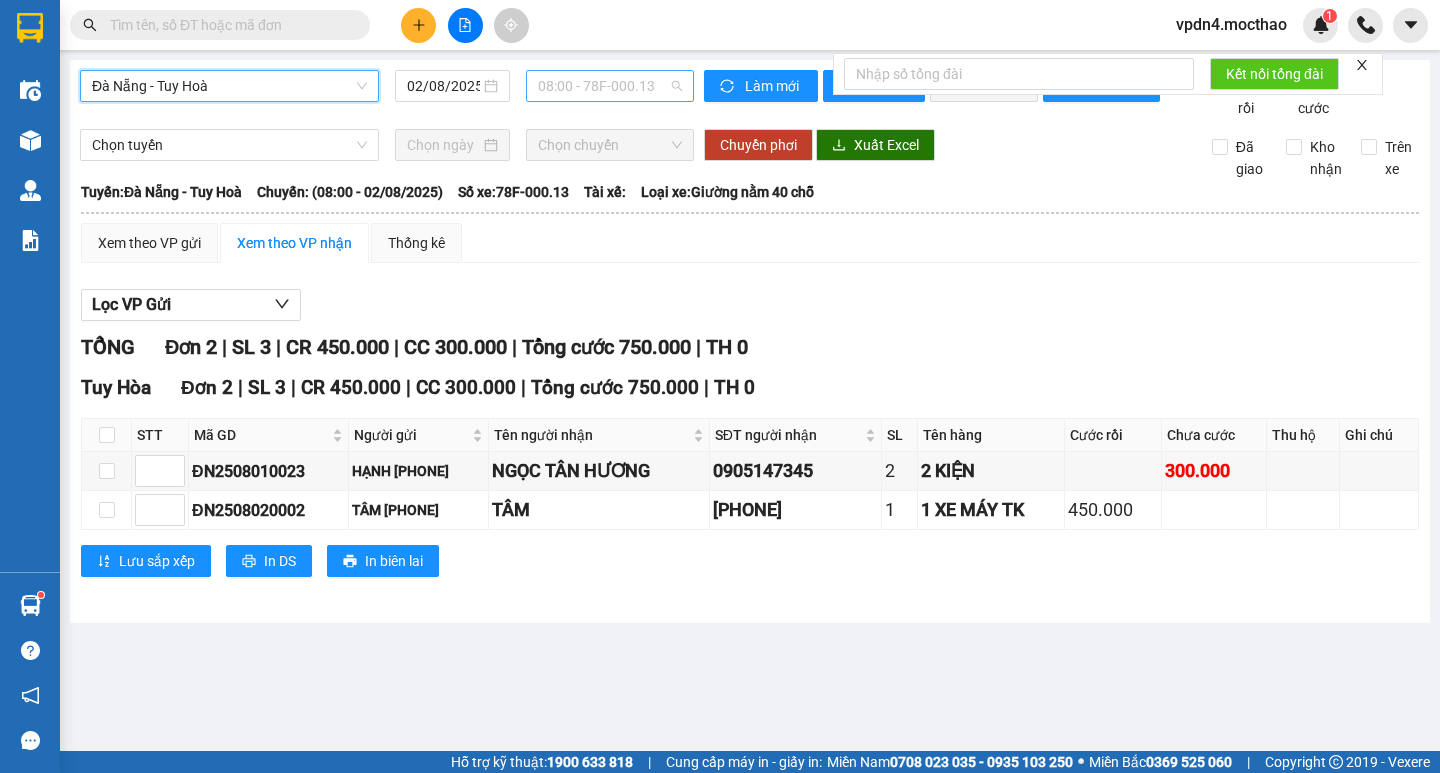 click on "08:00     - 78F-000.13" at bounding box center [610, 86] 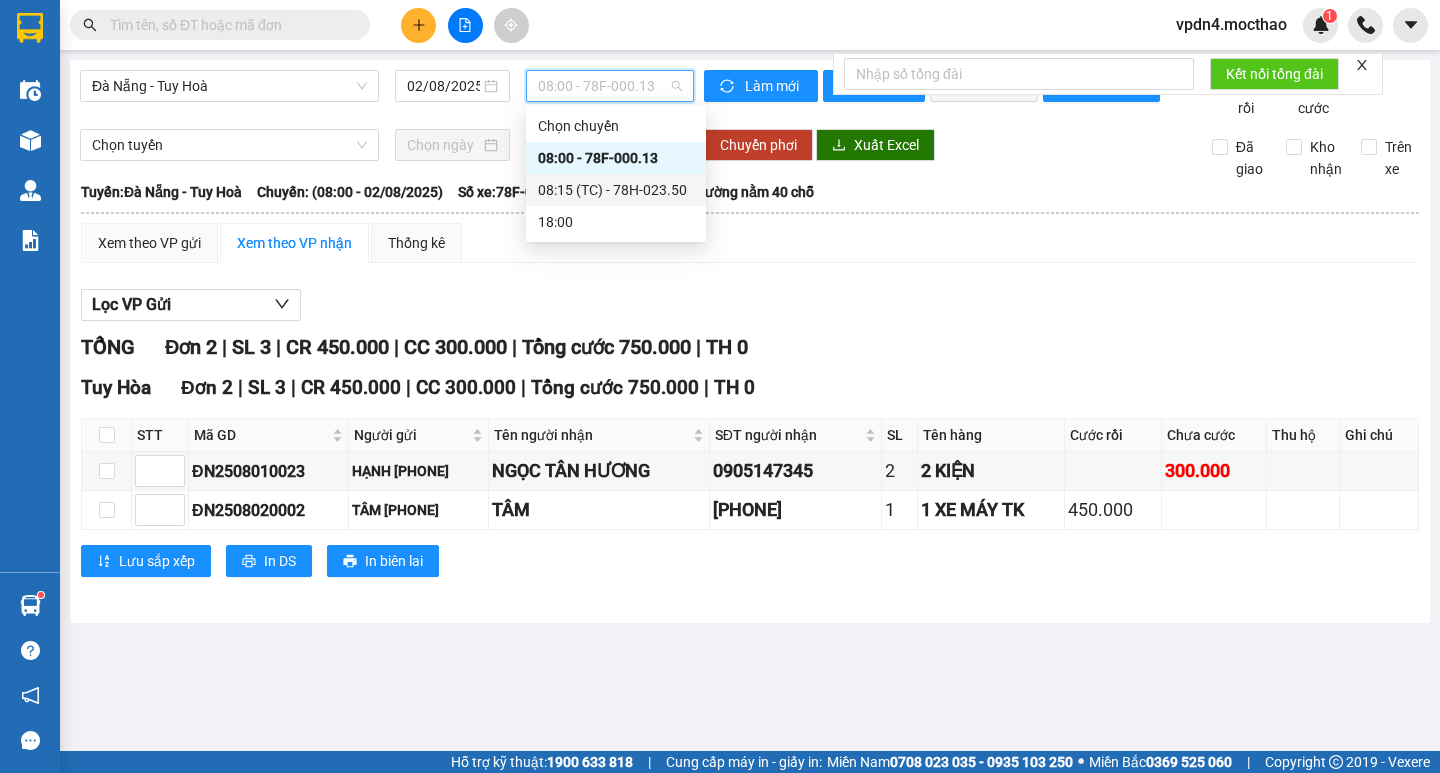 click on "[TIME] (TC) - [NUMBER]" at bounding box center (616, 190) 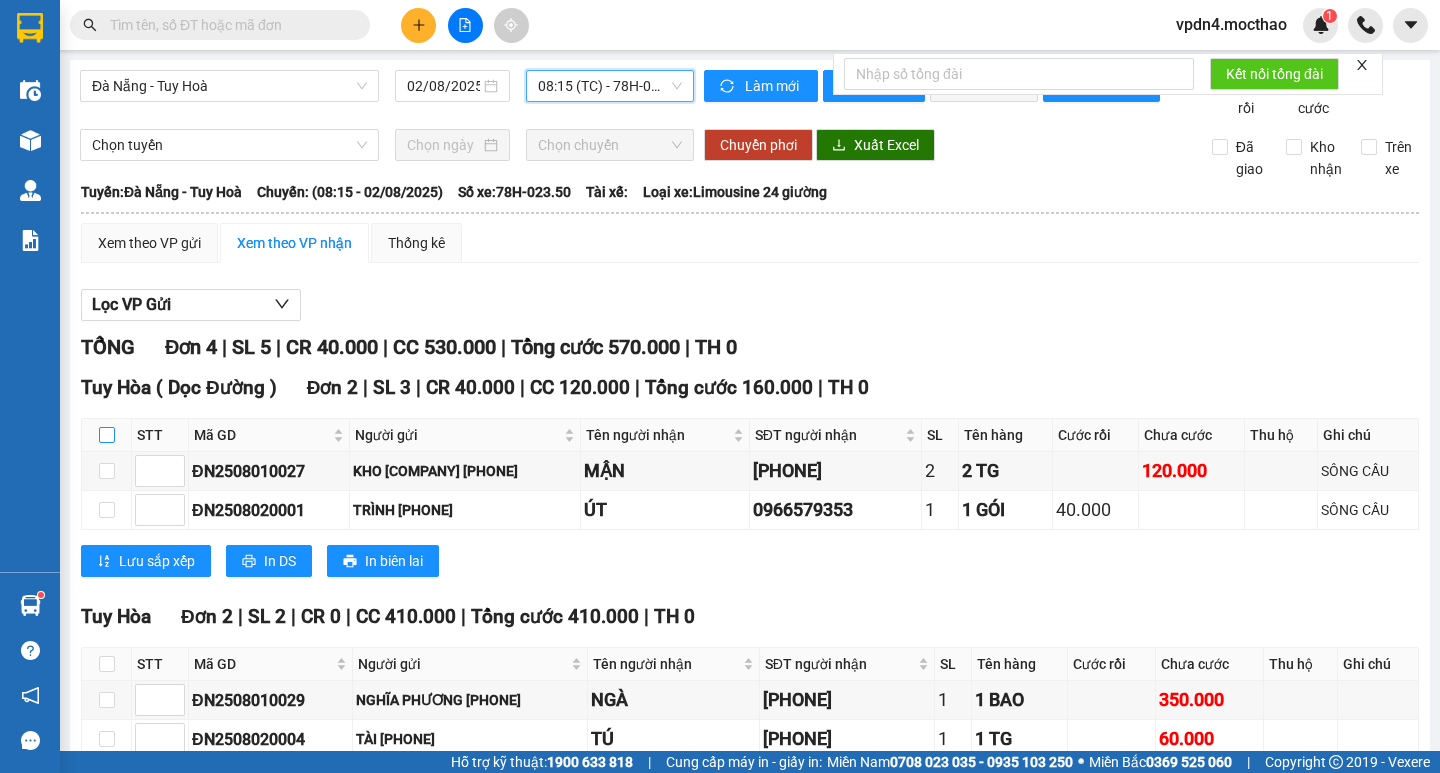 click at bounding box center [107, 435] 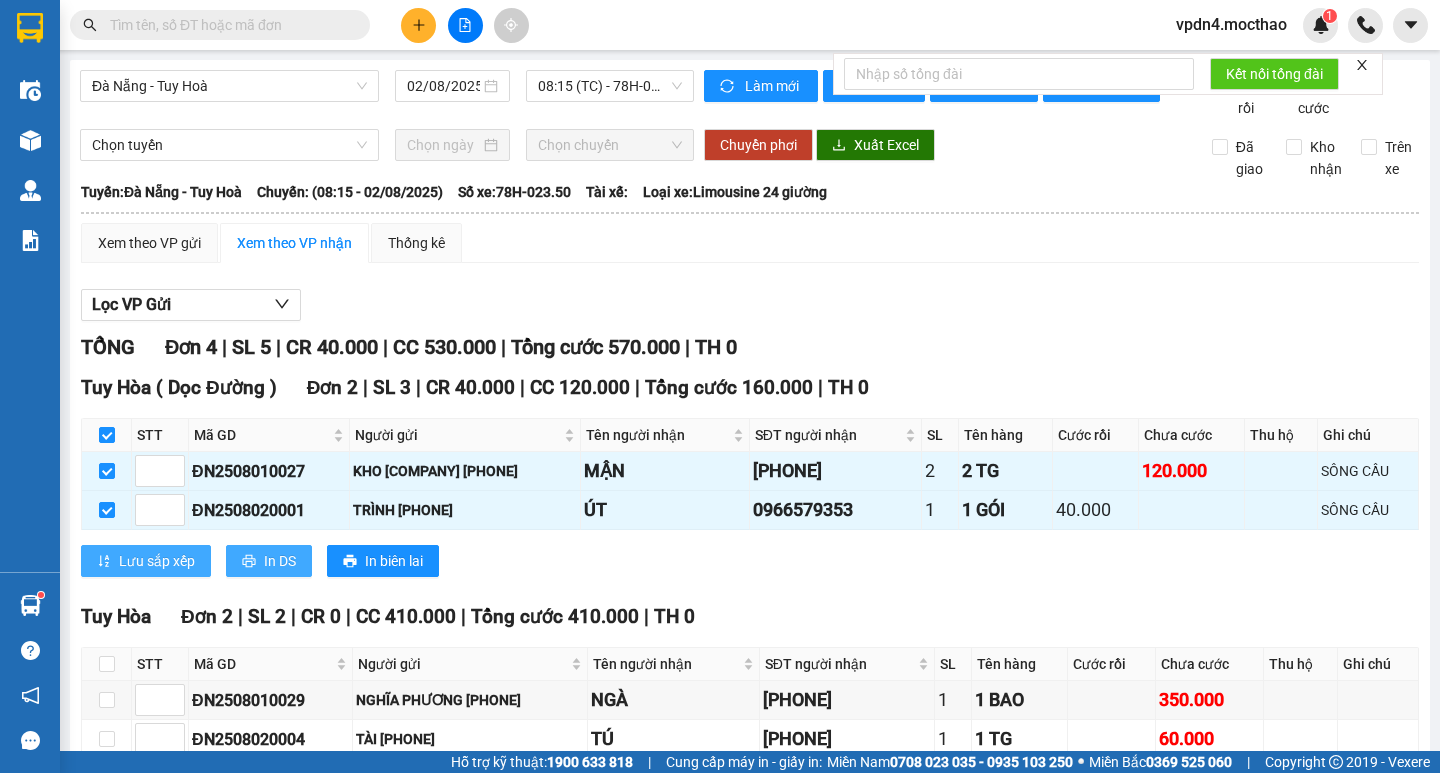 drag, startPoint x: 265, startPoint y: 575, endPoint x: 208, endPoint y: 570, distance: 57.21888 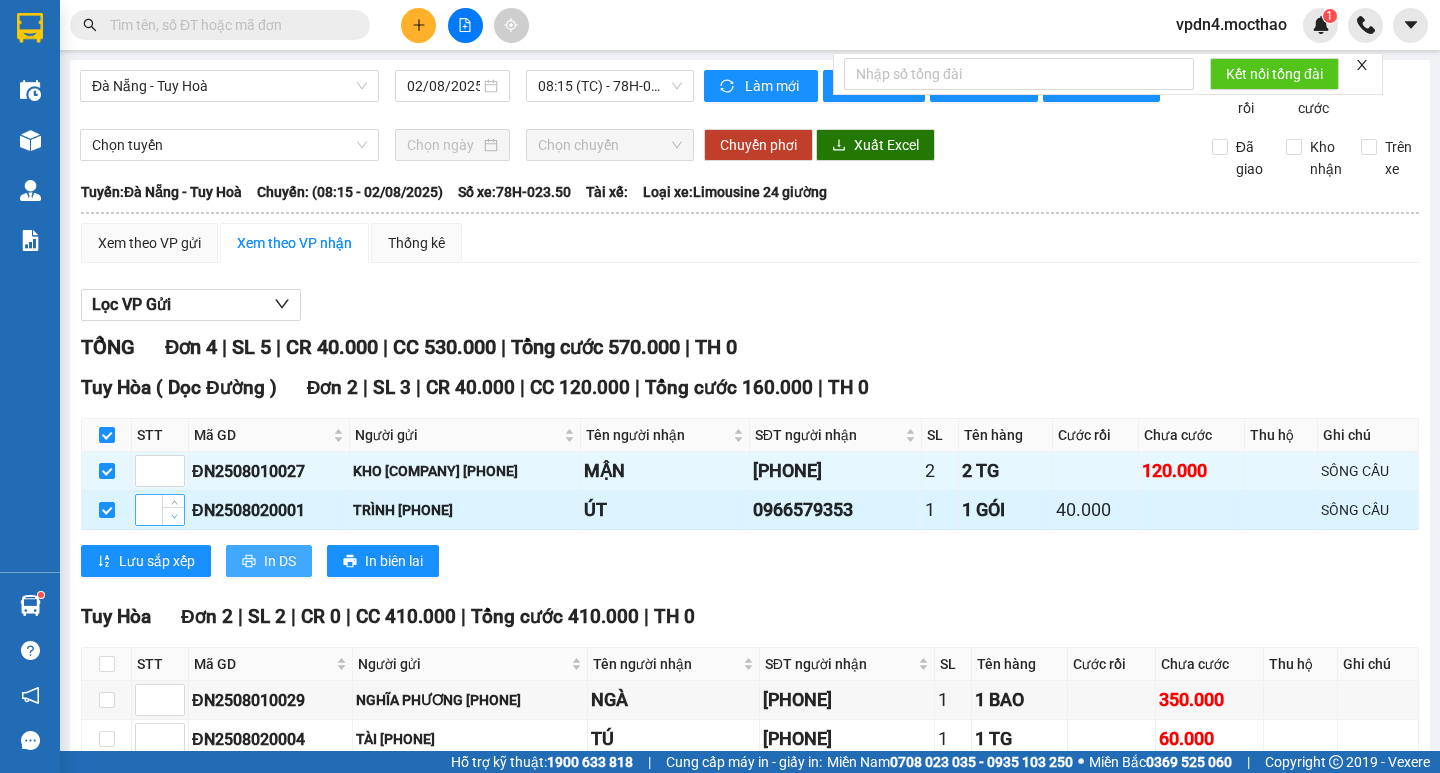 scroll, scrollTop: 0, scrollLeft: 0, axis: both 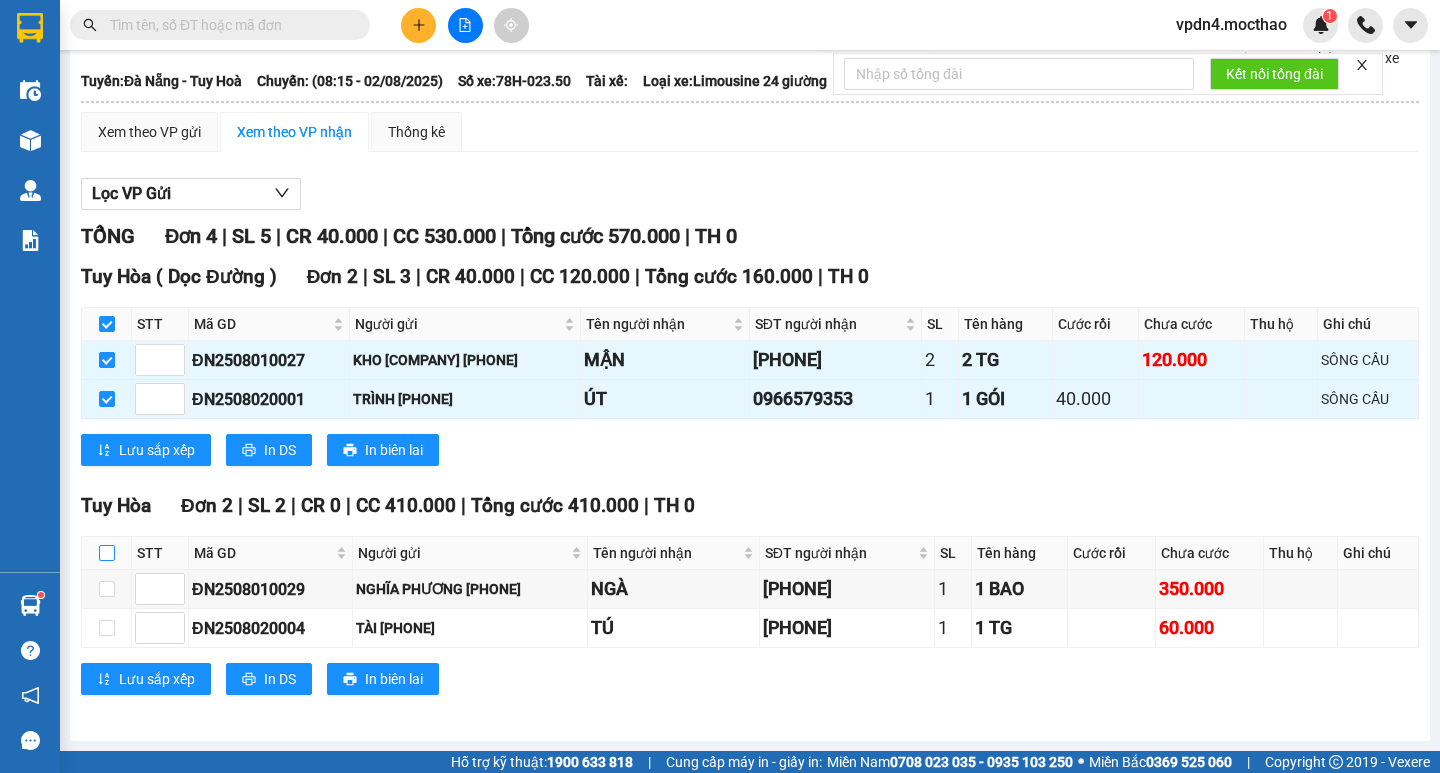 click at bounding box center [107, 553] 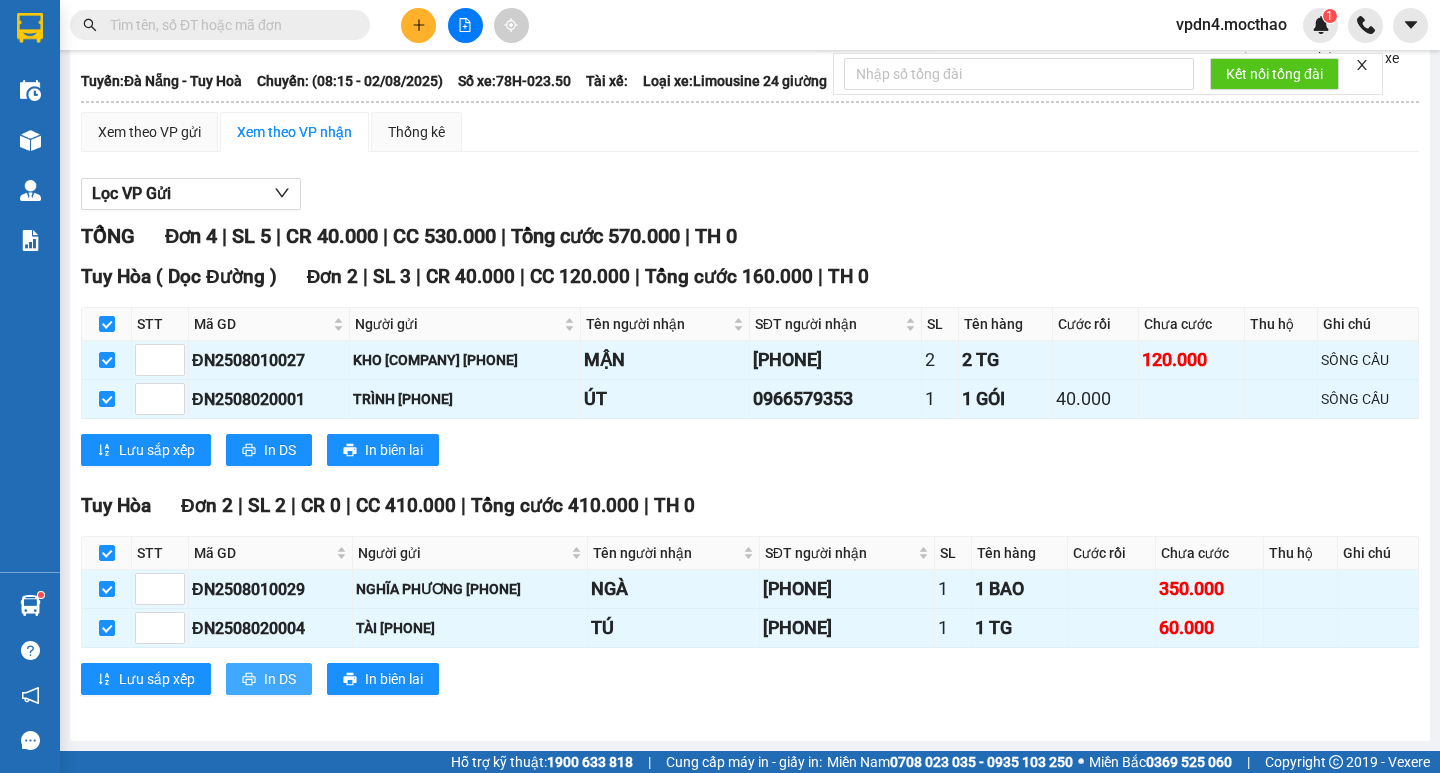click on "In DS" at bounding box center [280, 679] 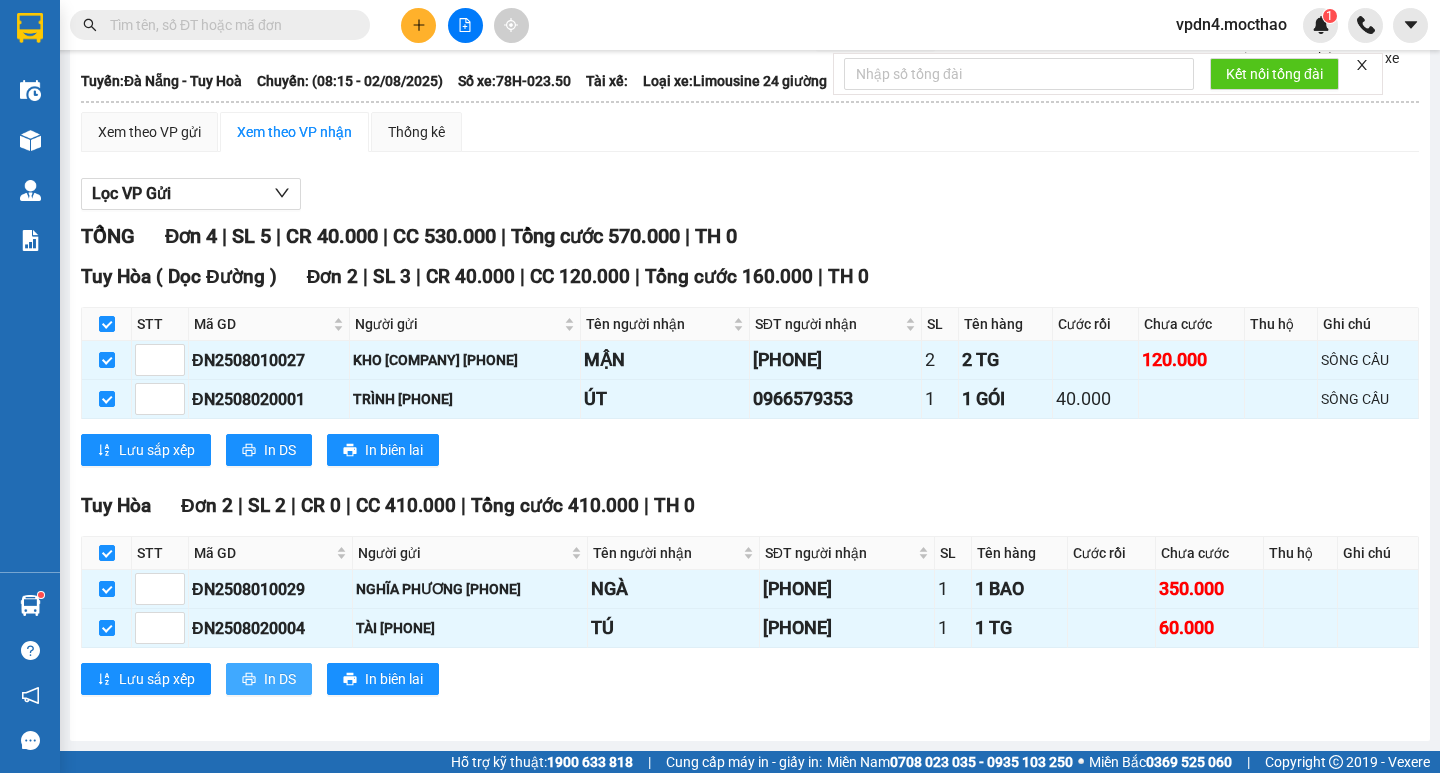 scroll, scrollTop: 0, scrollLeft: 0, axis: both 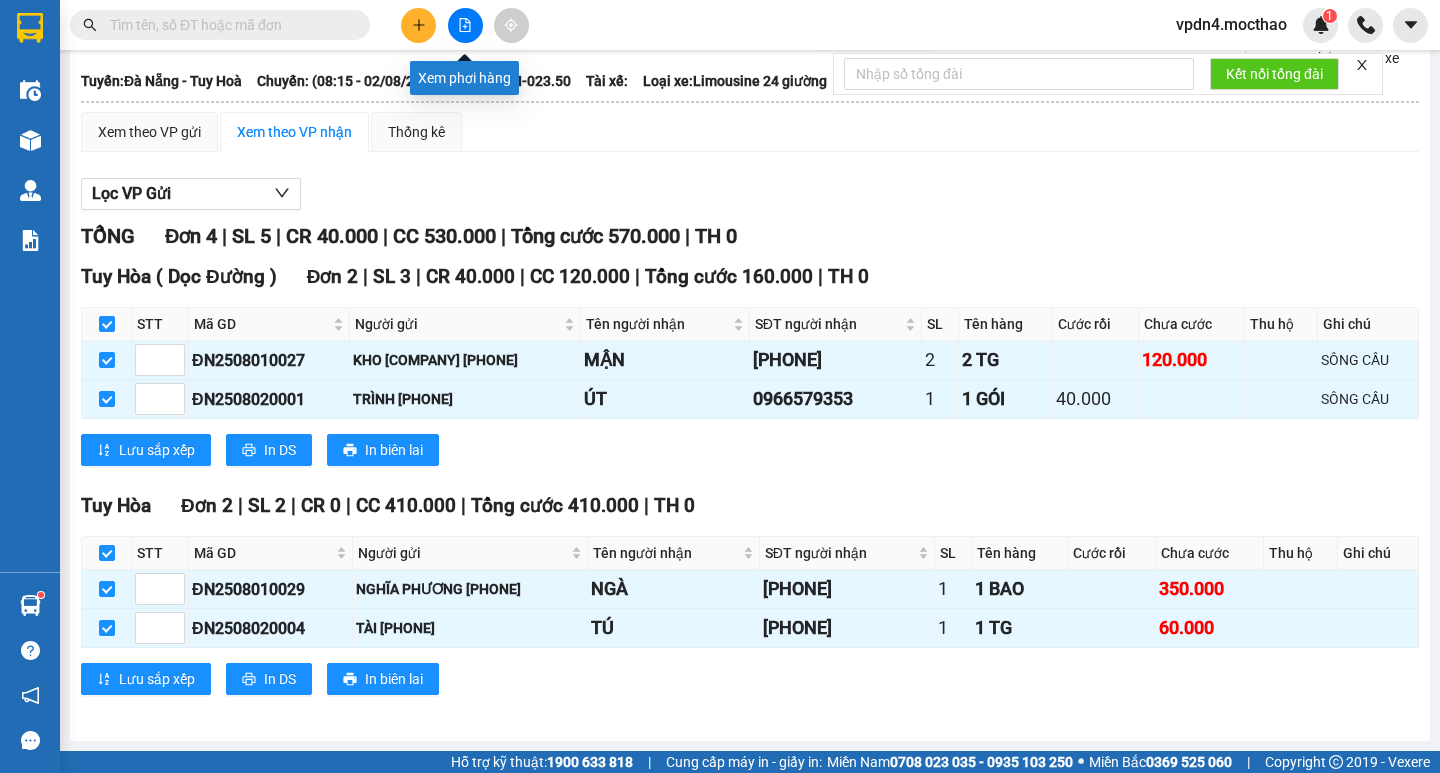 click 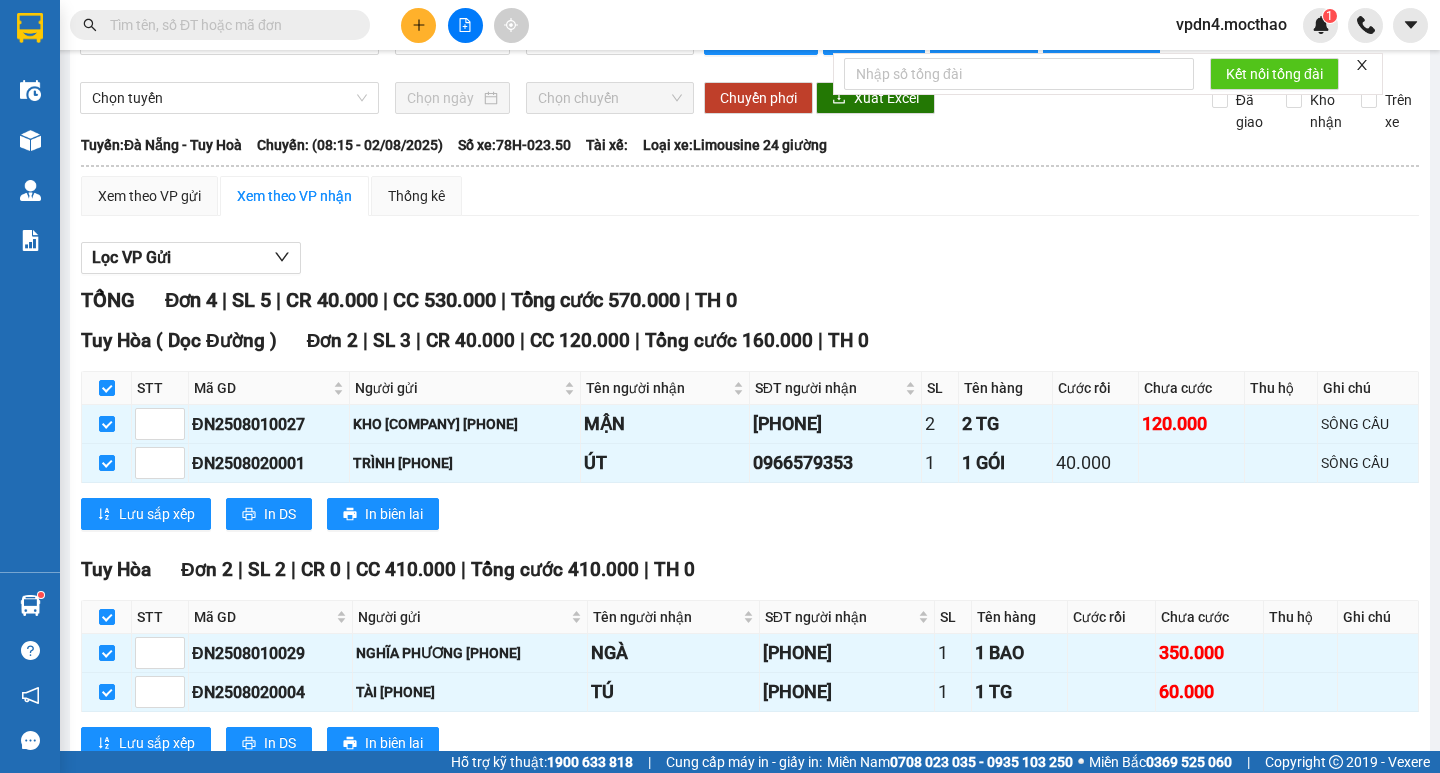 scroll, scrollTop: 0, scrollLeft: 0, axis: both 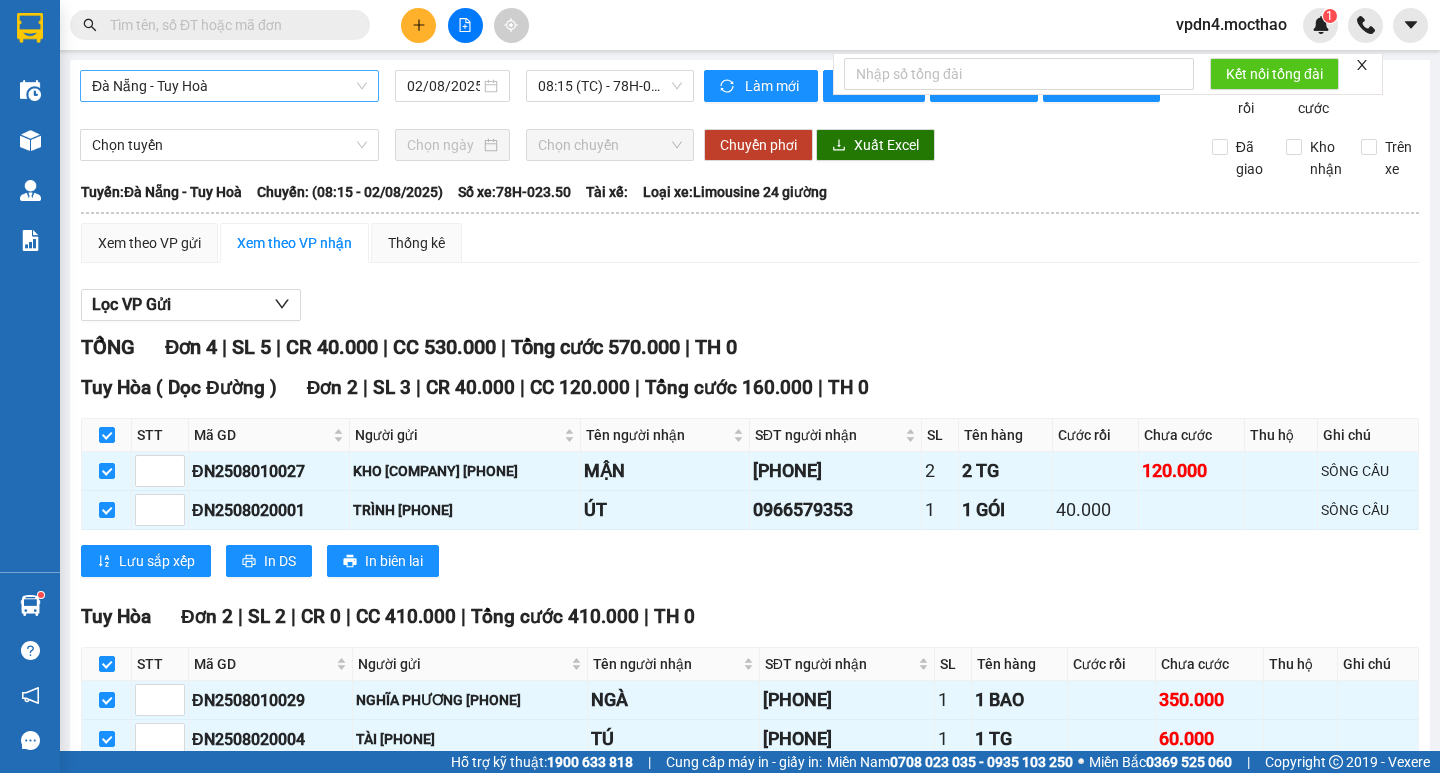 click on "Đà Nẵng - Tuy Hoà" at bounding box center [229, 86] 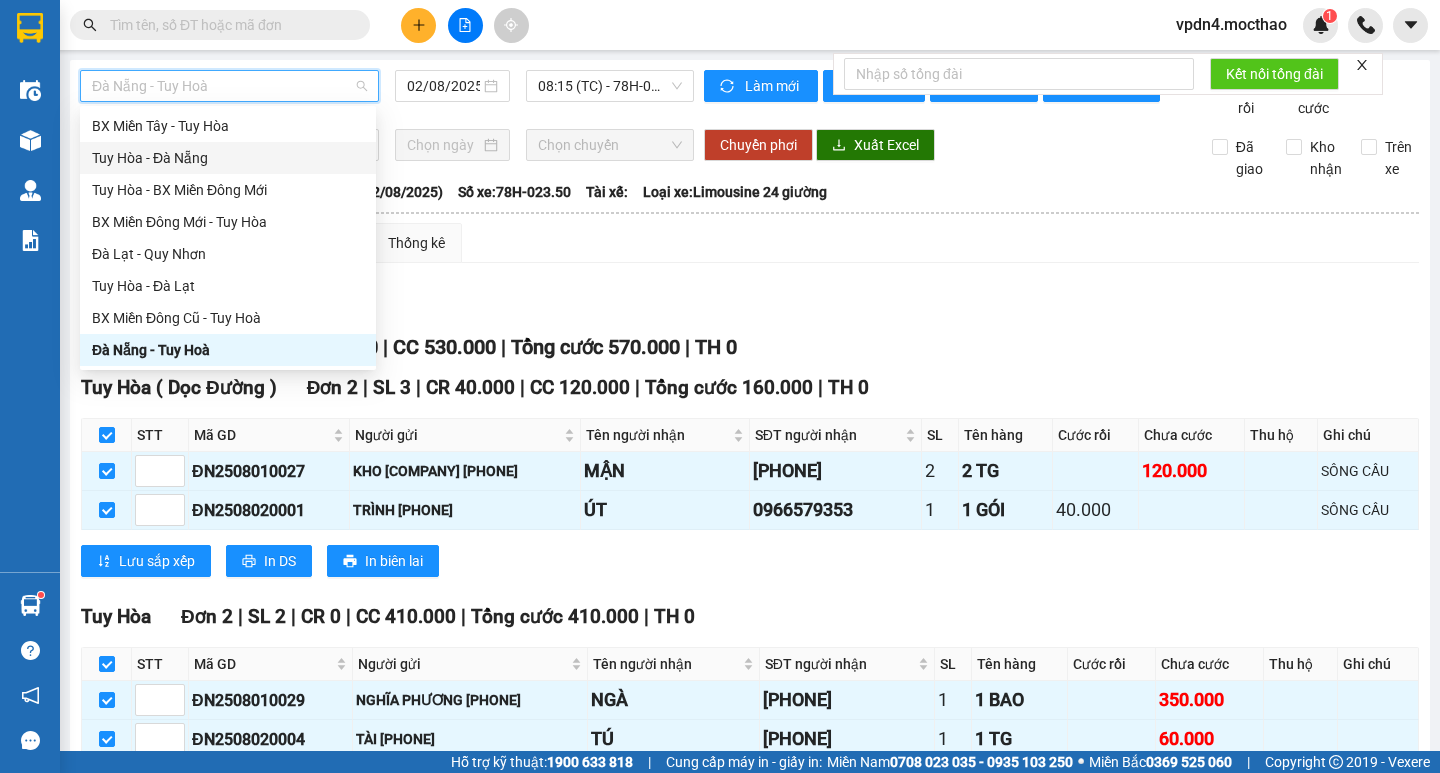 click on "Tuy Hòa - Đà Nẵng" at bounding box center [228, 158] 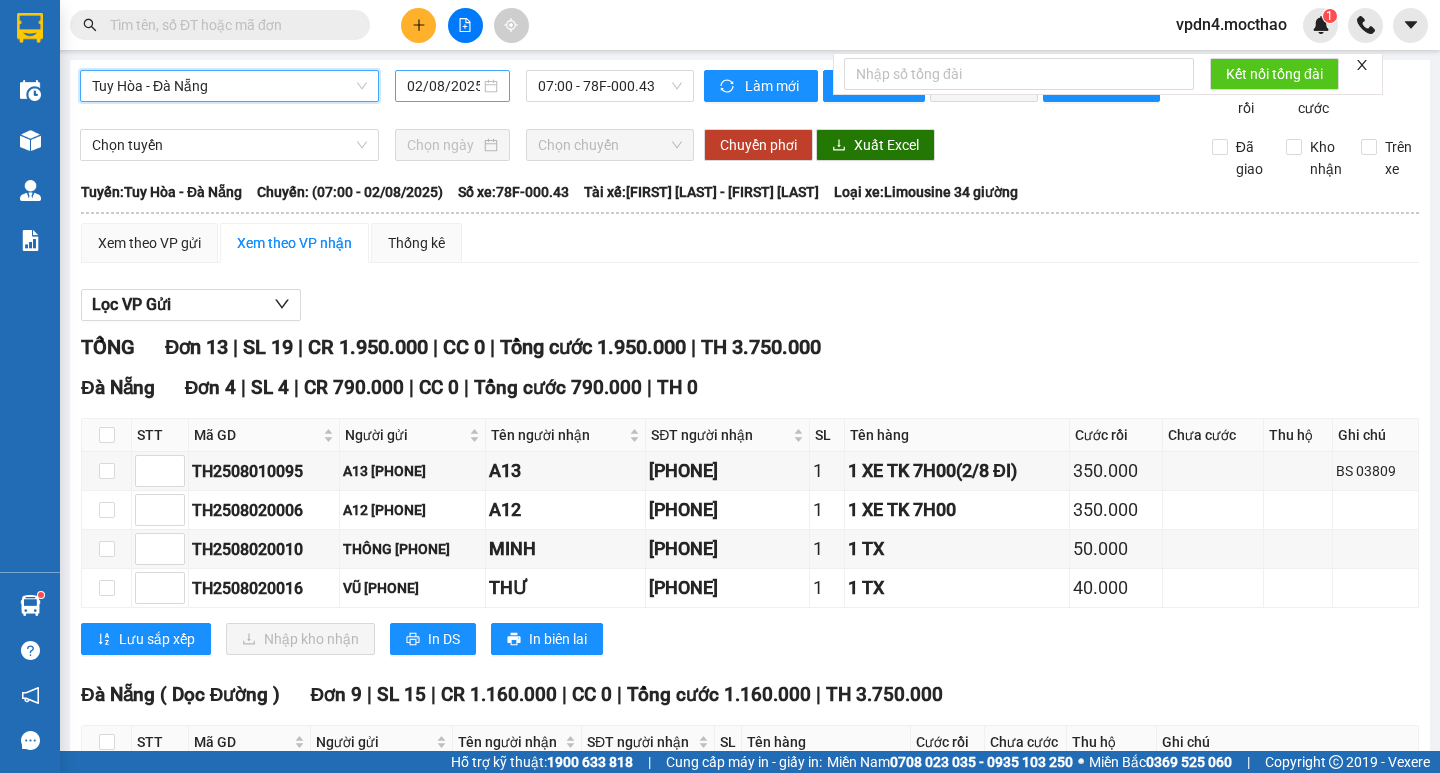 click on "02/08/2025" at bounding box center [452, 86] 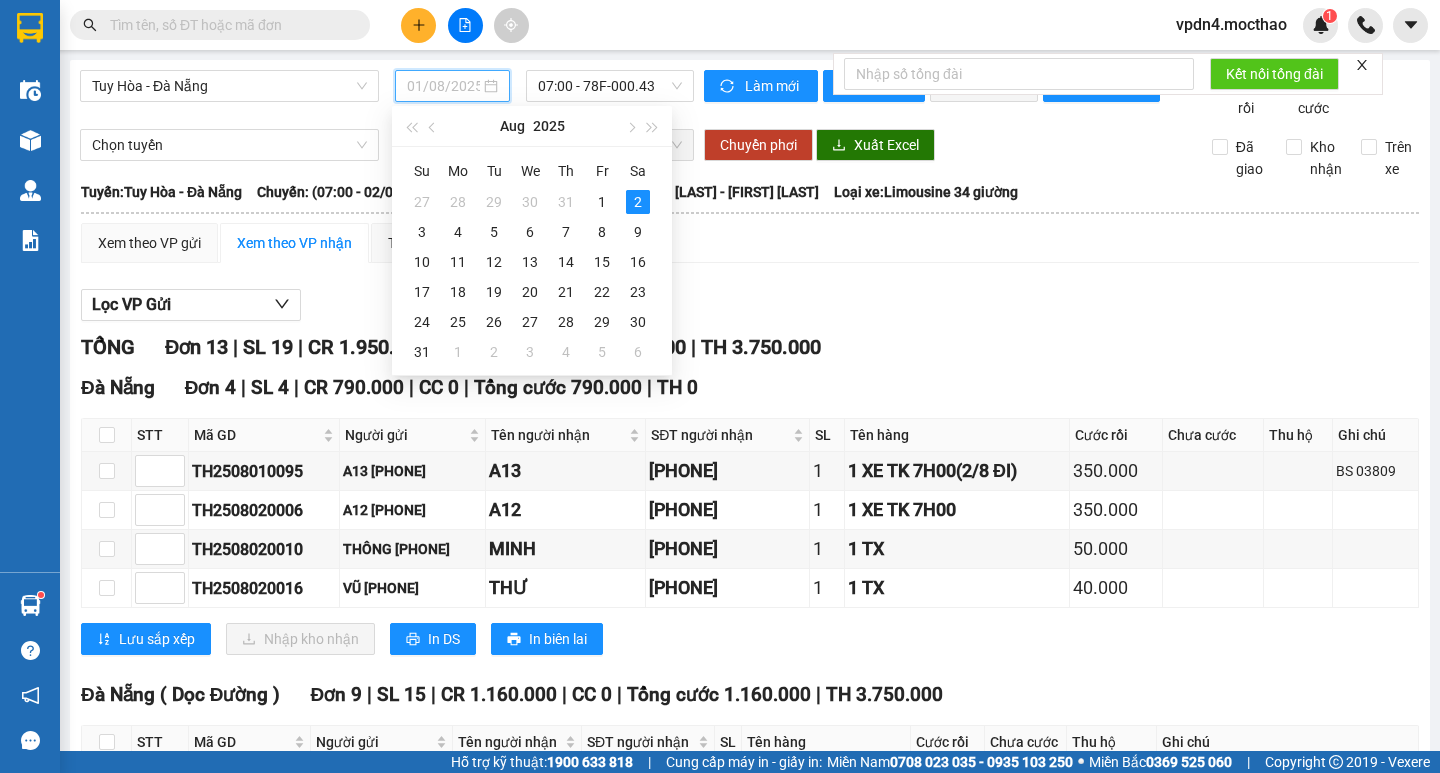 click on "1" at bounding box center [602, 202] 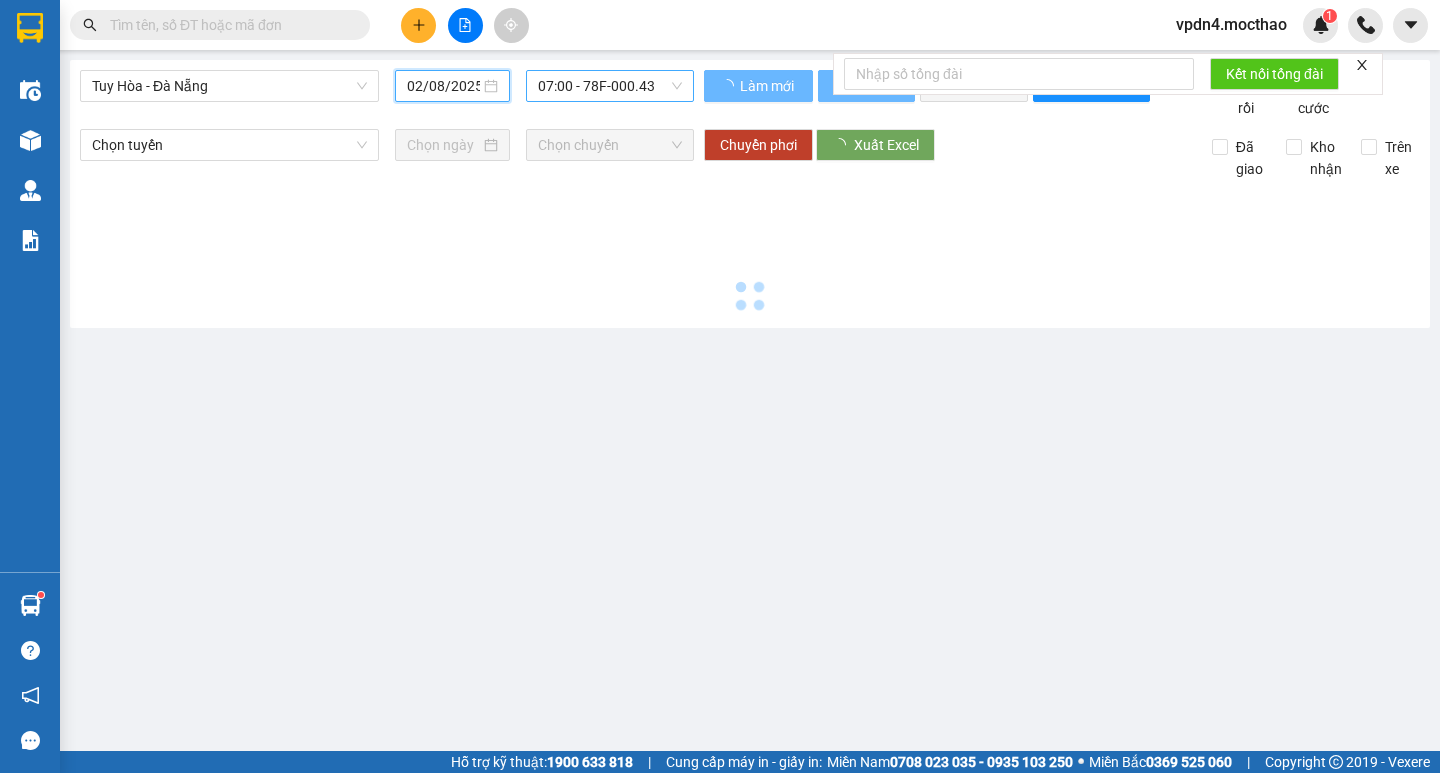 type on "01/08/2025" 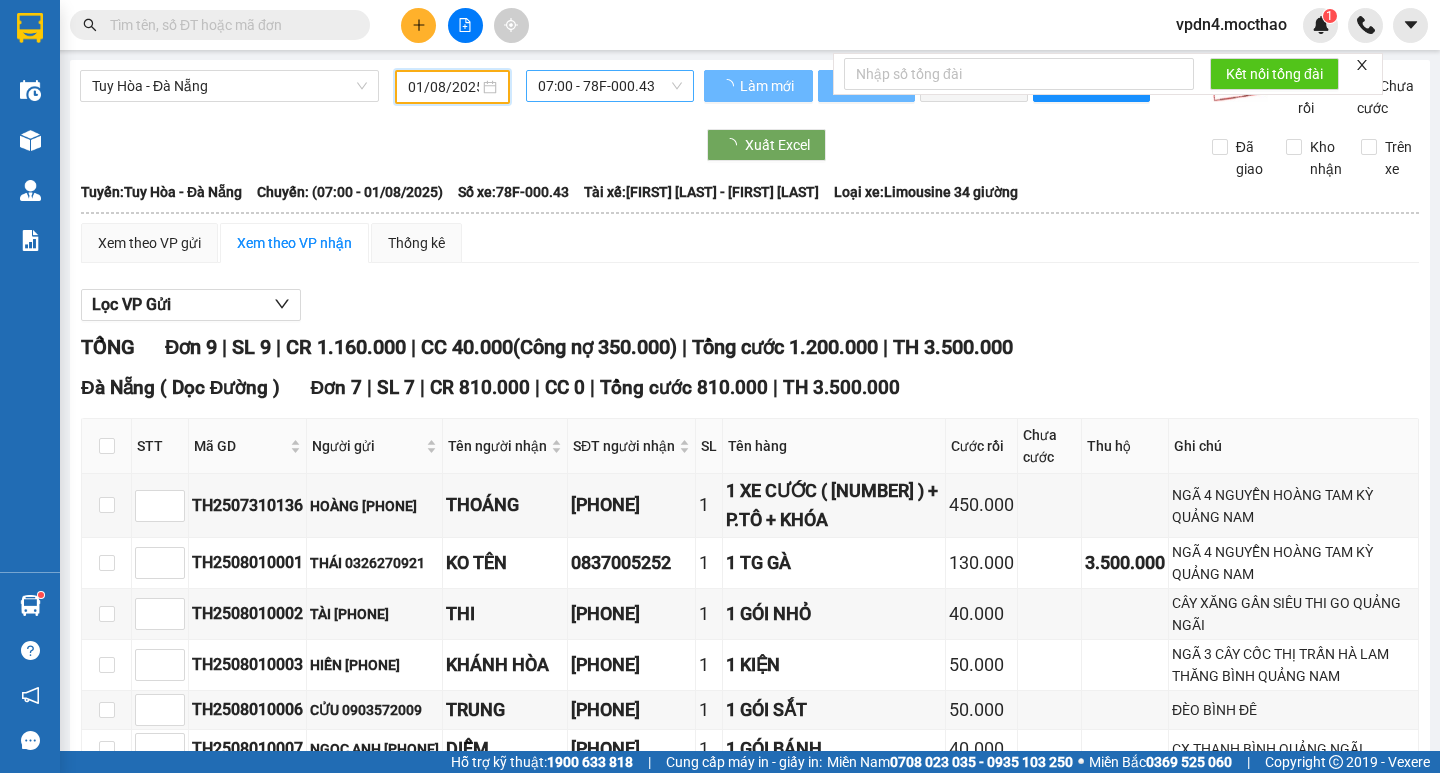 click on "07:00     - 78F-000.43" at bounding box center [610, 86] 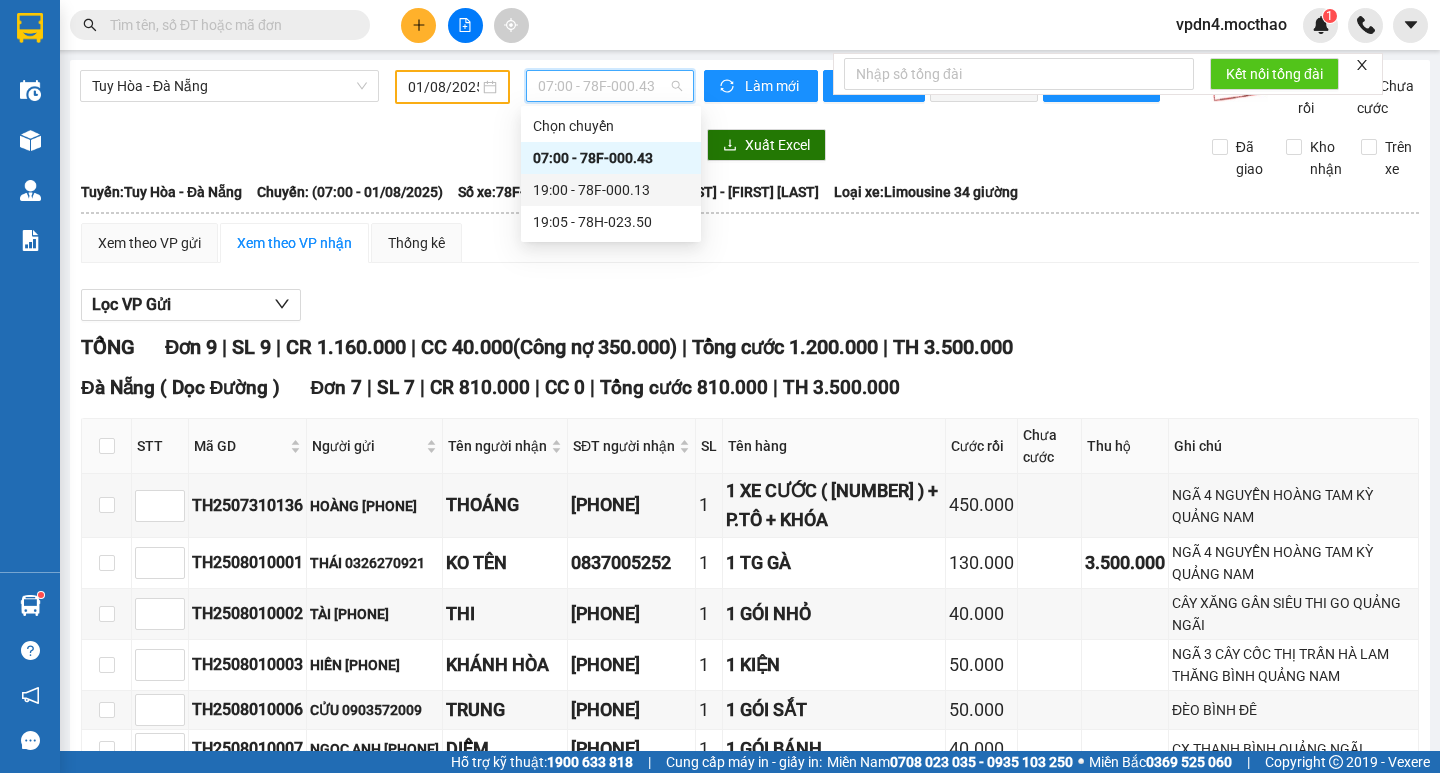 click on "19:00     - 78F-000.13" at bounding box center [611, 190] 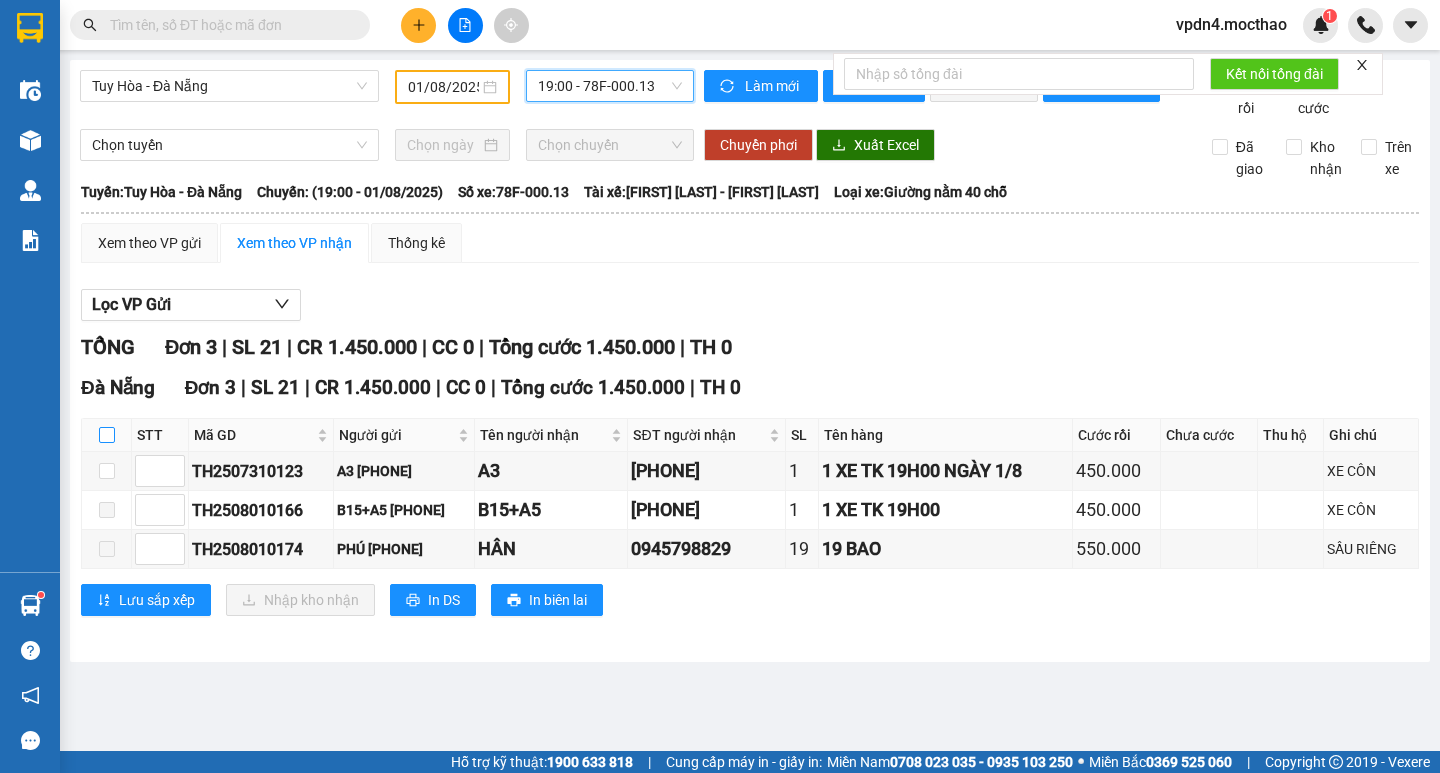 click at bounding box center (107, 435) 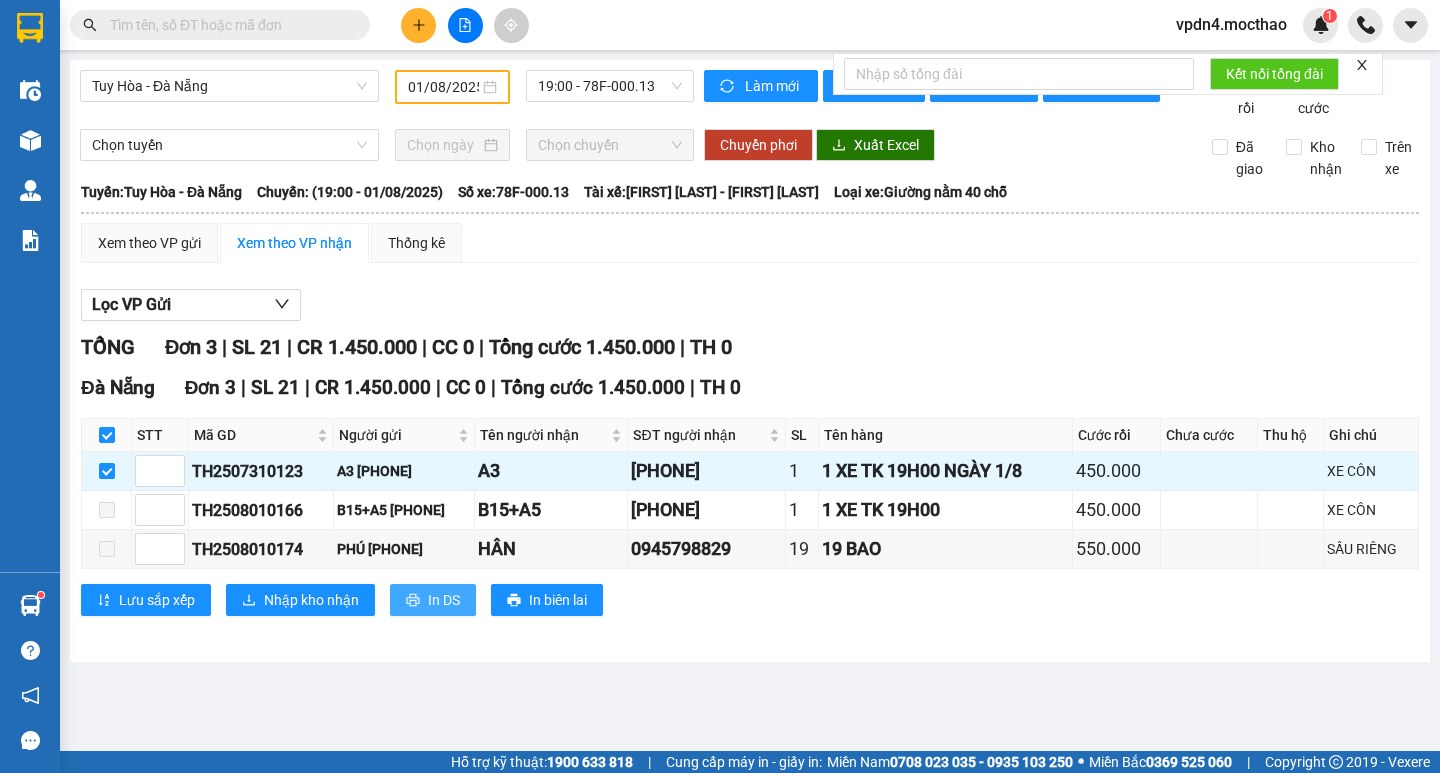 click on "In DS" at bounding box center [433, 600] 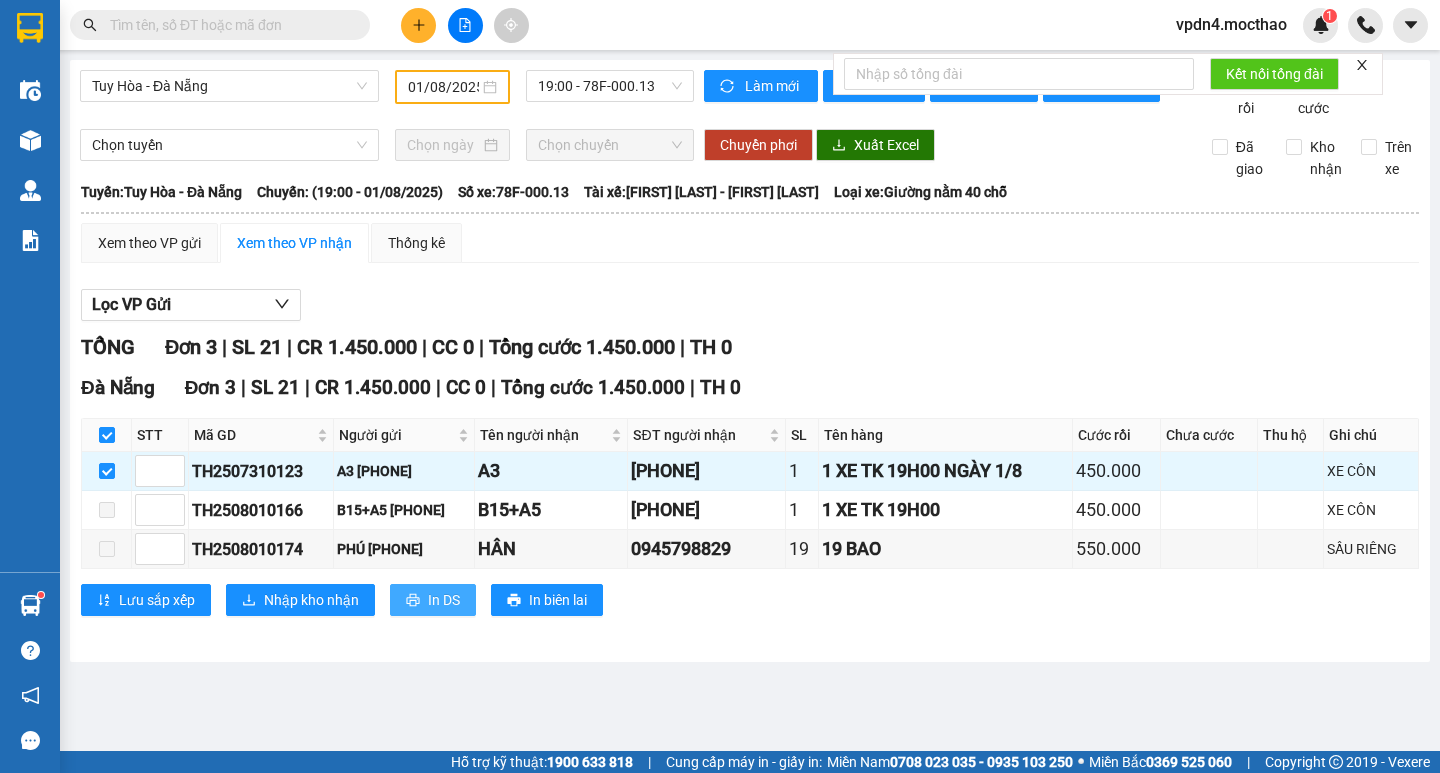 scroll, scrollTop: 0, scrollLeft: 0, axis: both 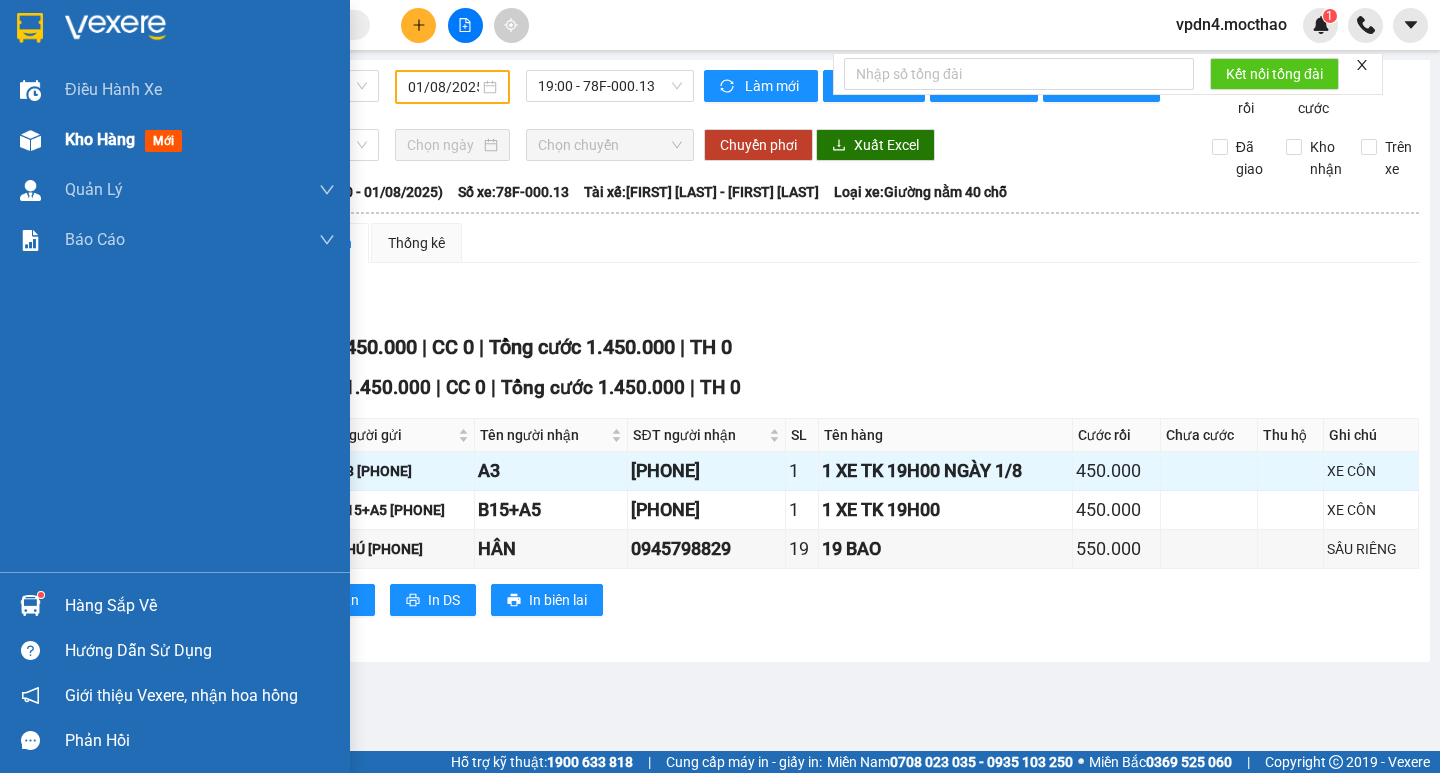 click on "Kho hàng" at bounding box center (100, 139) 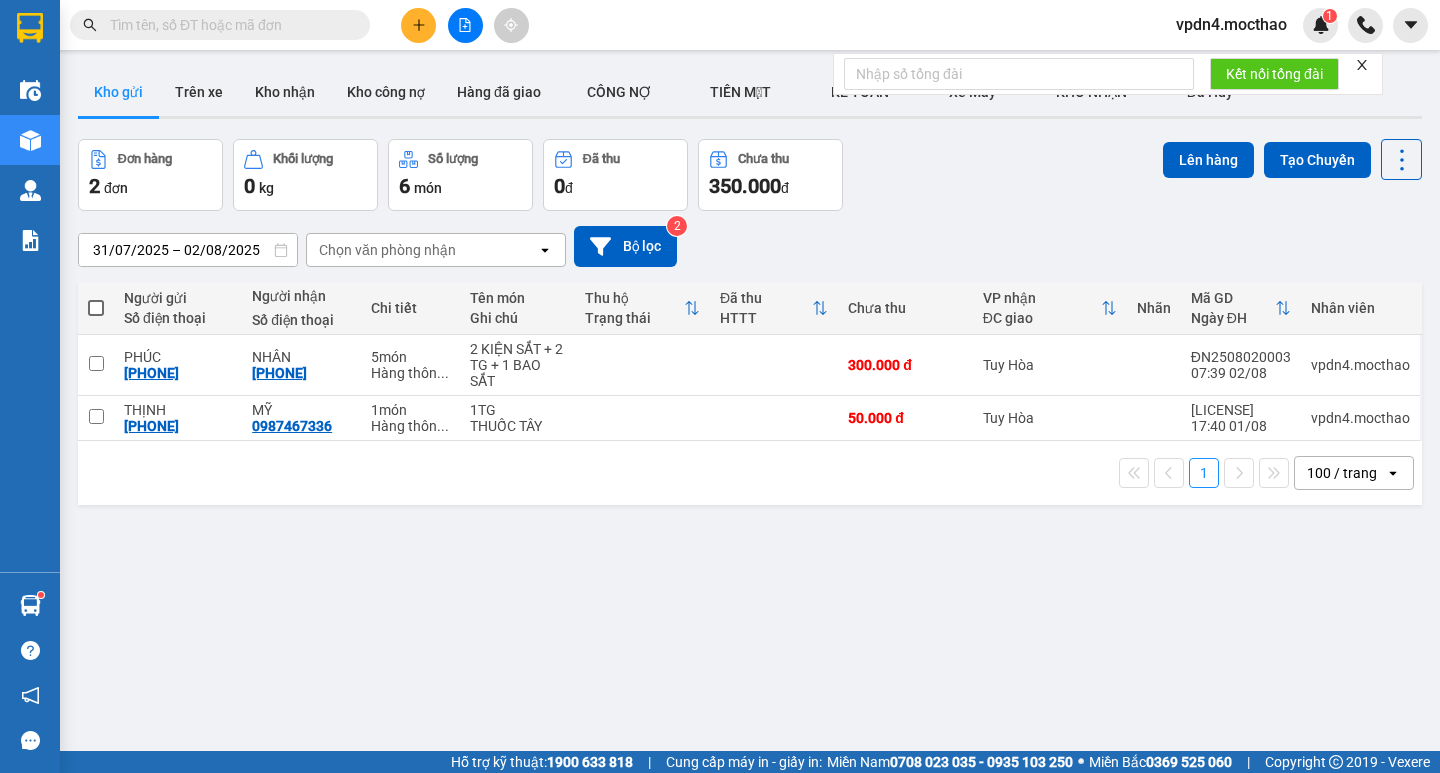 click at bounding box center [96, 308] 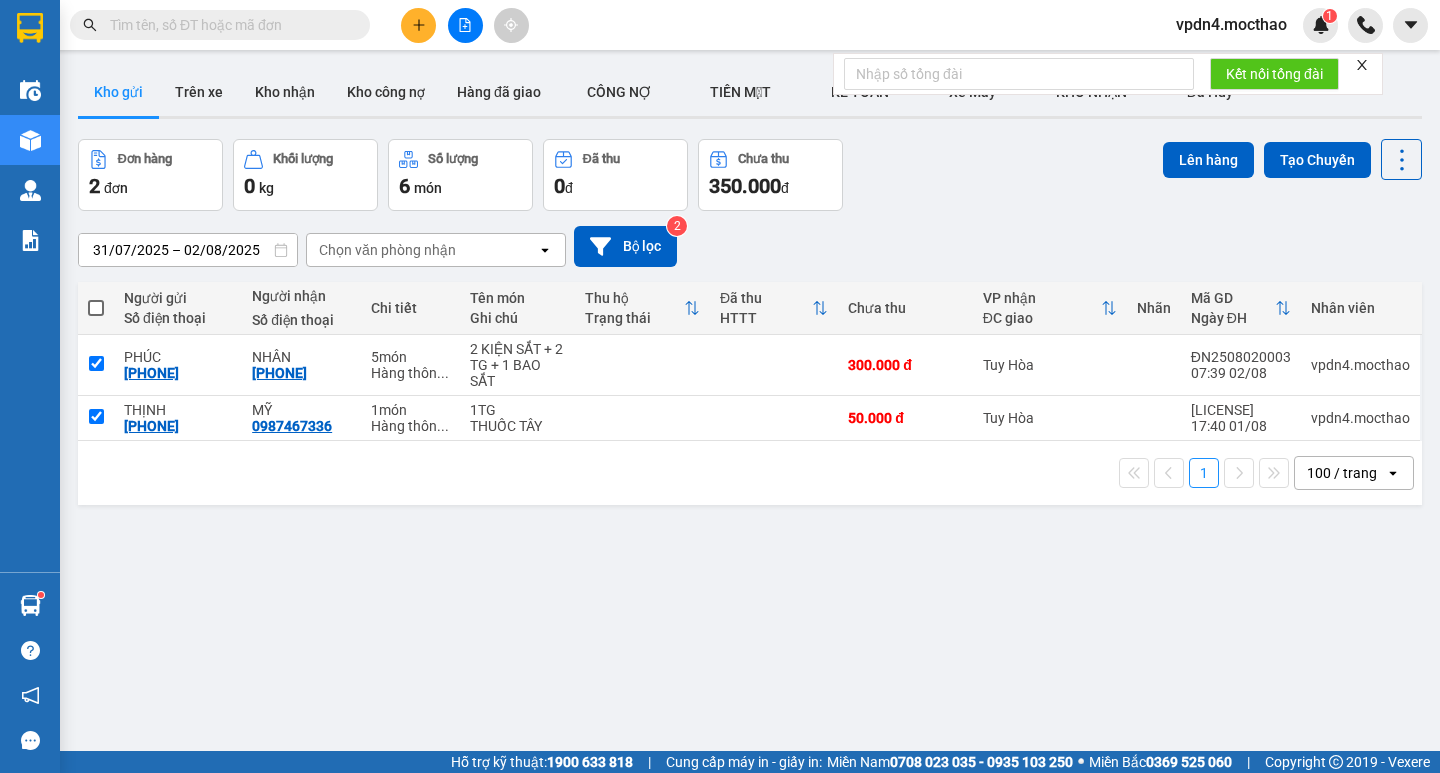 checkbox on "true" 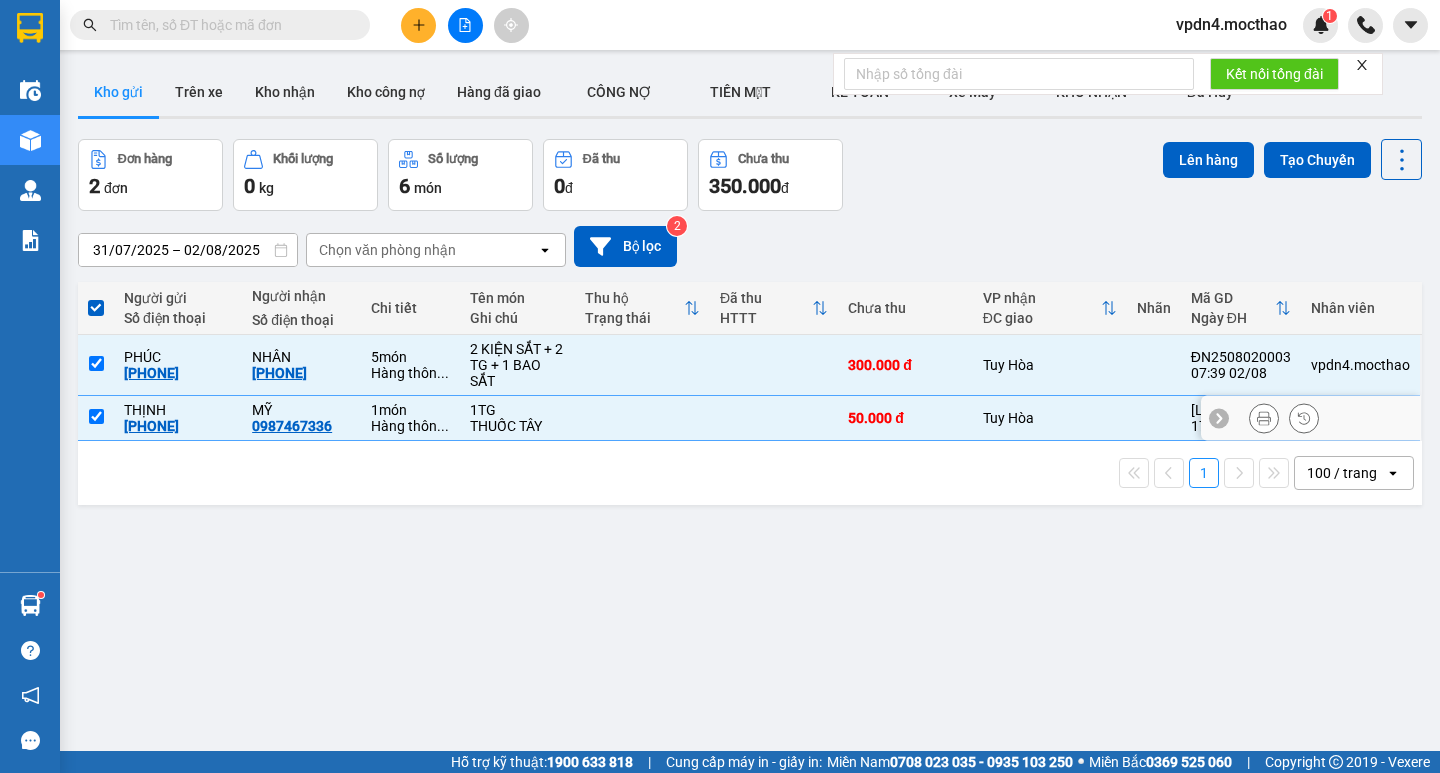 click at bounding box center [96, 416] 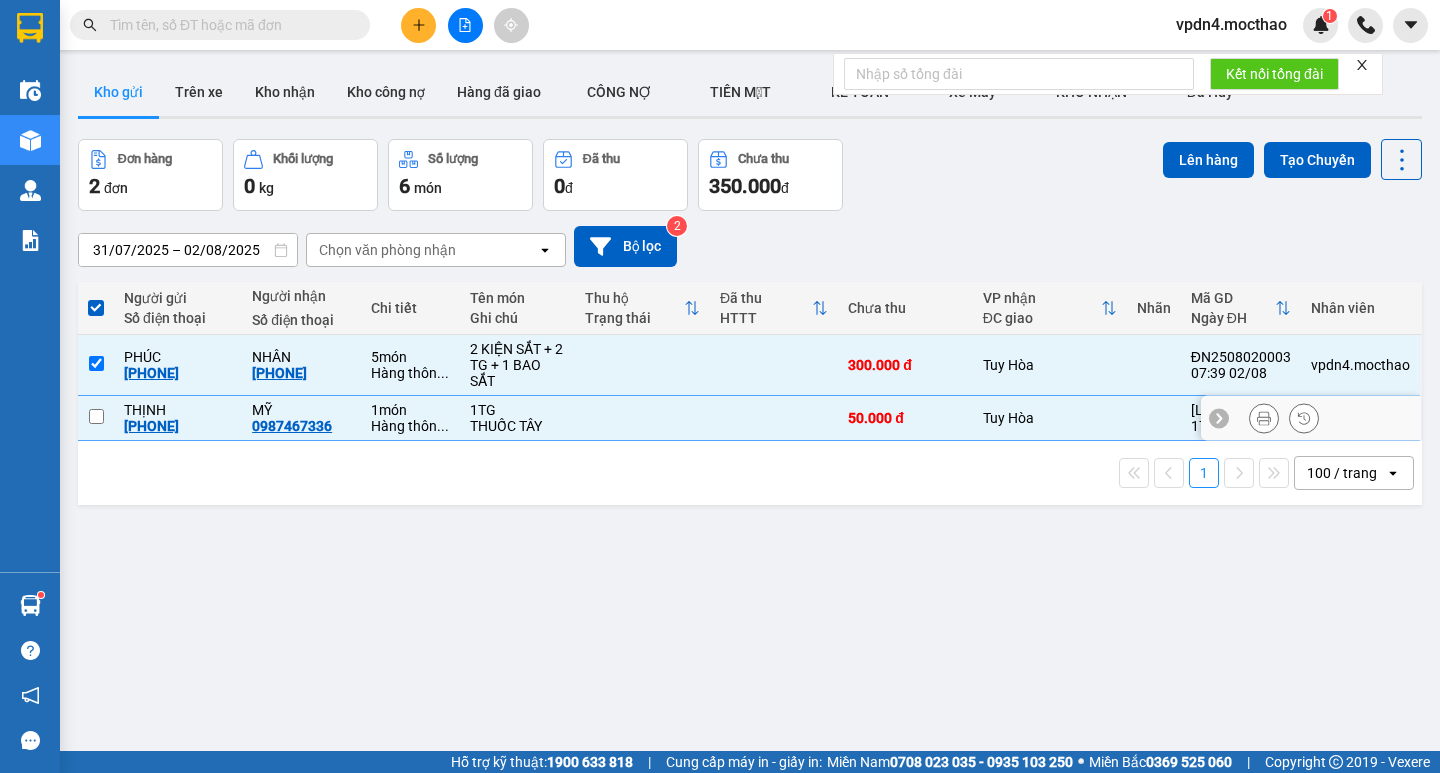 checkbox on "false" 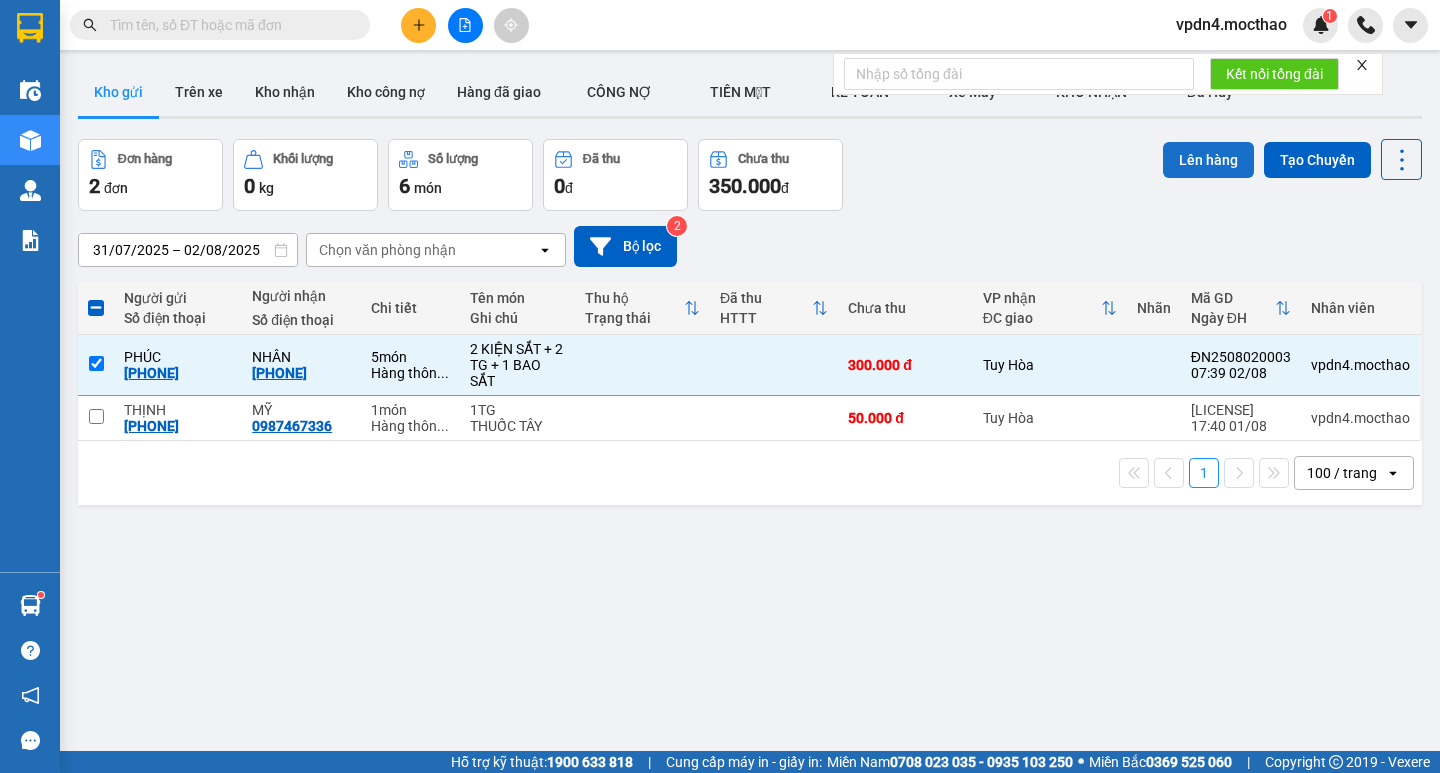 click on "Lên hàng" at bounding box center [1208, 160] 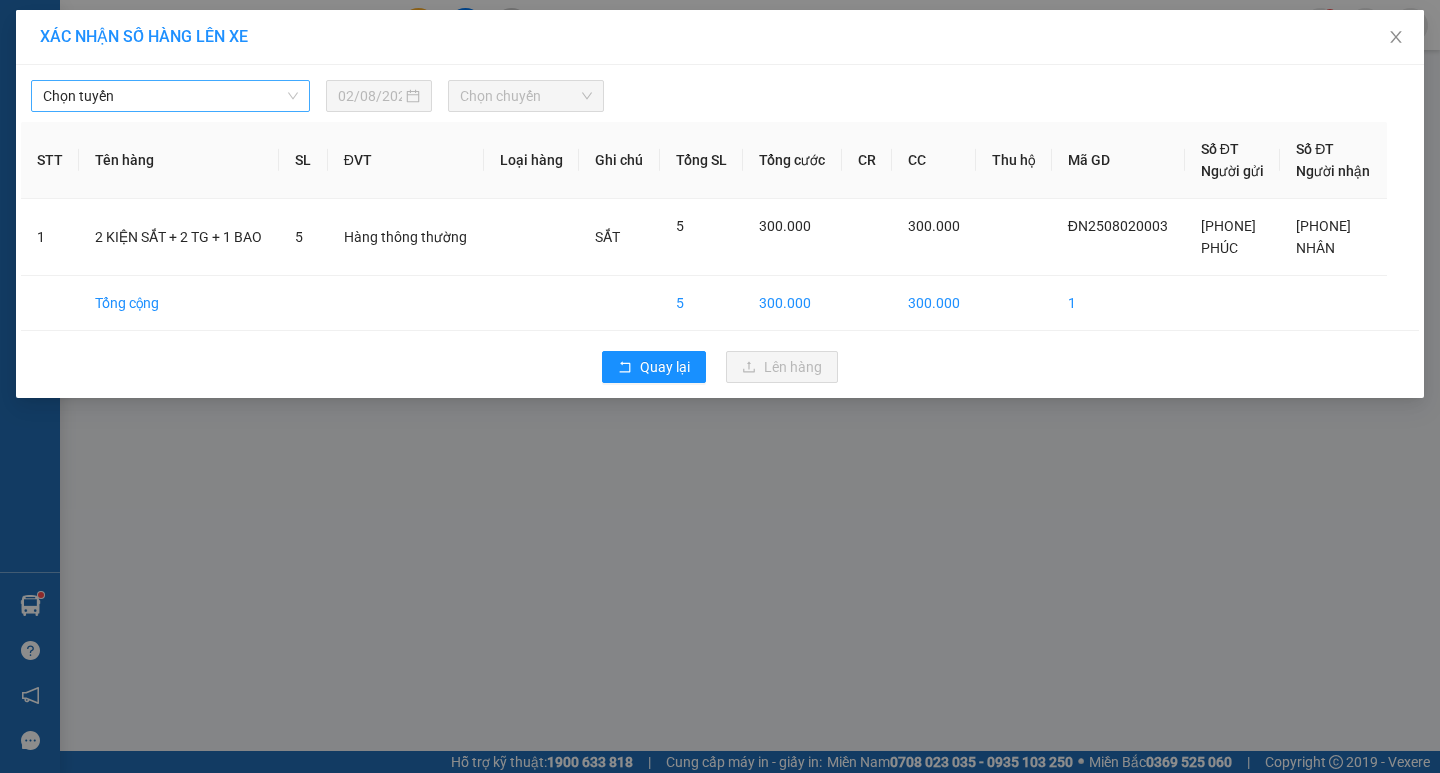 click on "Chọn tuyến" at bounding box center (170, 96) 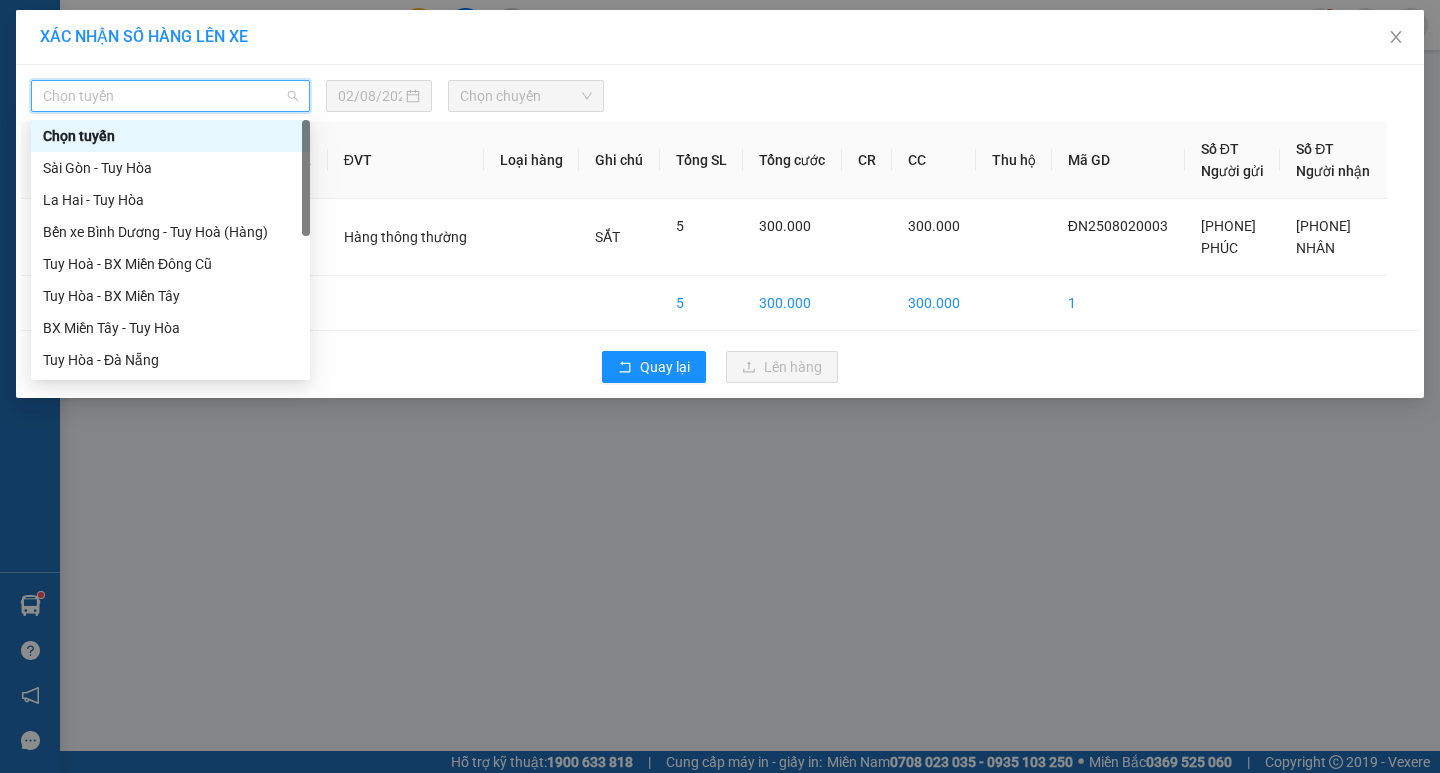 type on "D" 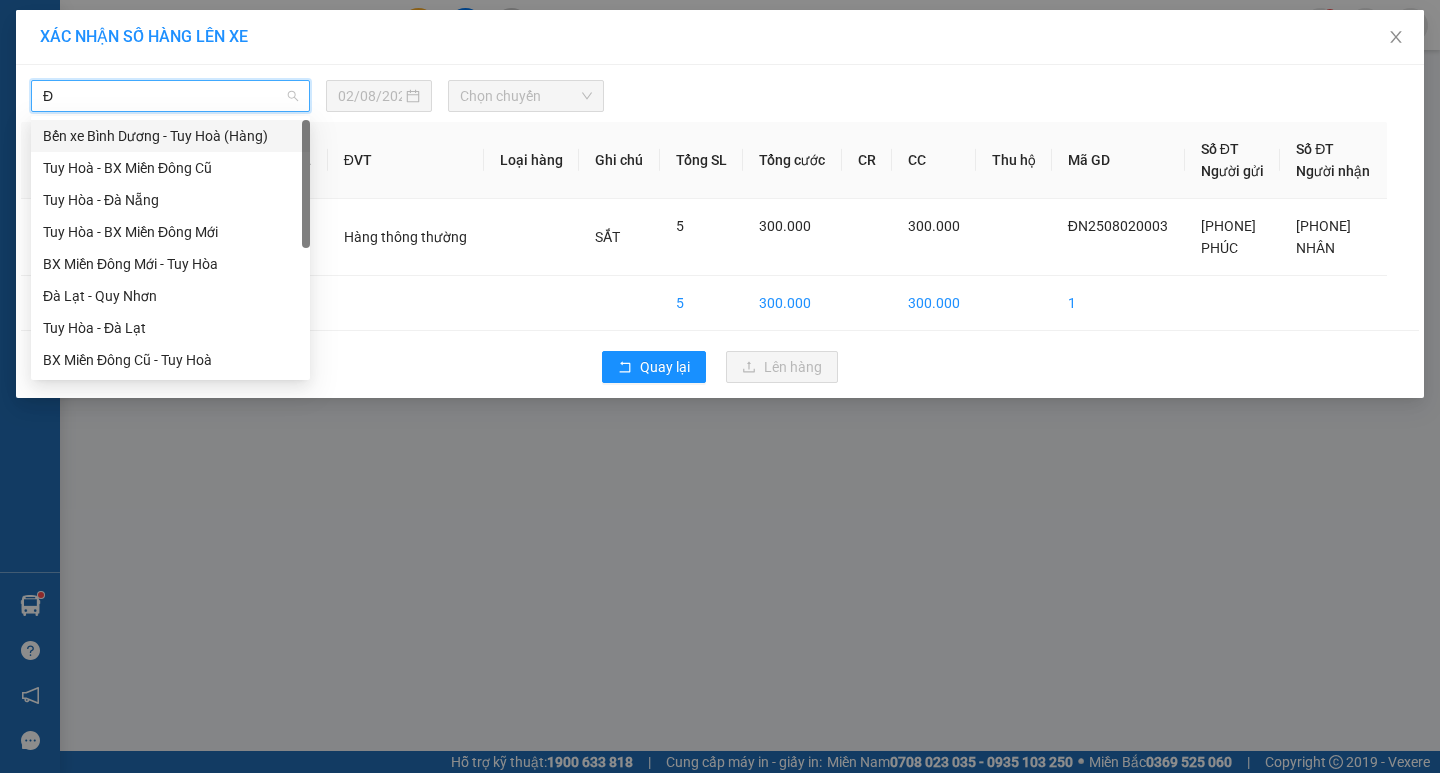 type on "ĐA" 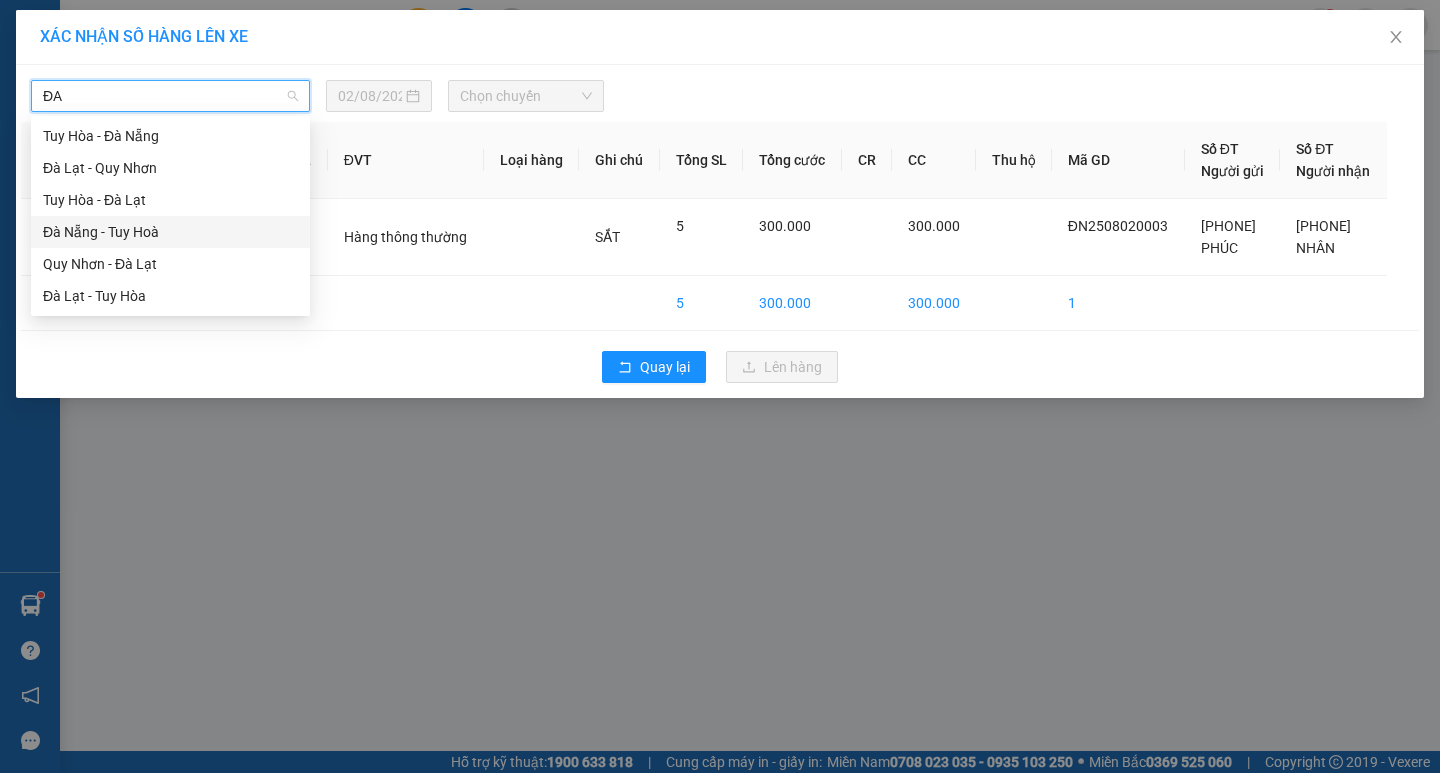 click on "Đà Nẵng - Tuy Hoà" at bounding box center (170, 232) 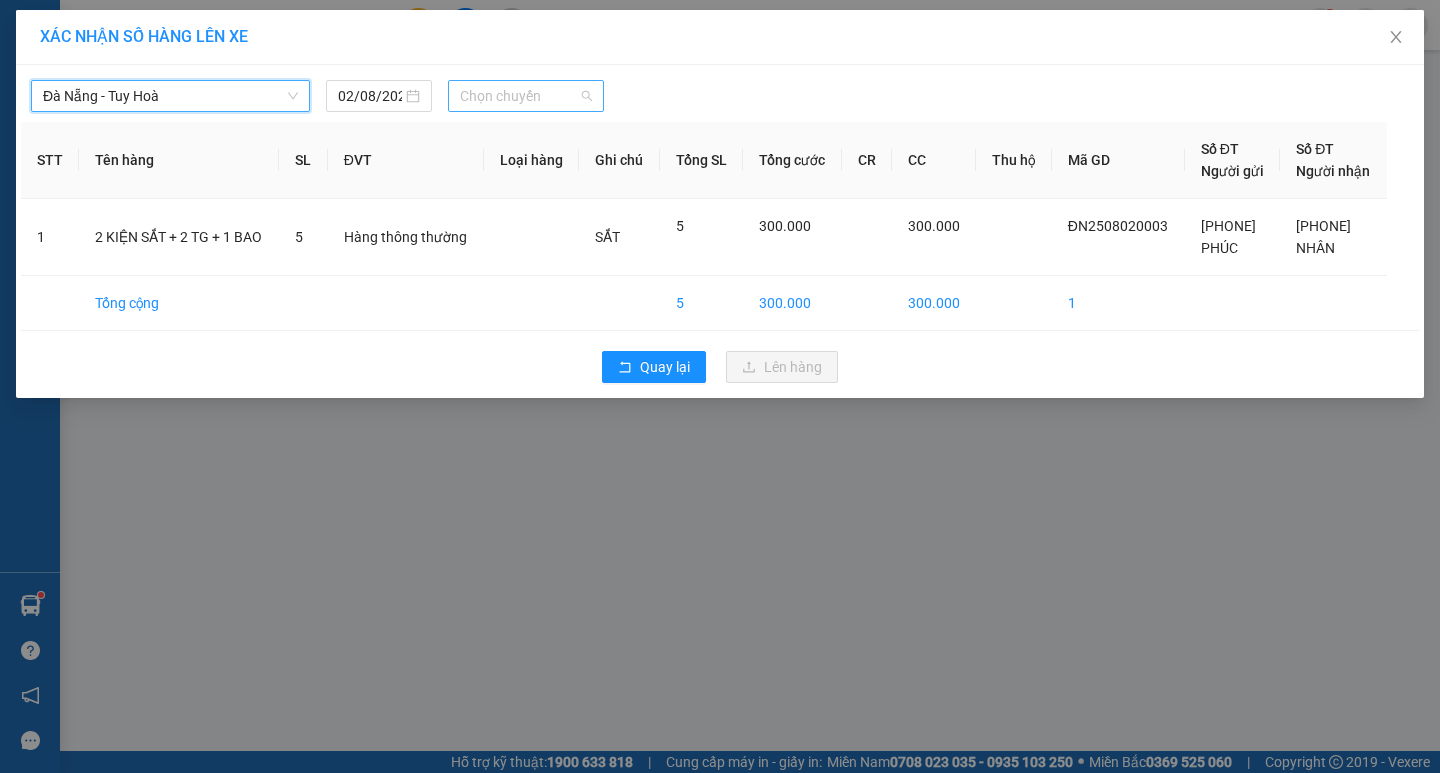 click on "Chọn chuyến" at bounding box center (526, 96) 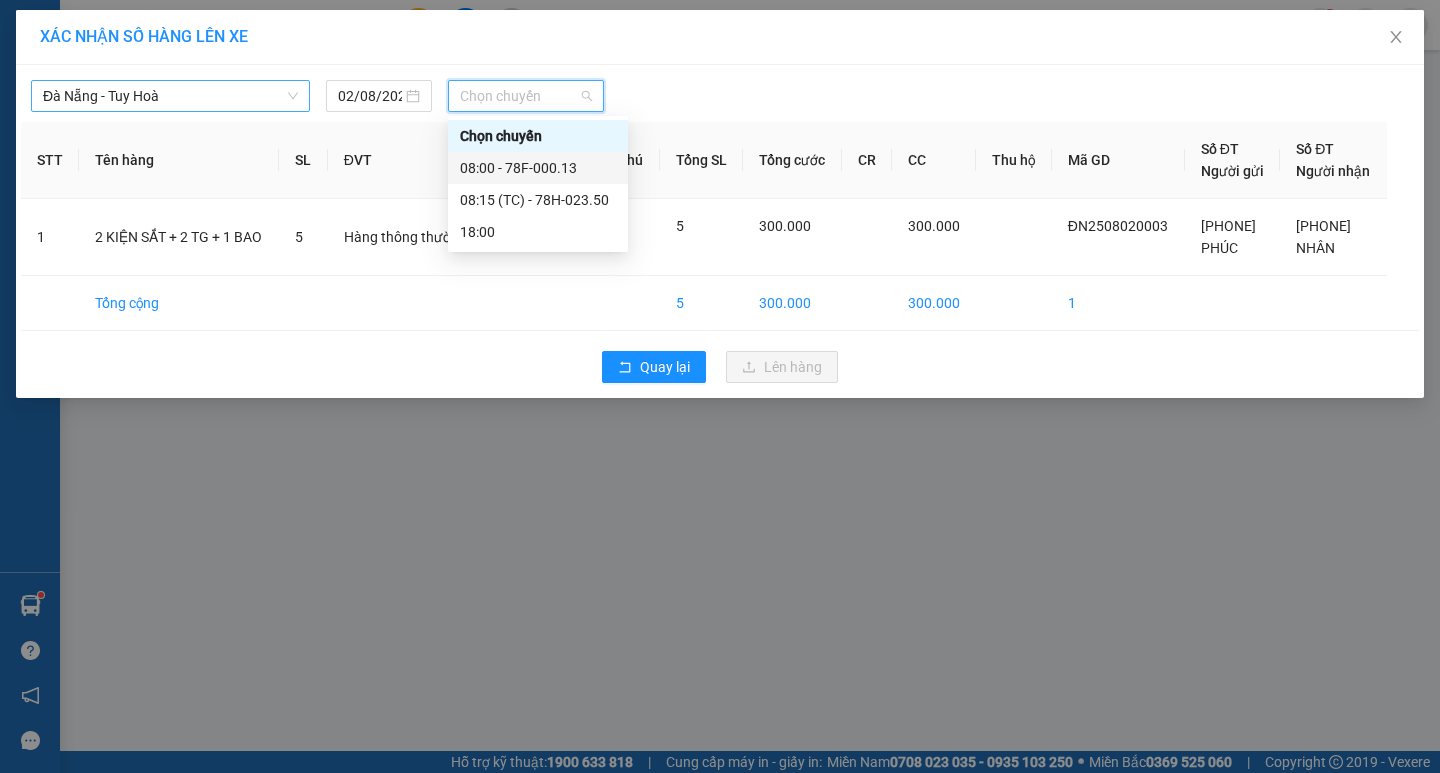 click on "08:00     - 78F-000.13" at bounding box center (538, 168) 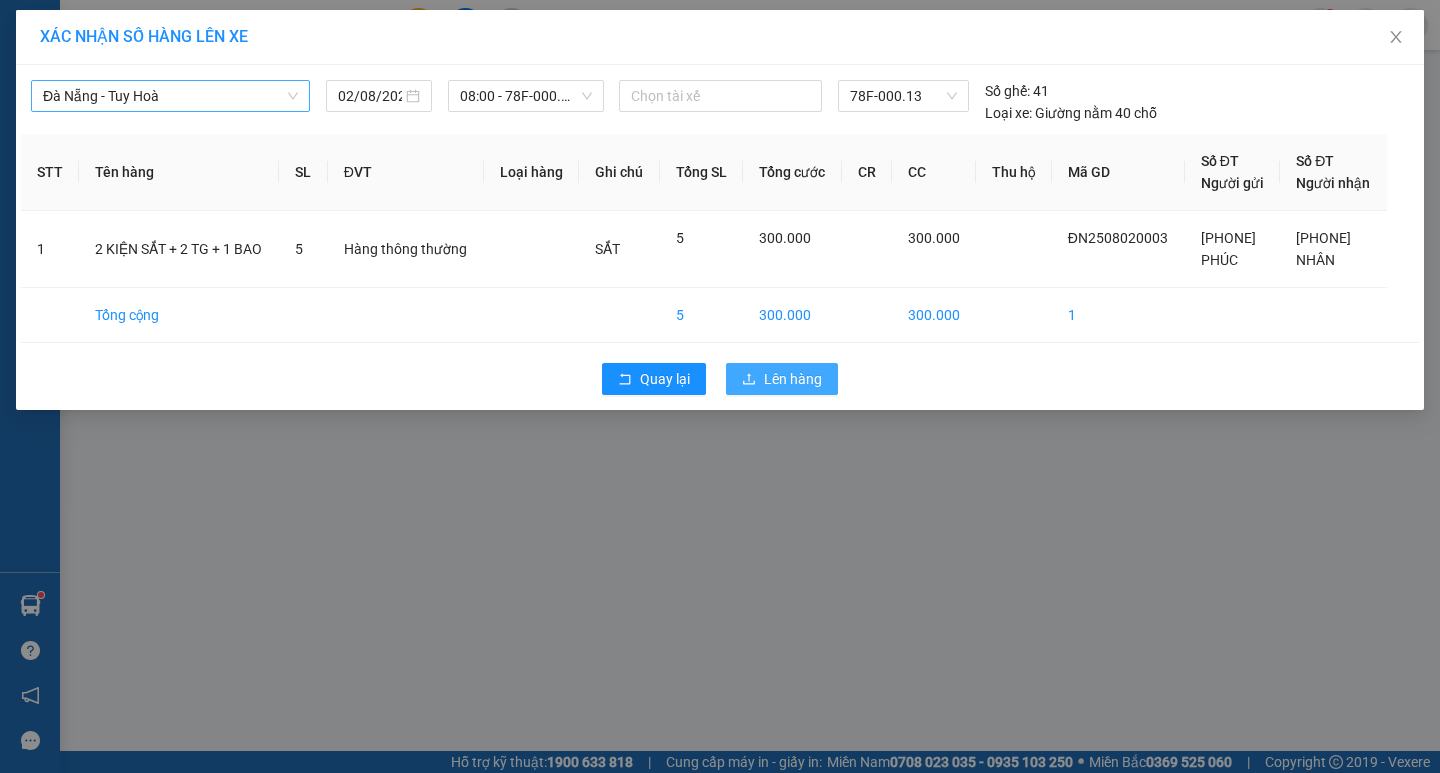 click on "Lên hàng" at bounding box center [793, 379] 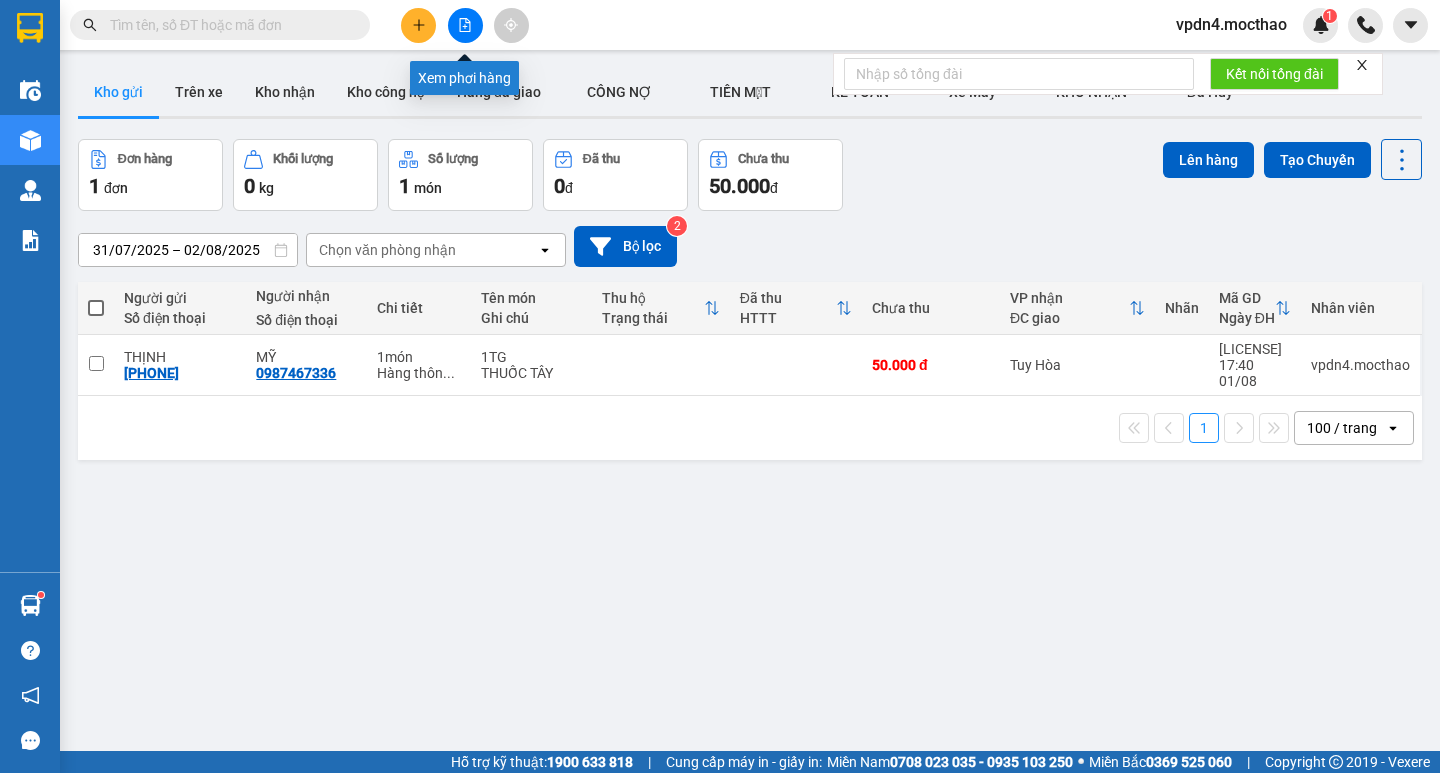 click at bounding box center [465, 25] 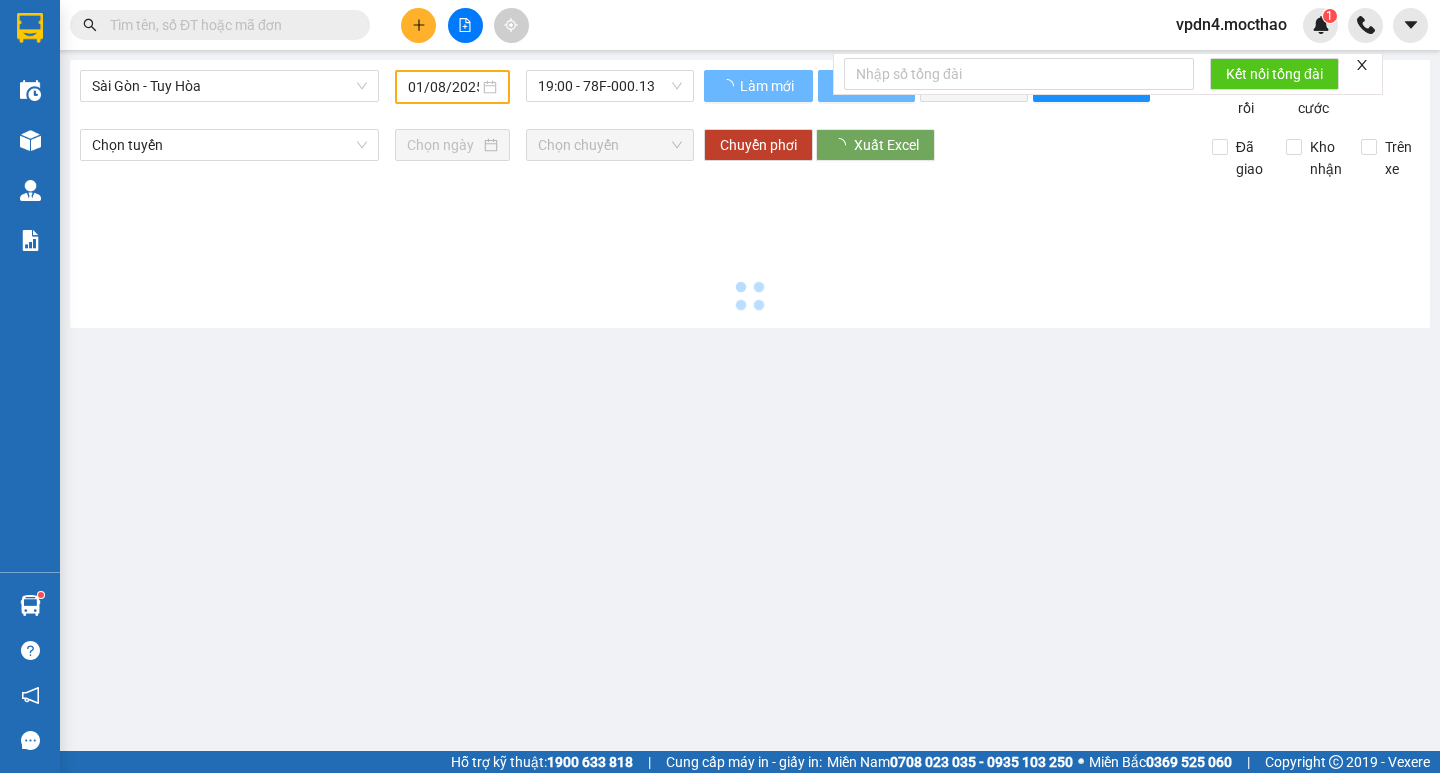 type on "02/08/2025" 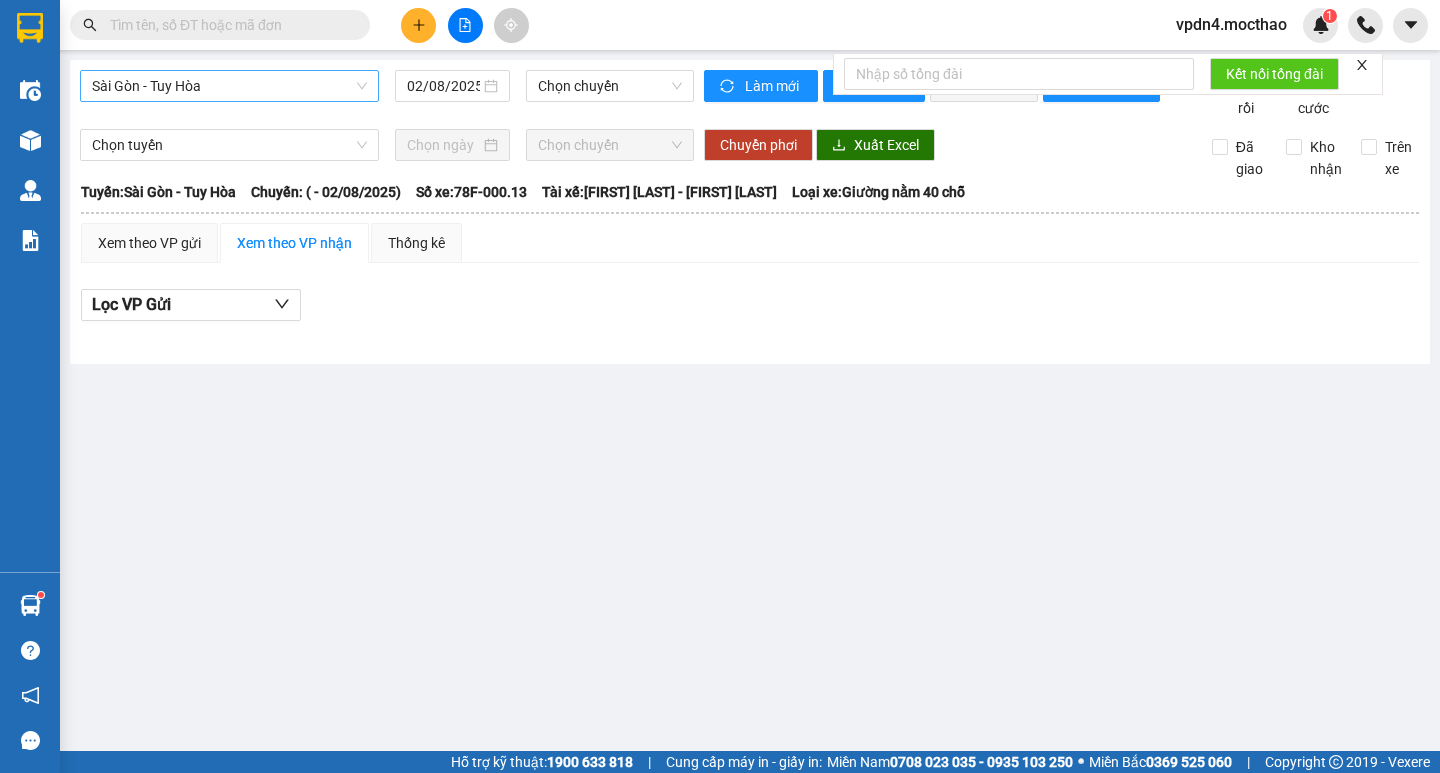 click on "Sài Gòn - Tuy Hòa" at bounding box center (229, 86) 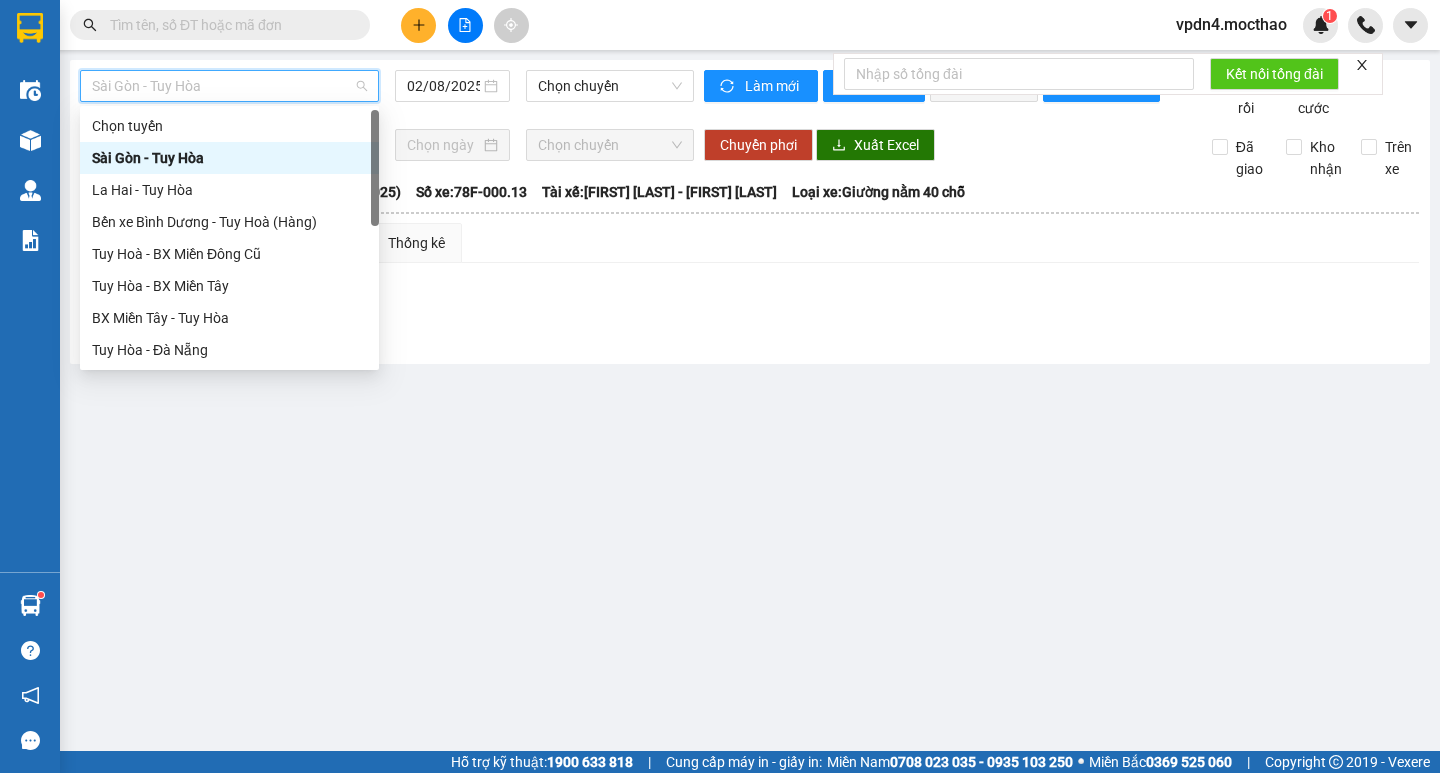 type on "D" 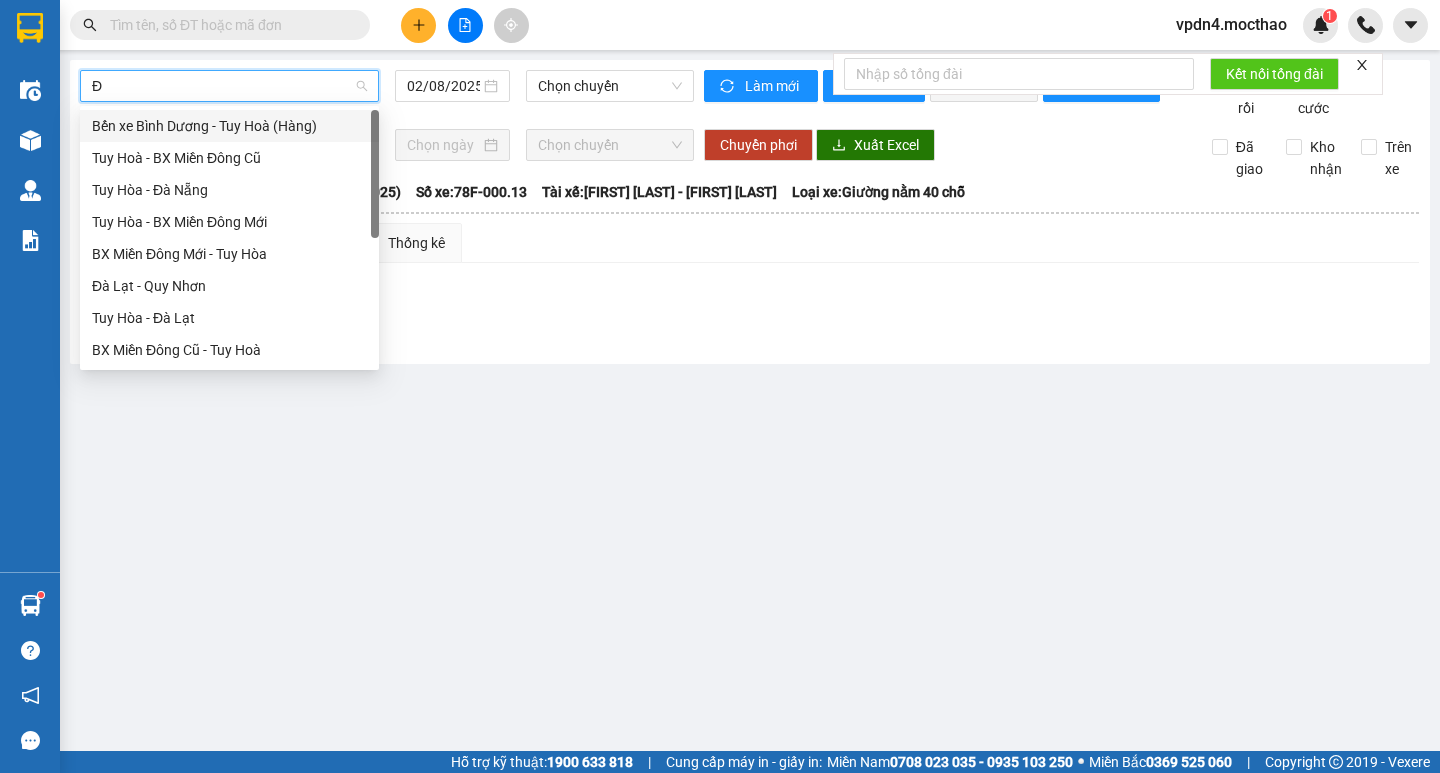 type on "ĐA" 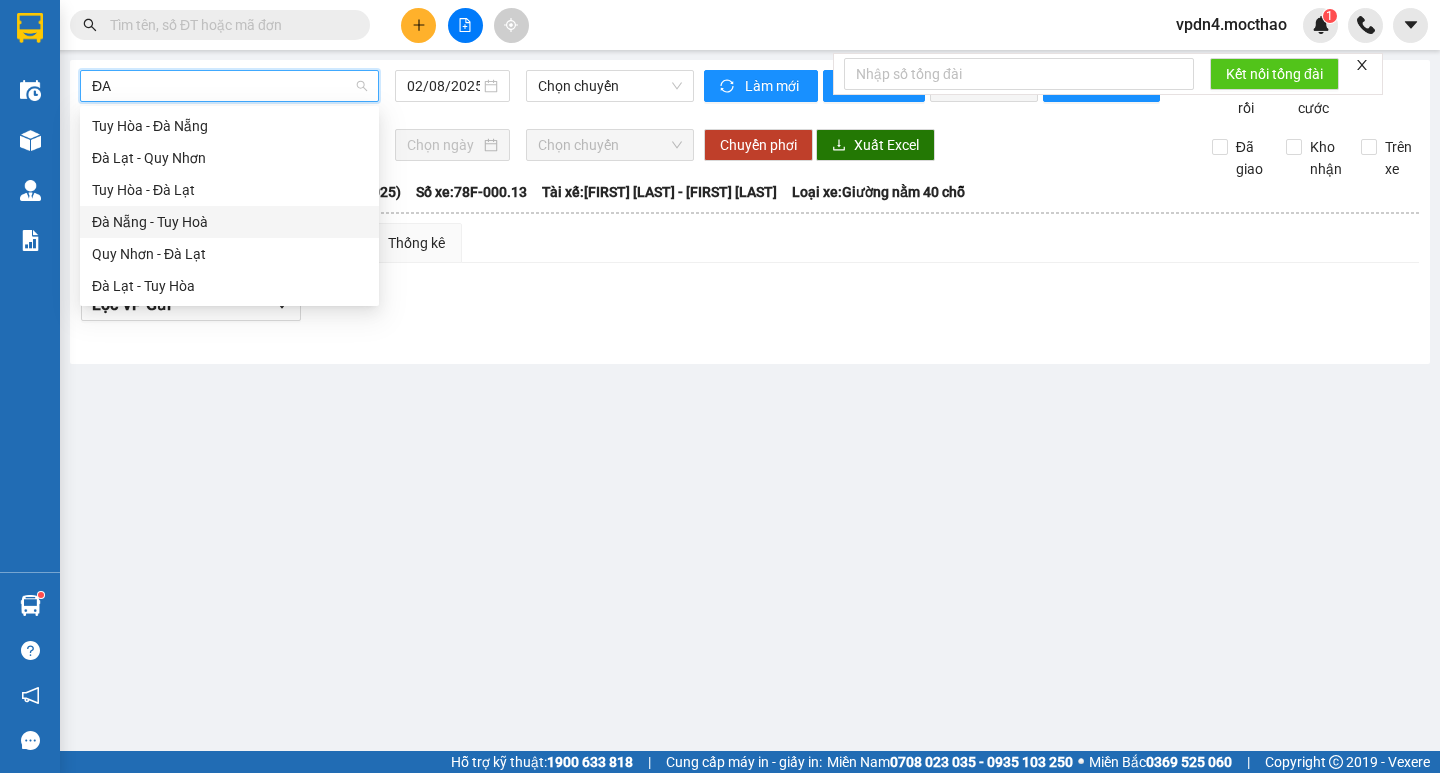 click on "Đà Nẵng - Tuy Hoà" at bounding box center (229, 222) 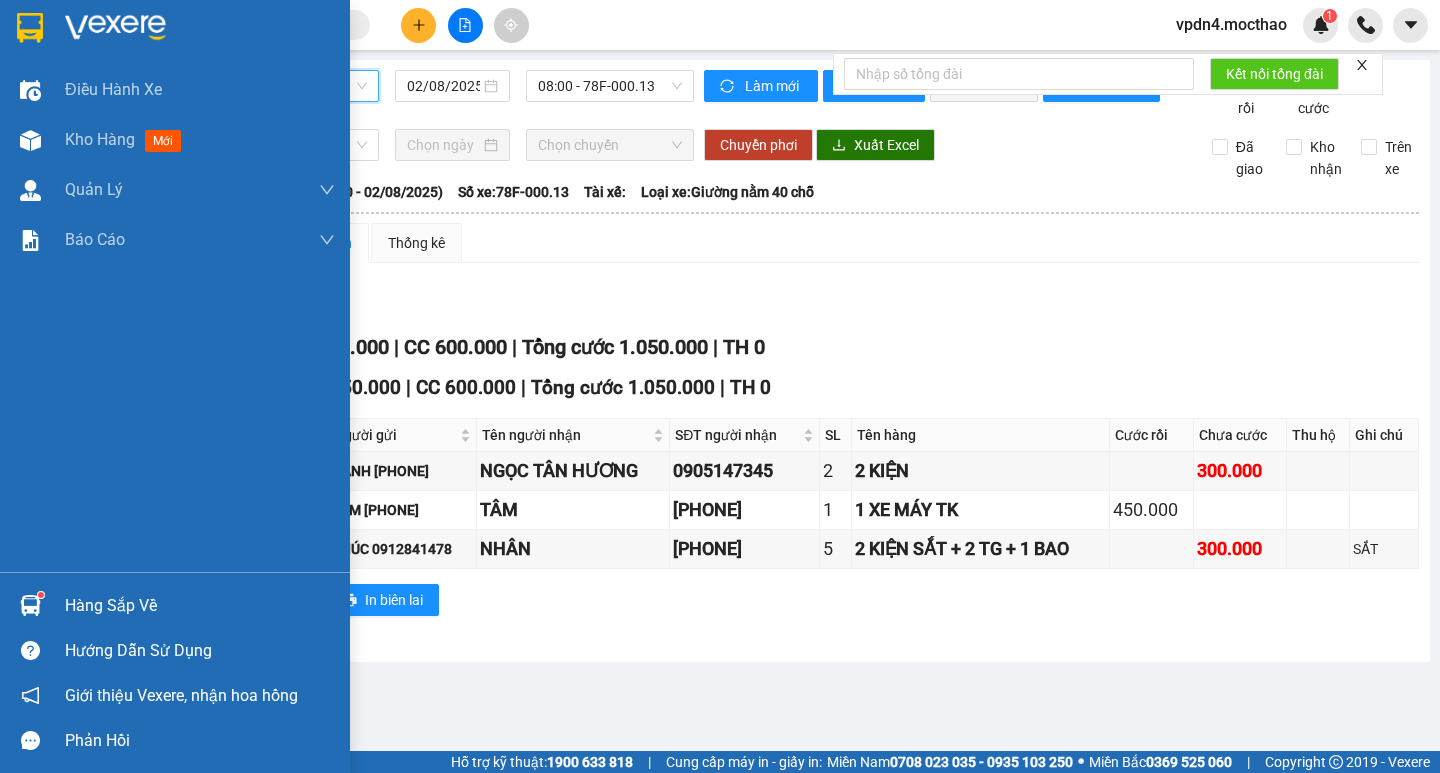 click on "Hàng sắp về" at bounding box center (200, 606) 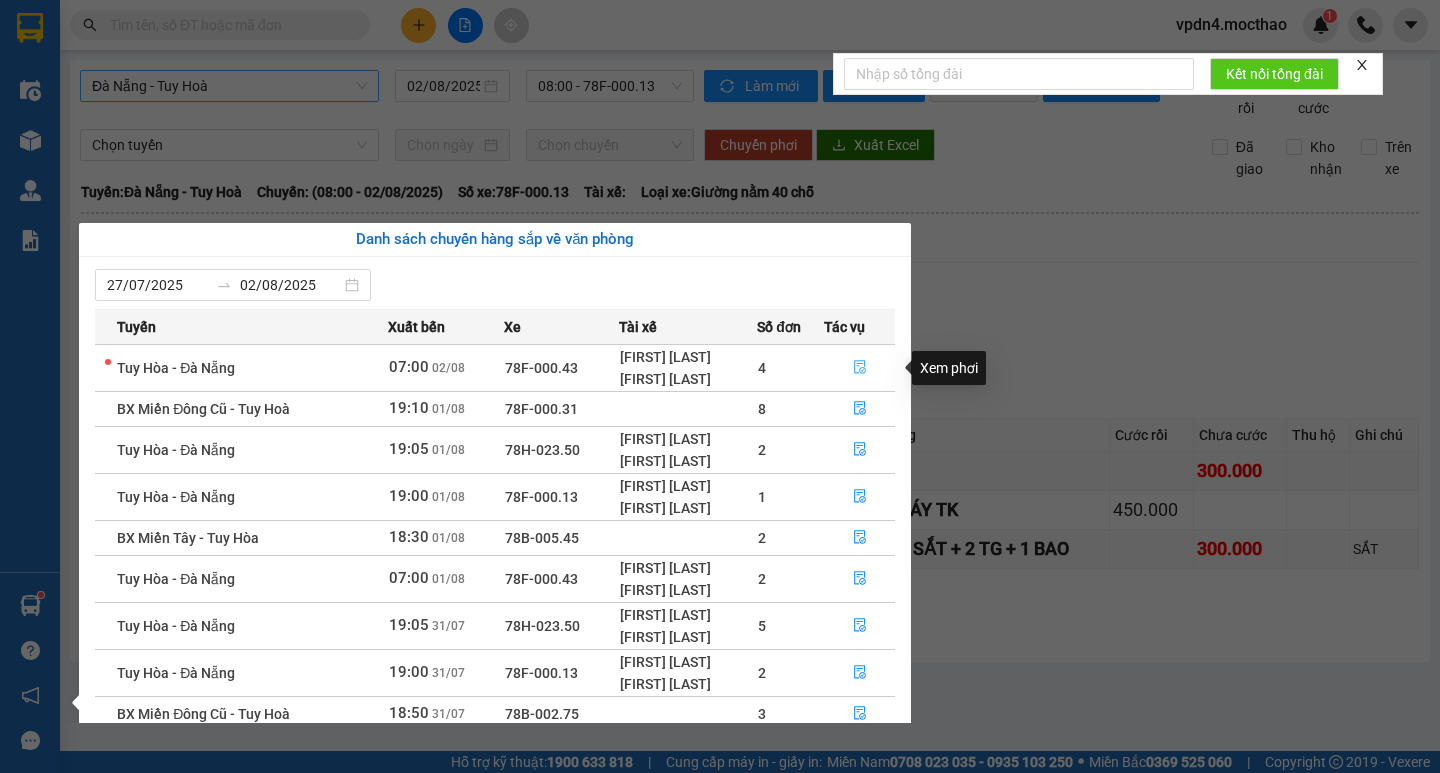 click 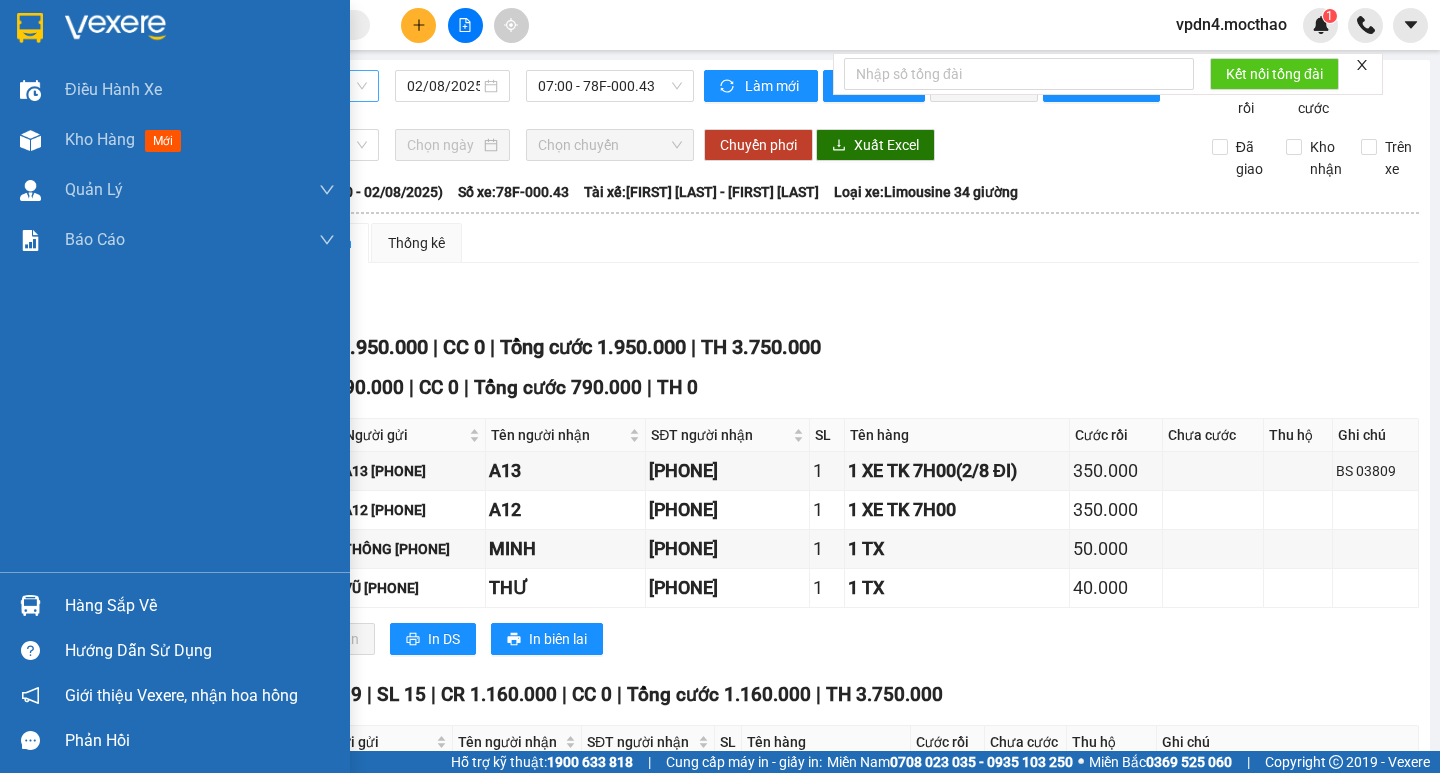 click on "Hàng sắp về" at bounding box center [200, 606] 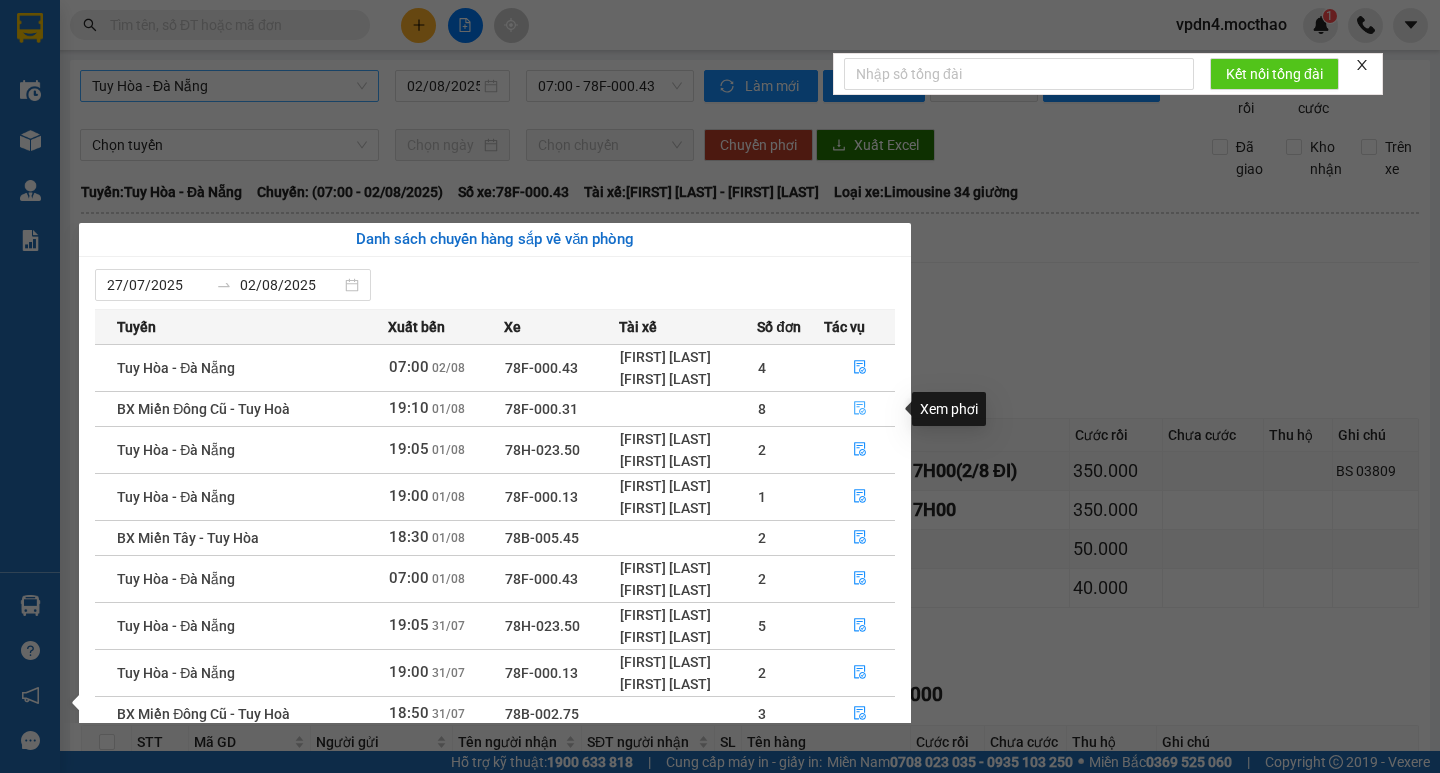 click at bounding box center (860, 409) 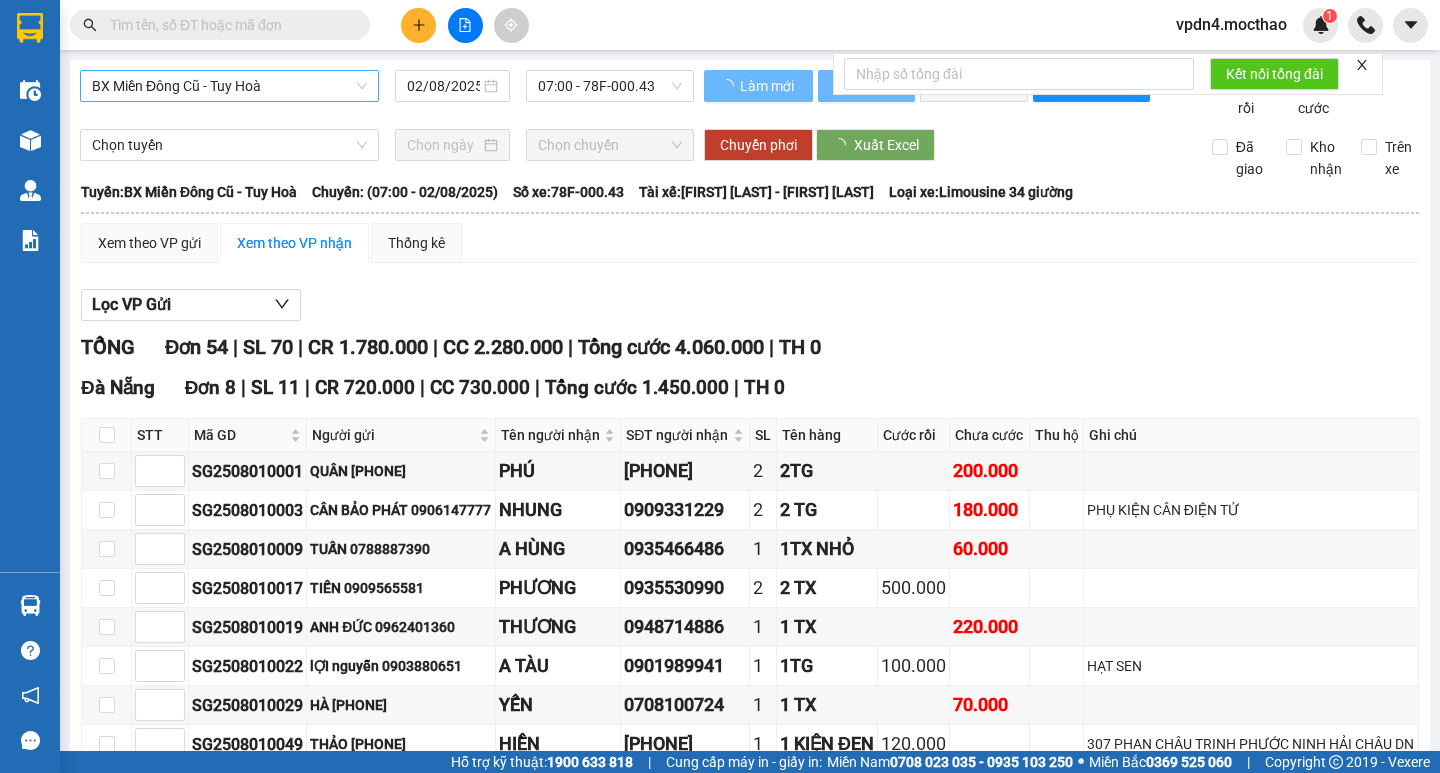 type on "01/08/2025" 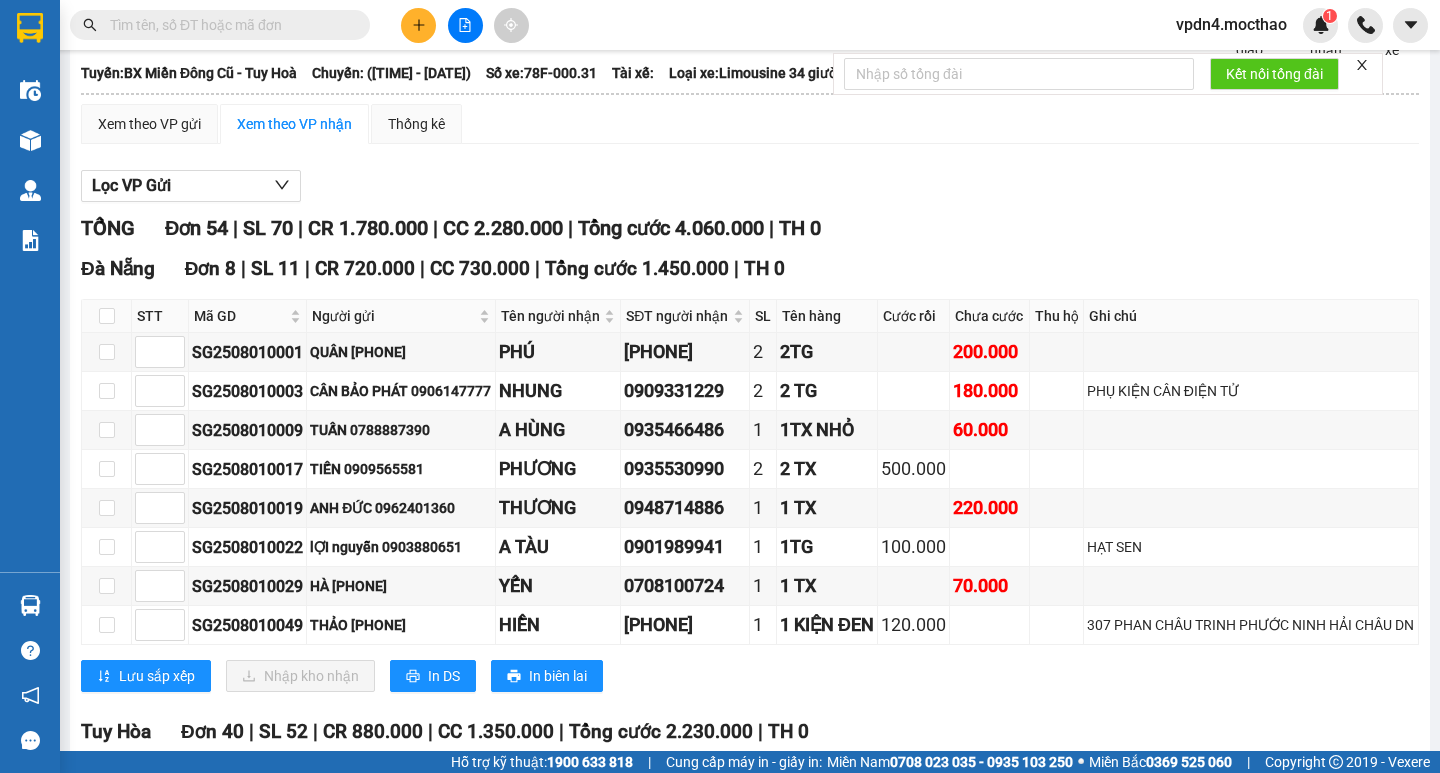 scroll, scrollTop: 125, scrollLeft: 0, axis: vertical 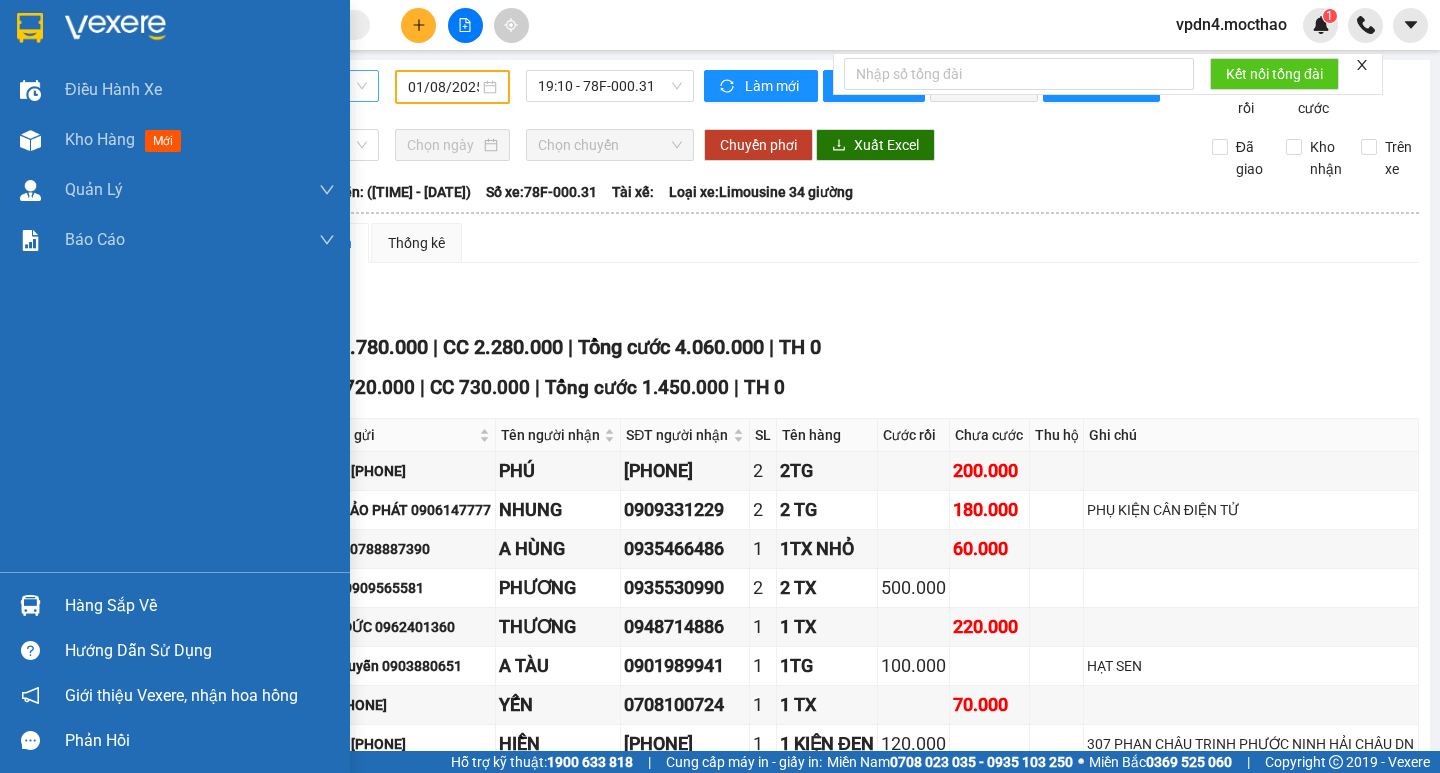 click on "Hàng sắp về" at bounding box center (200, 606) 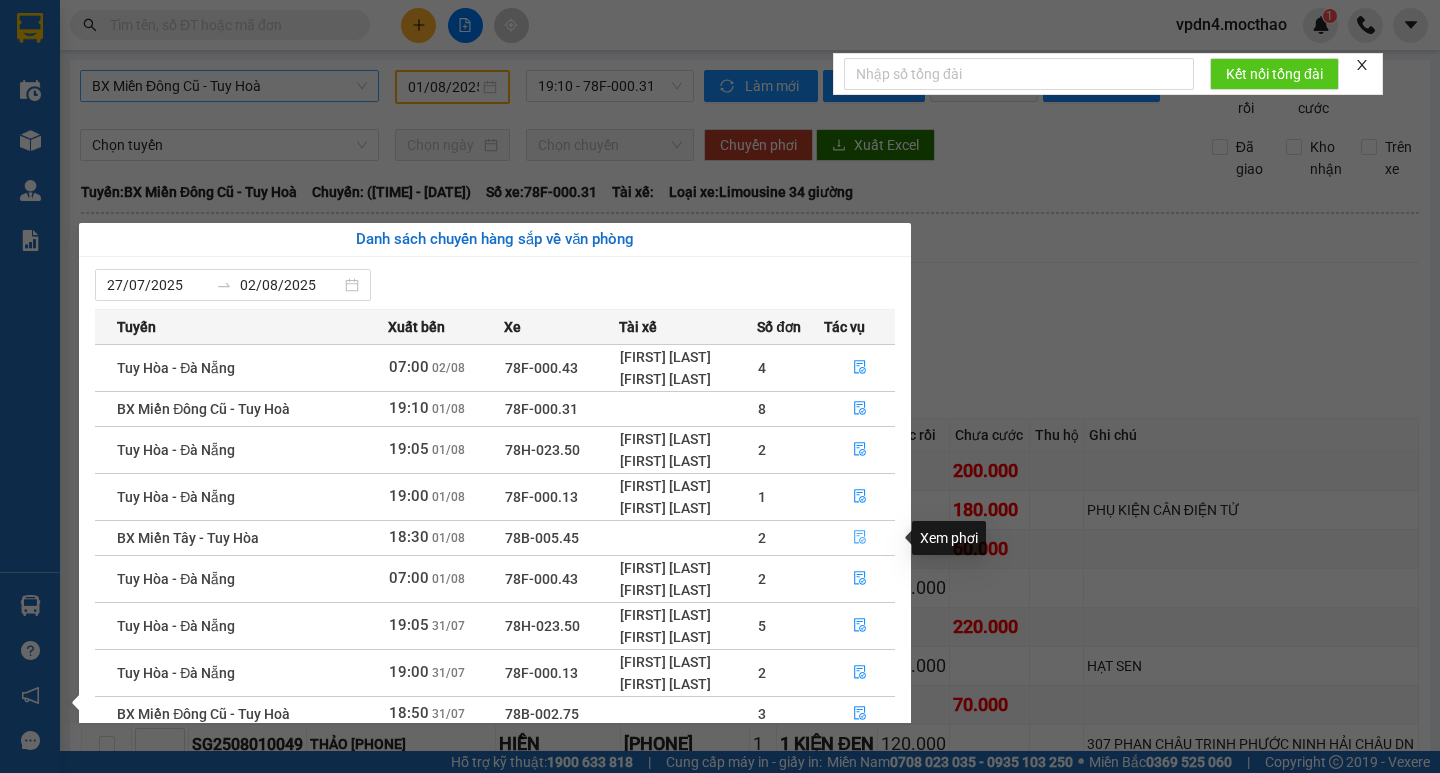 click 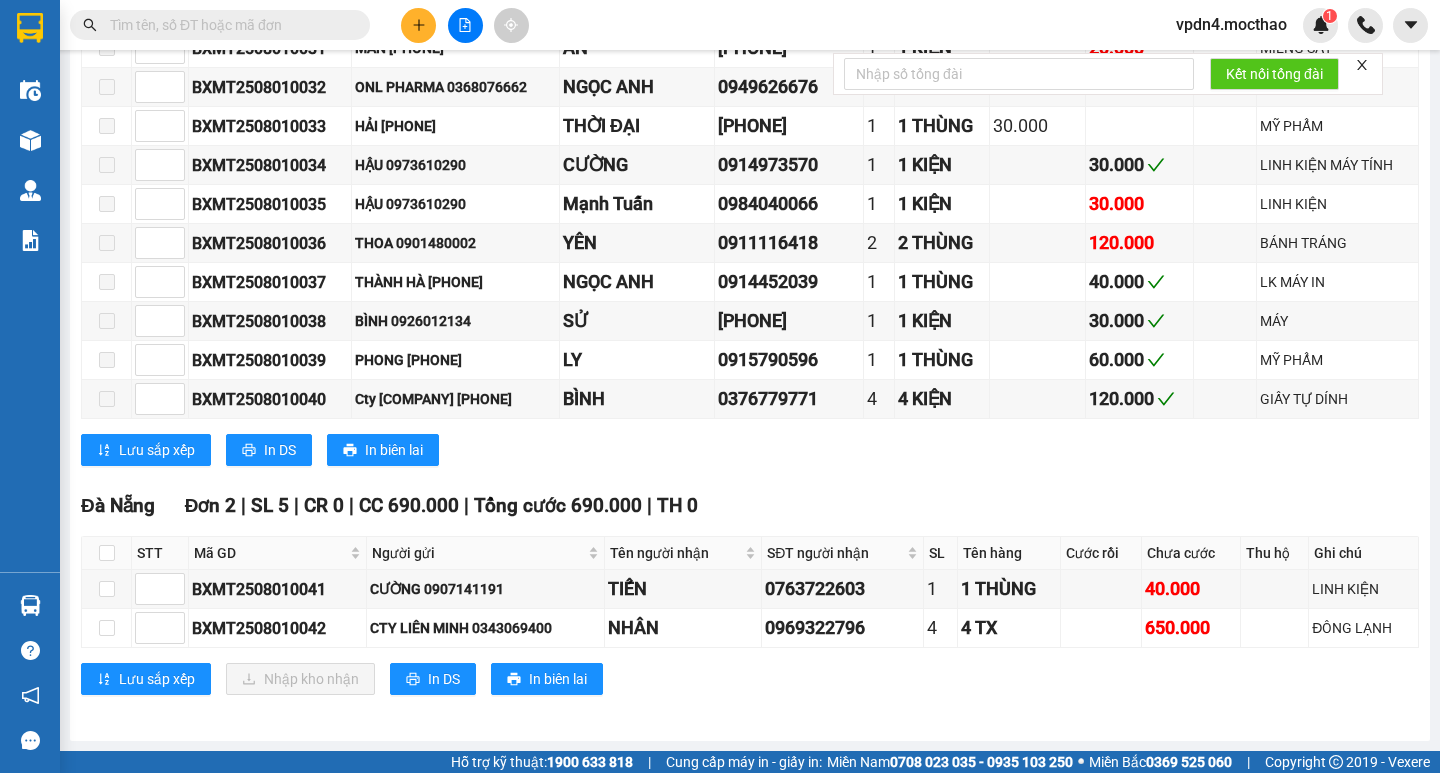 scroll, scrollTop: 796, scrollLeft: 0, axis: vertical 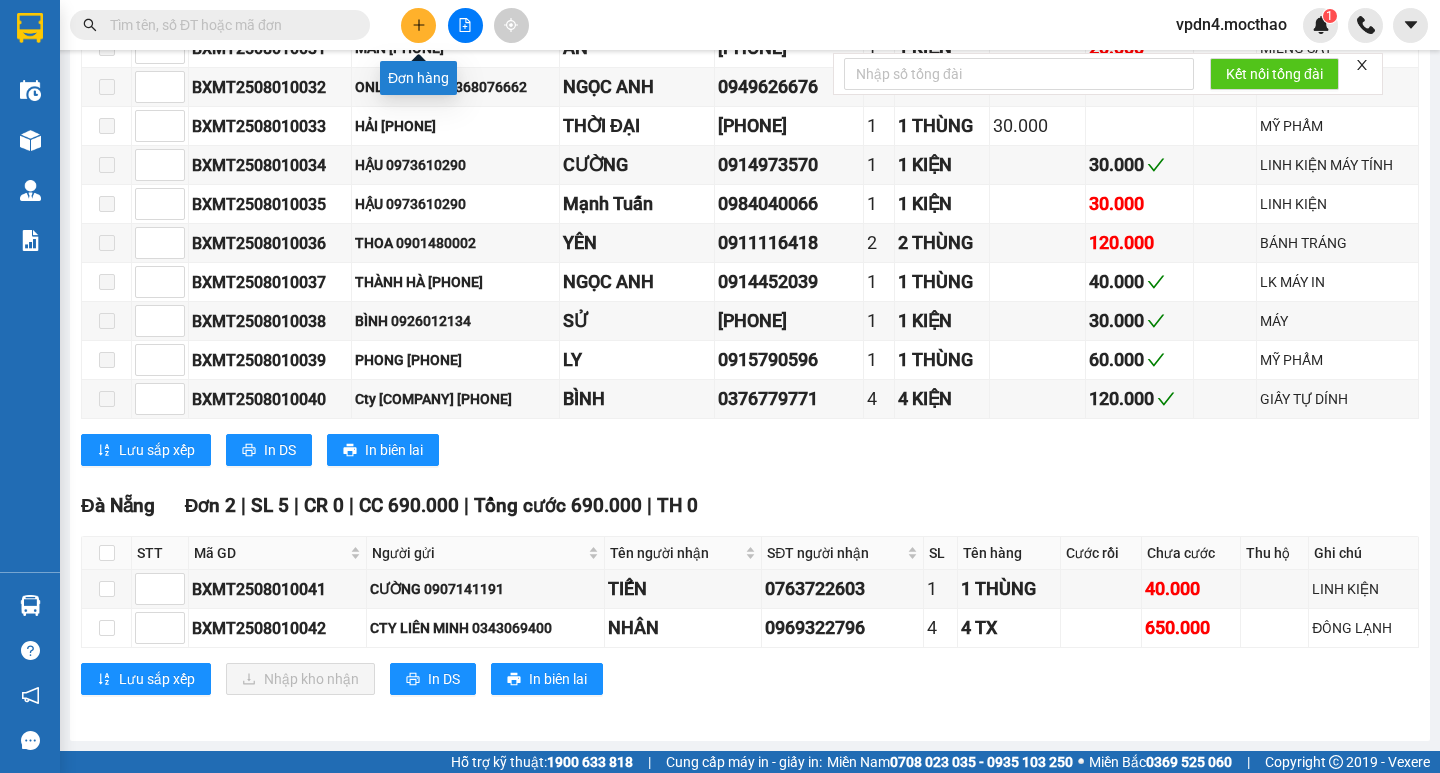 click 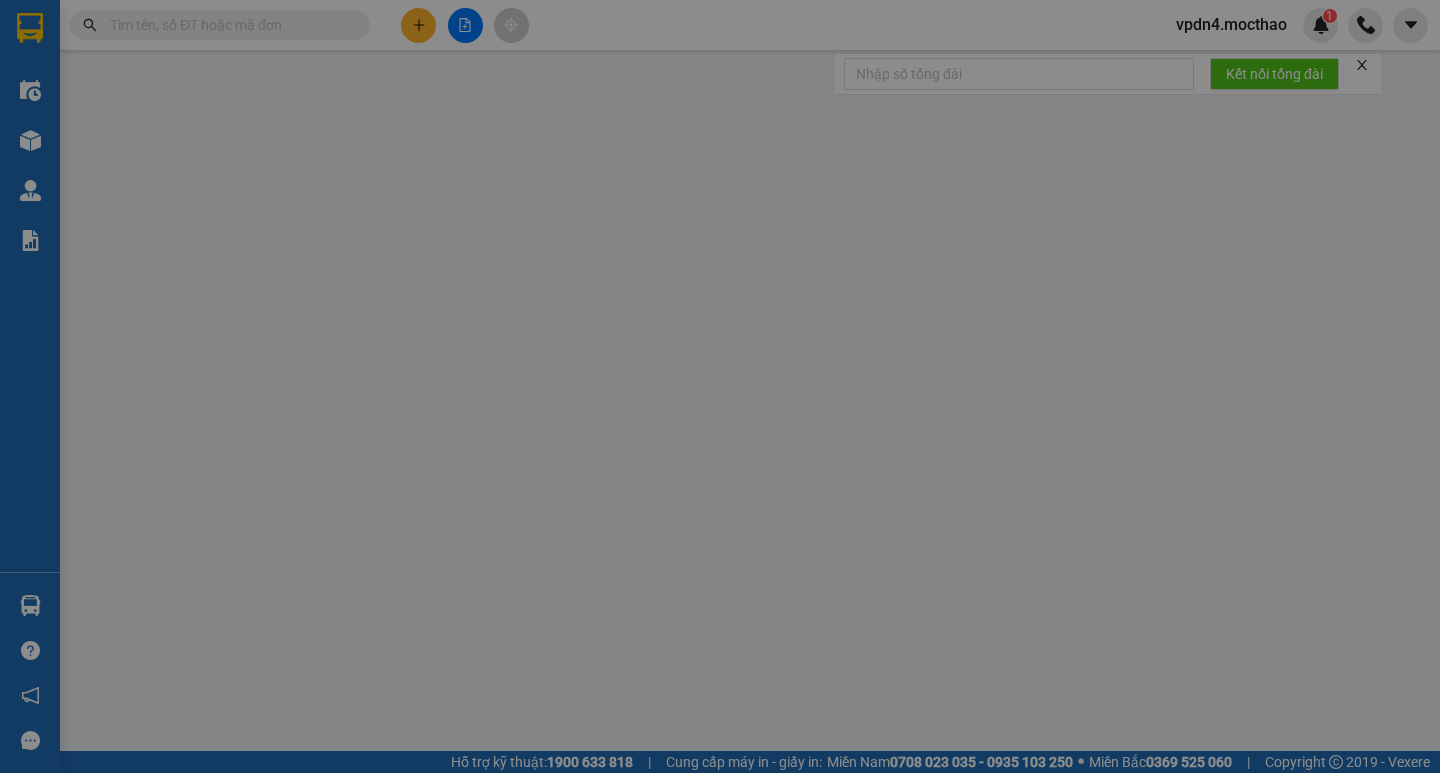 scroll, scrollTop: 0, scrollLeft: 0, axis: both 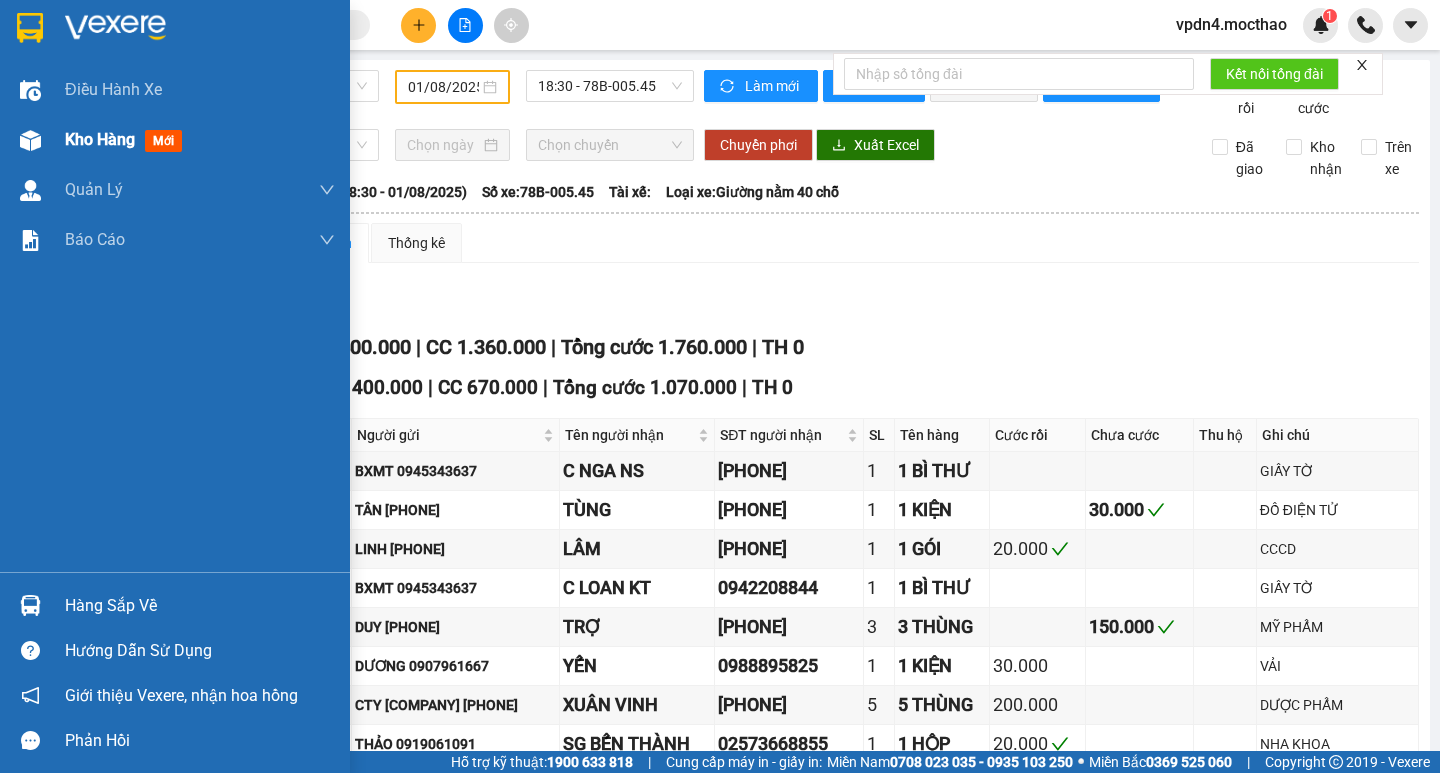 click on "Kho hàng" at bounding box center [100, 139] 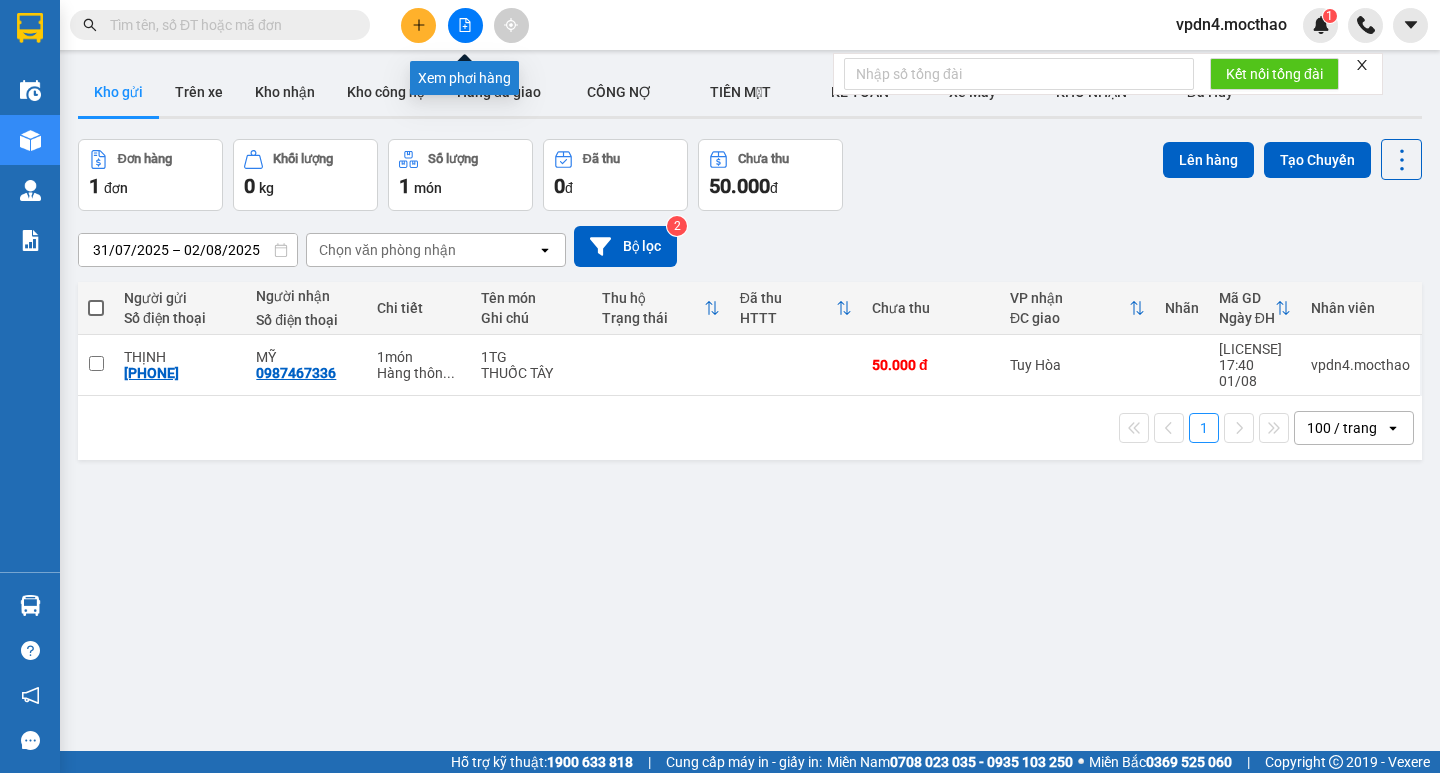click 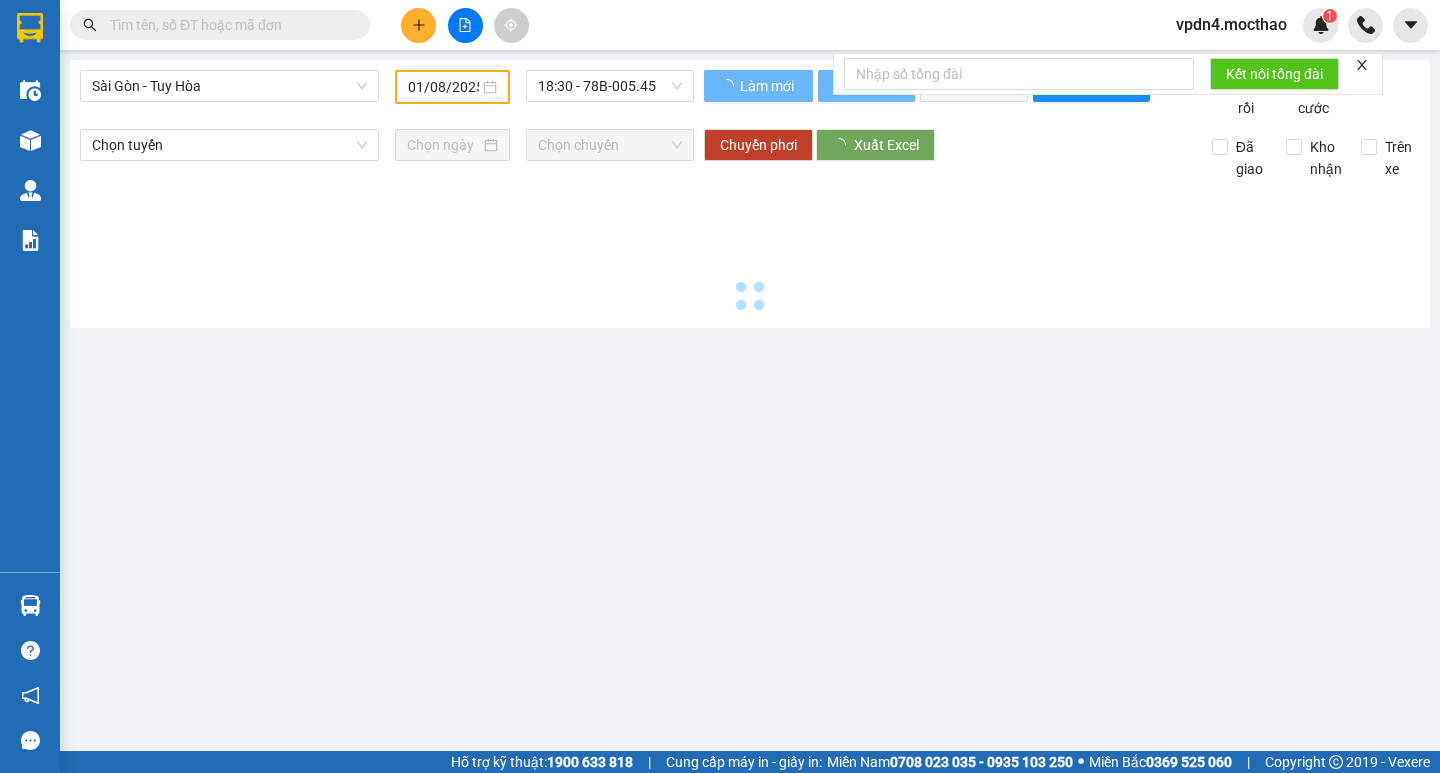 type on "02/08/2025" 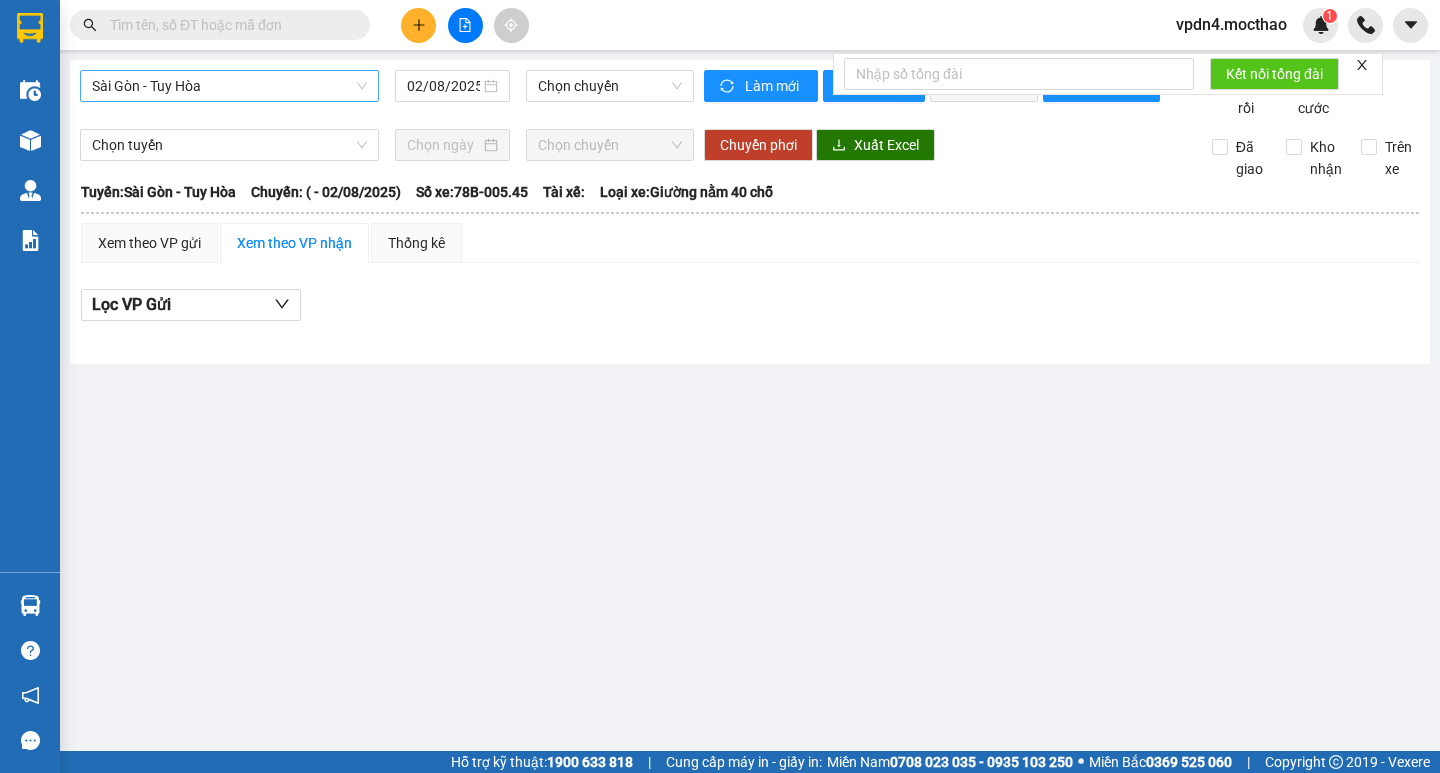 click on "Sài Gòn - Tuy Hòa" at bounding box center [229, 86] 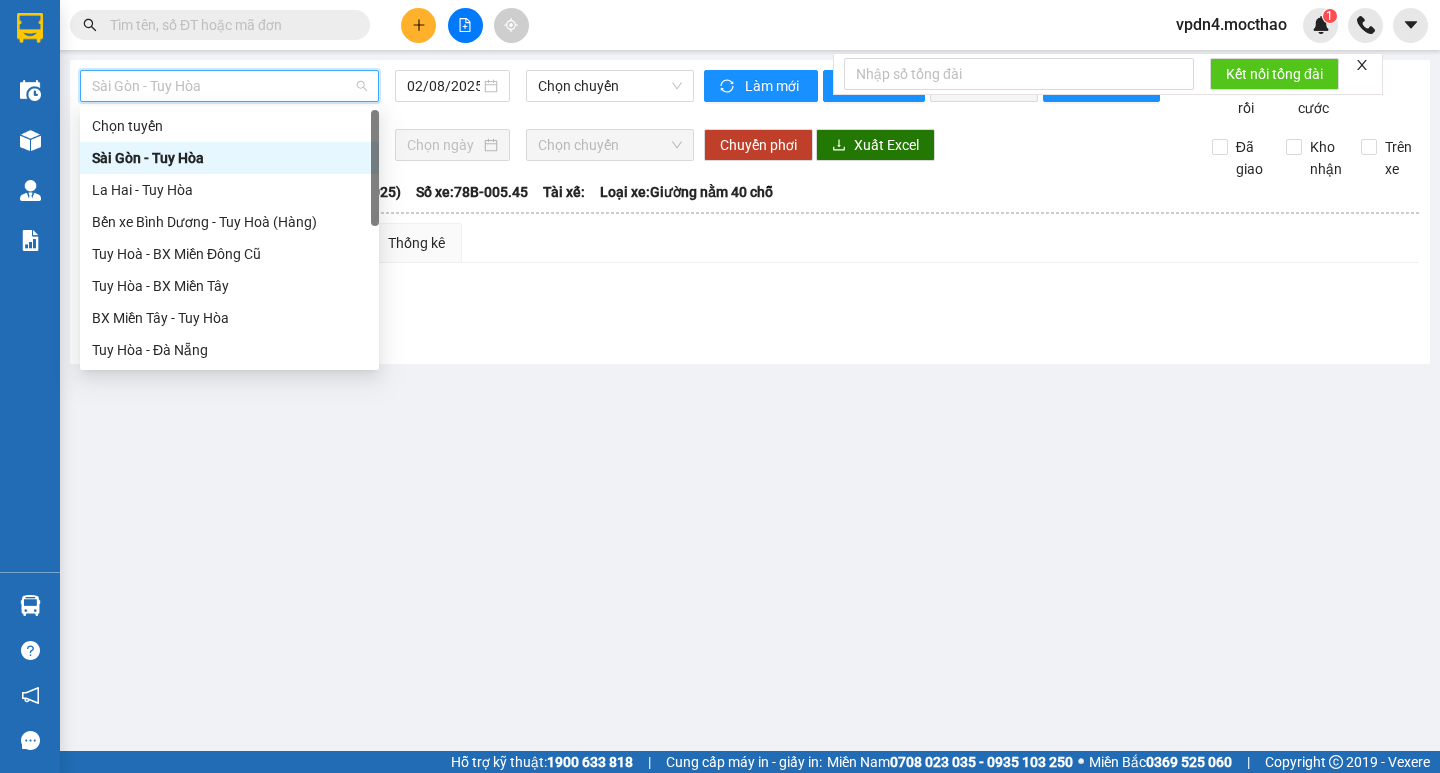 type on "D" 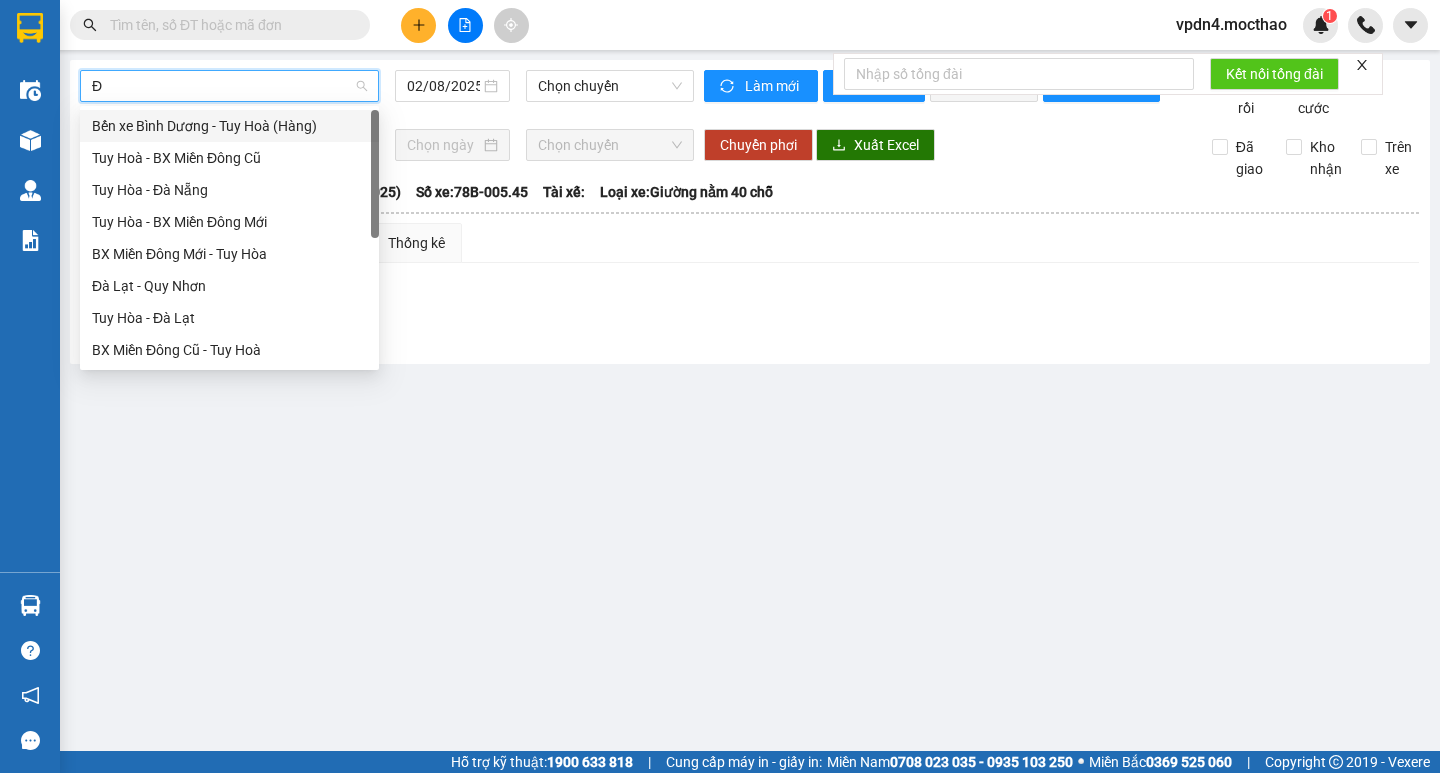 type on "ĐA" 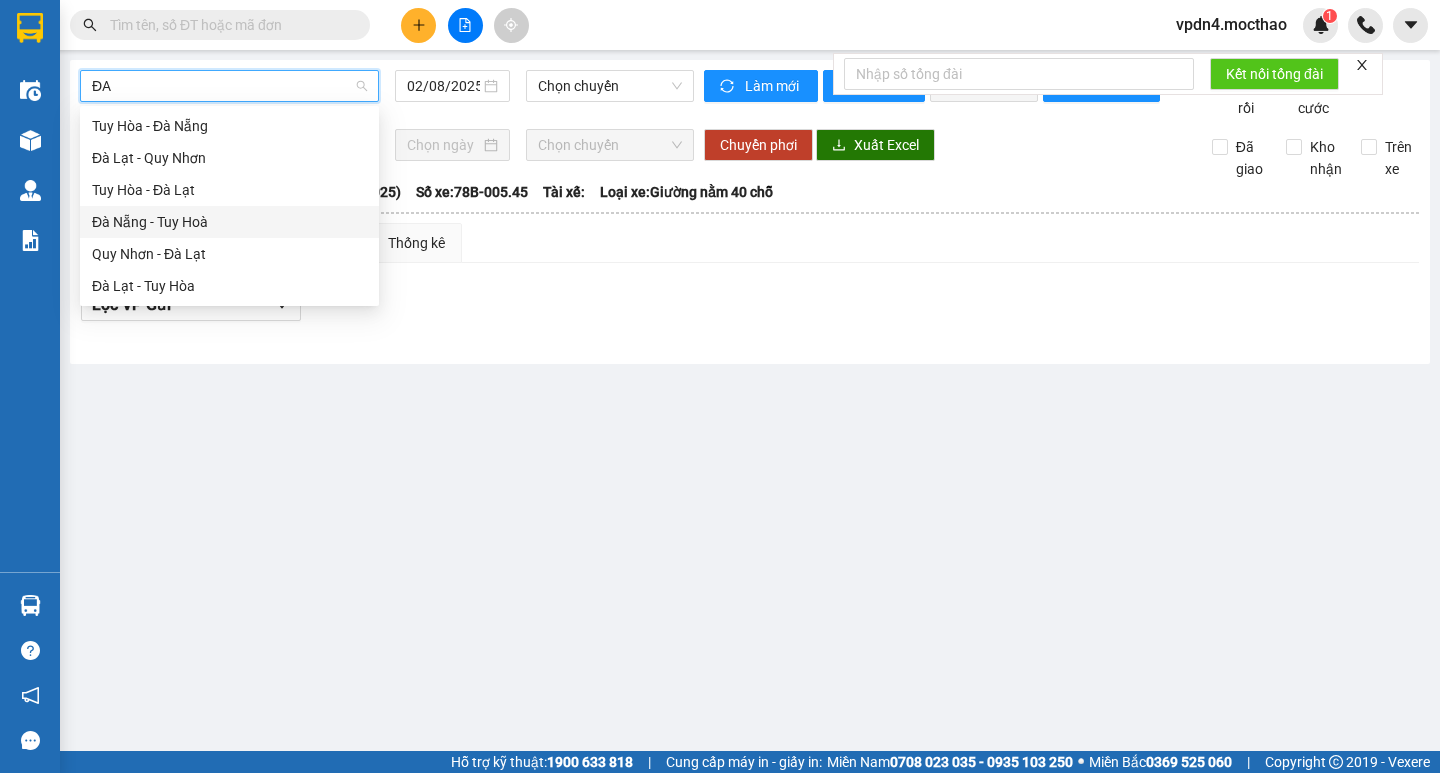 click on "Đà Nẵng - Tuy Hoà" at bounding box center [229, 222] 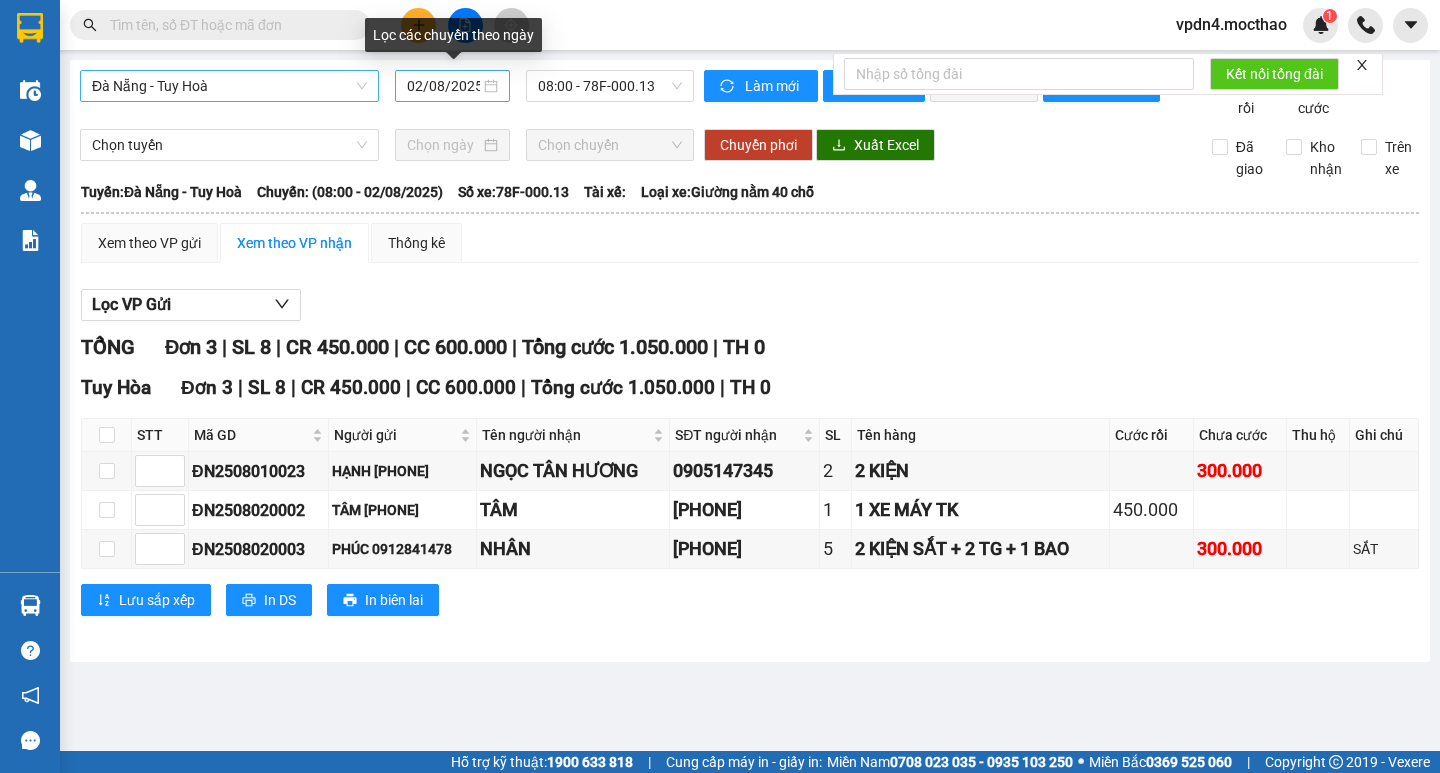 click on "02/08/2025" at bounding box center (452, 86) 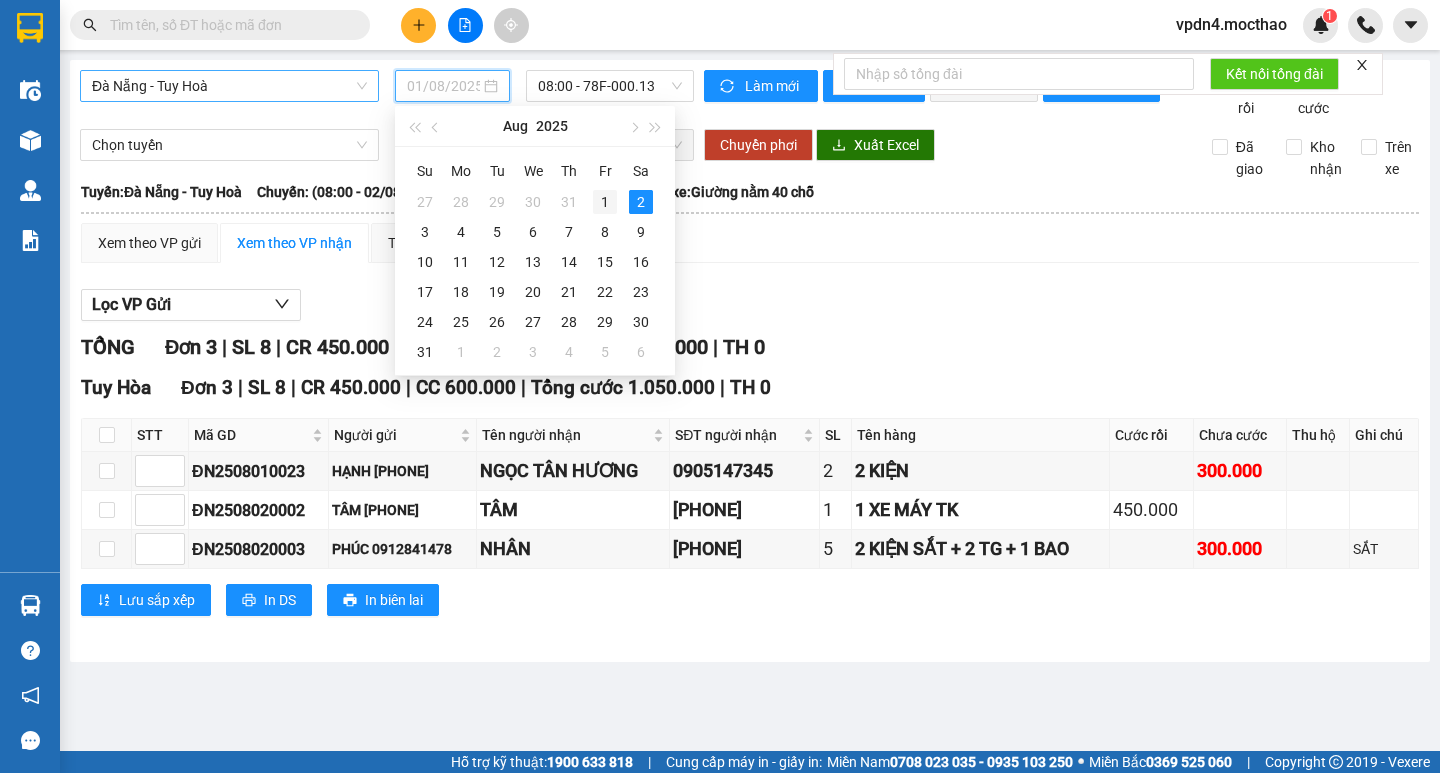 click on "1" at bounding box center (605, 202) 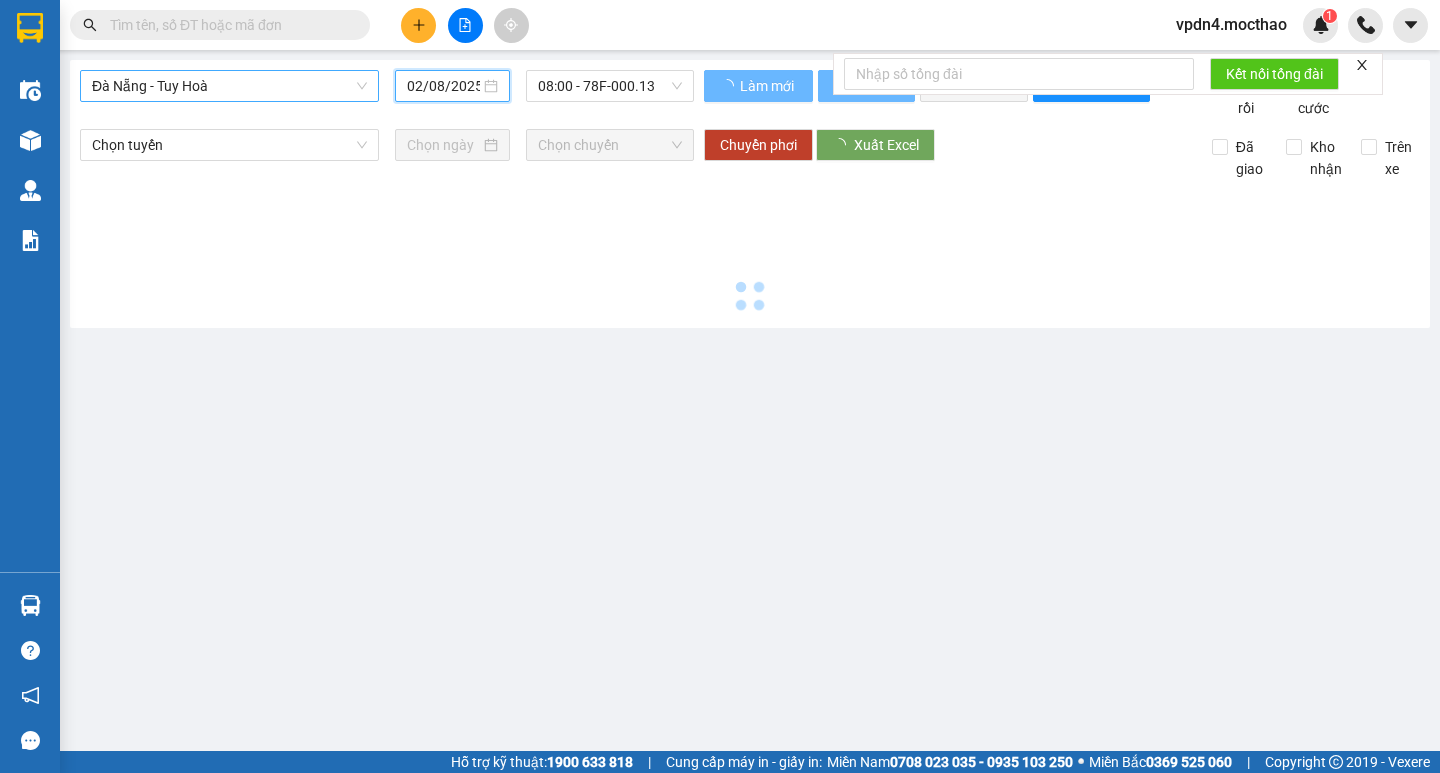 type on "01/08/2025" 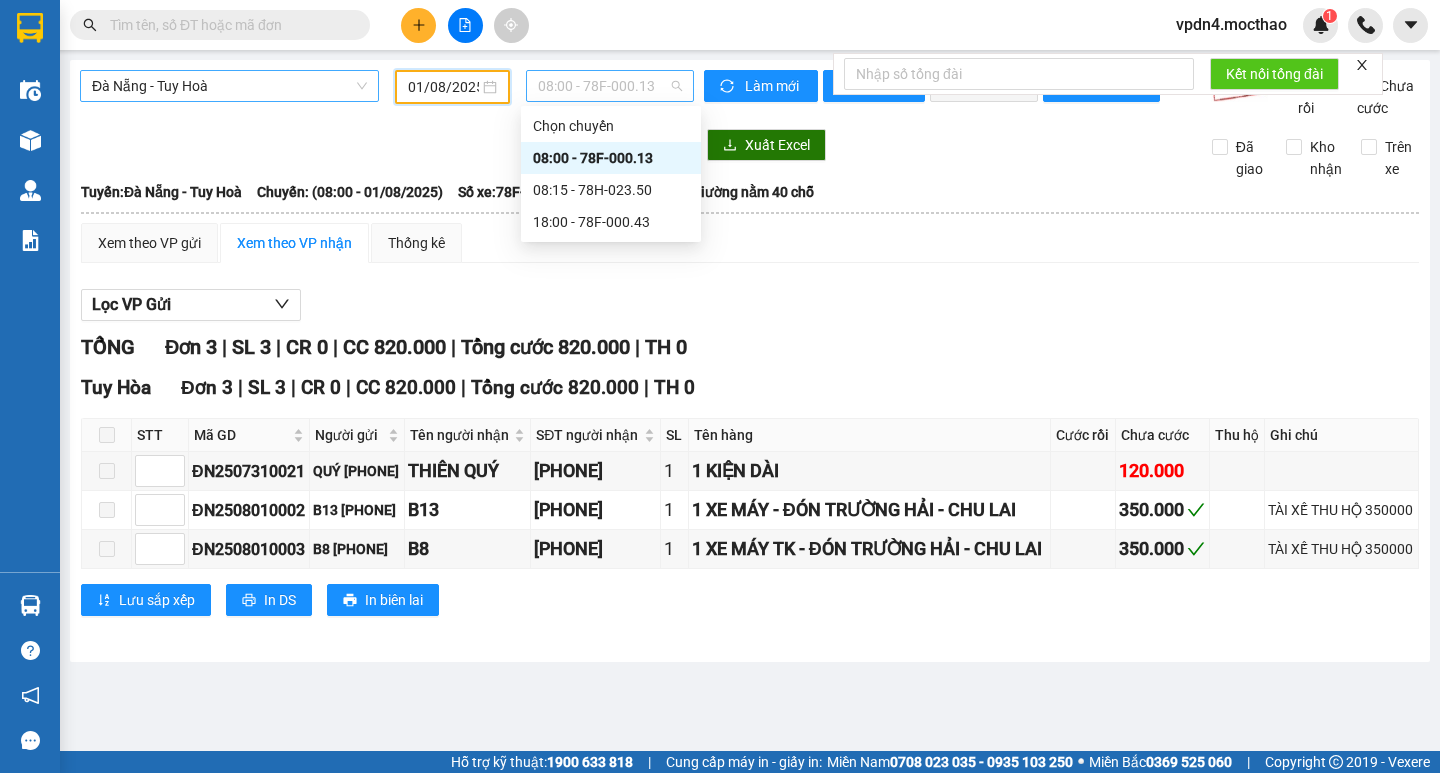 click on "08:00     - 78F-000.13" at bounding box center (610, 86) 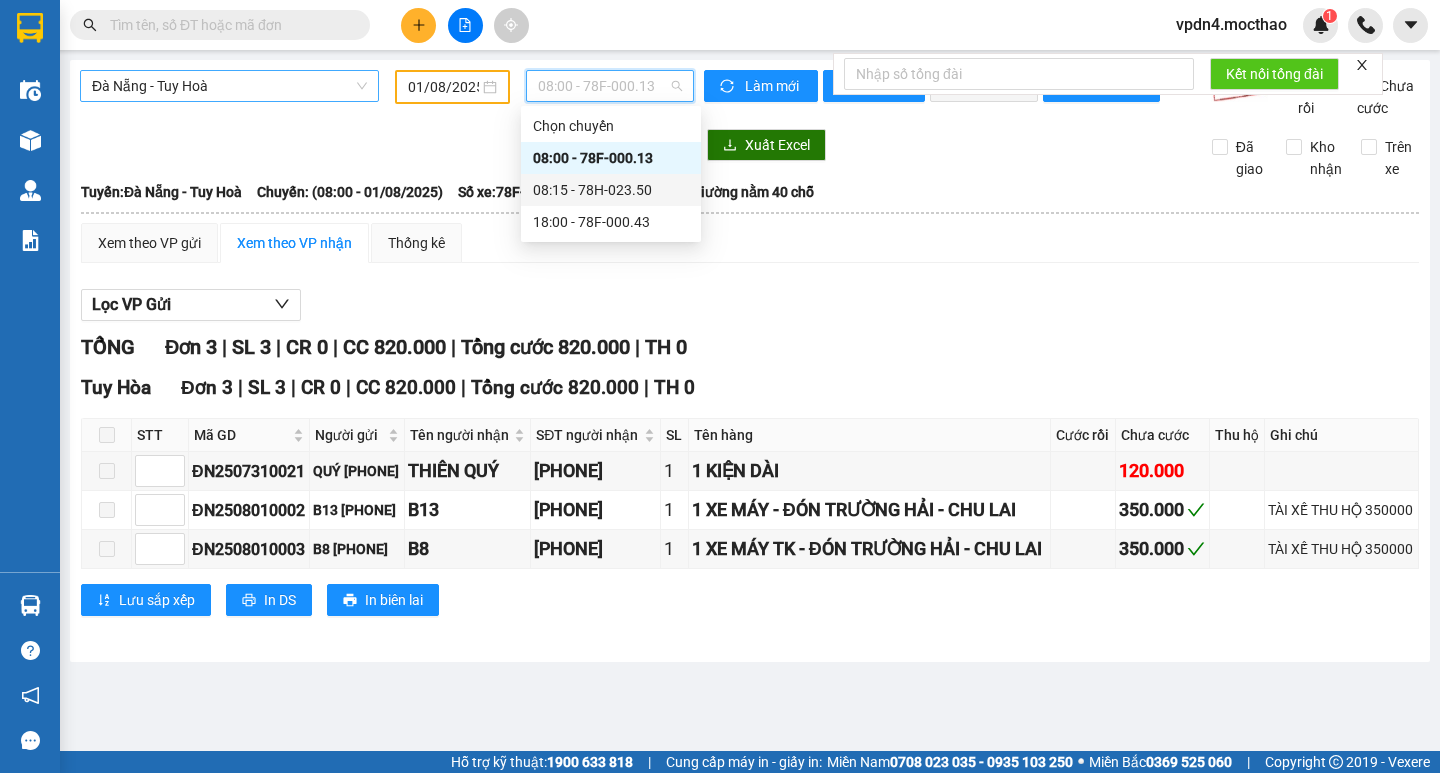 click on "08:15     - 78H-023.50" at bounding box center [611, 190] 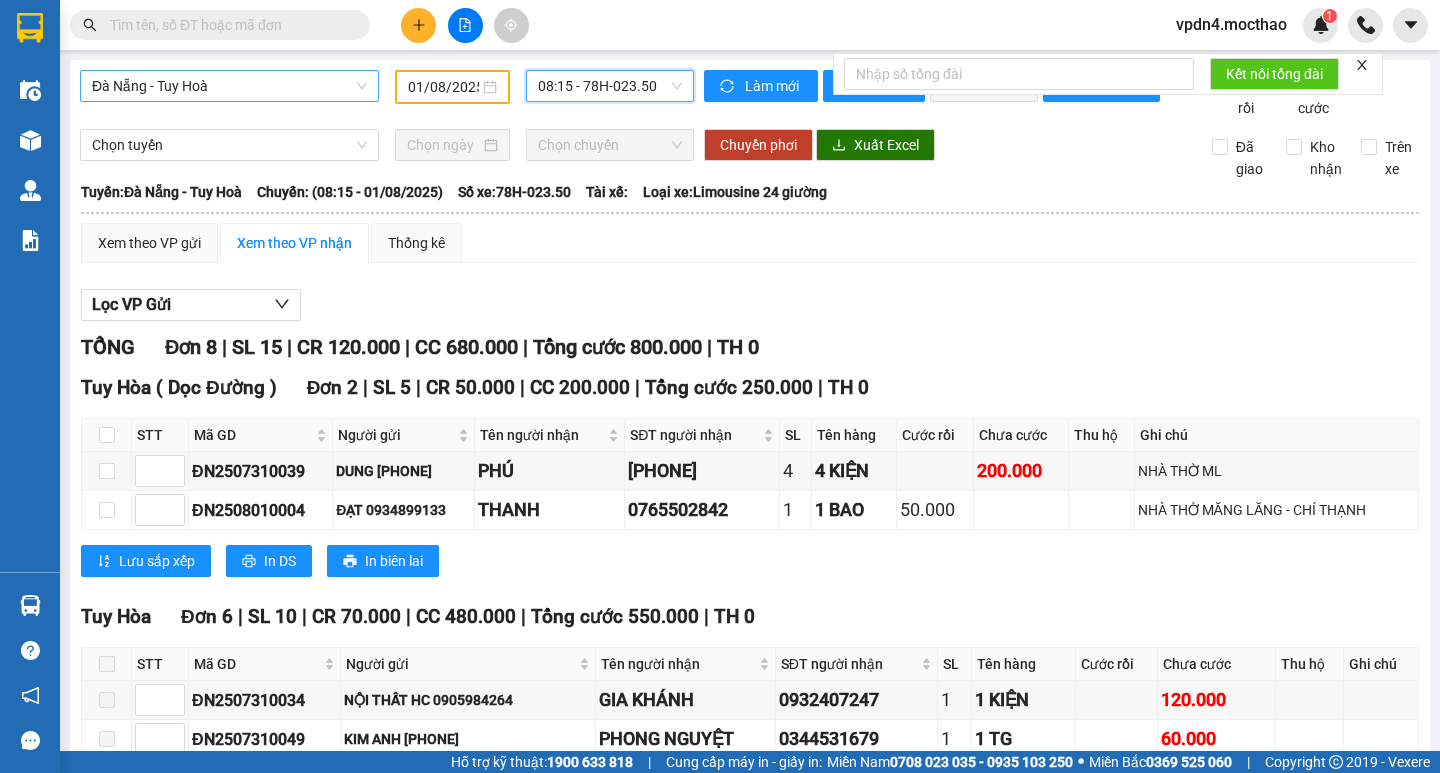 click on "08:15     - 78H-023.50" at bounding box center (610, 86) 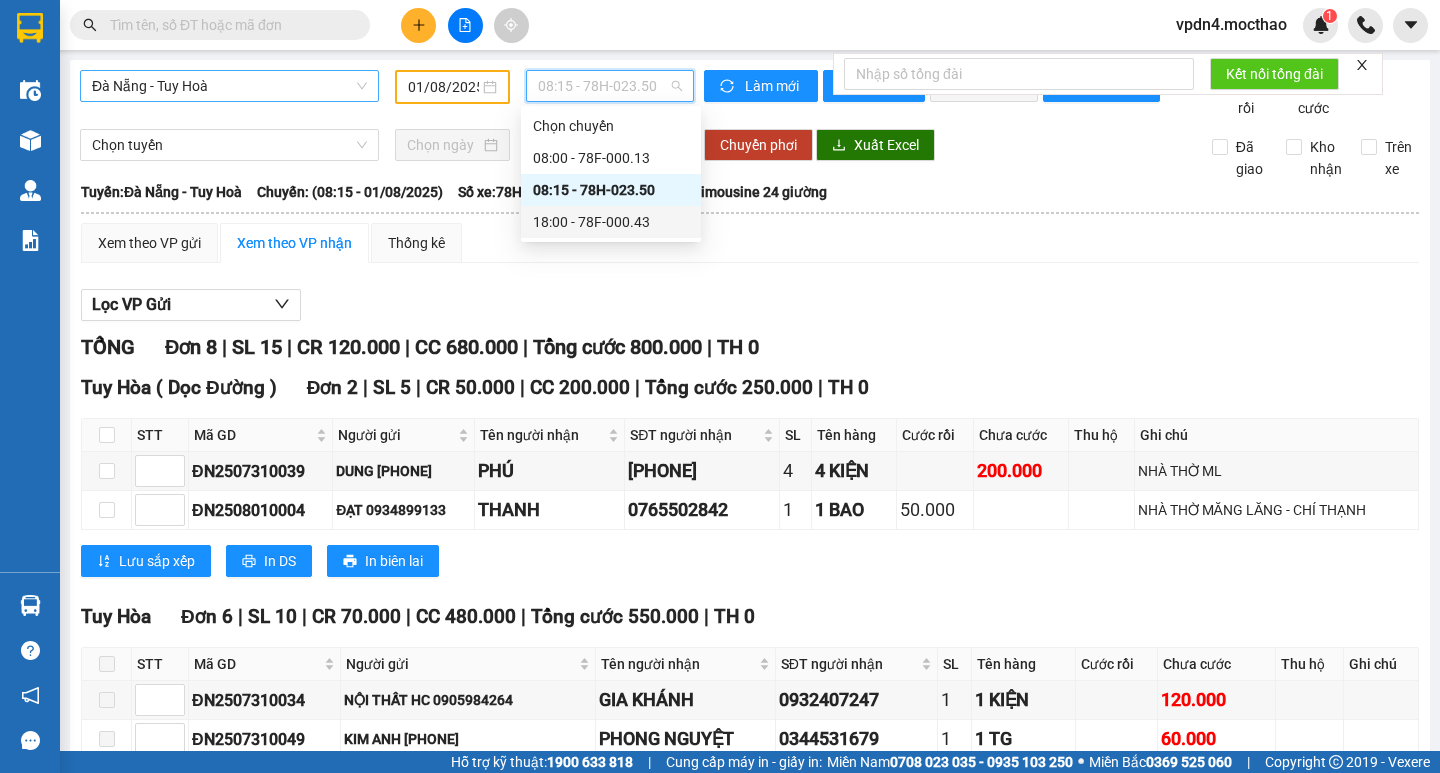 click on "18:00     - 78F-000.43" at bounding box center [611, 222] 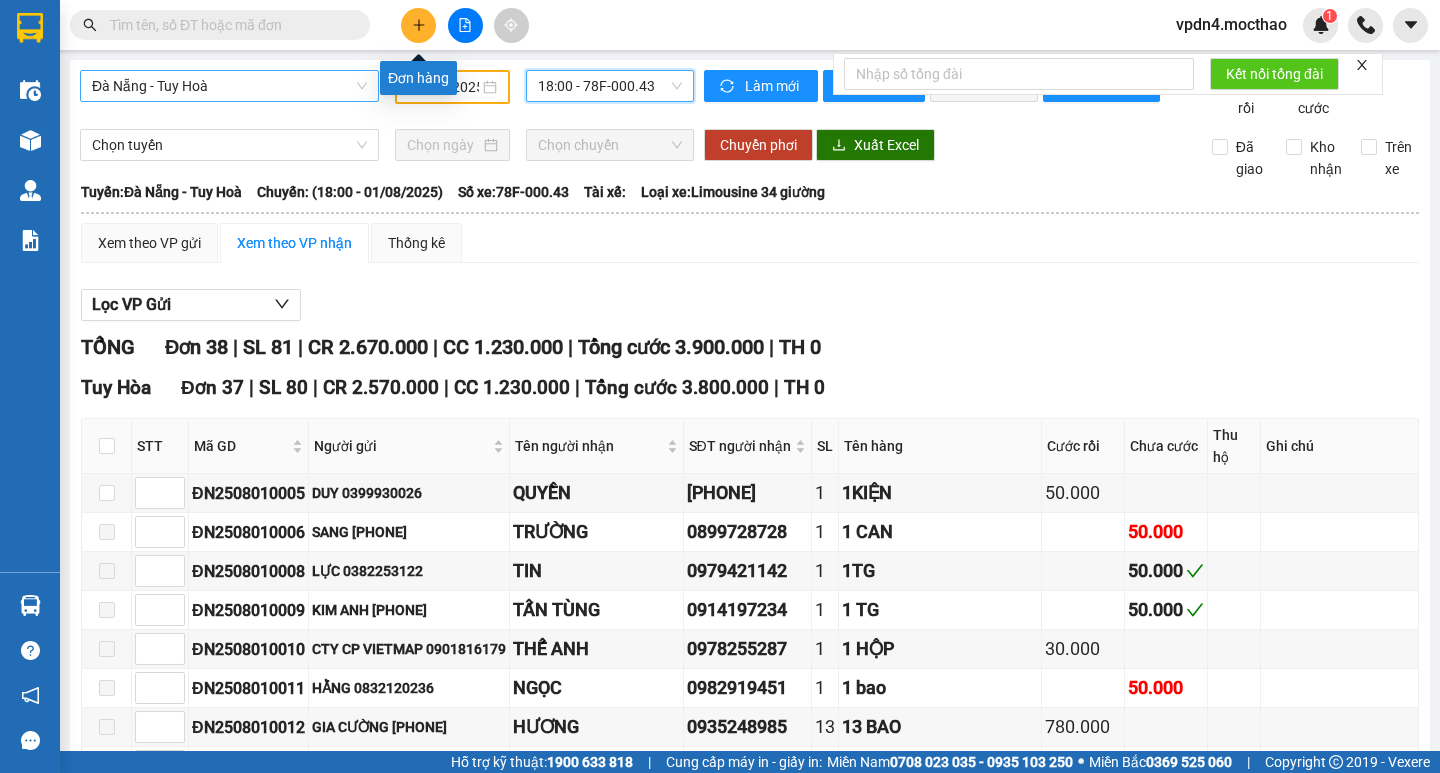 click 